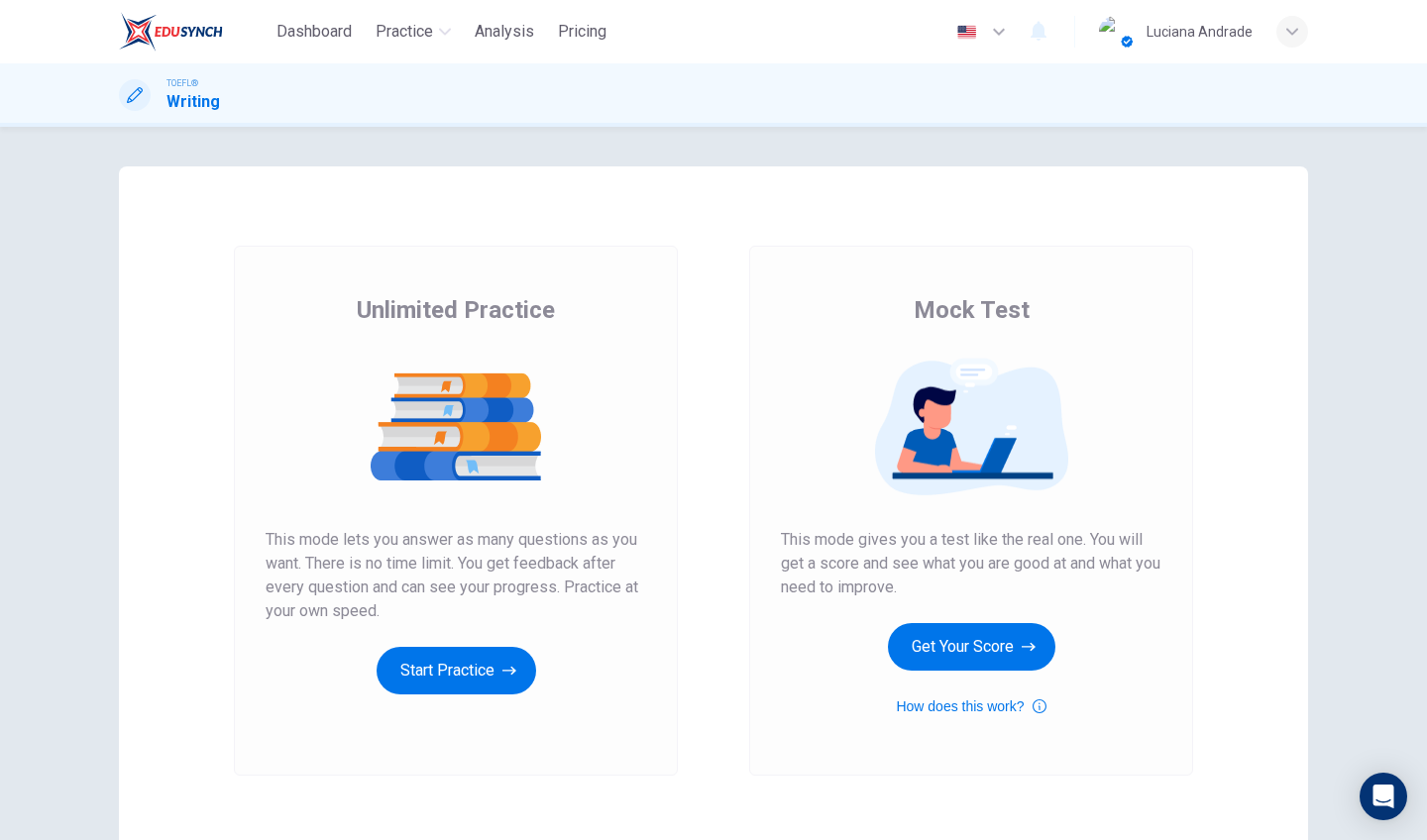 scroll, scrollTop: 0, scrollLeft: 0, axis: both 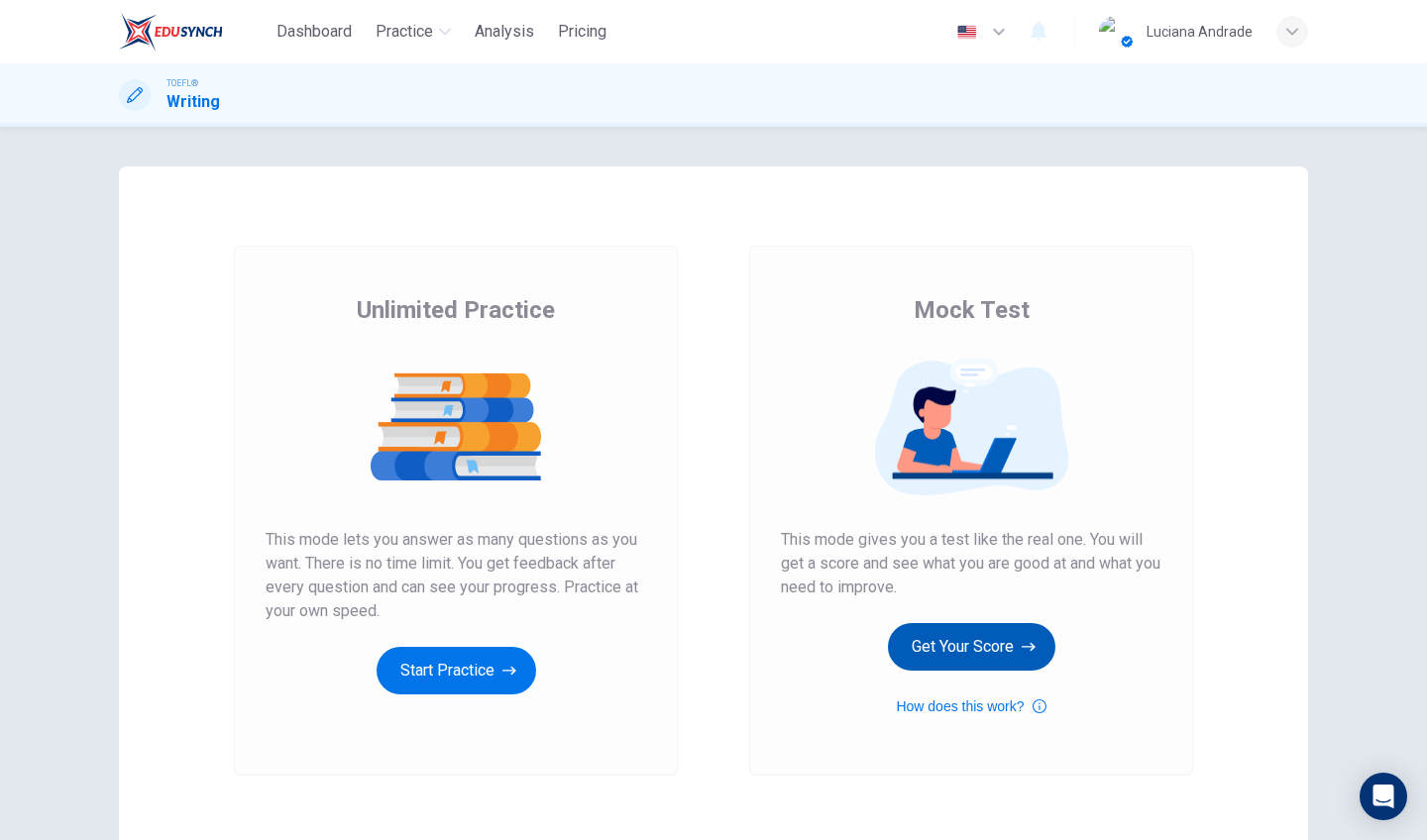 click on "Get Your Score" at bounding box center [456, 671] 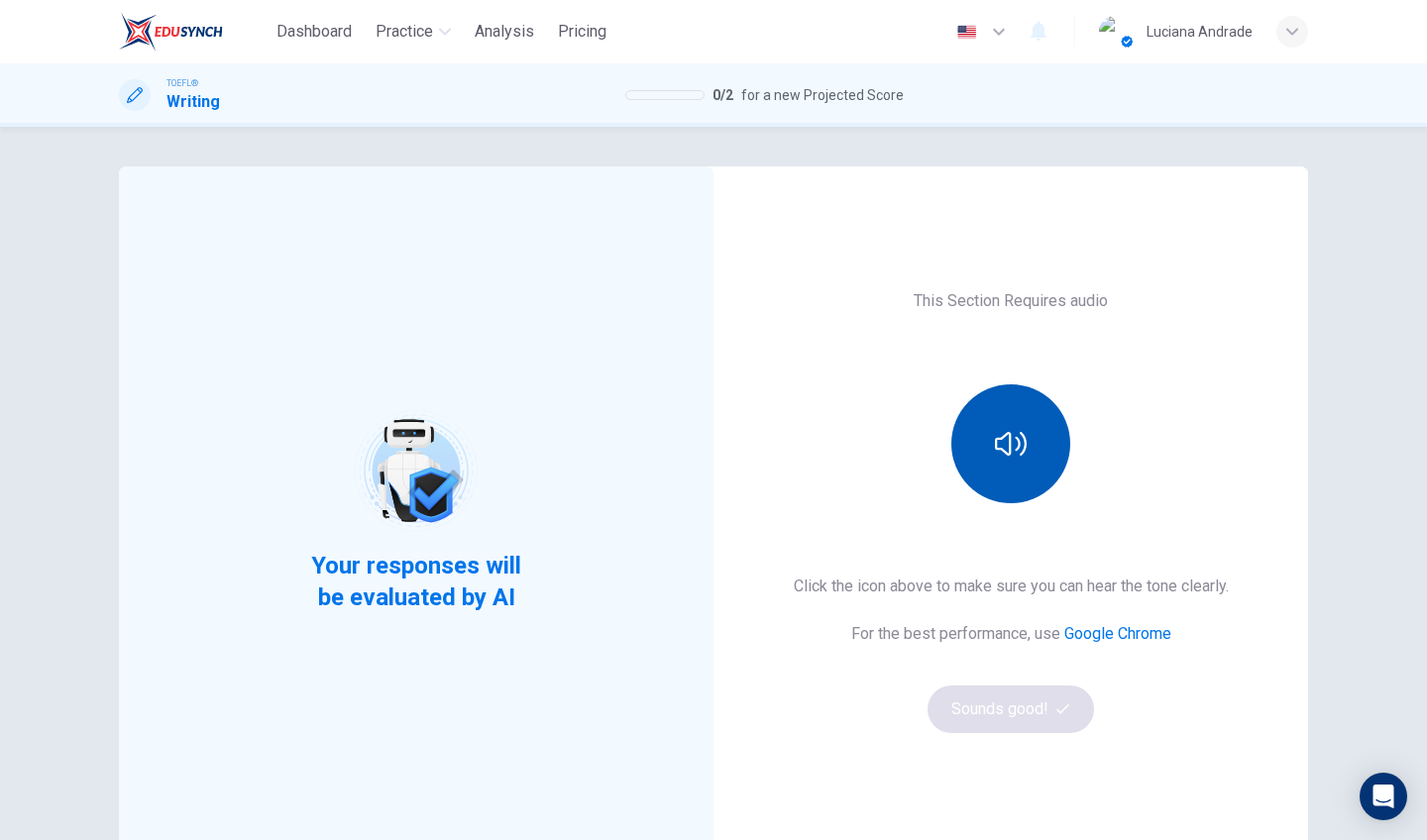 click at bounding box center [1011, 444] 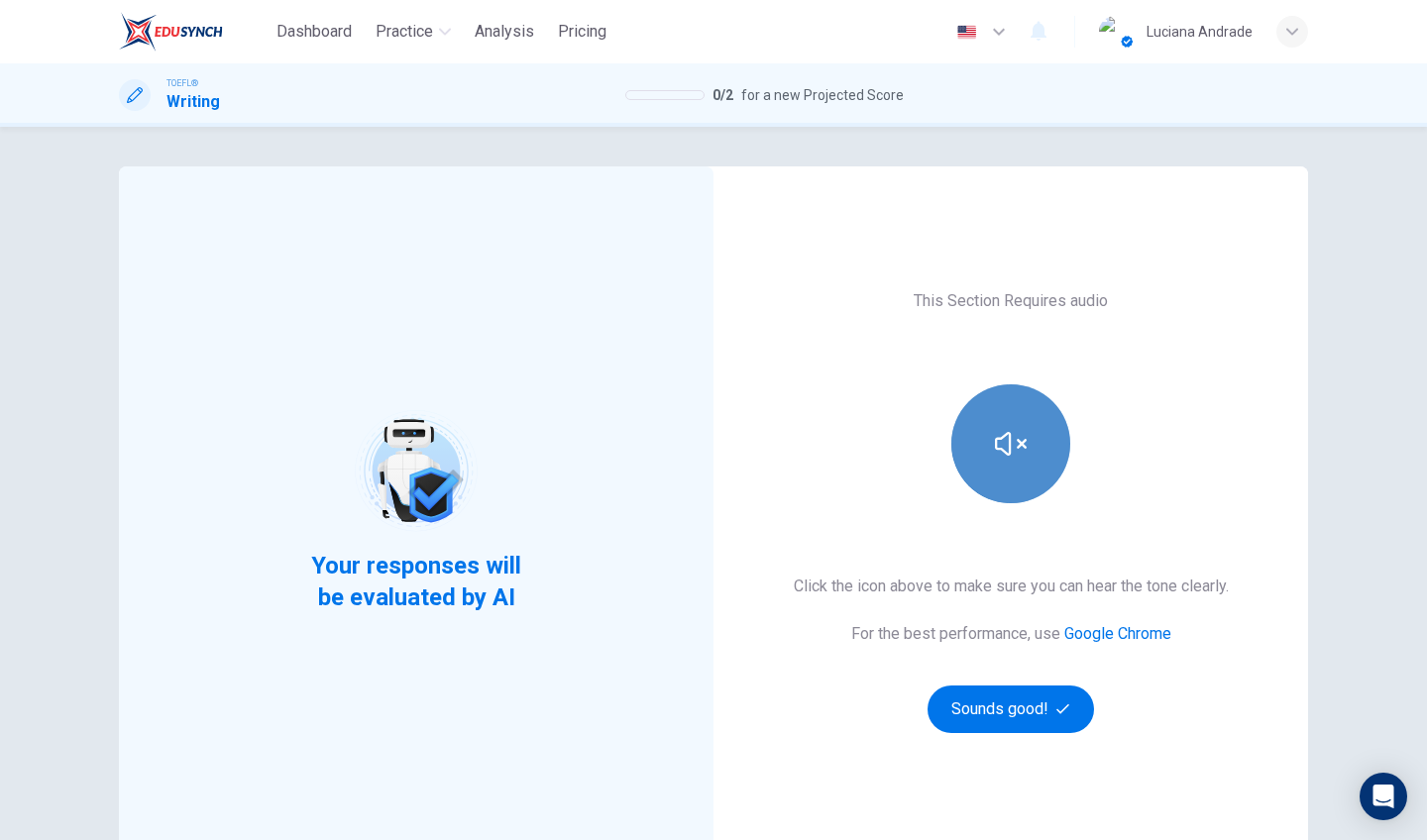 click at bounding box center [1011, 444] 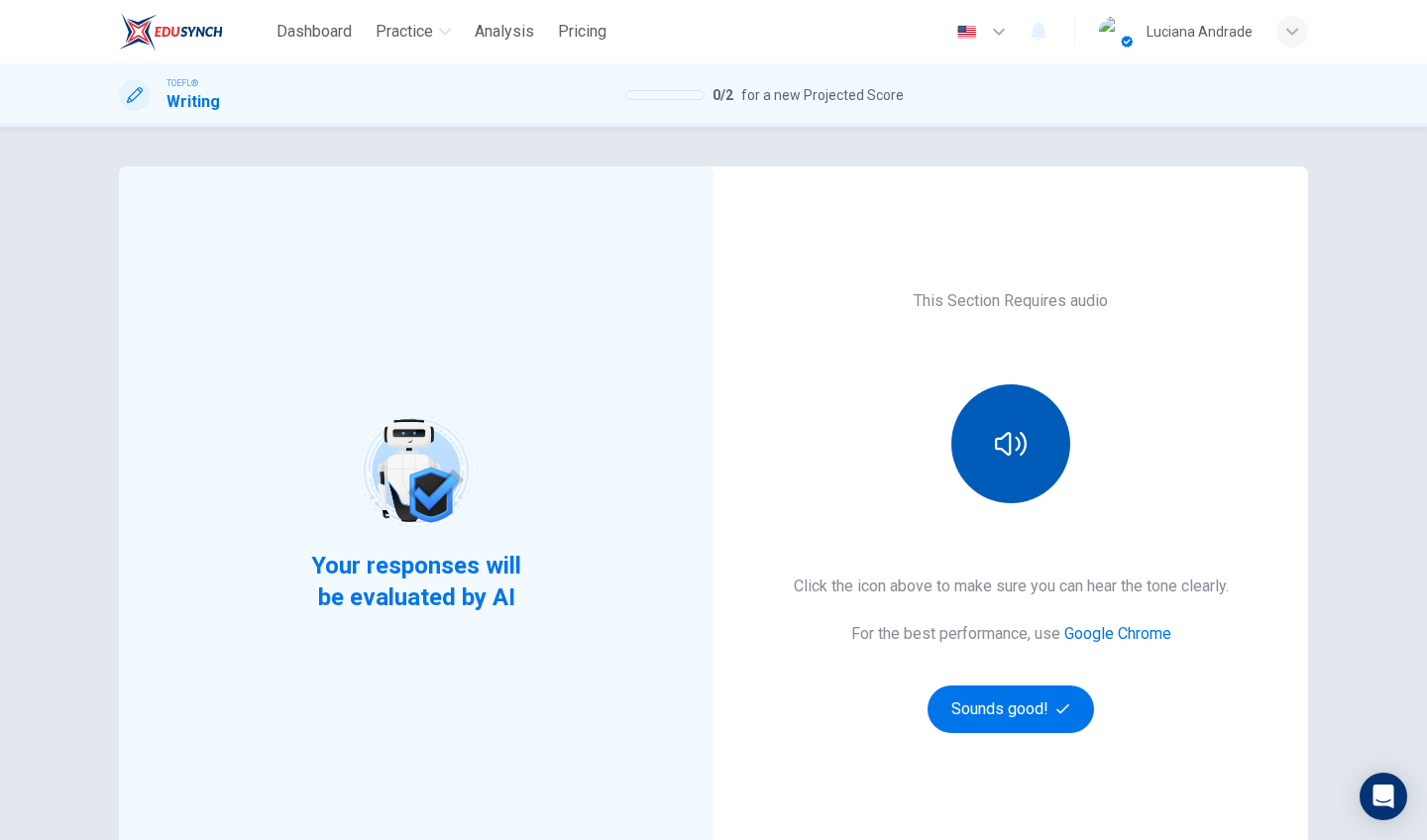 click at bounding box center [1011, 444] 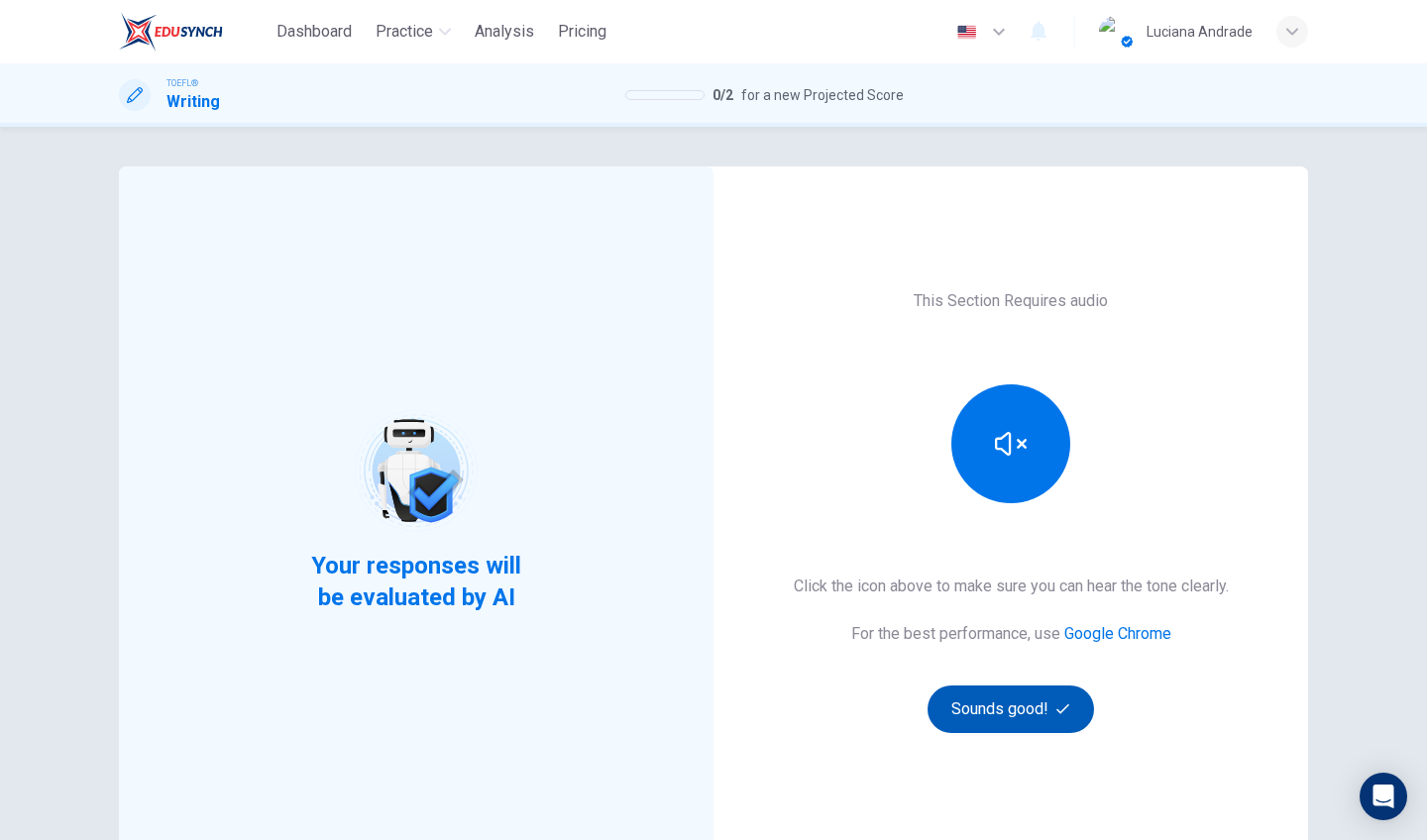 click on "Sounds good!" at bounding box center [1011, 709] 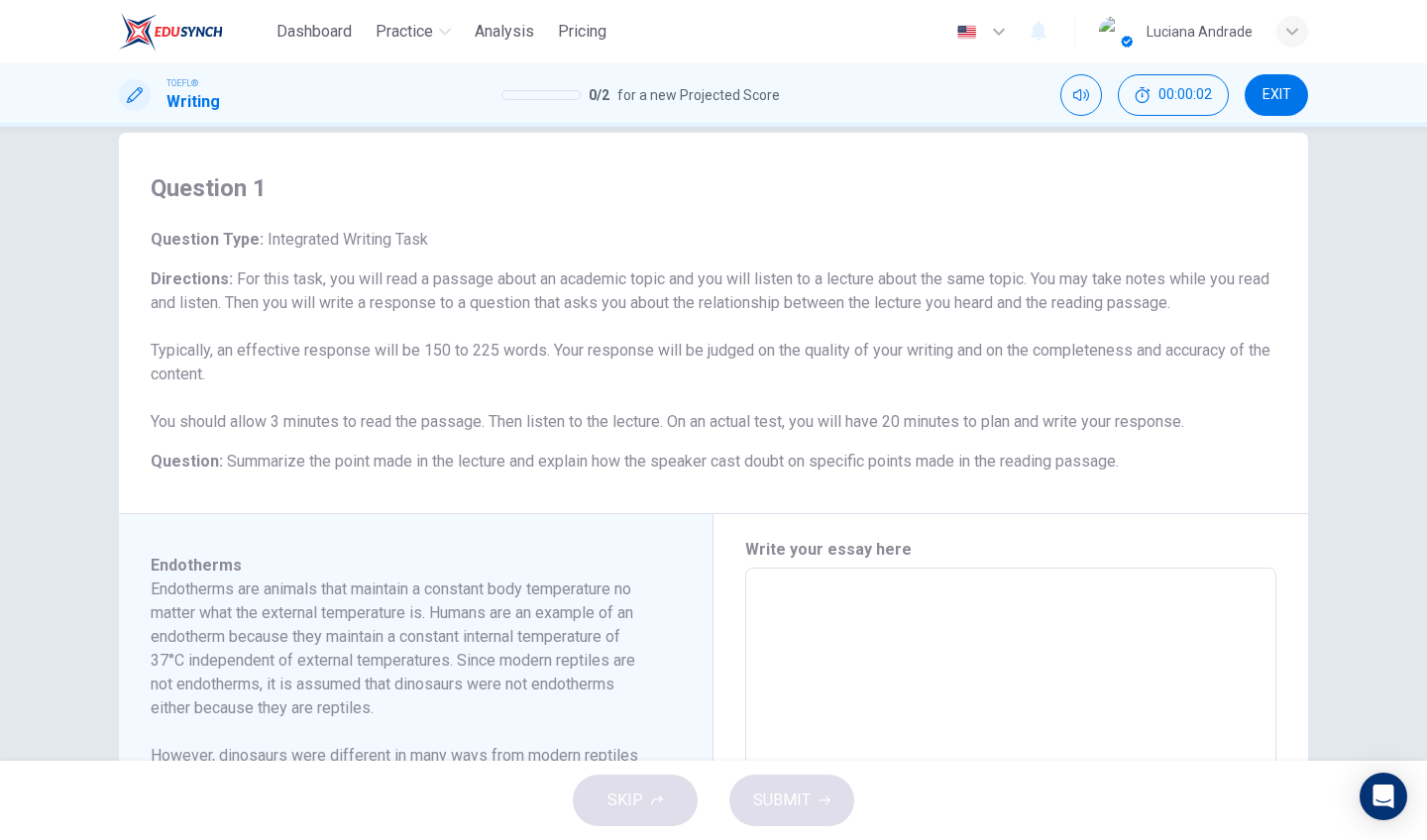 scroll, scrollTop: 53, scrollLeft: 0, axis: vertical 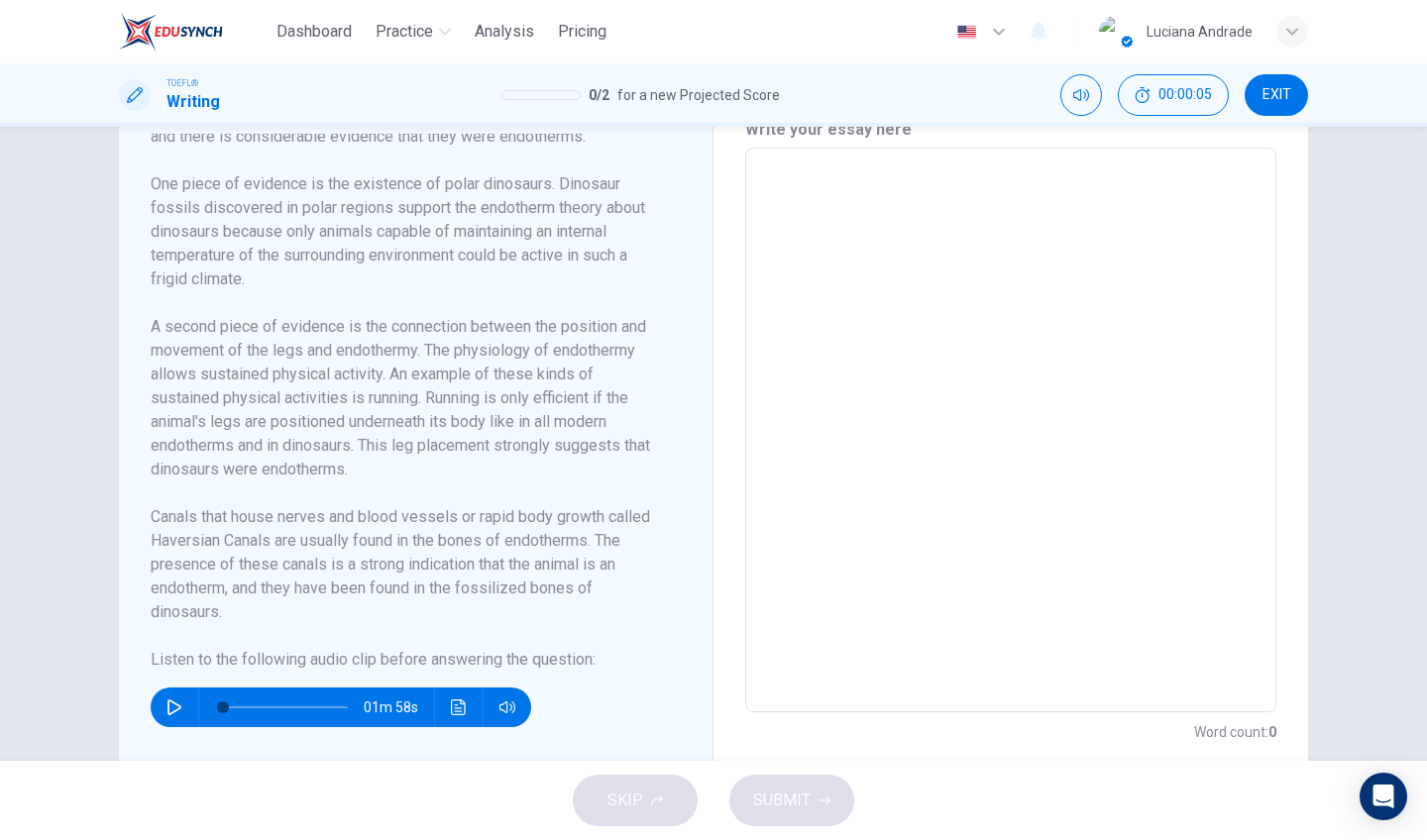 click at bounding box center [174, 707] 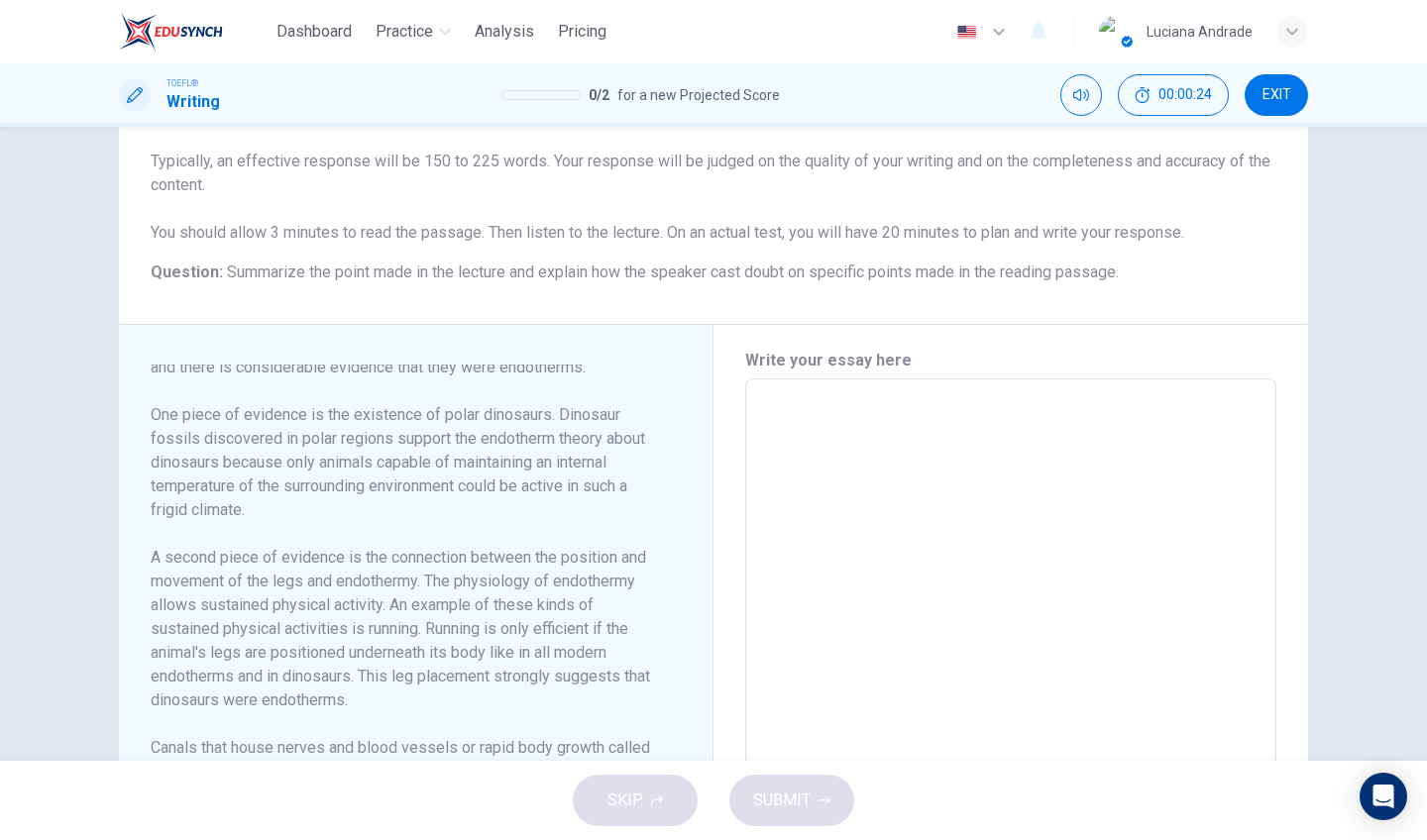 scroll, scrollTop: 500, scrollLeft: 0, axis: vertical 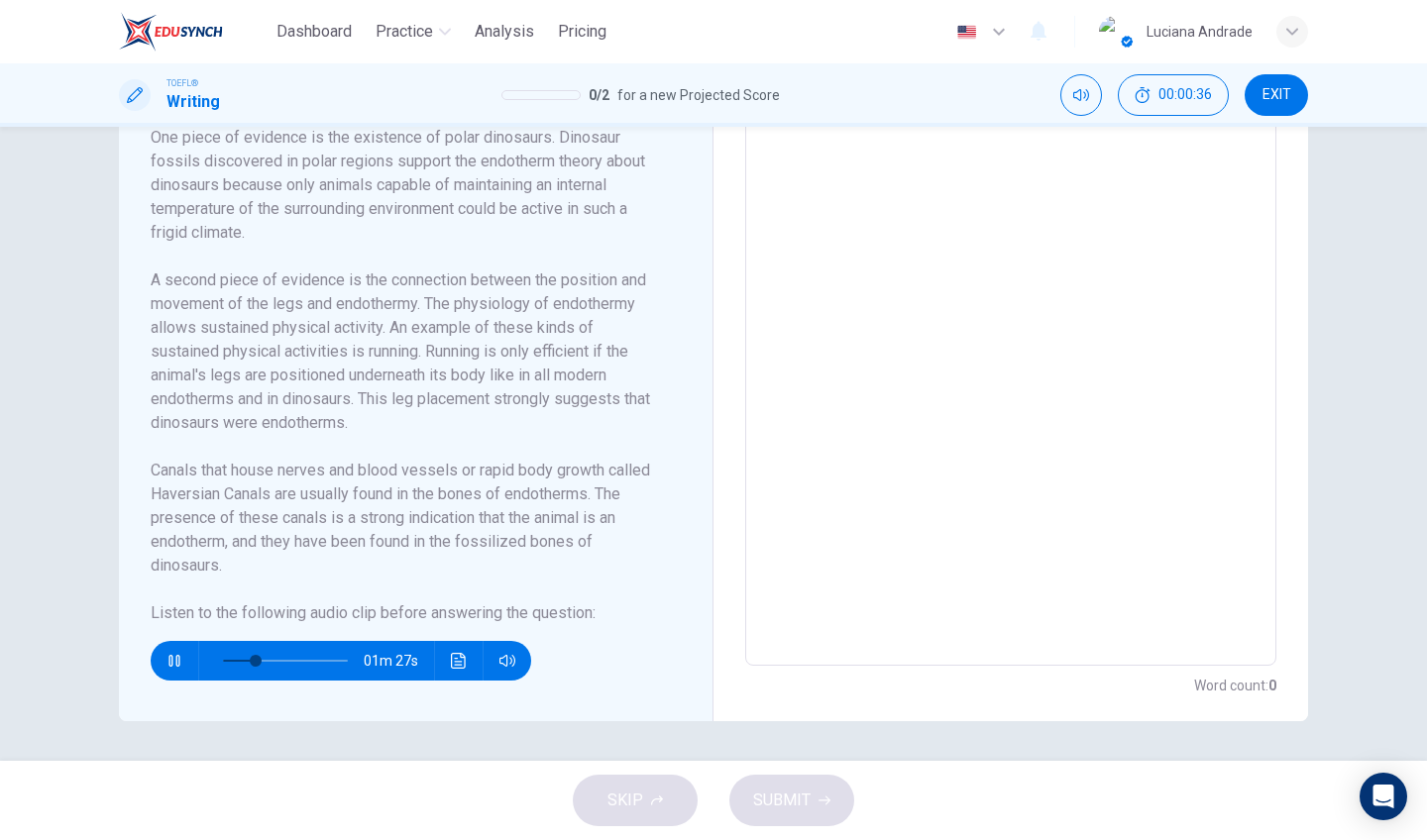 click on "EXIT" at bounding box center (1276, 95) 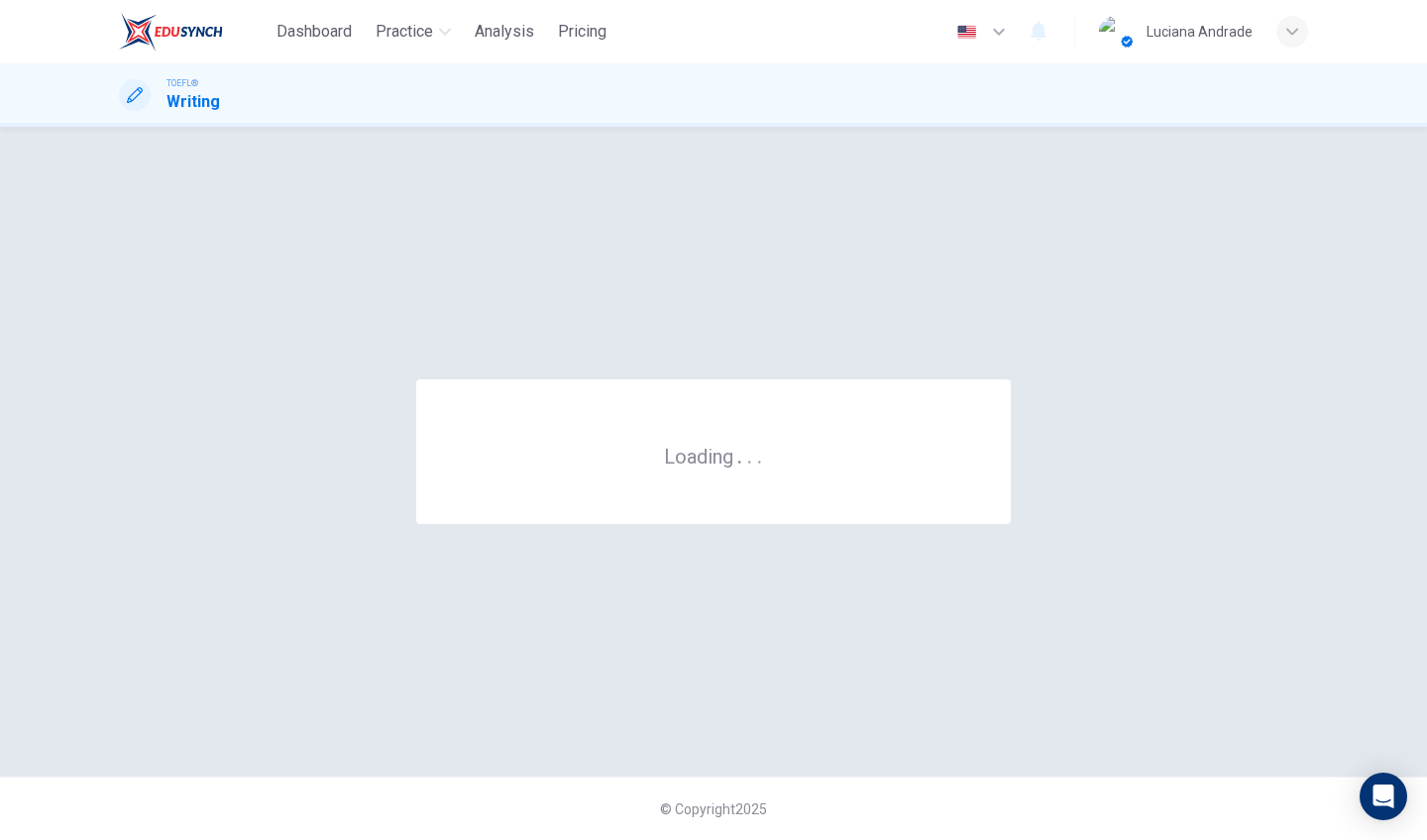 scroll, scrollTop: 0, scrollLeft: 0, axis: both 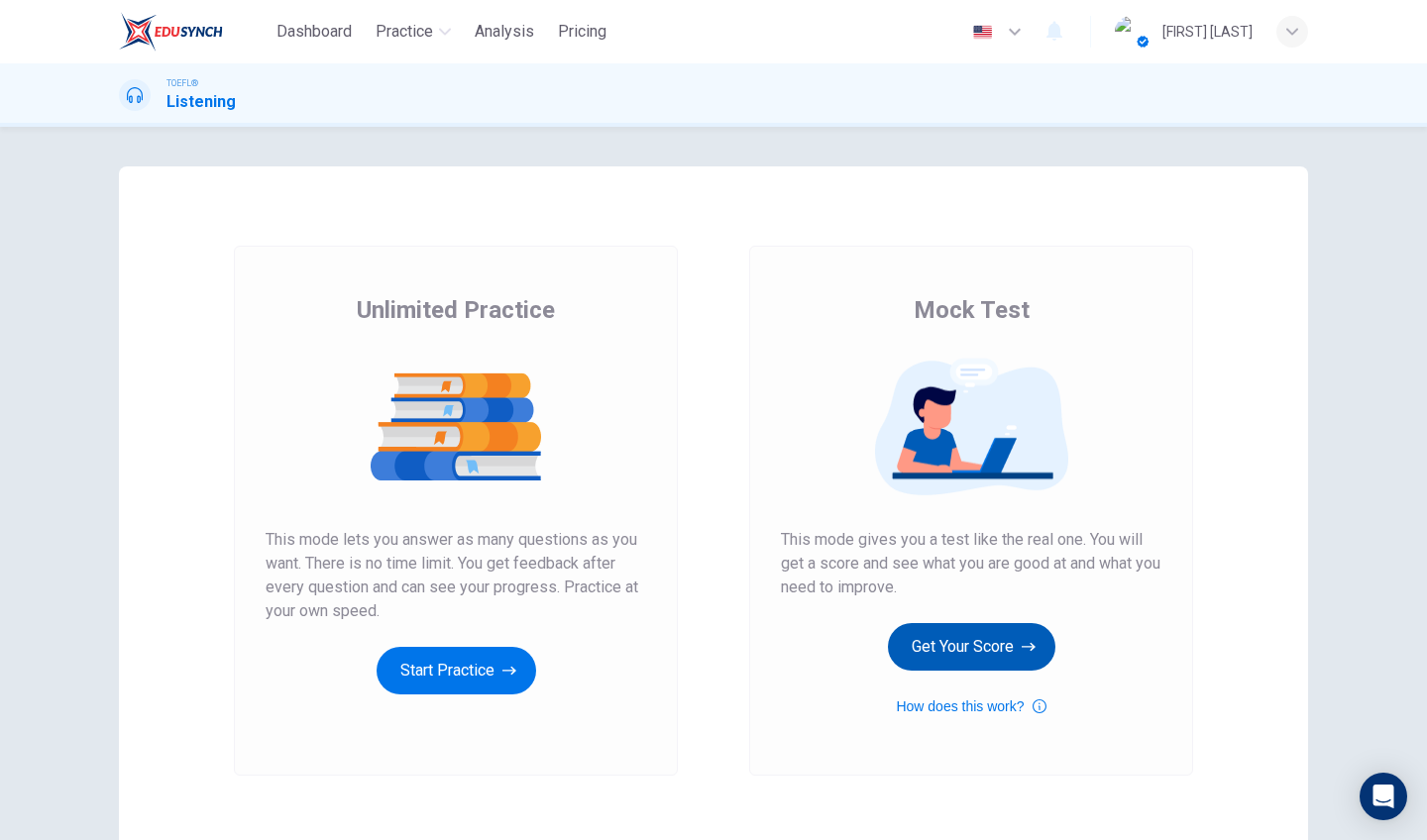 click on "Get Your Score" at bounding box center [456, 671] 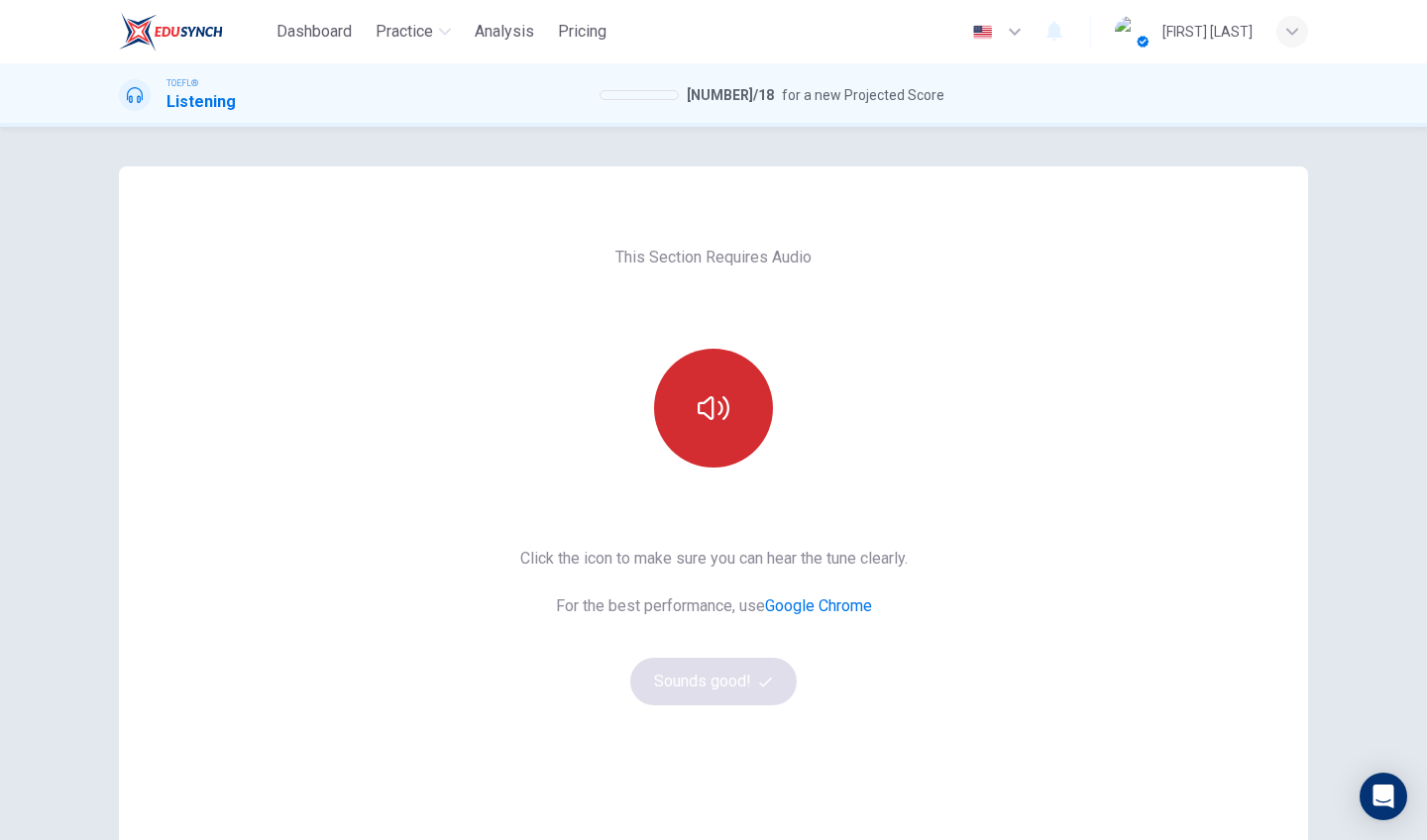 click at bounding box center (714, 408) 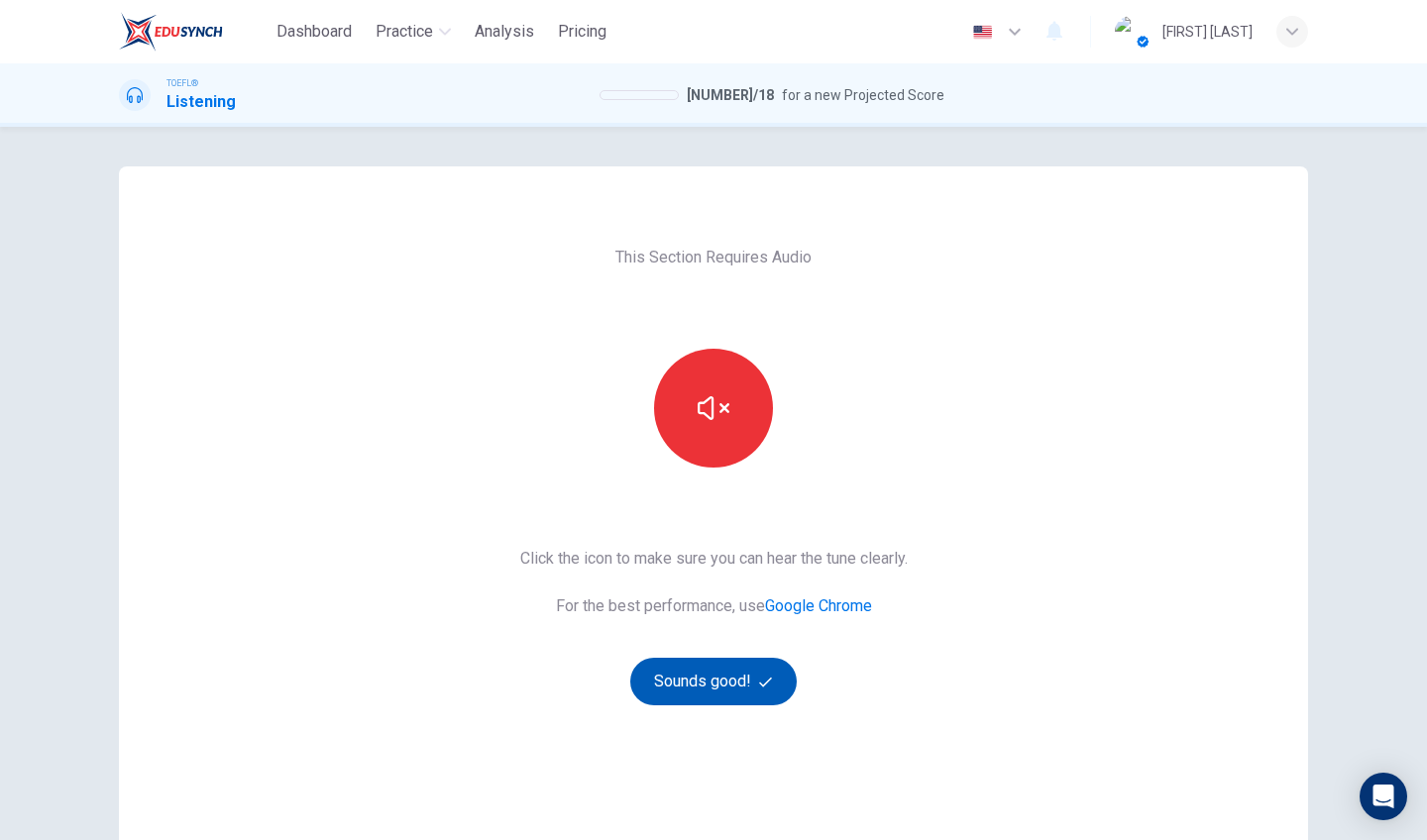 click on "Sounds good!" at bounding box center (714, 682) 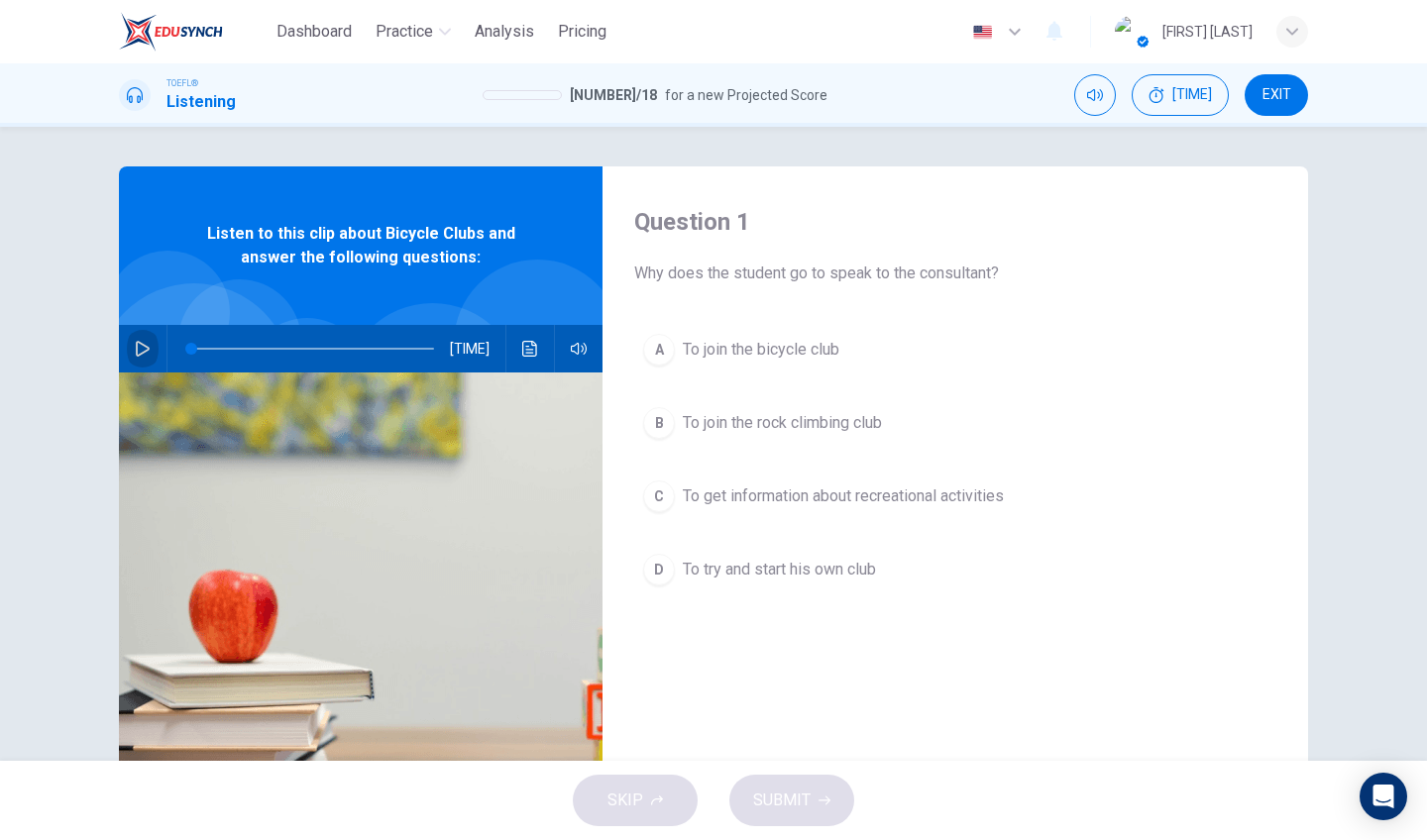 click at bounding box center (143, 349) 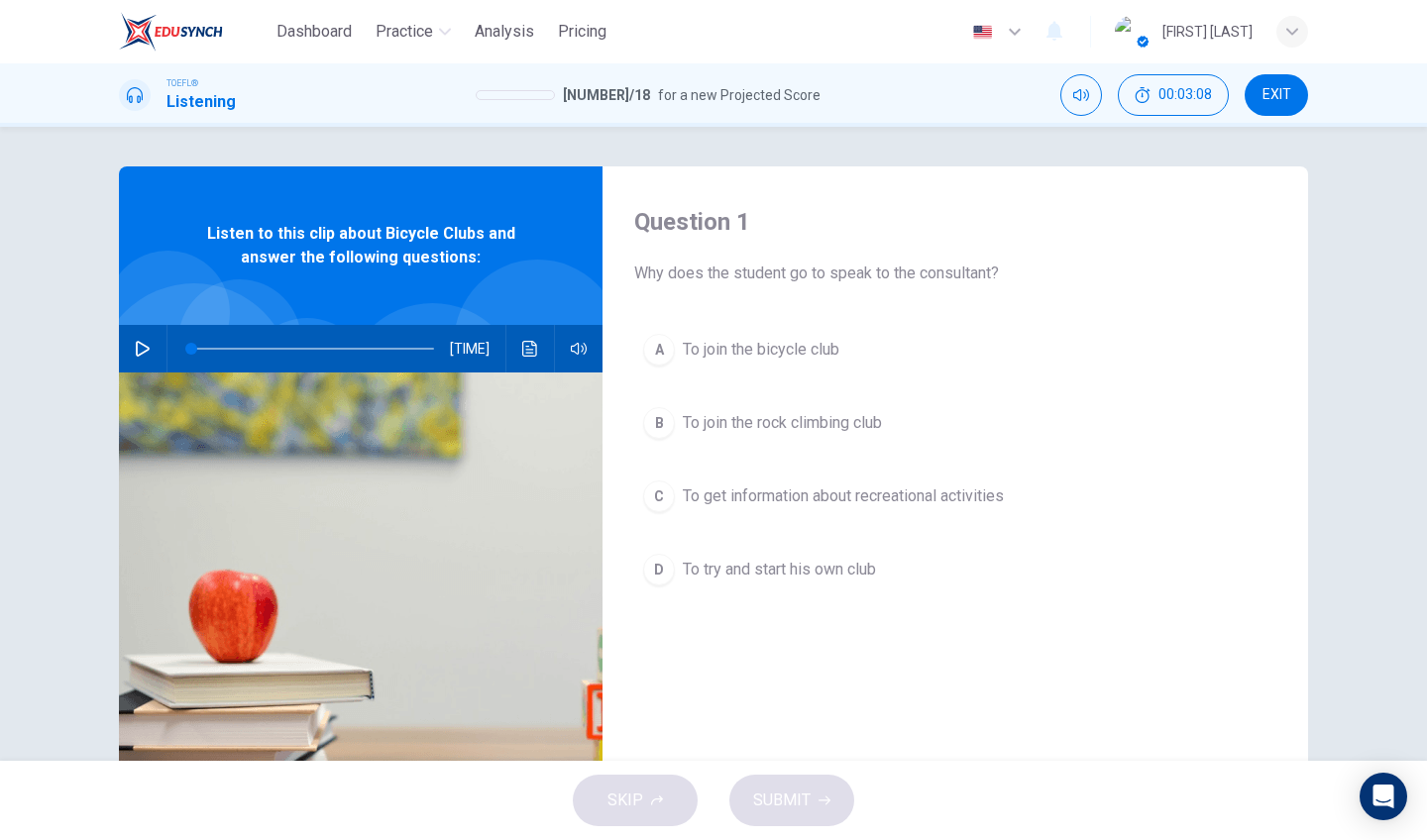 click on "To join the bicycle club" at bounding box center [761, 350] 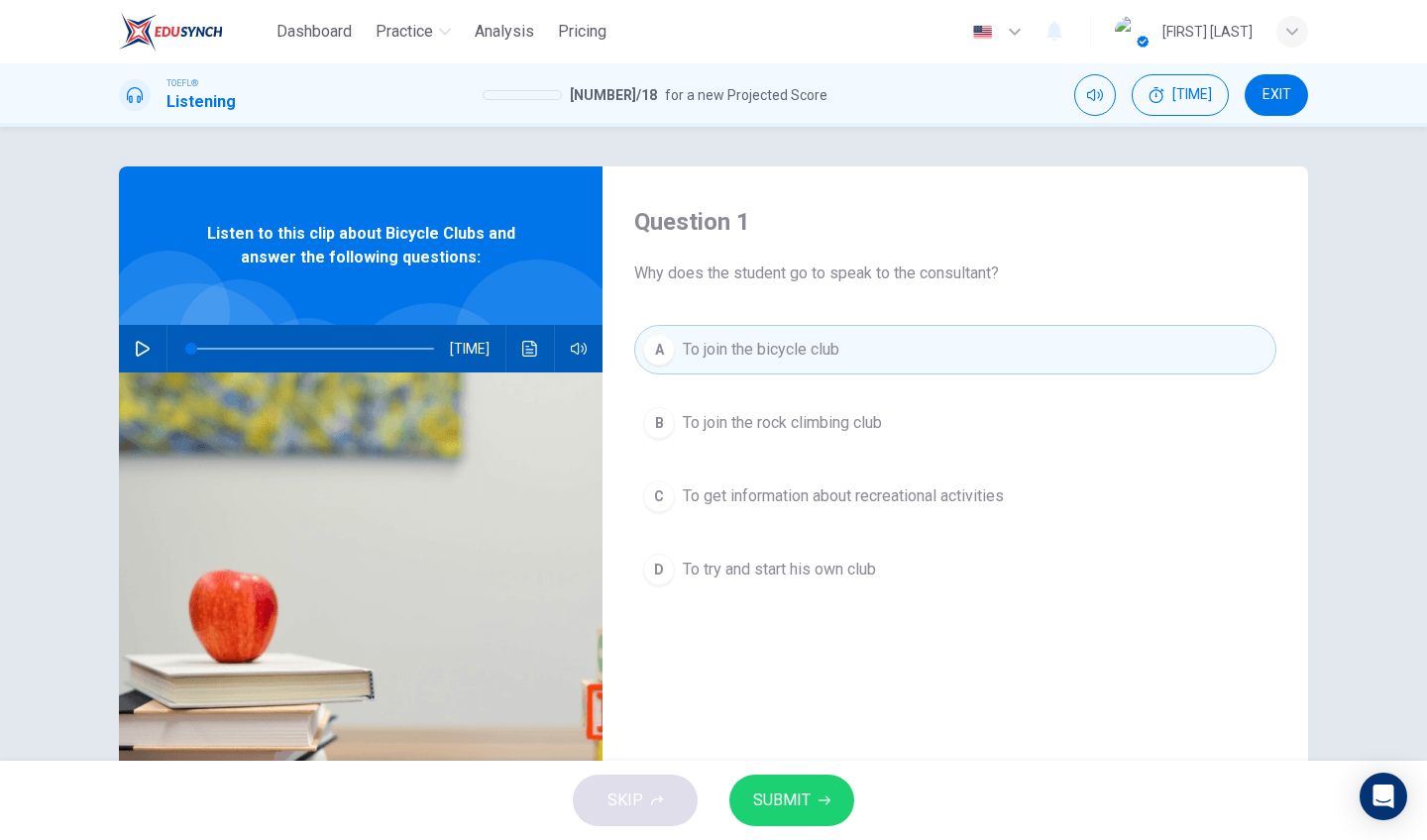 click on "SUBMIT" at bounding box center [782, 800] 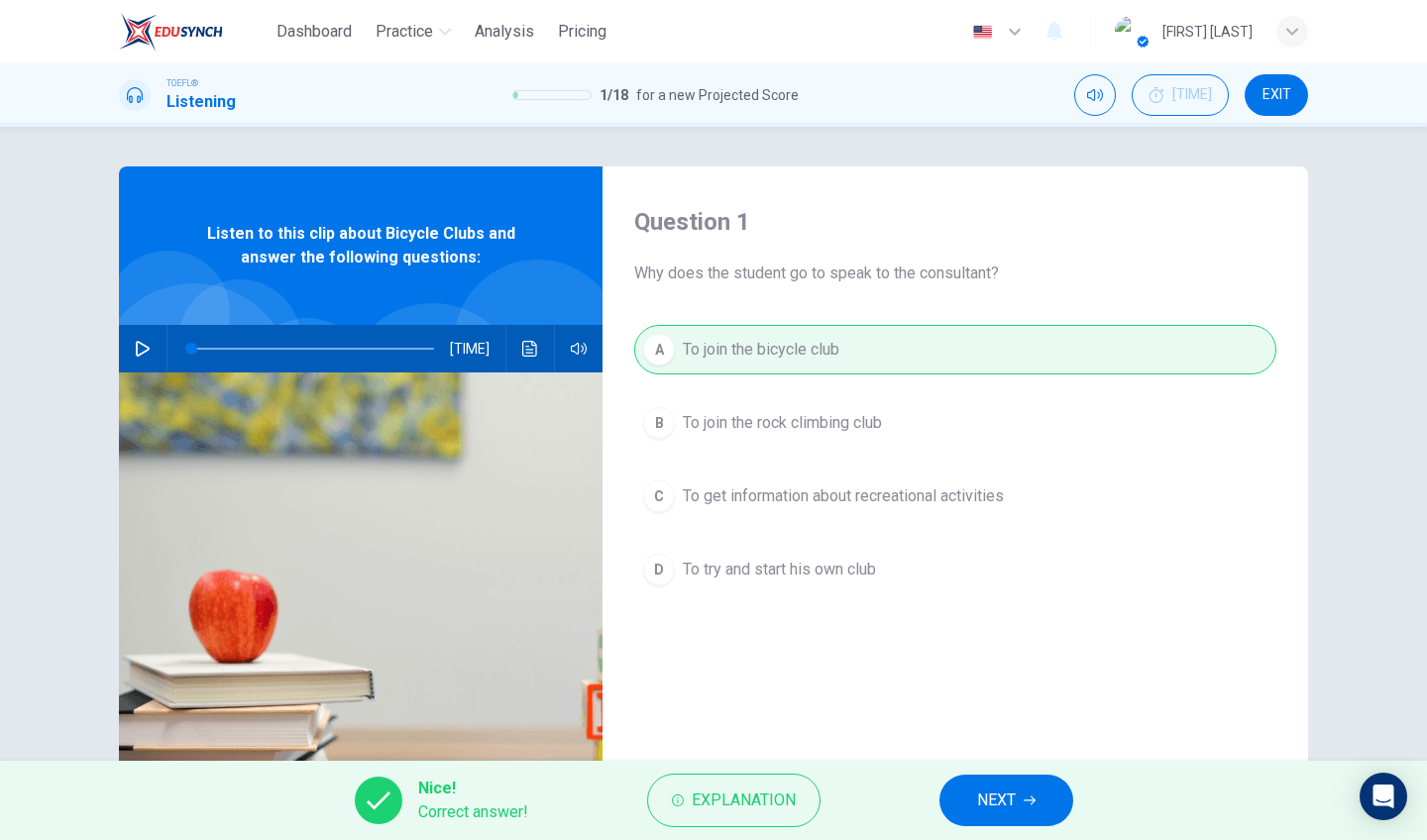 click at bounding box center (1030, 800) 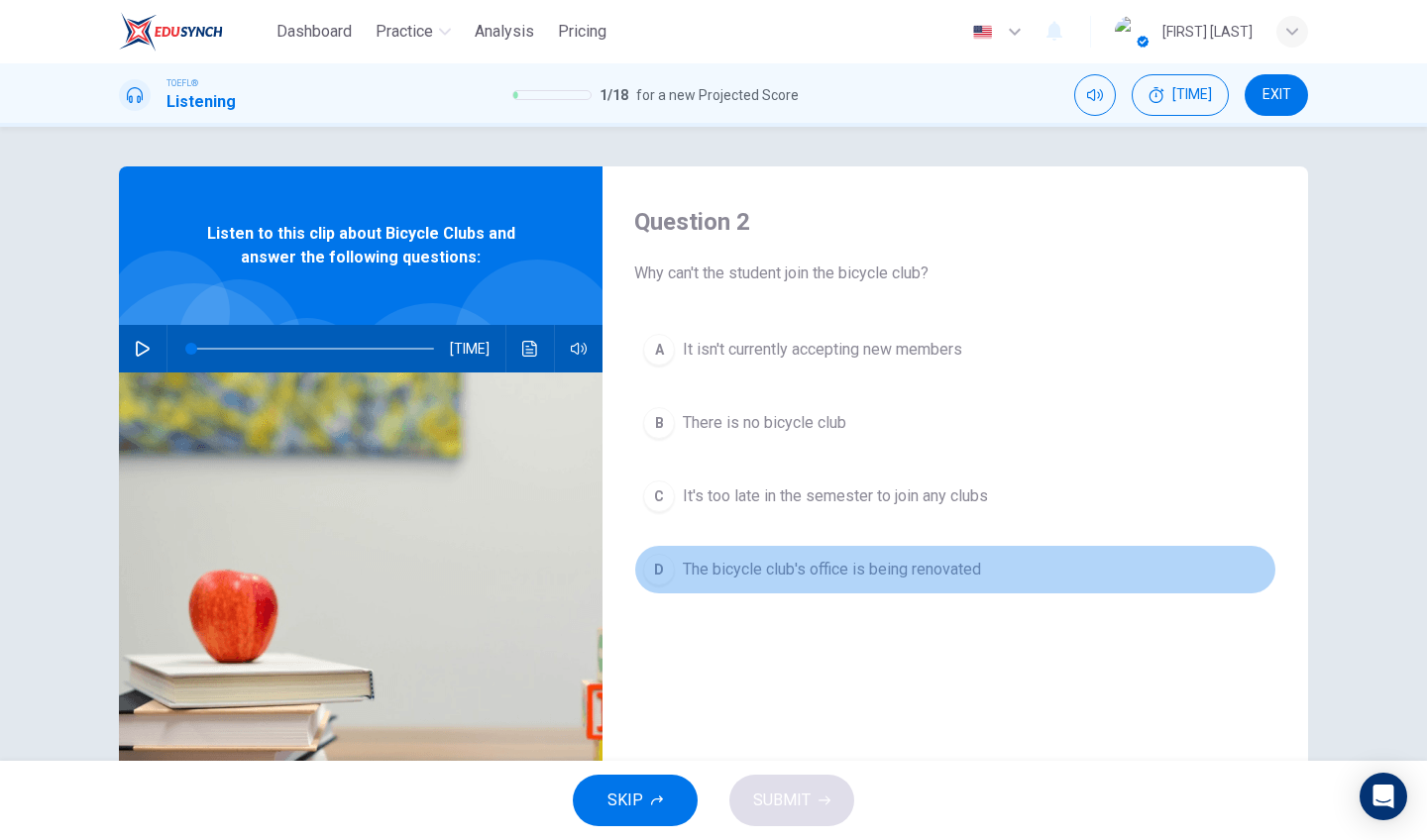 click on "The bicycle club's office is being renovated" at bounding box center (823, 350) 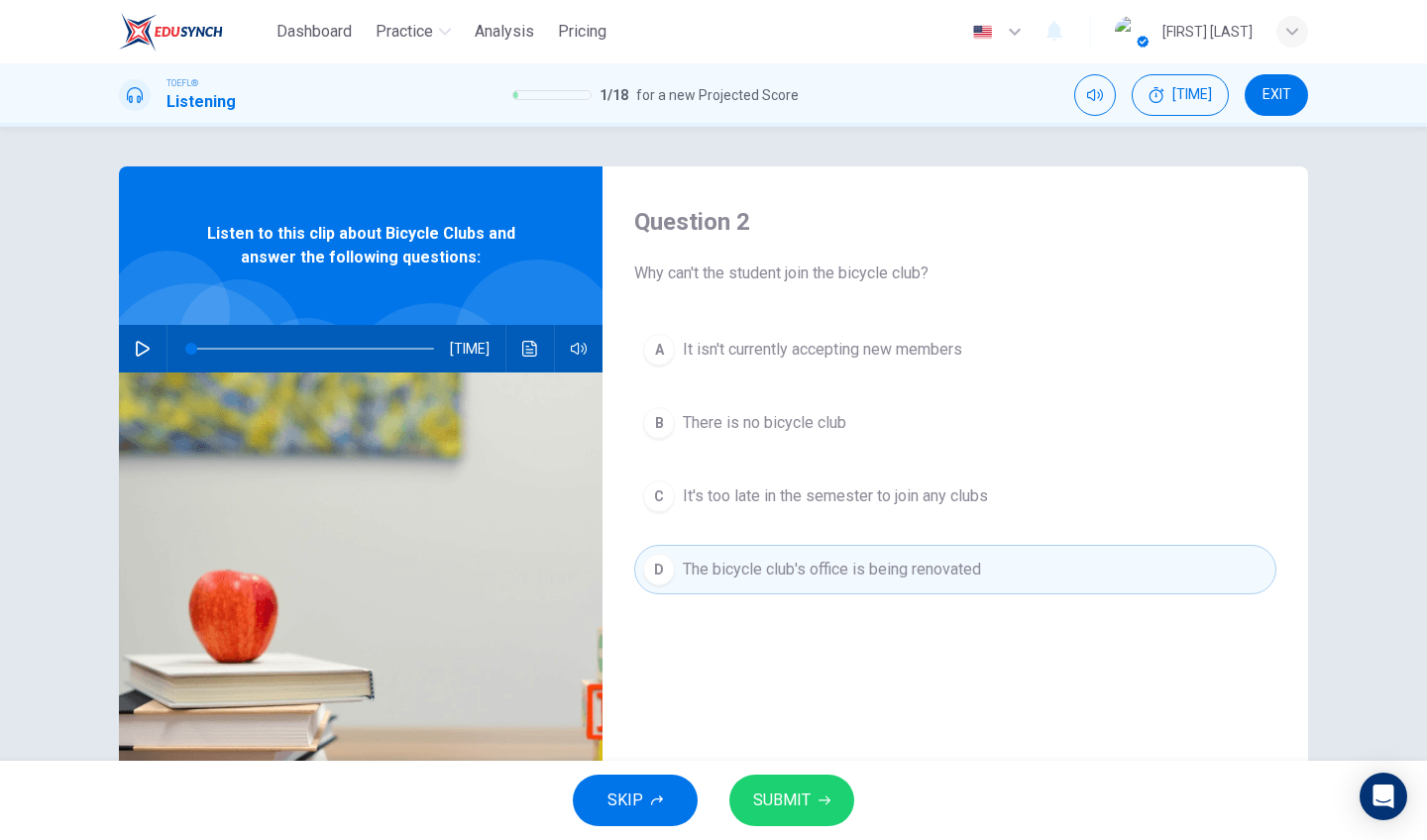 click on "SUBMIT" at bounding box center (792, 800) 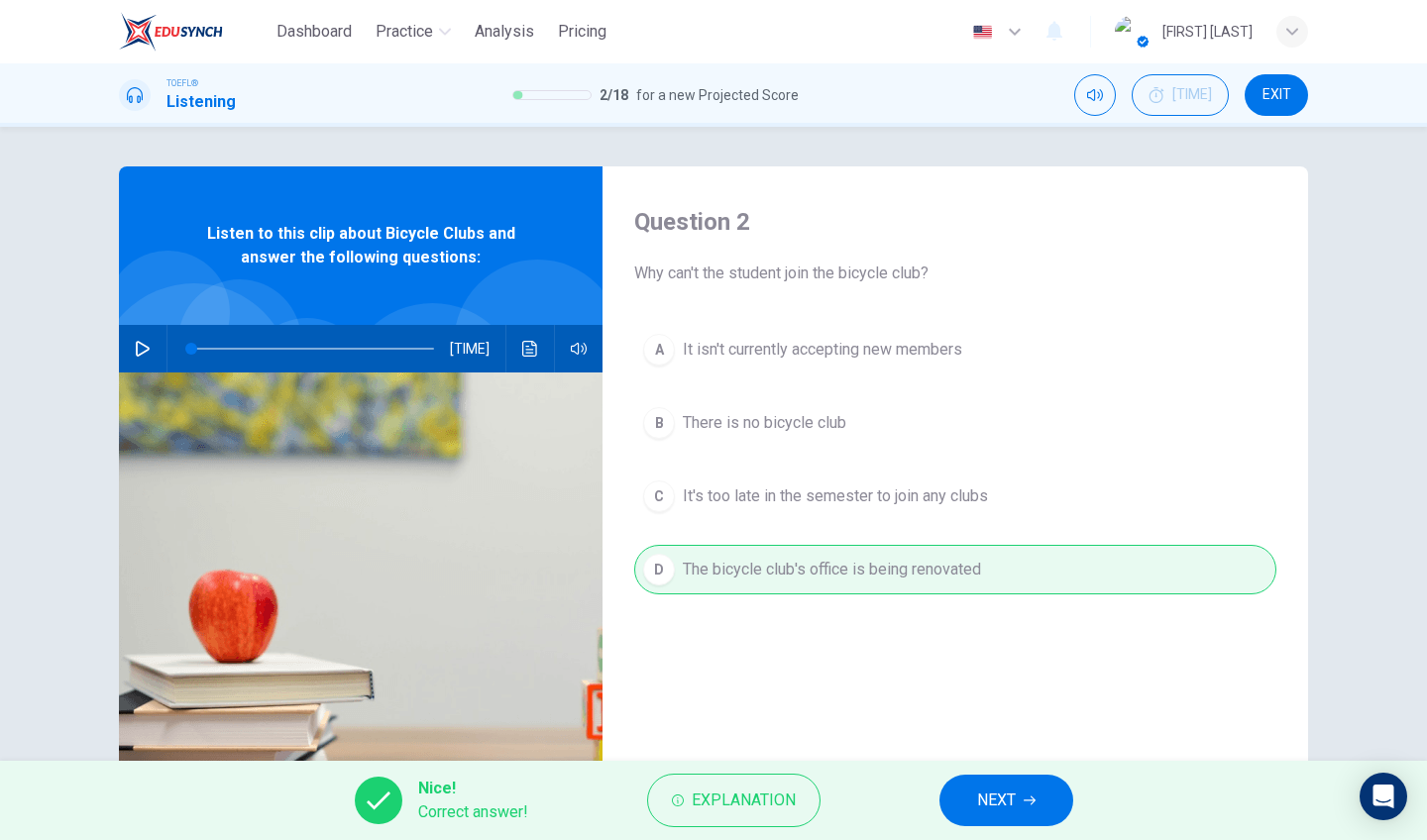 click on "NEXT" at bounding box center (996, 800) 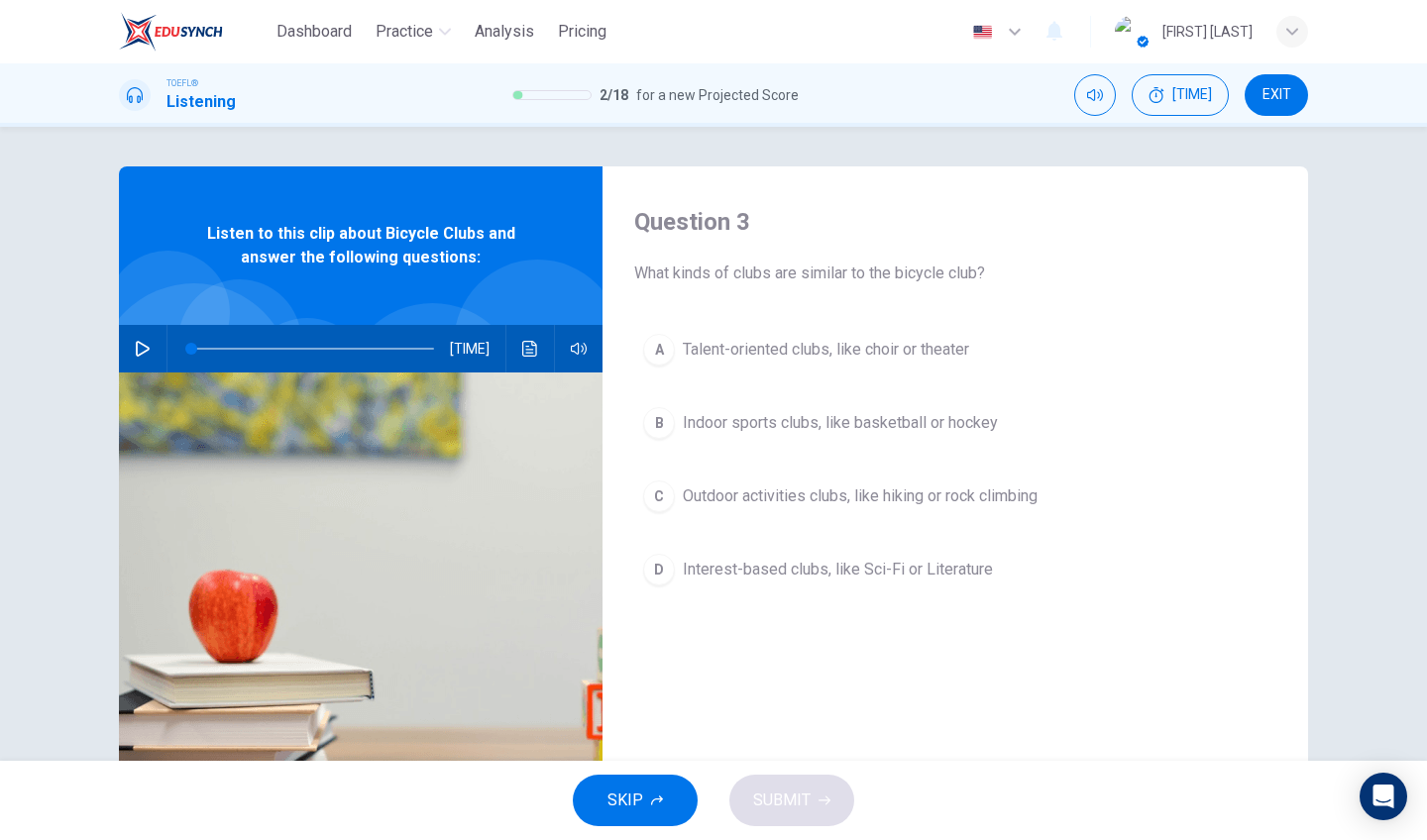 click on "Outdoor activities clubs, like hiking or rock climbing" at bounding box center (825, 350) 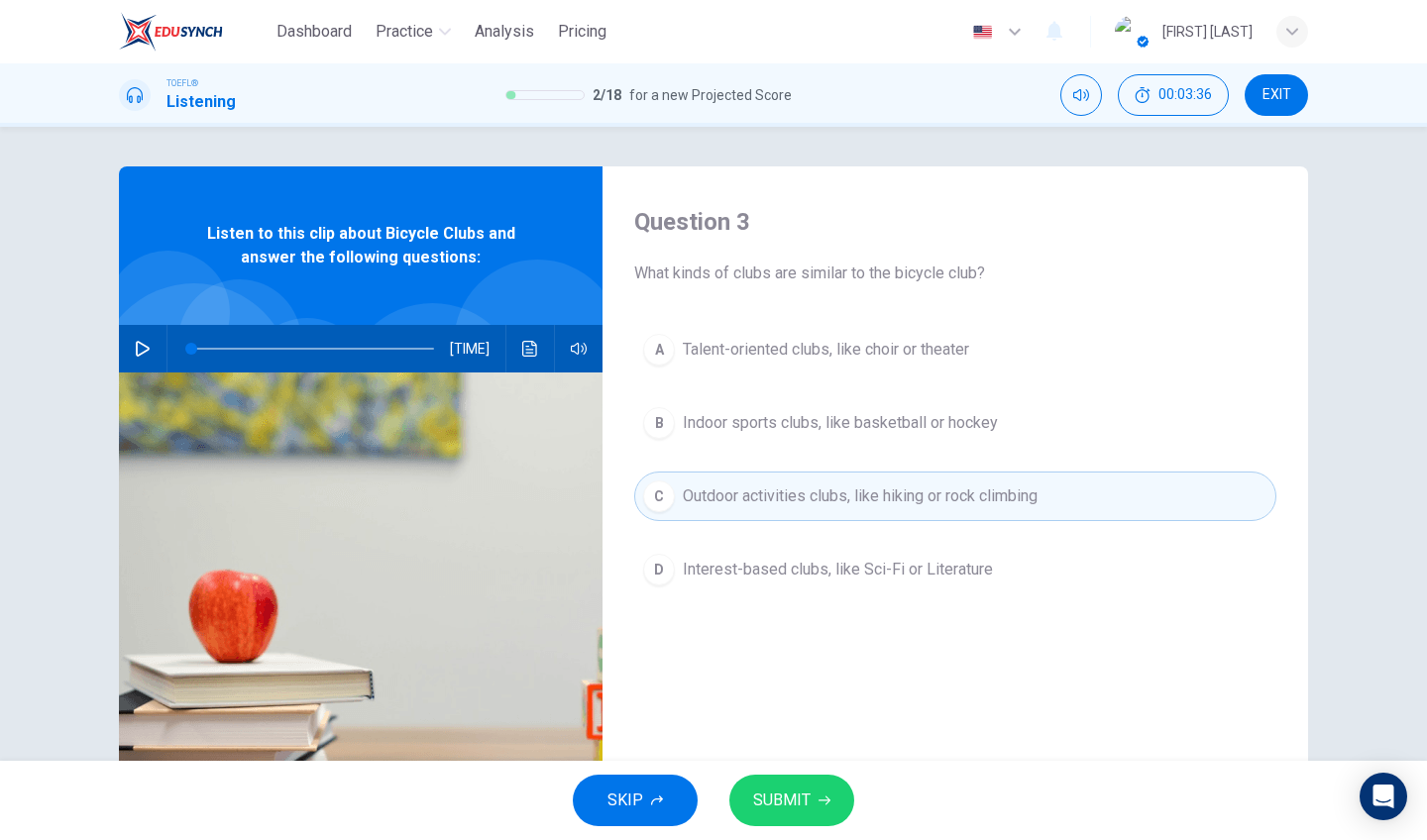 click on "SUBMIT" at bounding box center [782, 800] 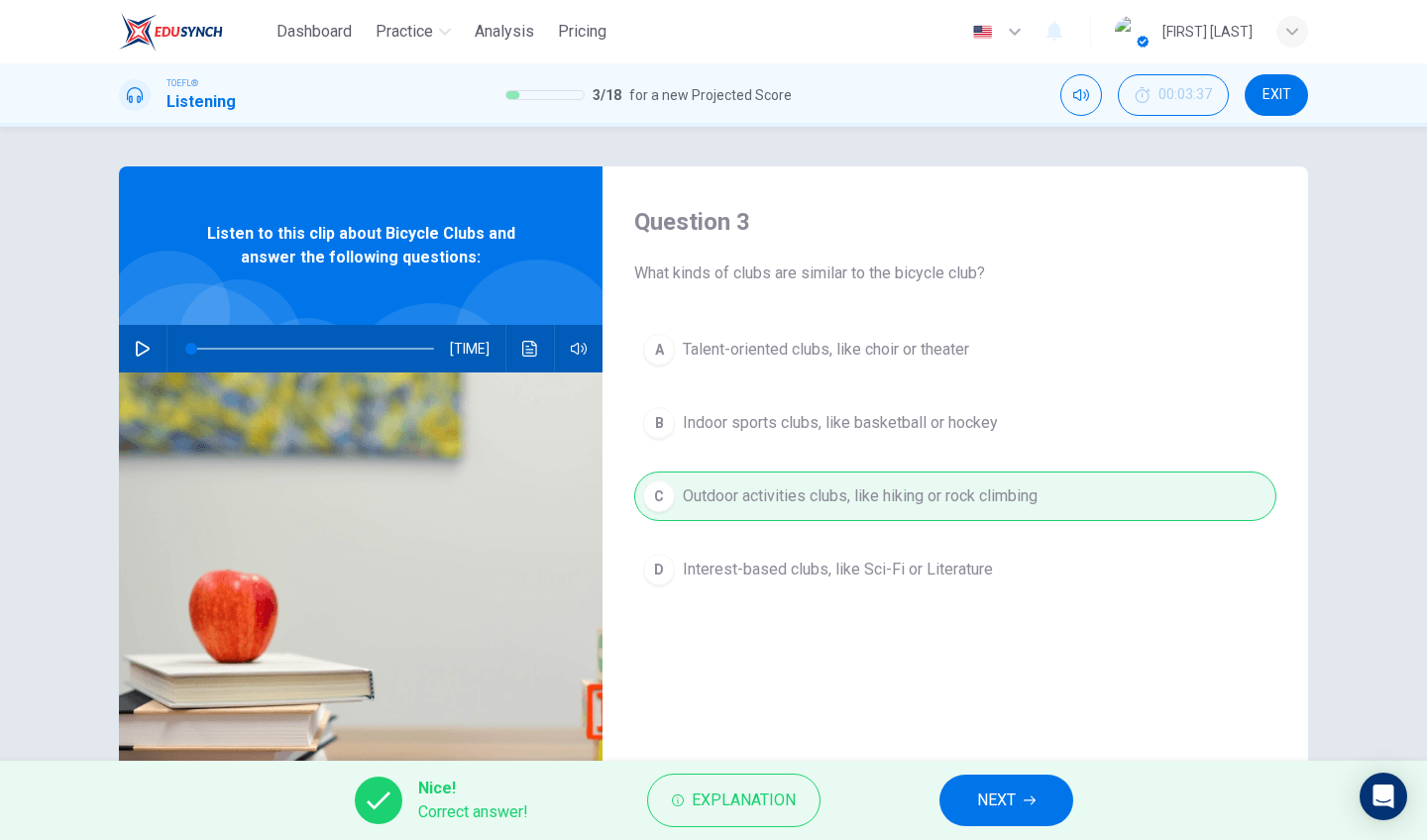 click on "NEXT" at bounding box center [996, 800] 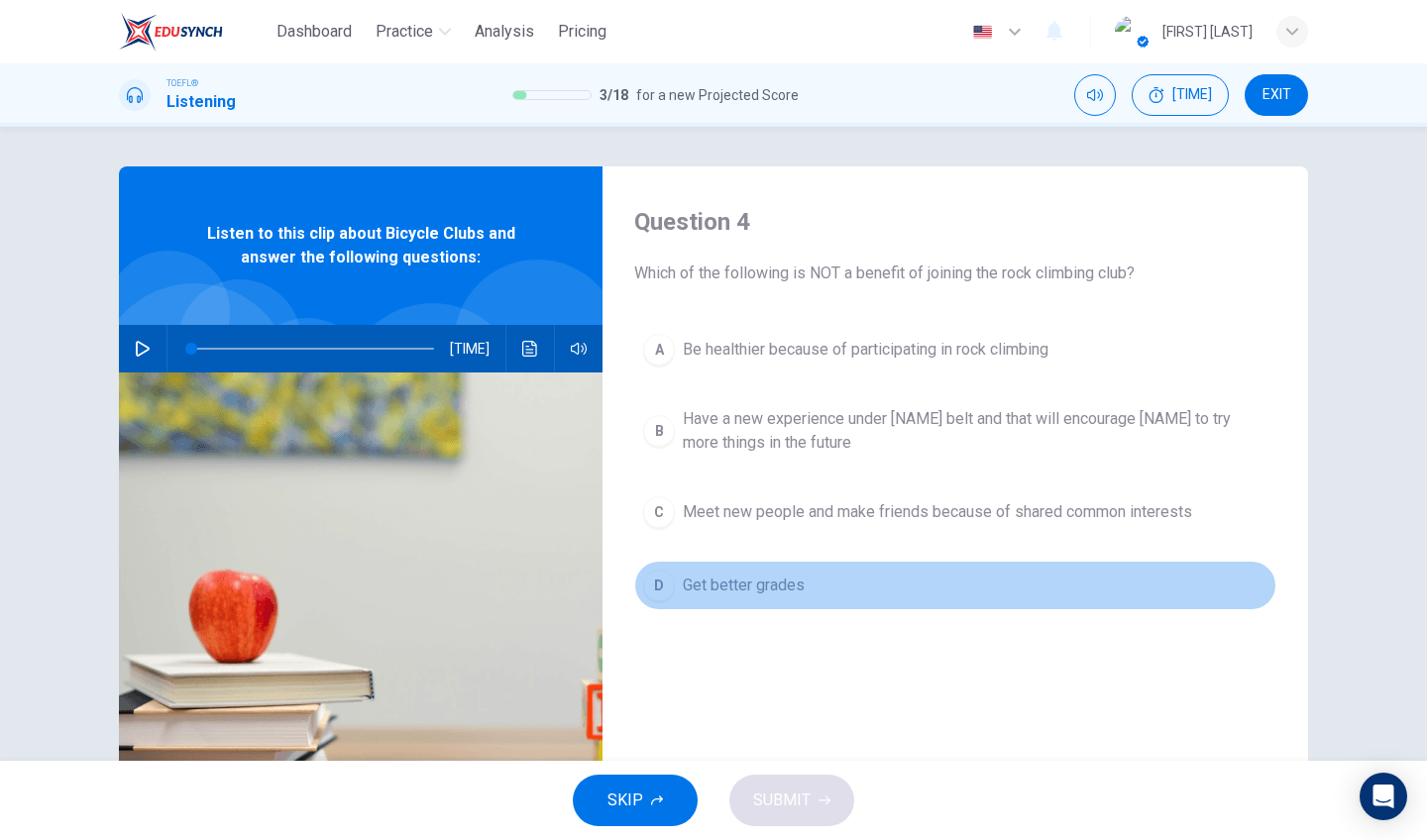click on "D Get better grades" at bounding box center (955, 585) 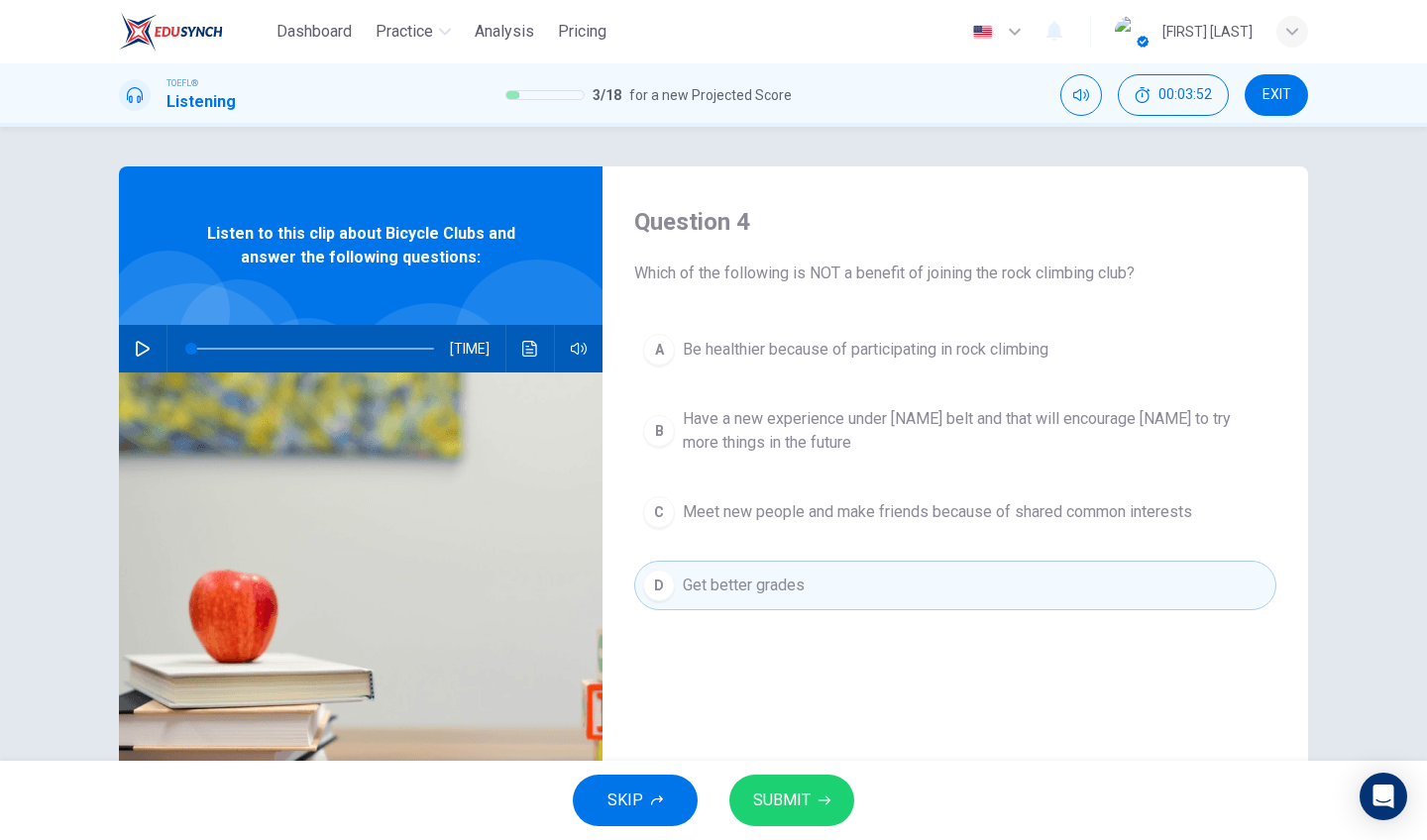 click on "SUBMIT" at bounding box center [782, 800] 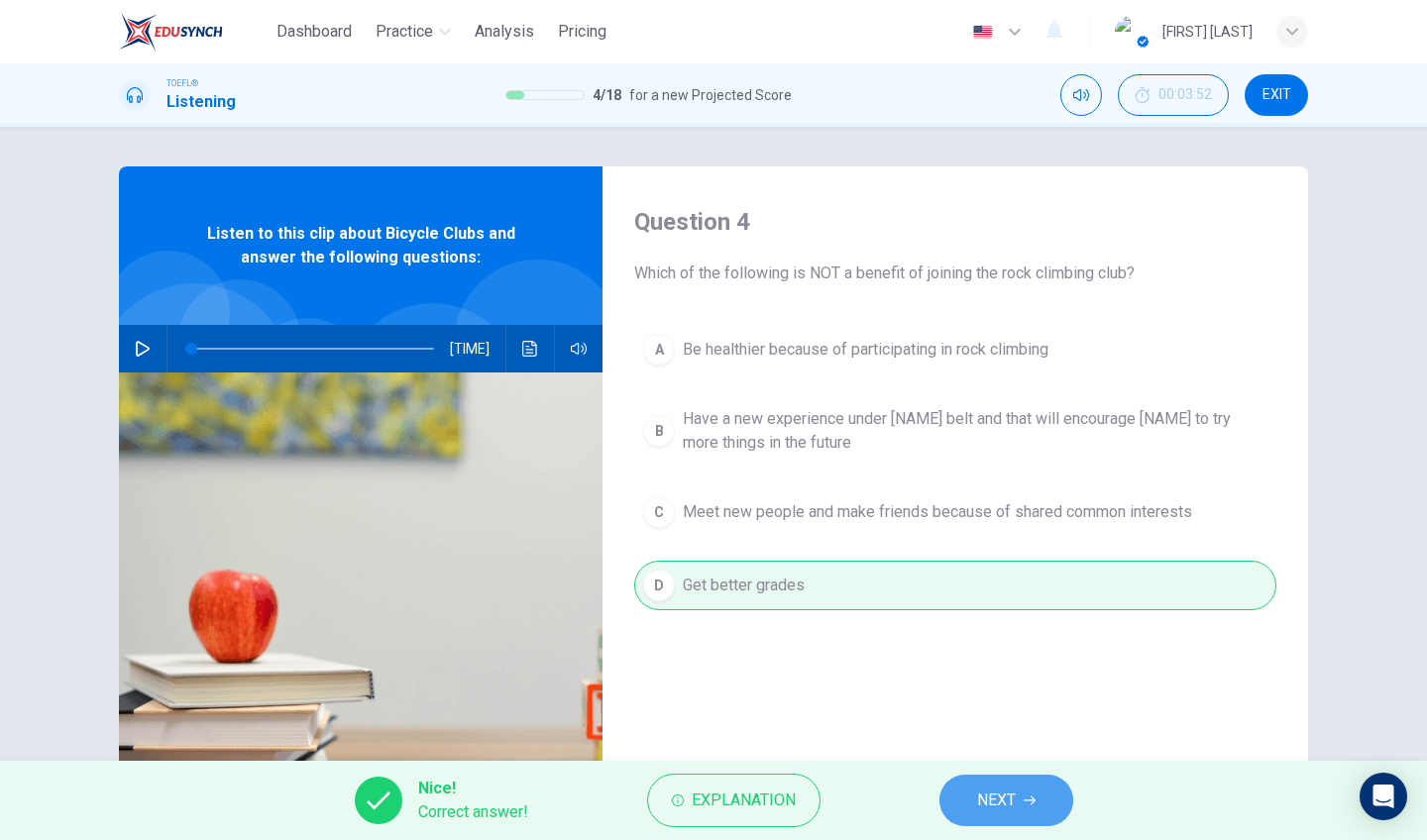 click on "NEXT" at bounding box center (1006, 800) 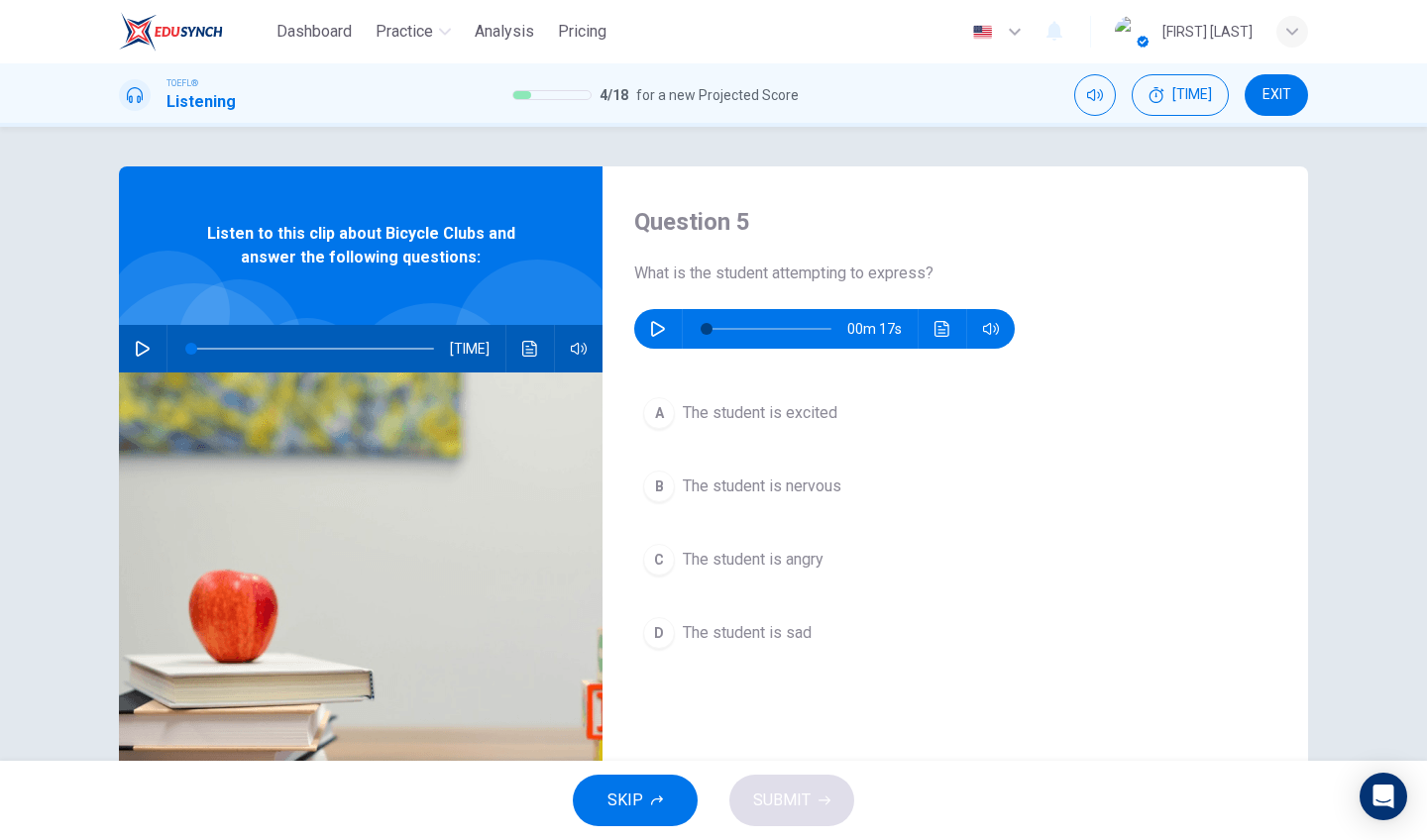 click at bounding box center [658, 329] 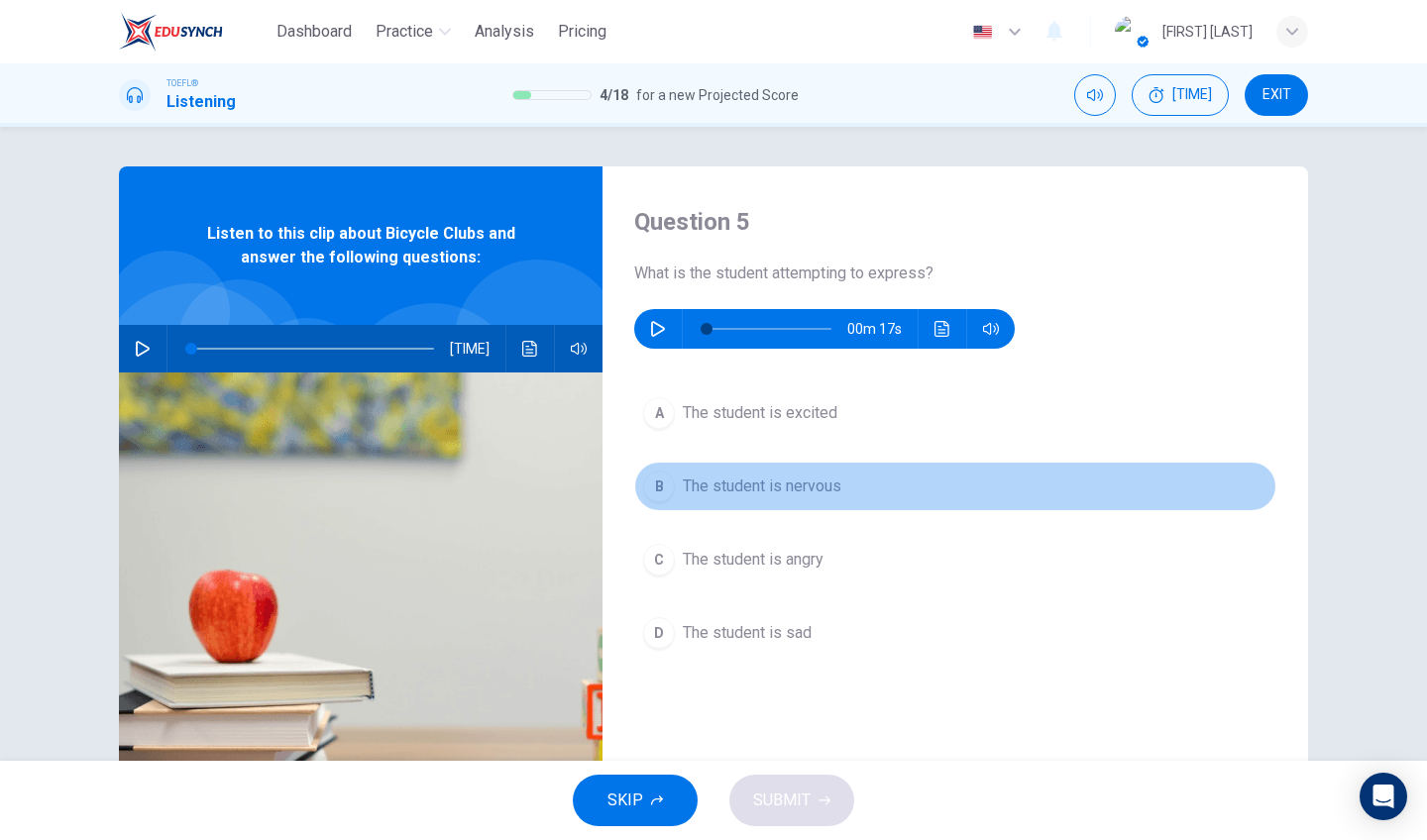 click on "B" at bounding box center [659, 413] 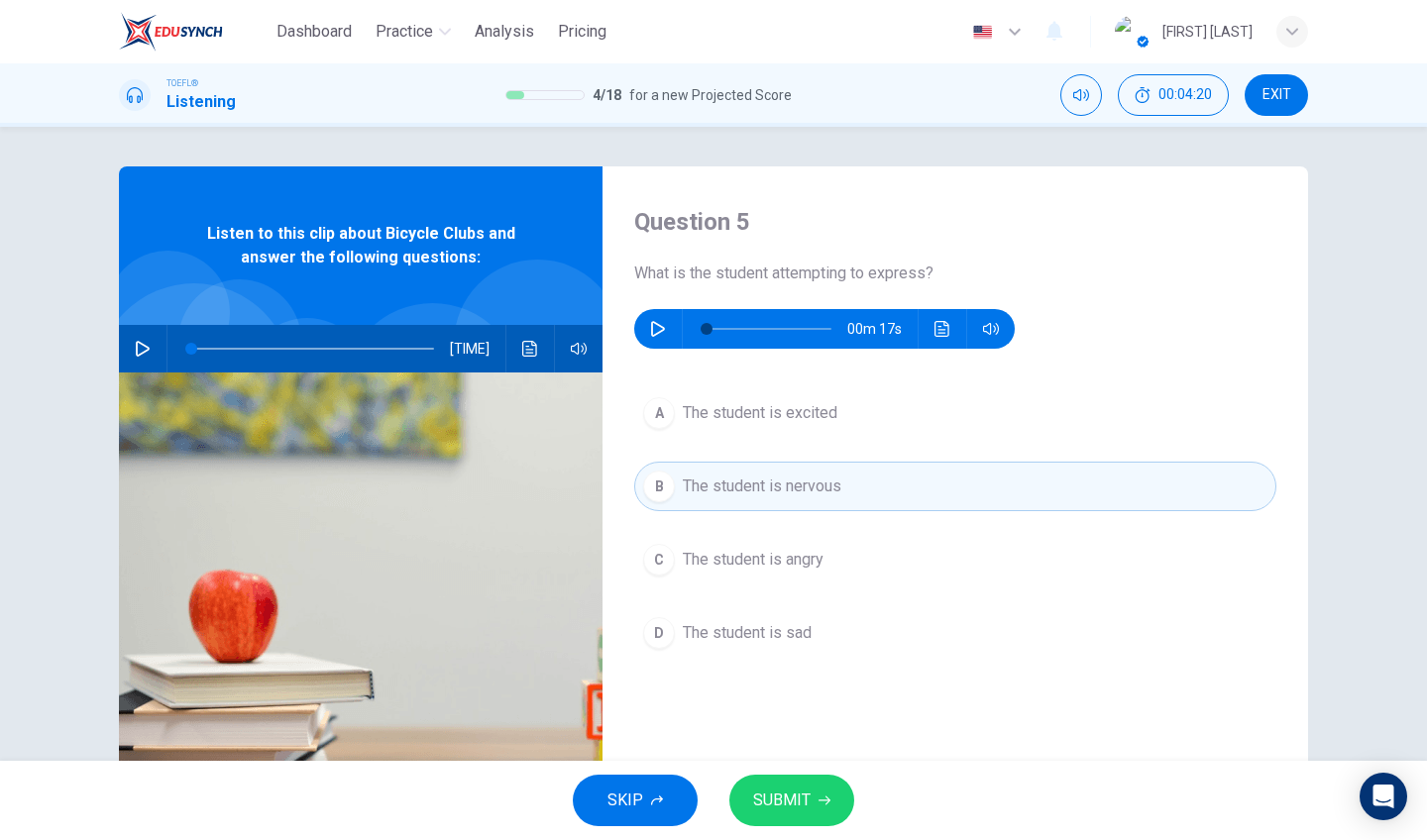 click on "SUBMIT" at bounding box center [792, 800] 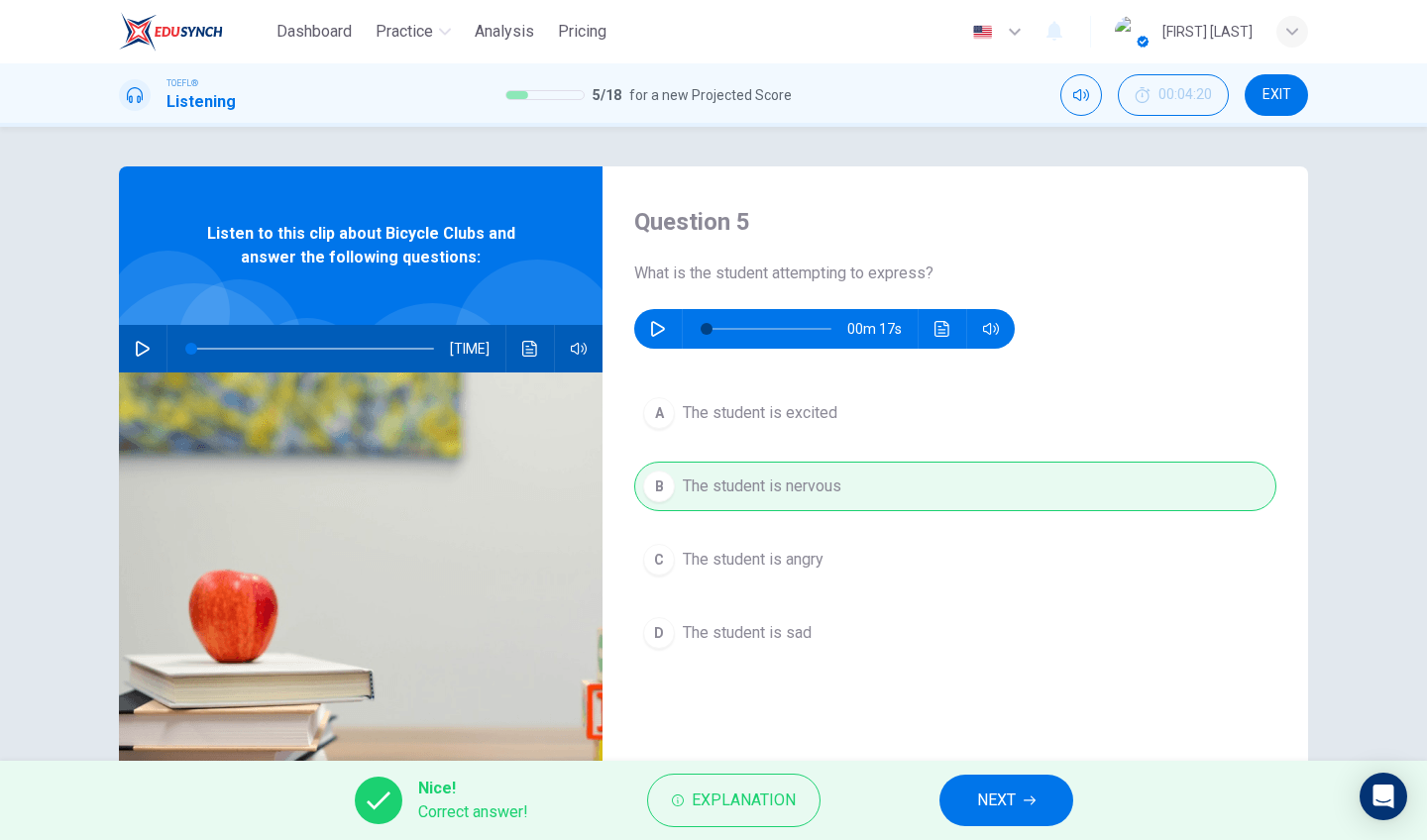 click at bounding box center (1030, 800) 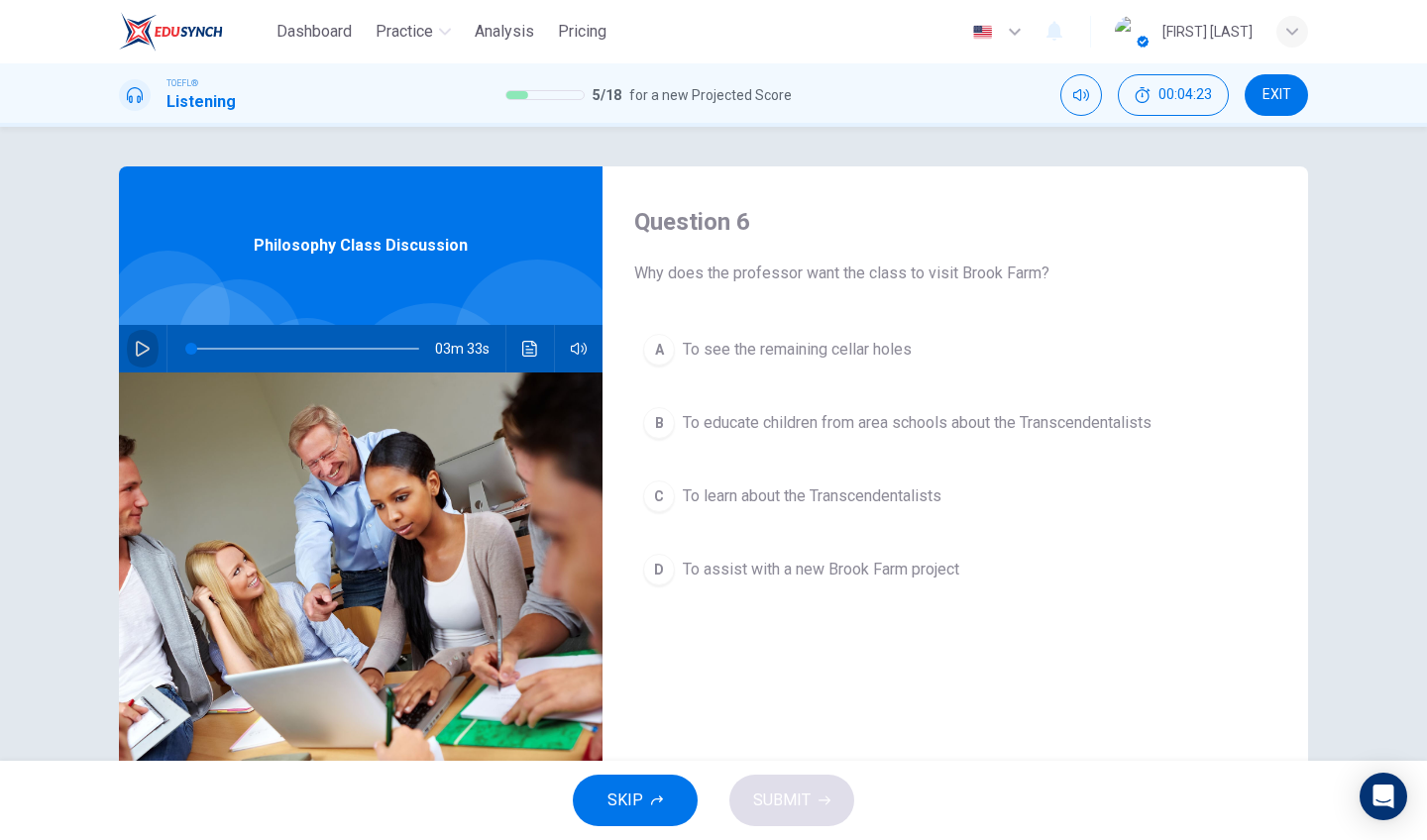 click at bounding box center (143, 349) 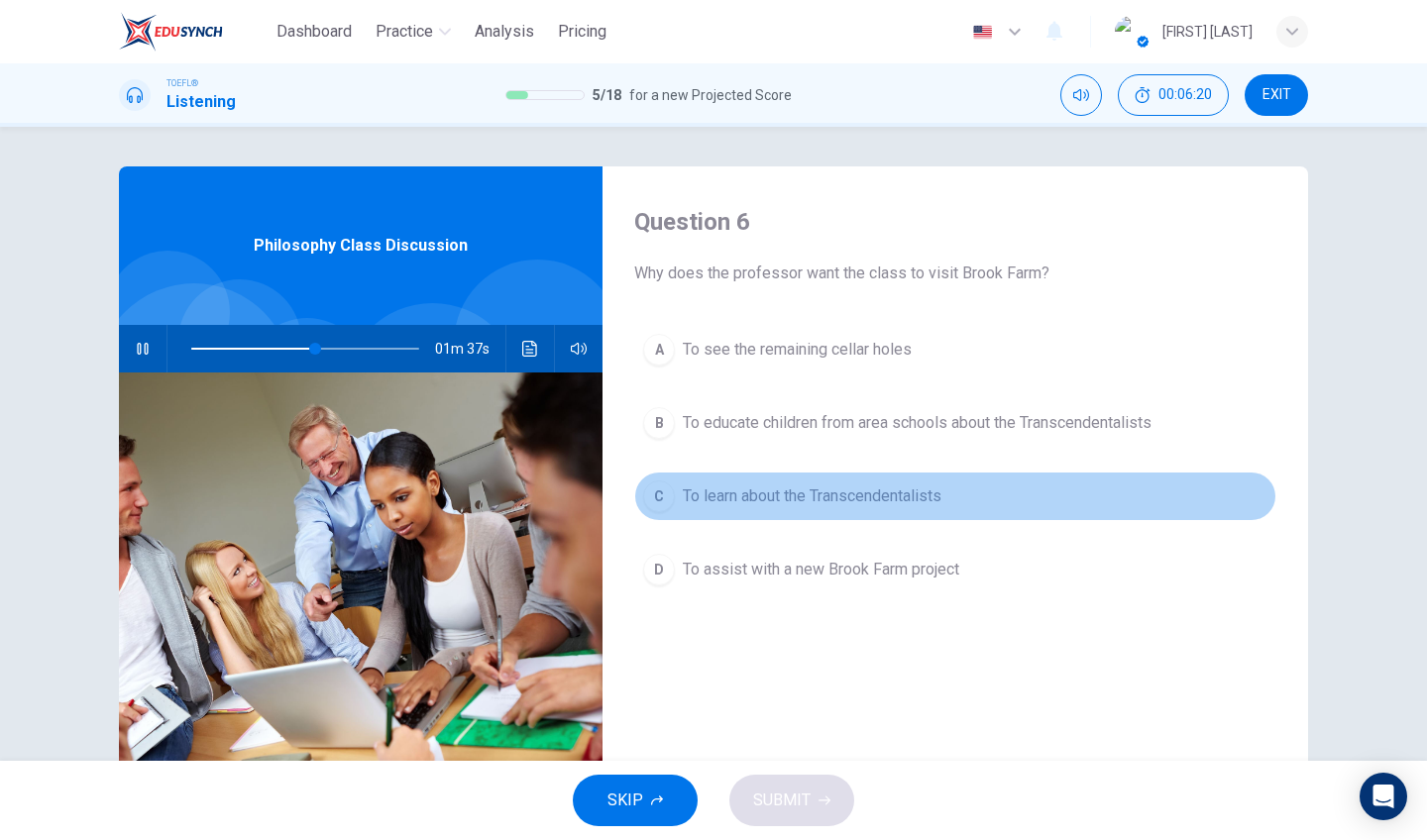 click on "To learn about the Transcendentalists" at bounding box center (797, 350) 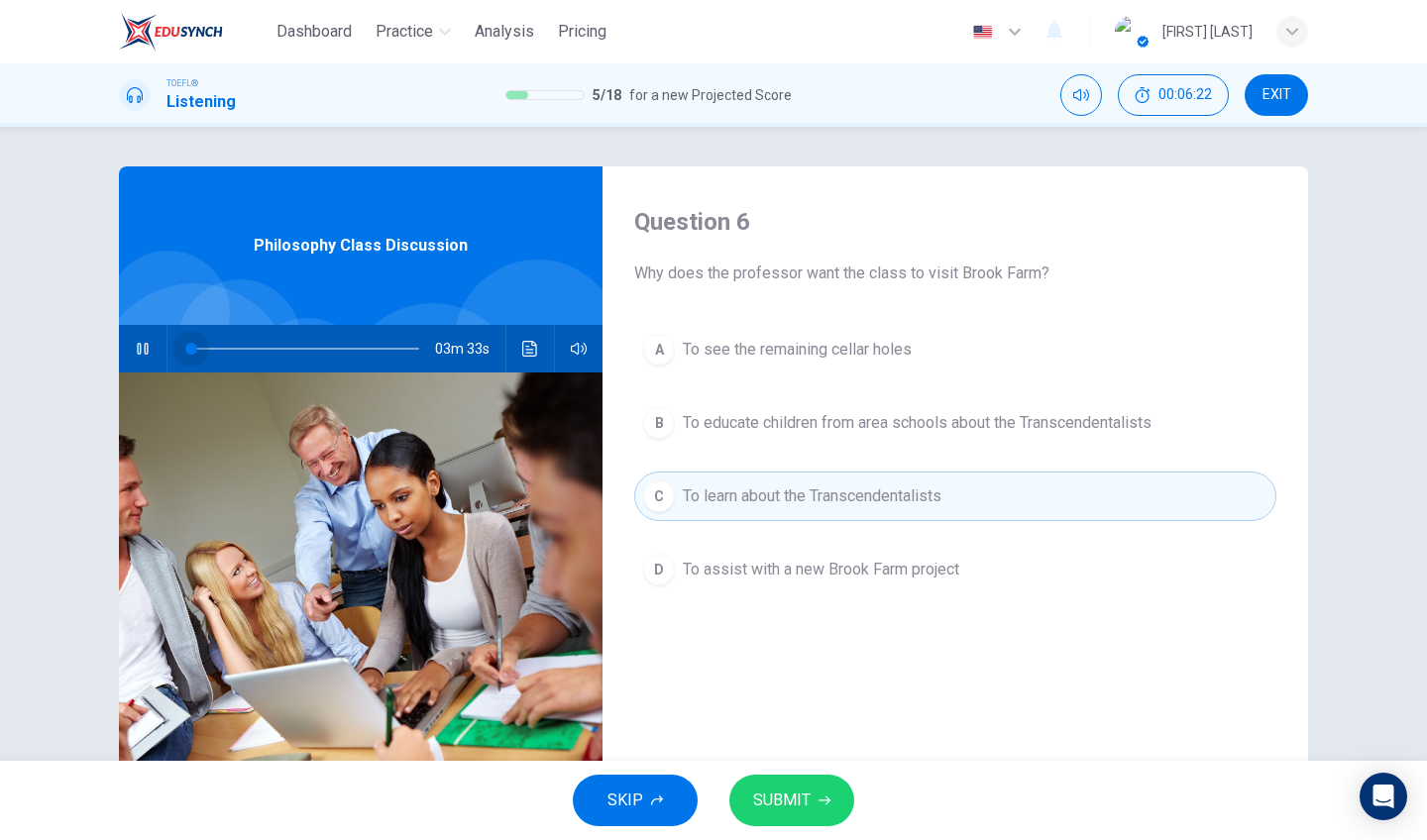 drag, startPoint x: 311, startPoint y: 349, endPoint x: 127, endPoint y: 348, distance: 184.00272 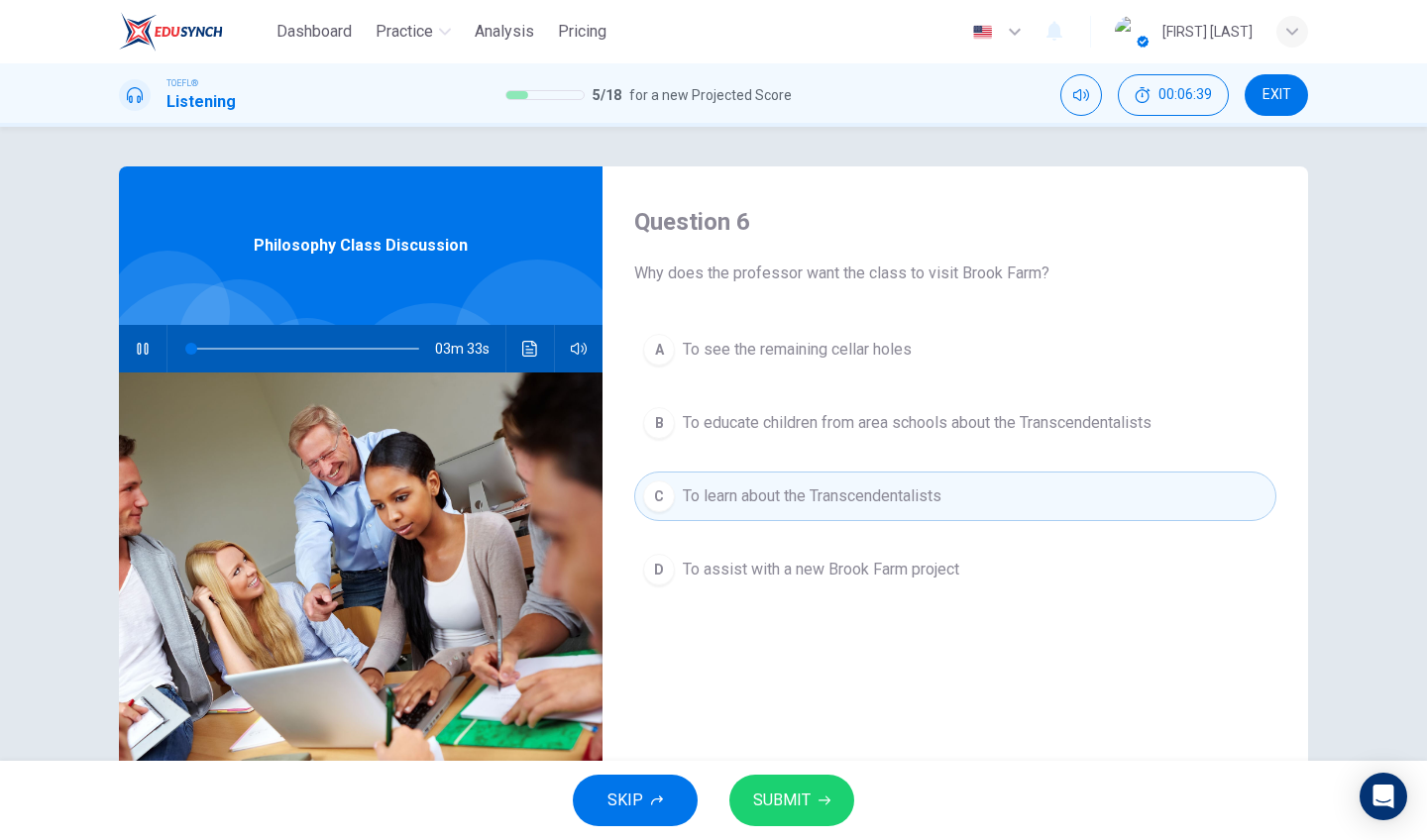 click at bounding box center [143, 349] 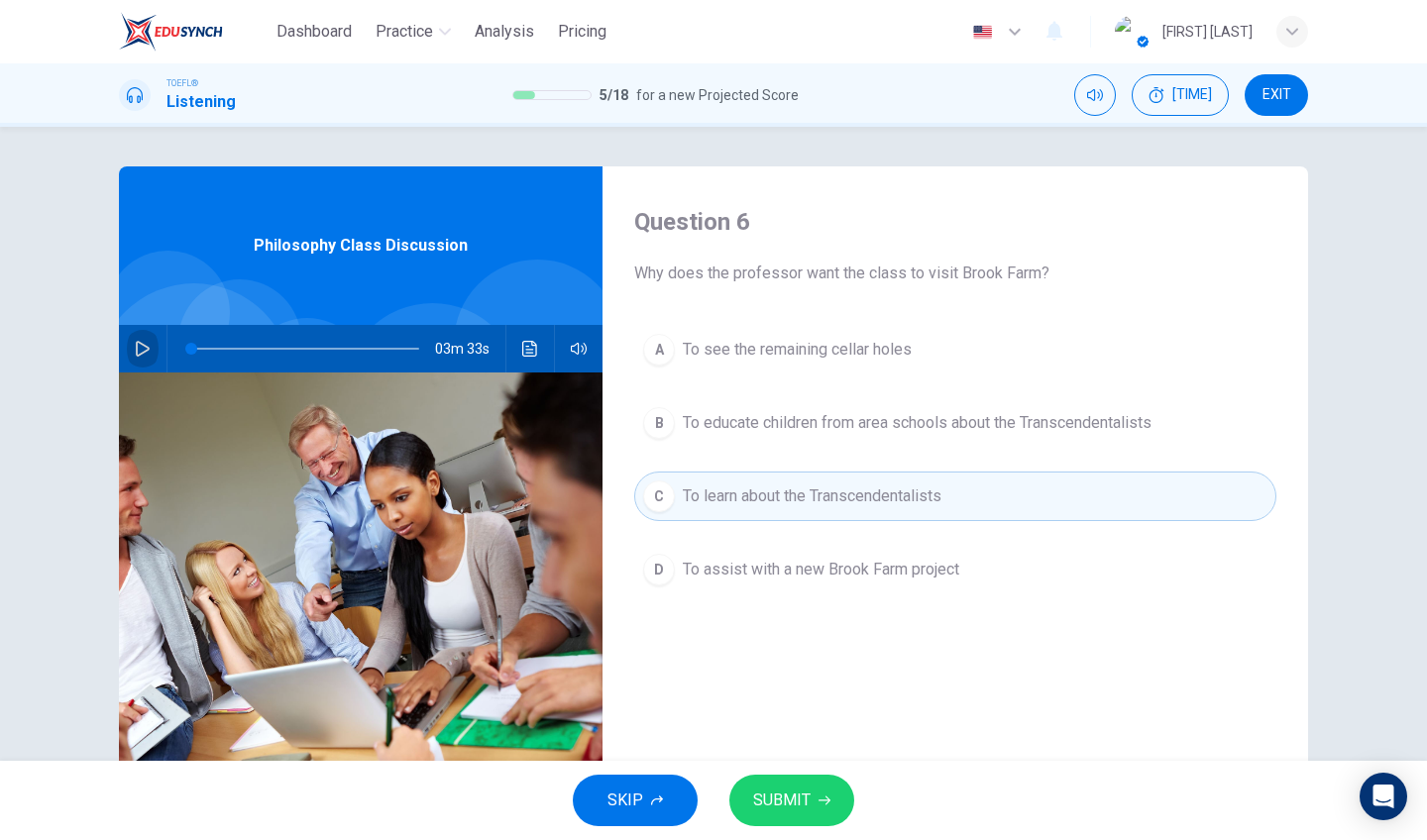 click at bounding box center [143, 349] 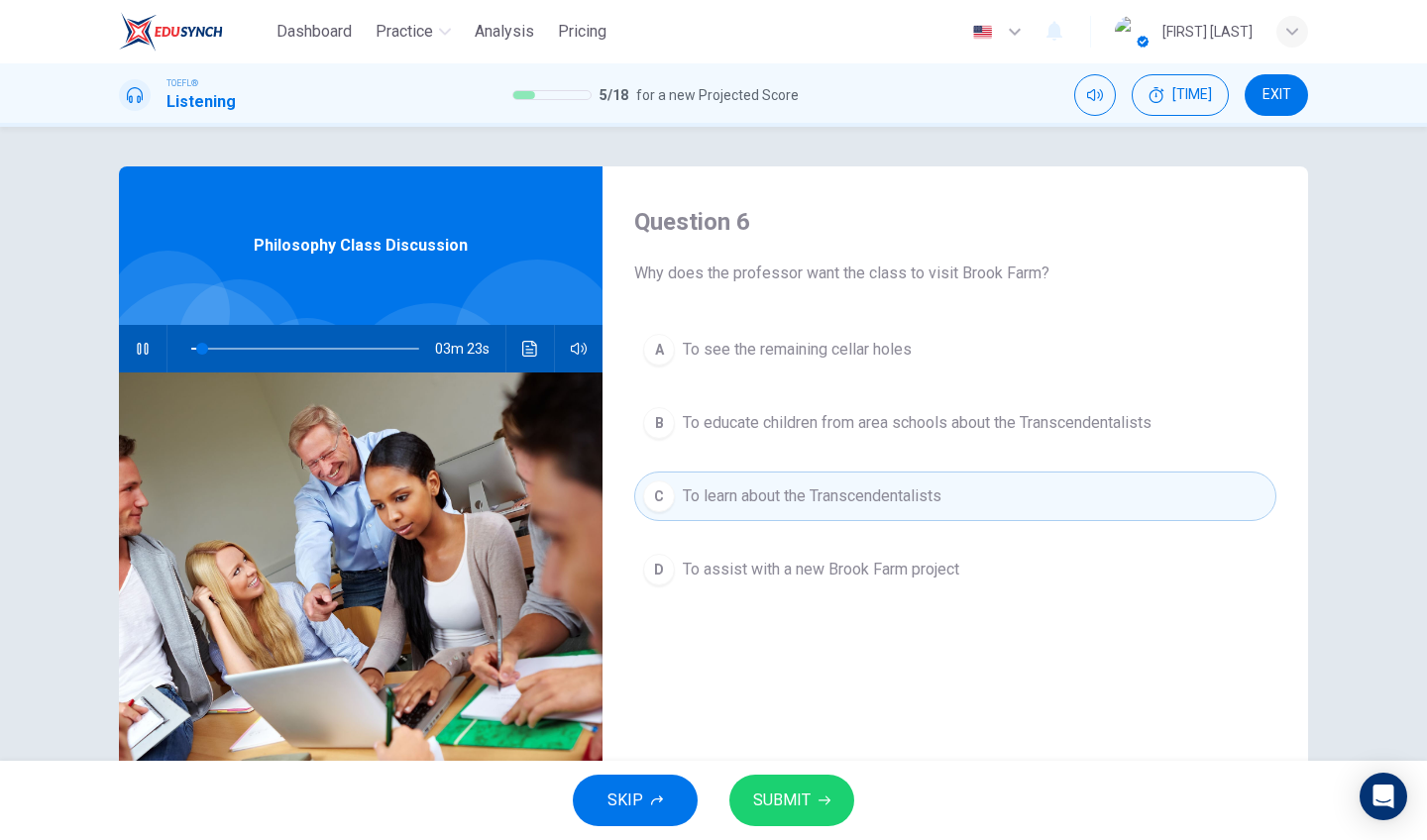 click at bounding box center [143, 349] 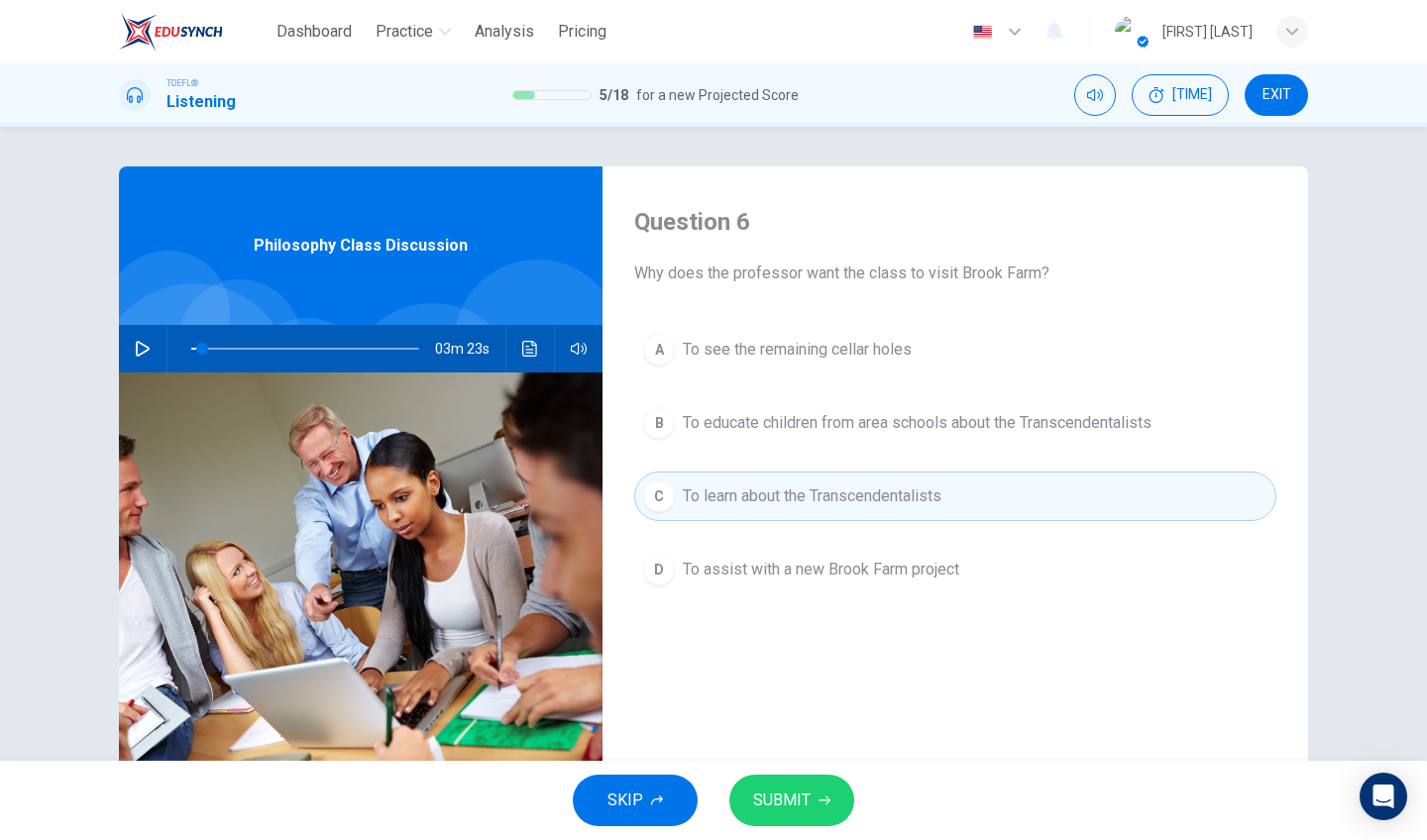 click at bounding box center [143, 349] 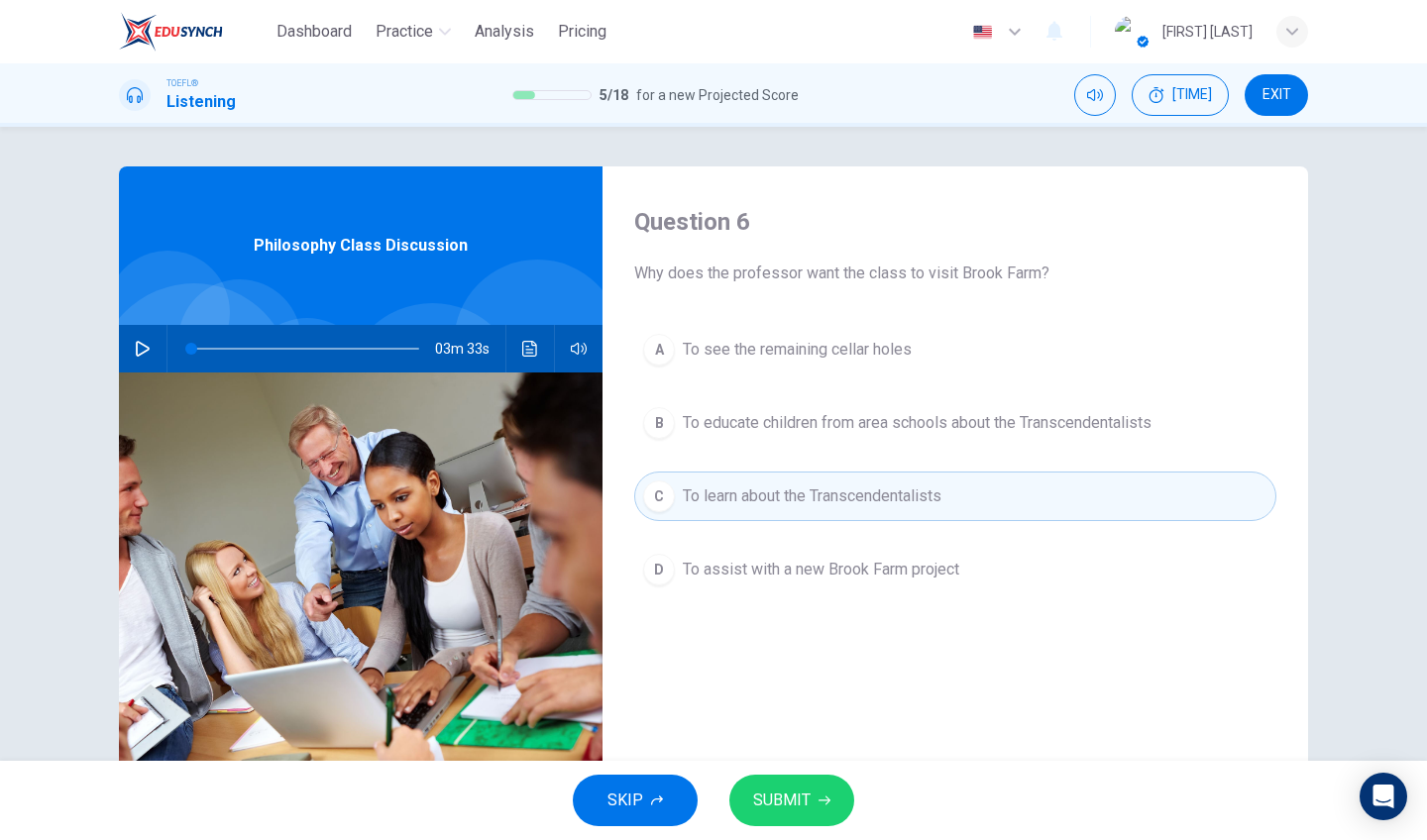 click on "SUBMIT" at bounding box center [782, 800] 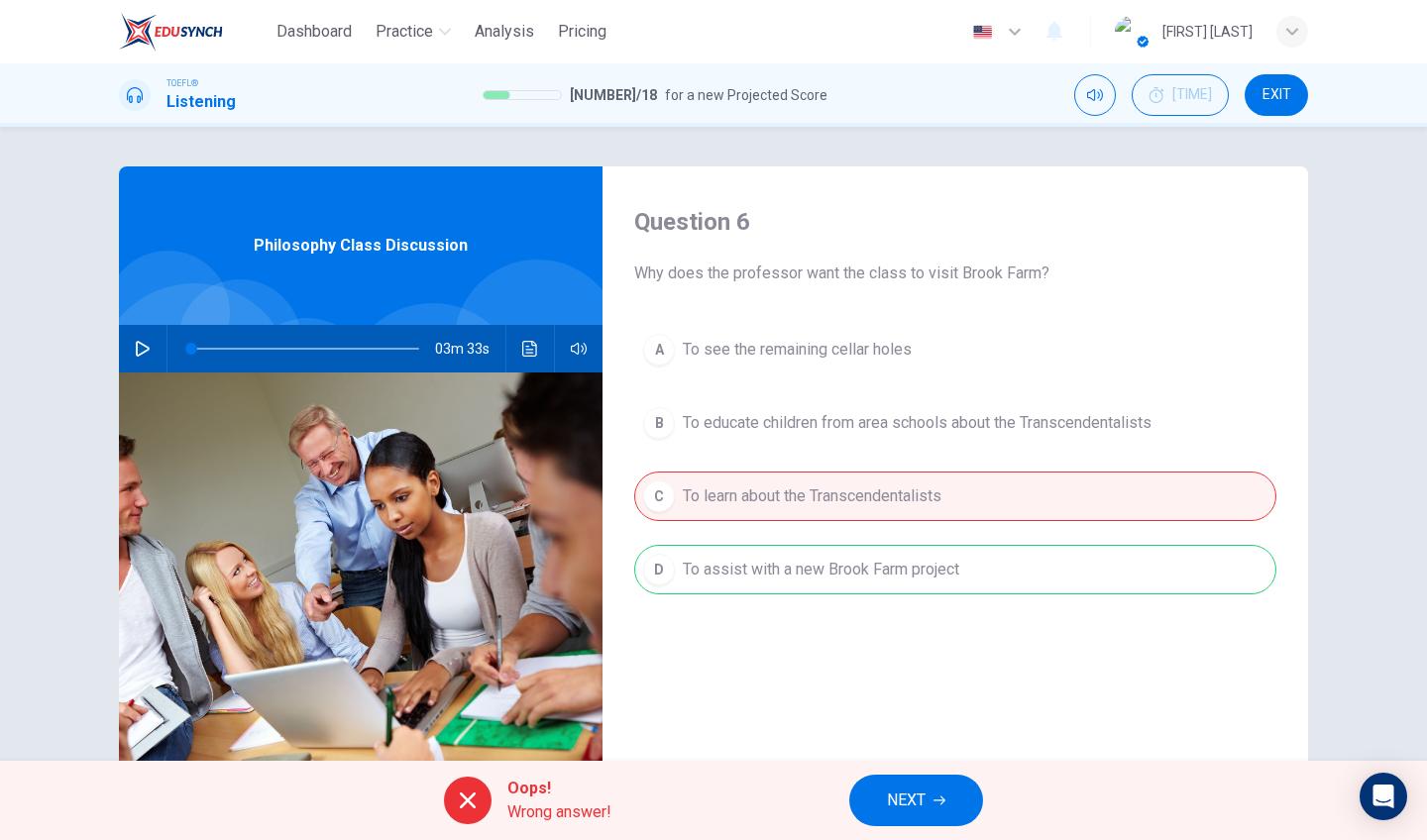 click on "NEXT" at bounding box center (916, 800) 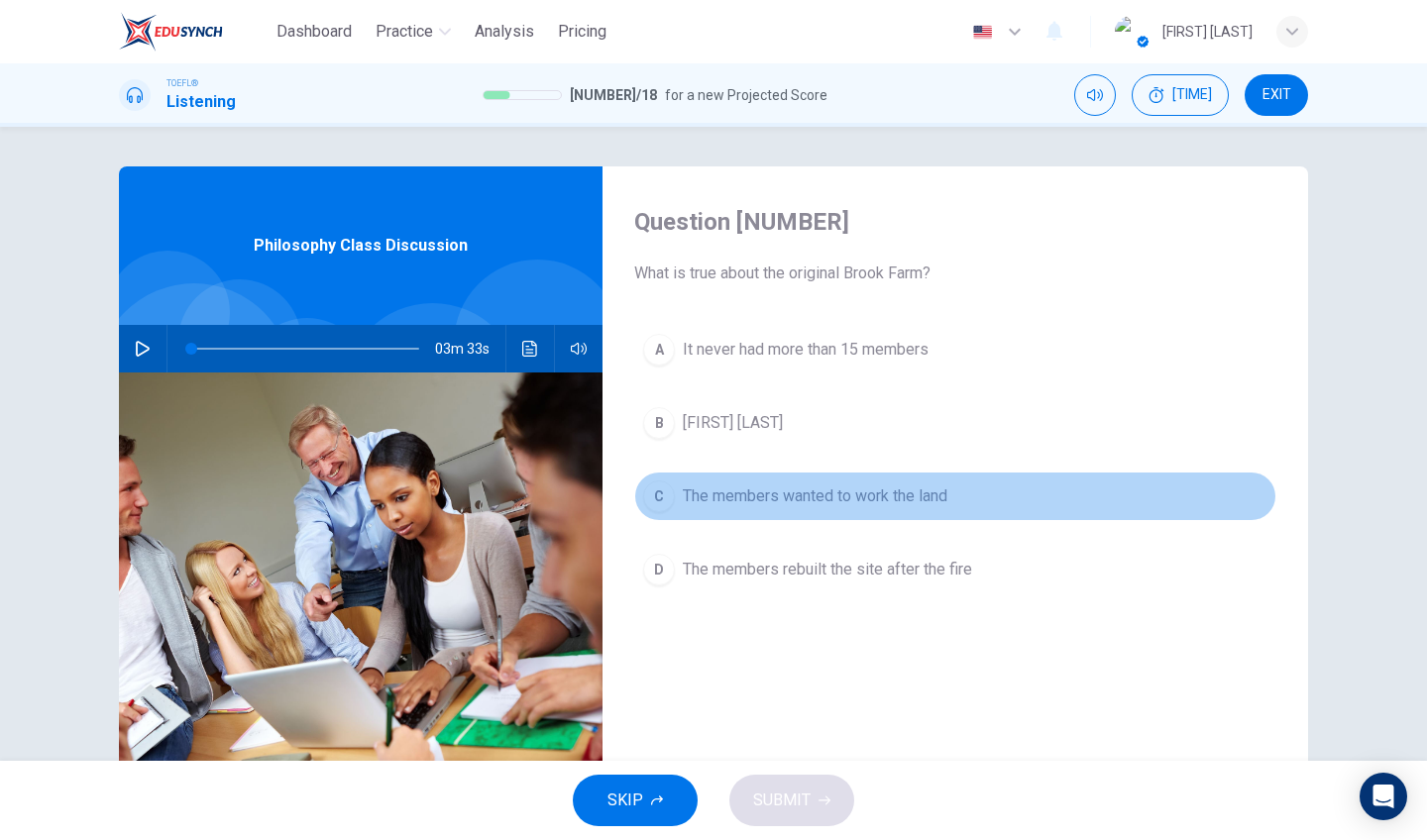 click on "The members wanted to work the land" at bounding box center (806, 350) 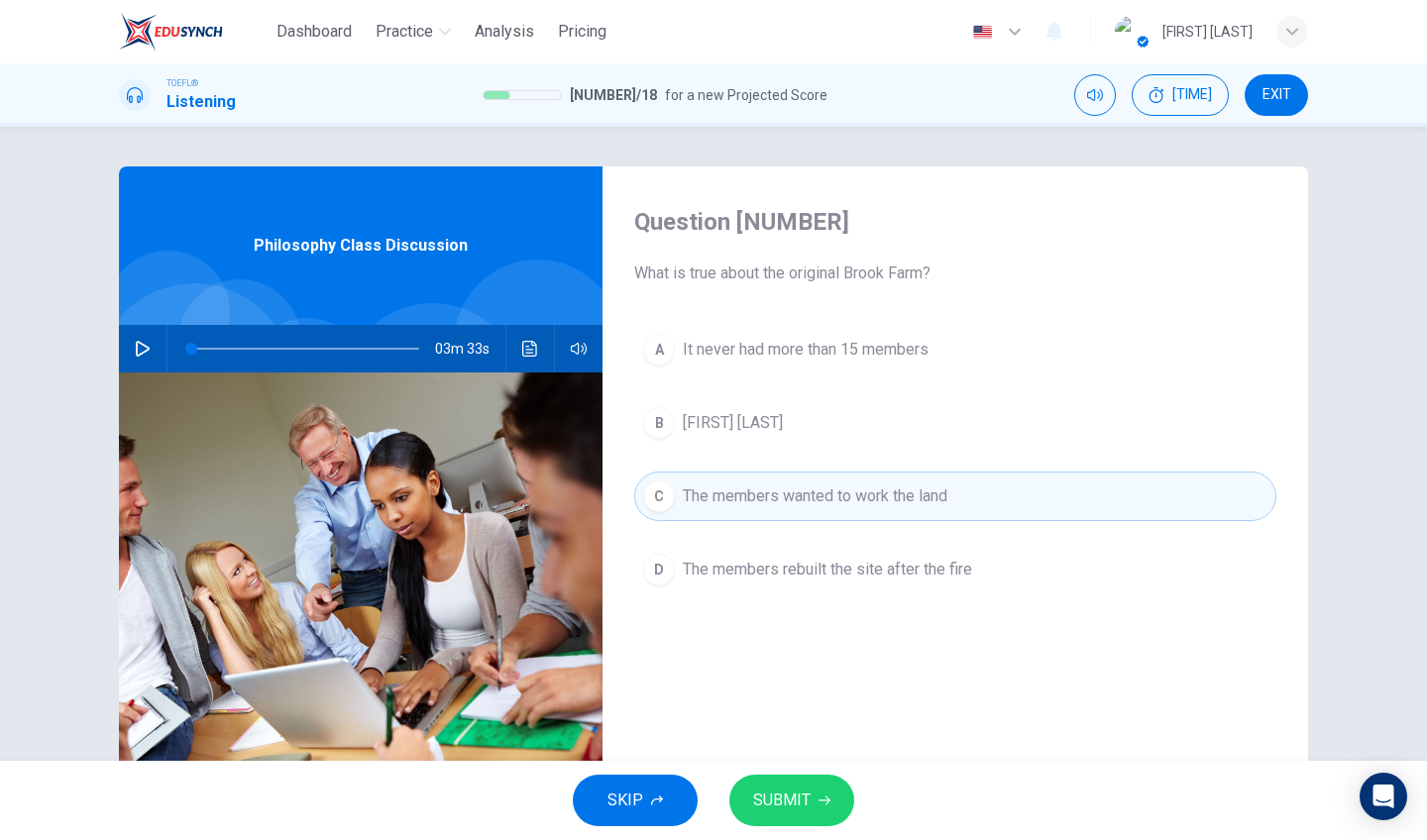 click on "The members rebuilt the site after the fire" at bounding box center (806, 350) 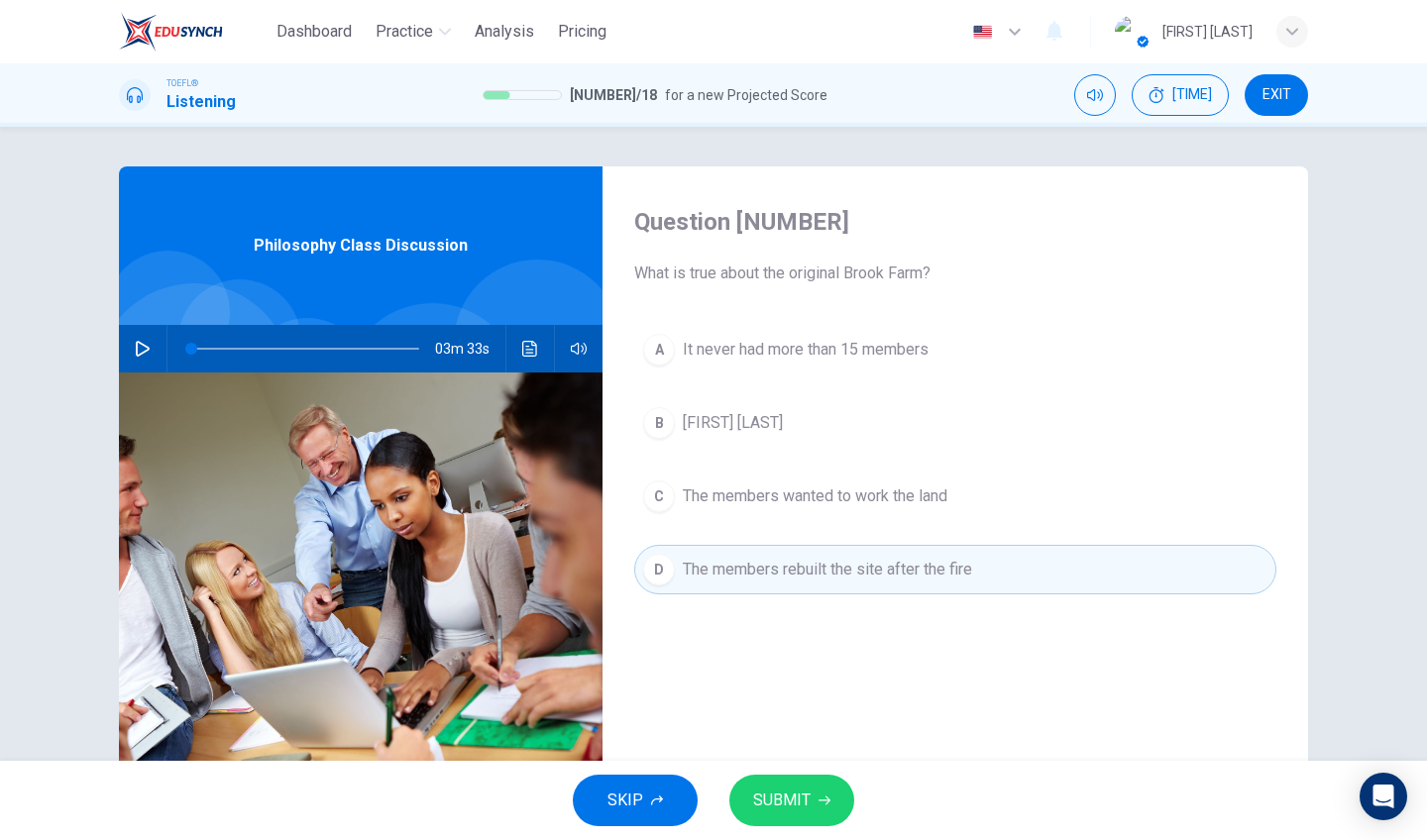 click on "SUBMIT" at bounding box center (782, 800) 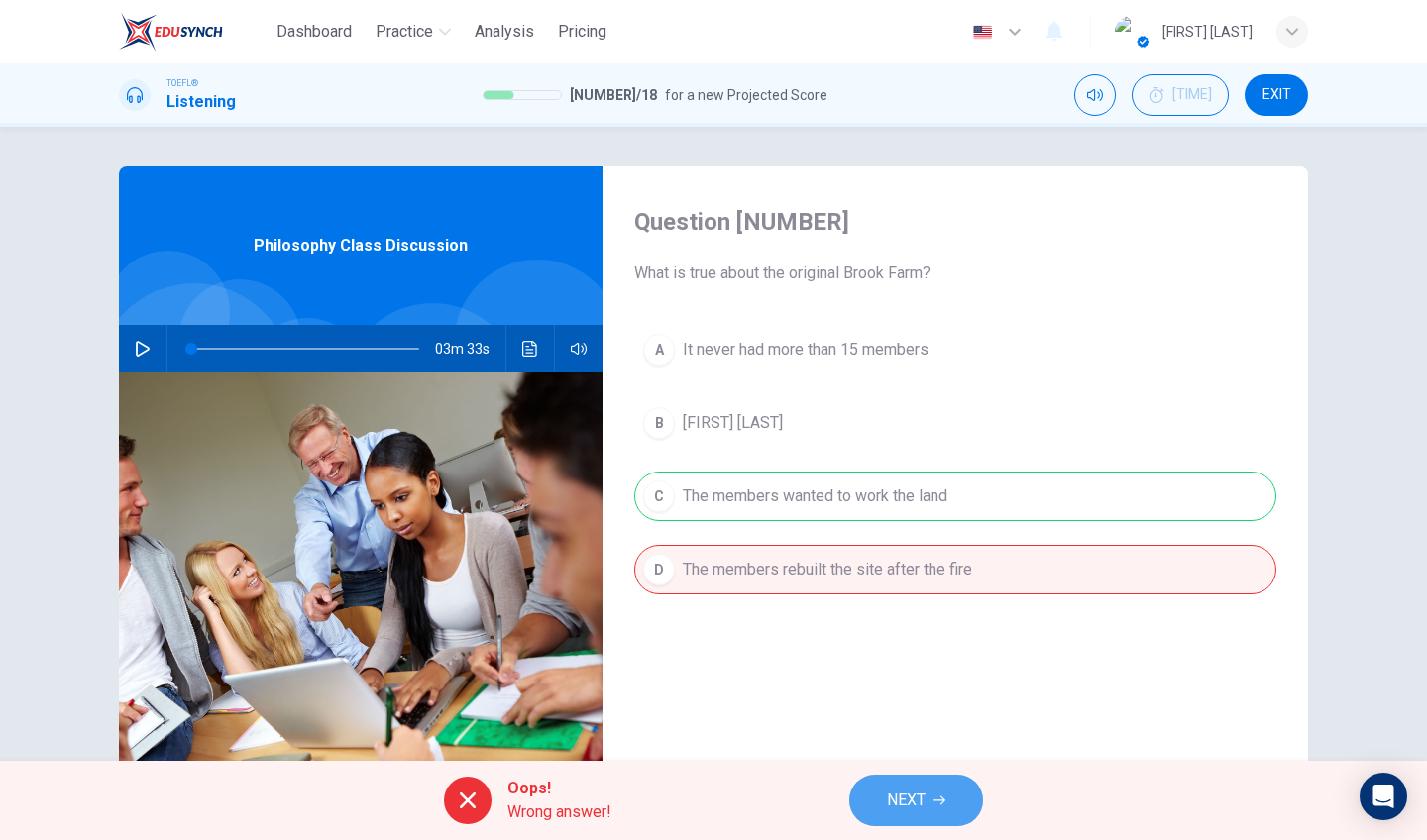 click on "NEXT" at bounding box center [906, 800] 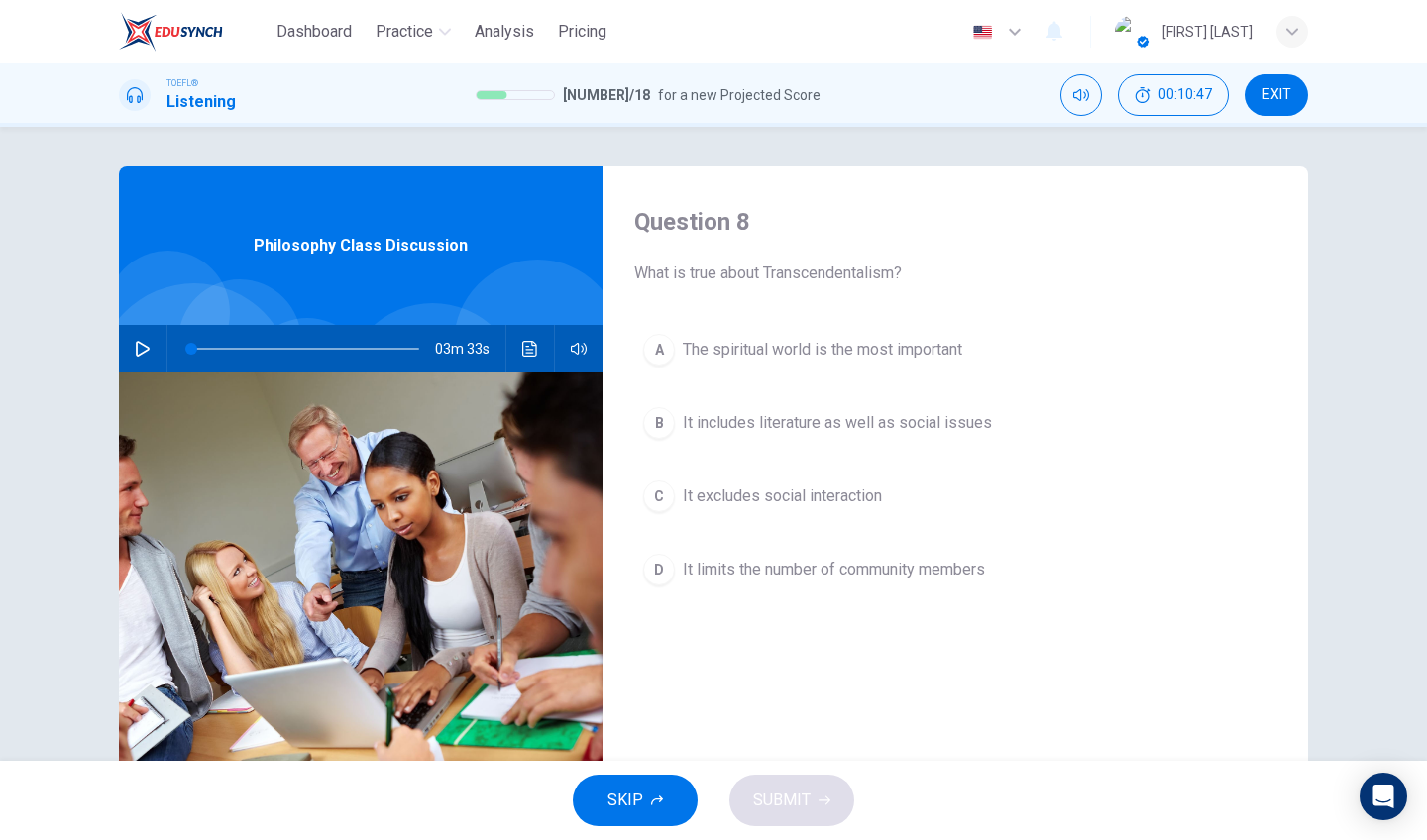click on "The spiritual world is the most important" at bounding box center [823, 350] 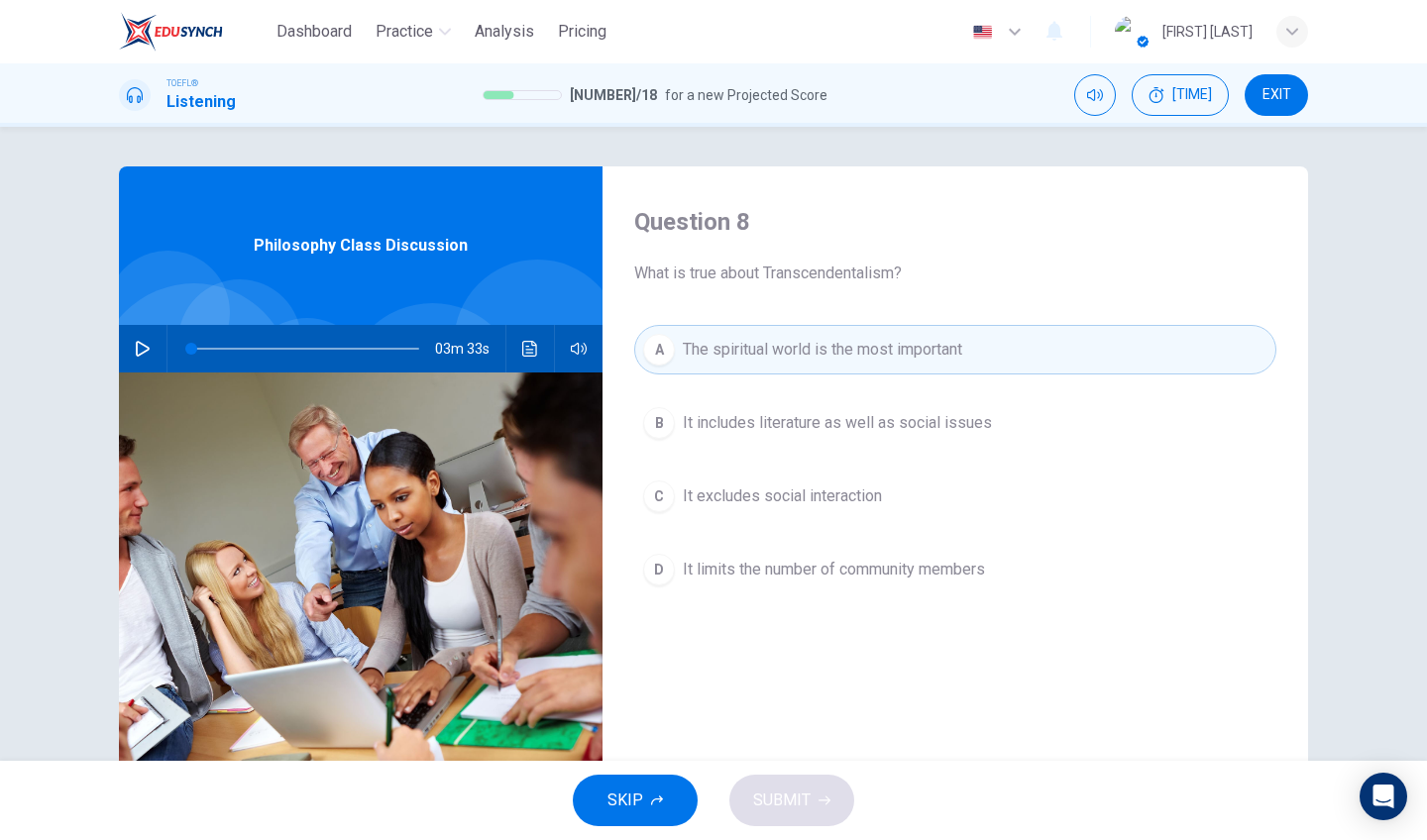 click on "B It includes literature as well as social issues" at bounding box center [955, 423] 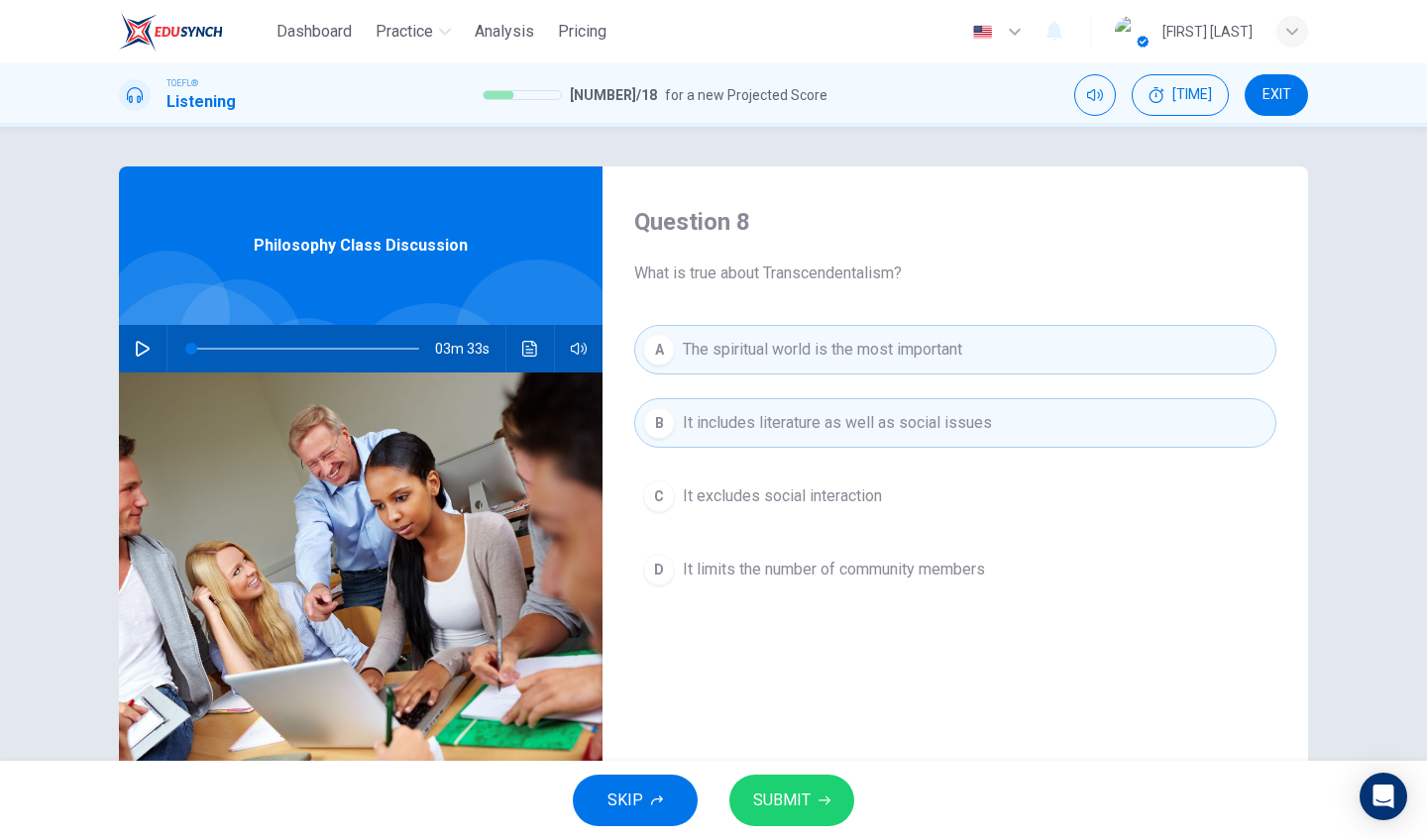 click on "SUBMIT" at bounding box center [782, 800] 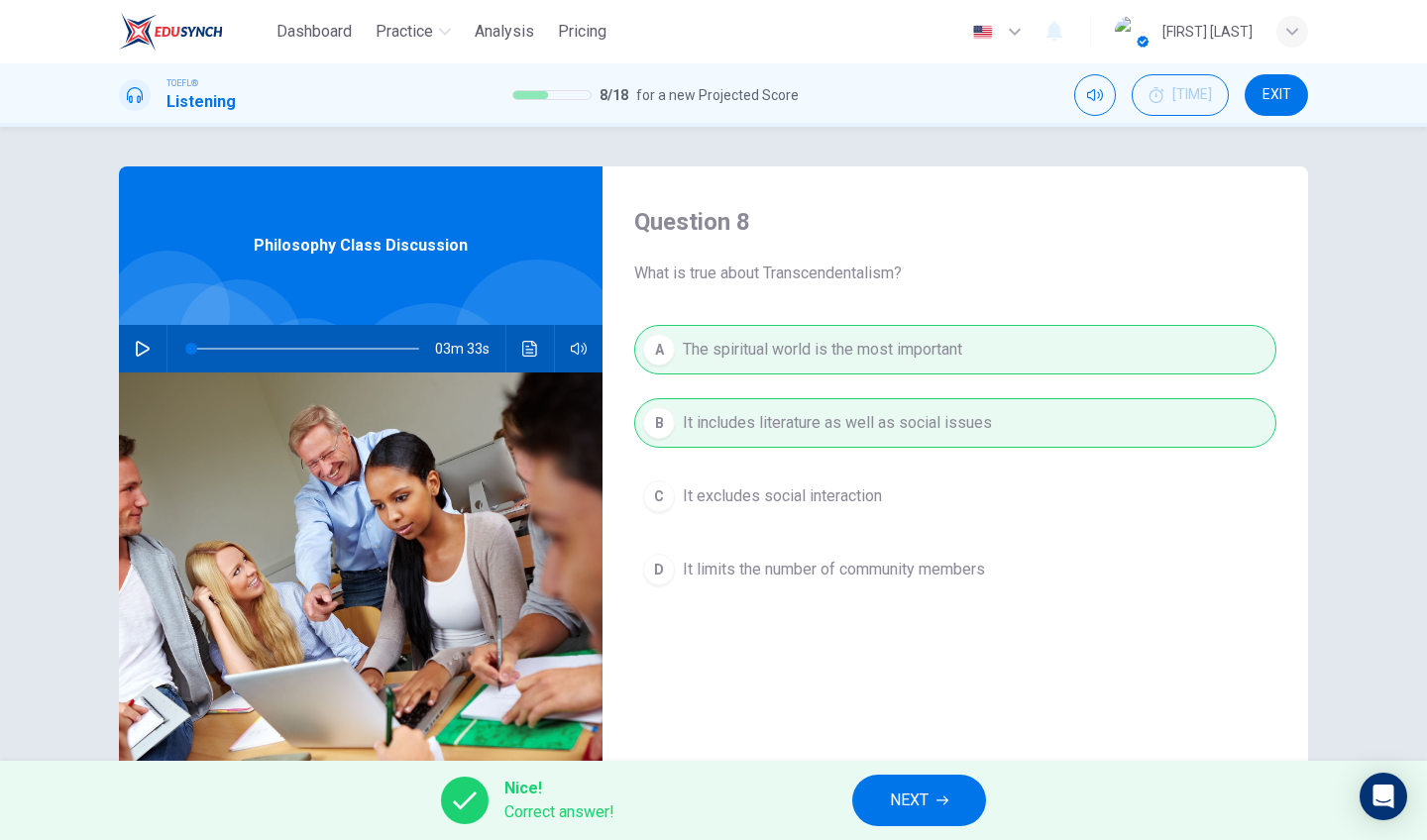 click on "NEXT" at bounding box center (919, 800) 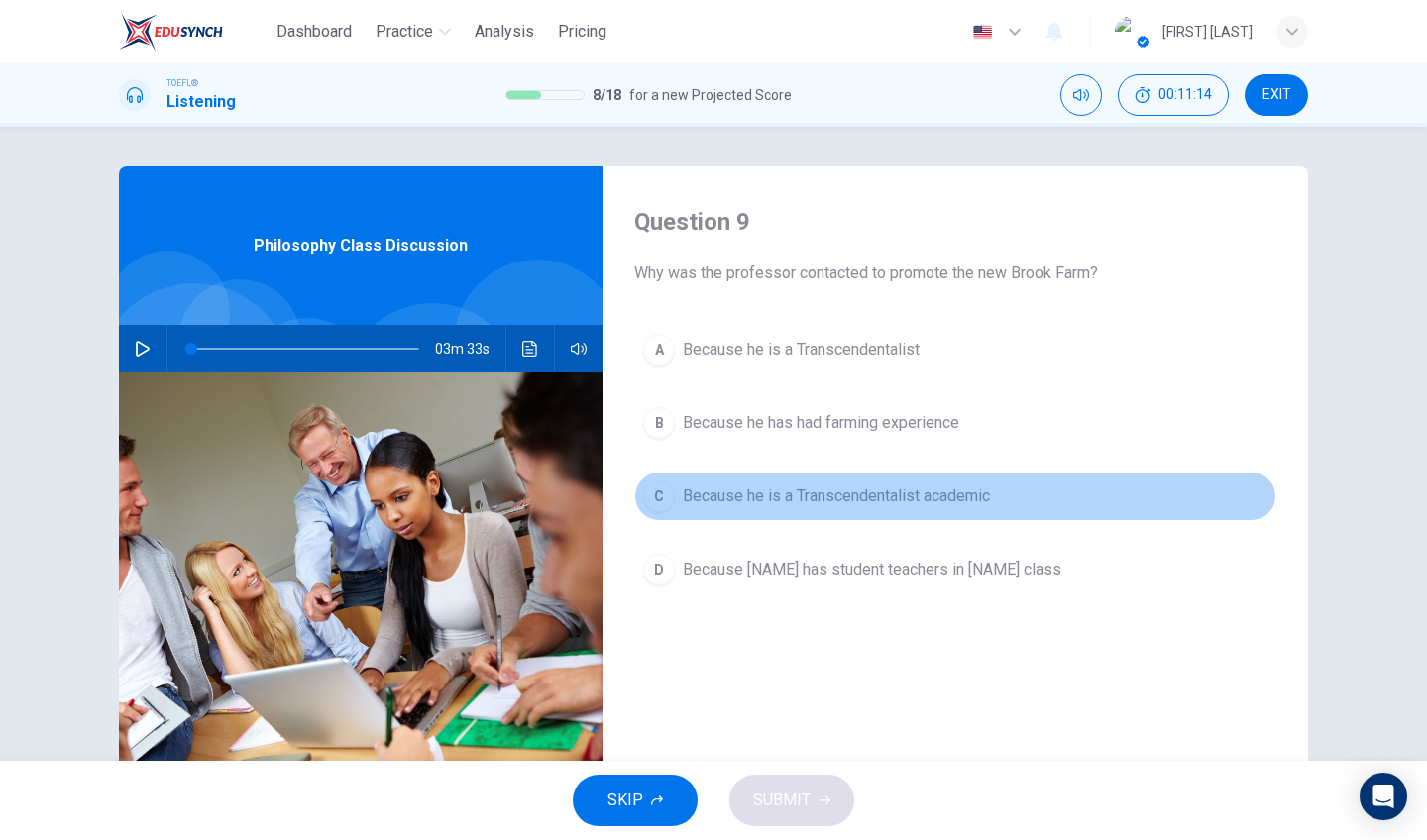 click on "Because he is a Transcendentalist academic" at bounding box center [801, 350] 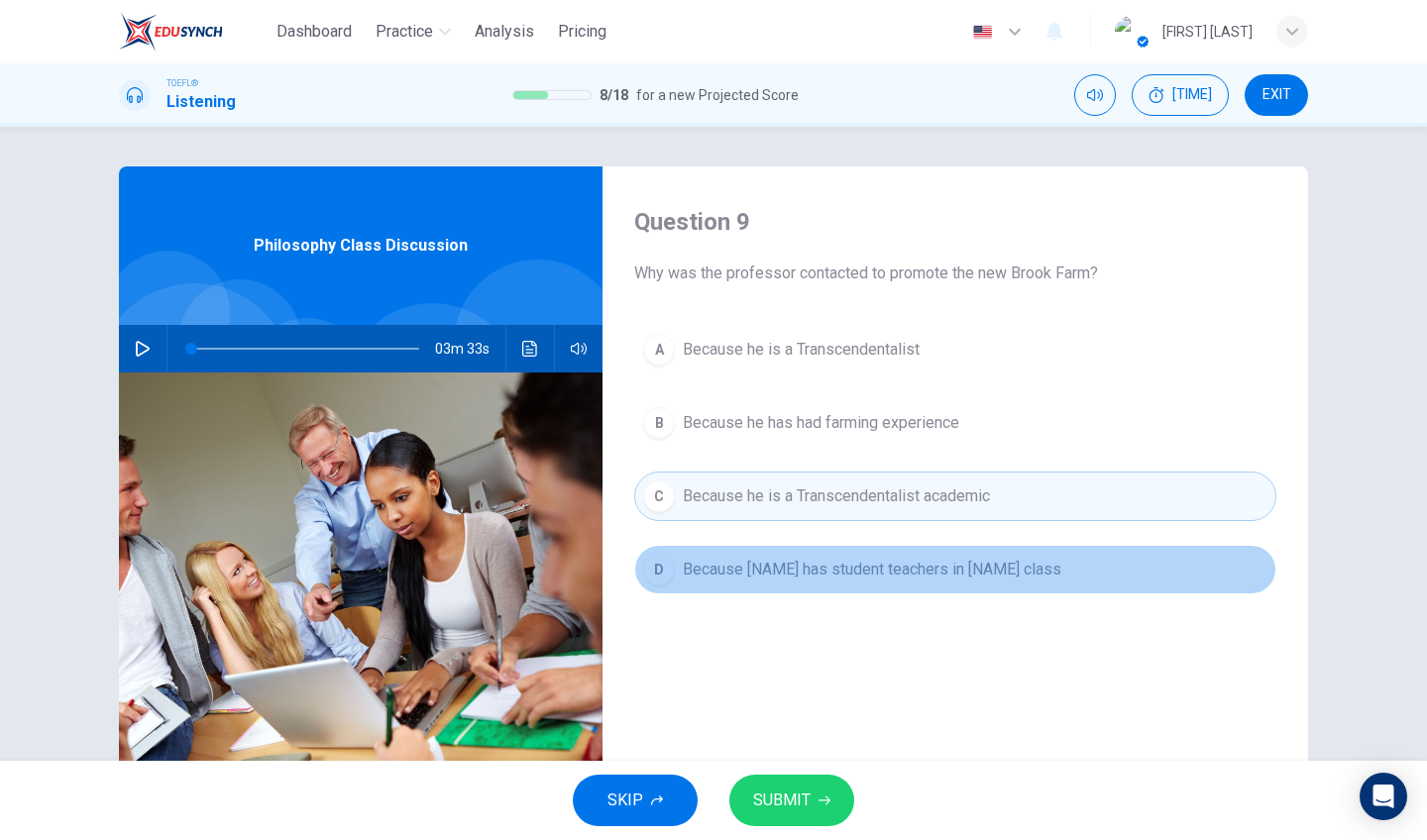 click on "Because [NAME] has student teachers in [NAME] class" at bounding box center [801, 350] 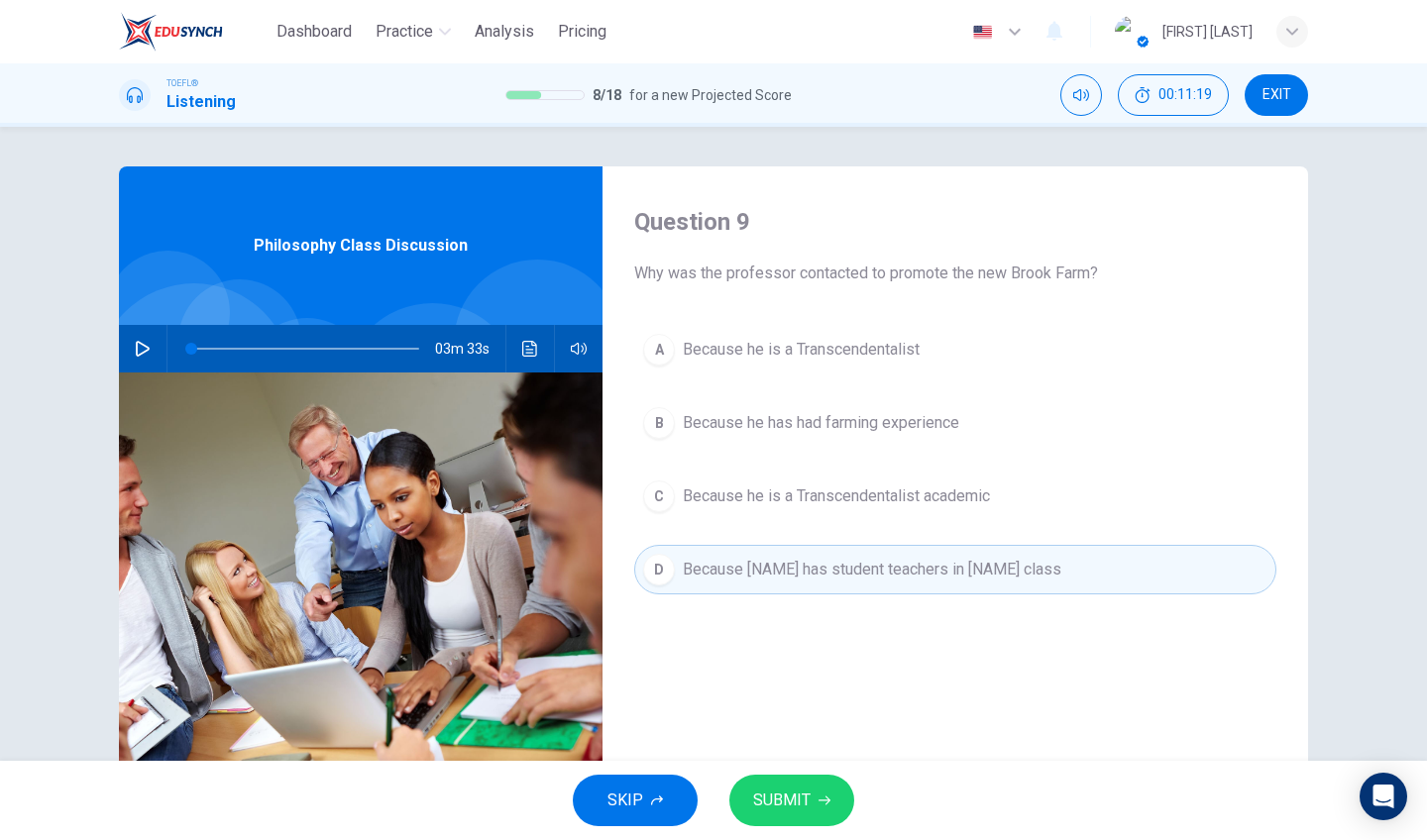 click on "A Because he is a Transcendentalist B Because he has had farming experience C Because he is a Transcendentalist academic D Because he has student teachers in his class" at bounding box center (955, 479) 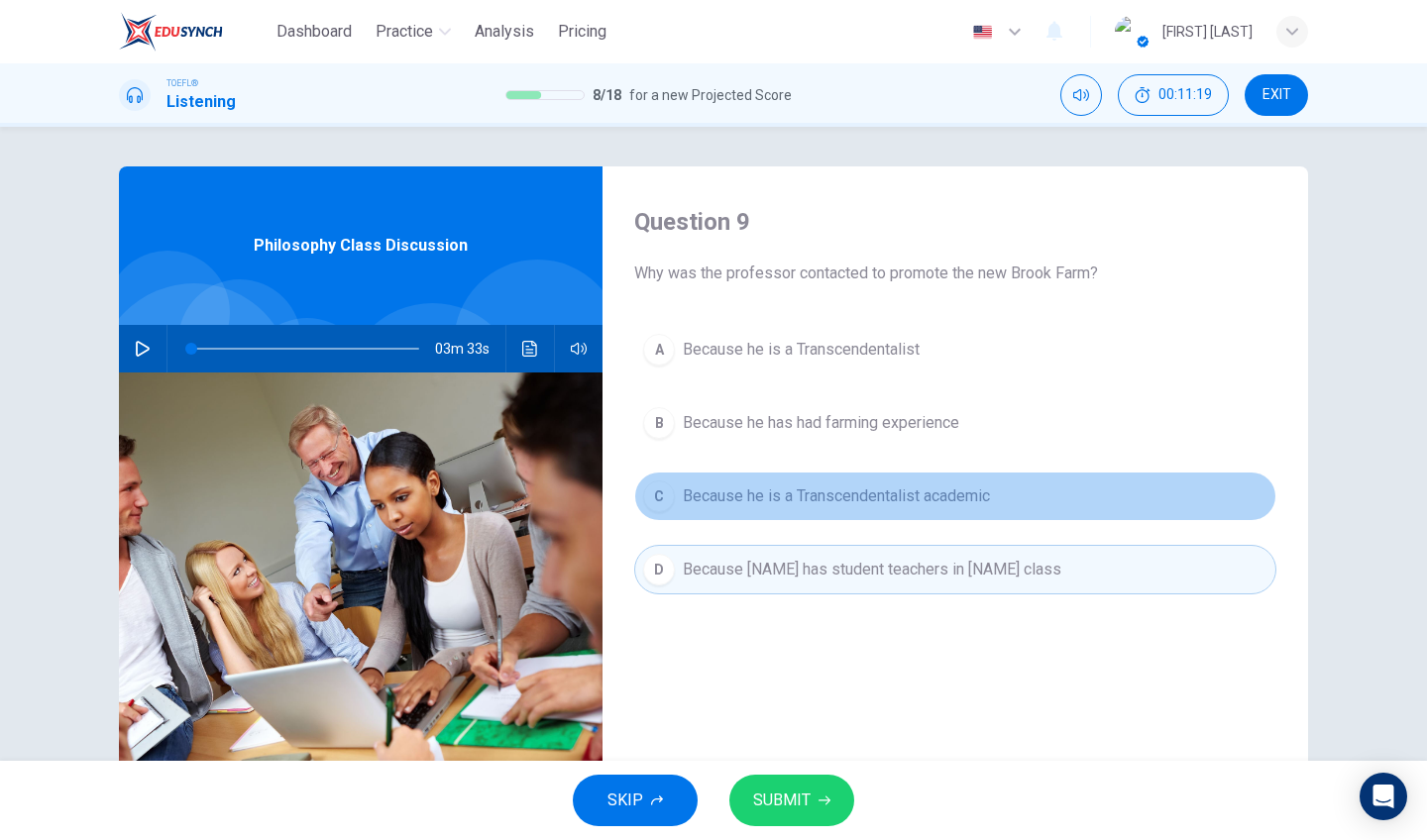 click on "C Because he is a Transcendentalist academic" at bounding box center (955, 496) 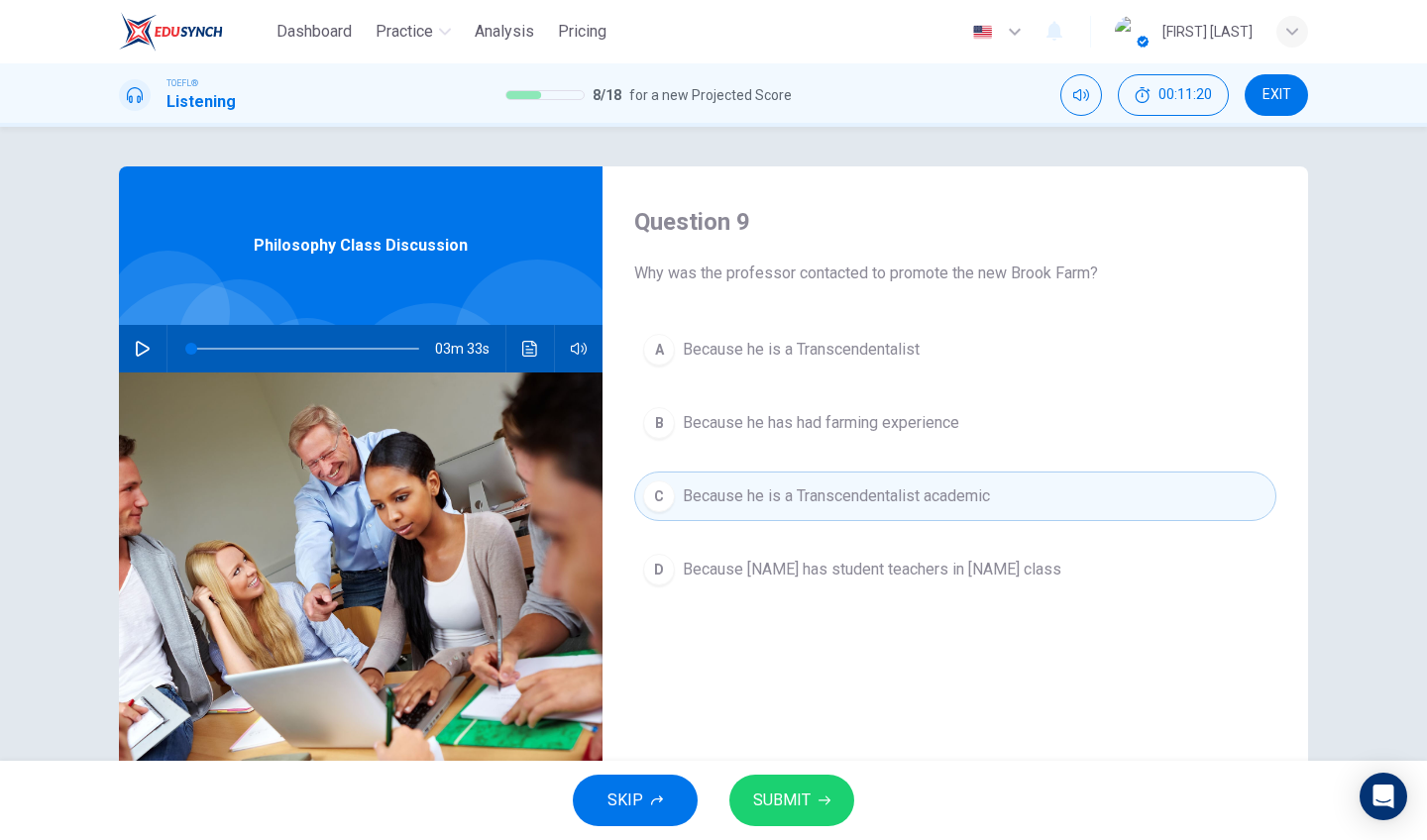 click on "SUBMIT" at bounding box center (782, 800) 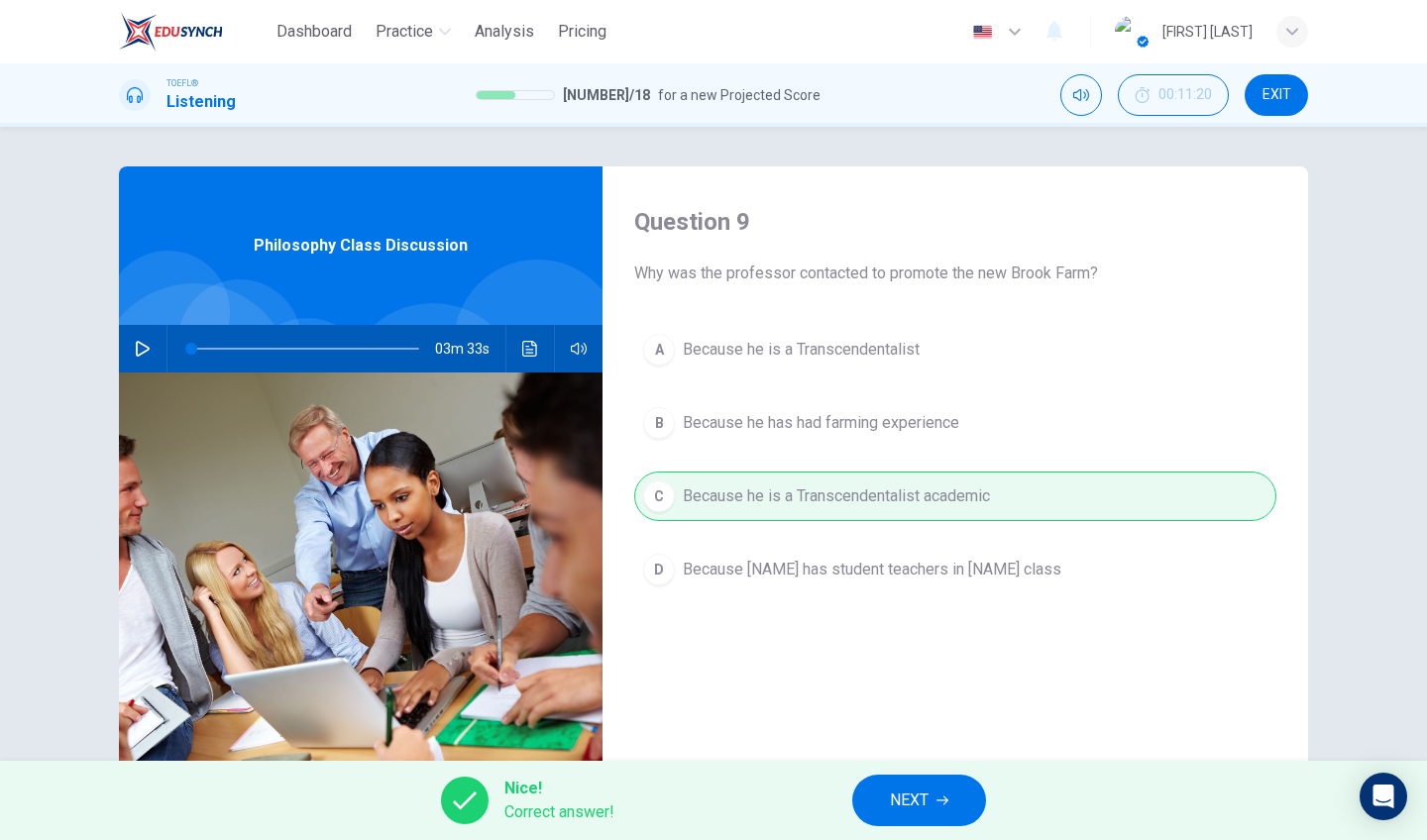 click on "NEXT" at bounding box center (909, 800) 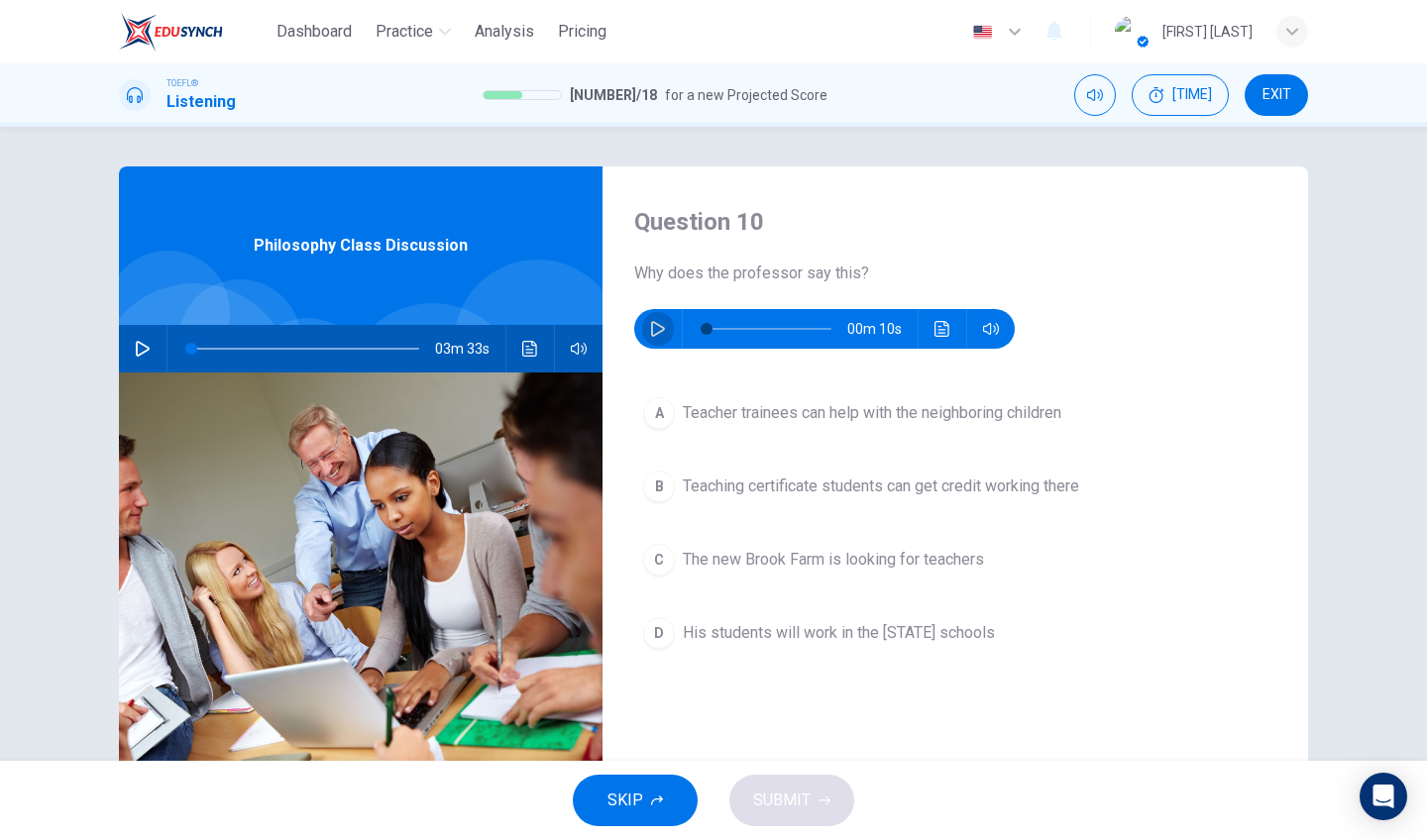 click at bounding box center [658, 329] 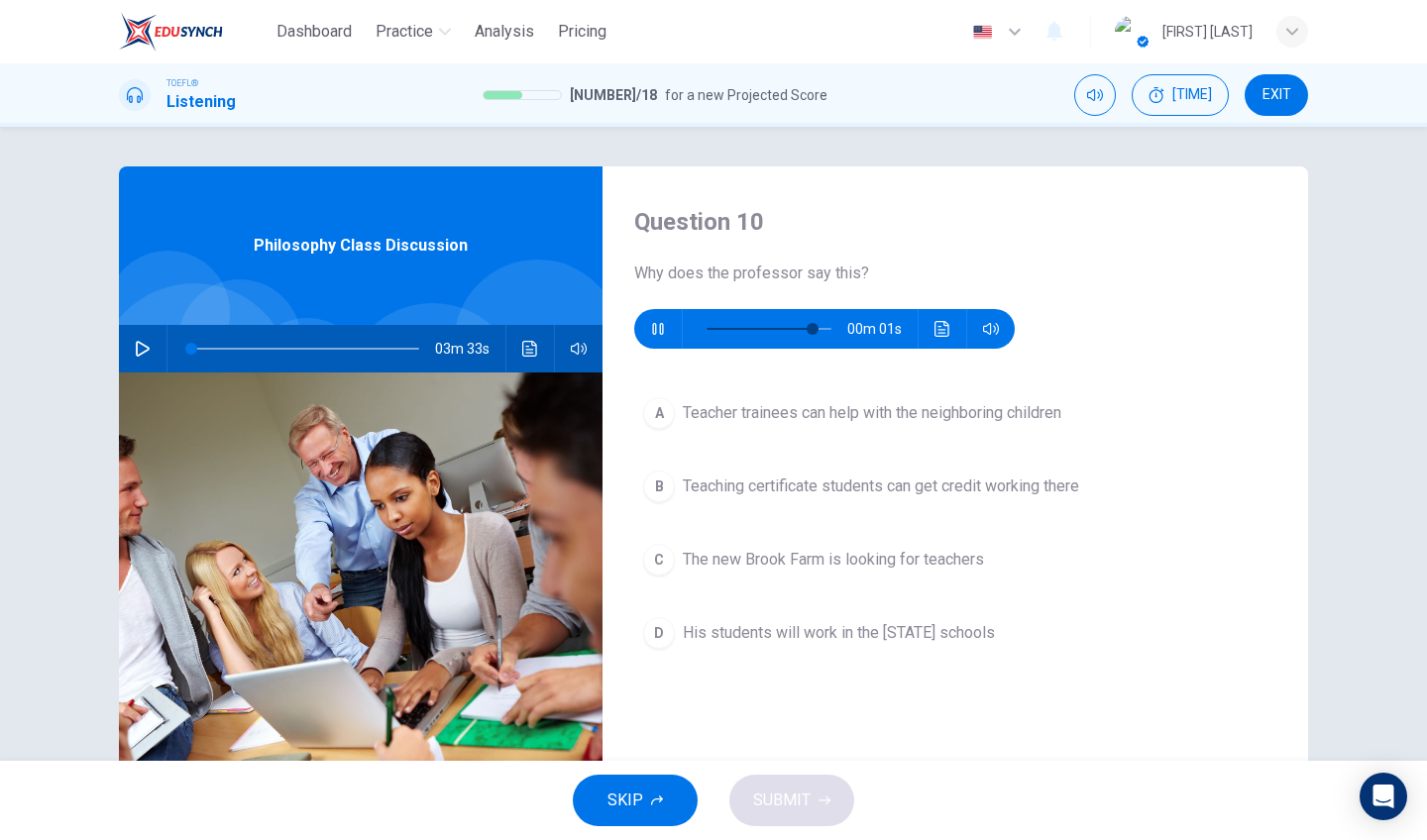 click on "Teaching certificate students can get credit working there" at bounding box center [872, 413] 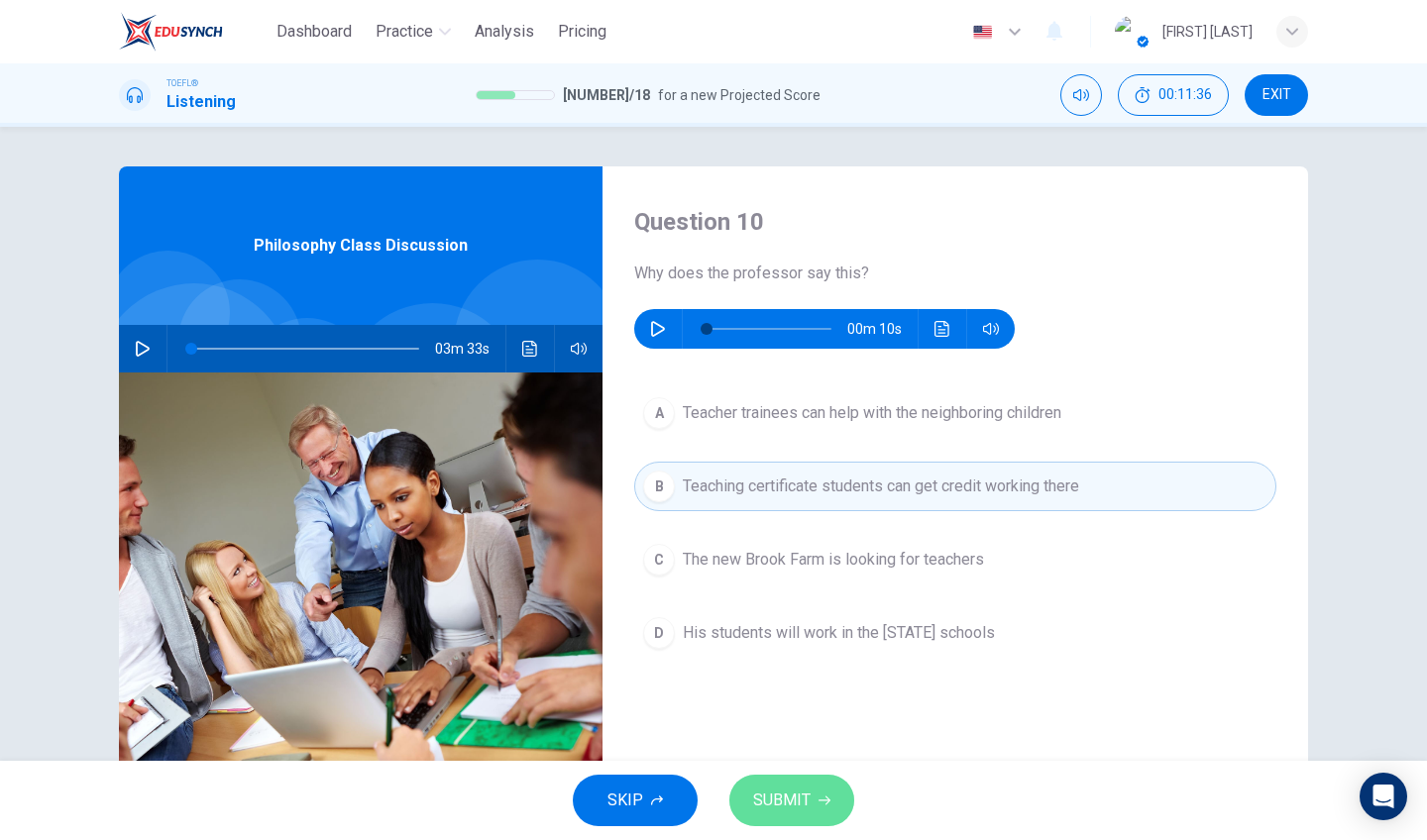 click on "SUBMIT" at bounding box center (782, 800) 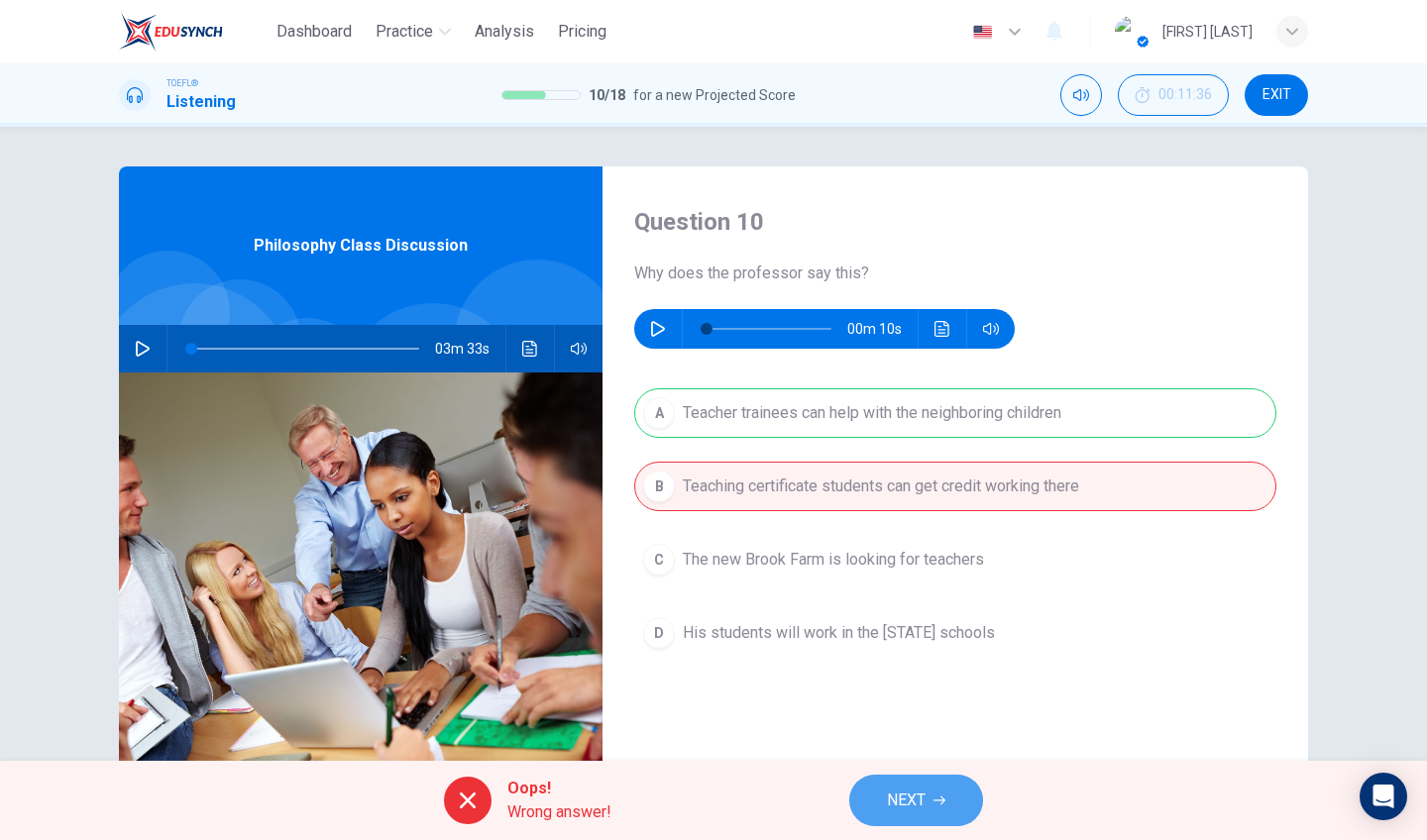 click on "NEXT" at bounding box center [906, 800] 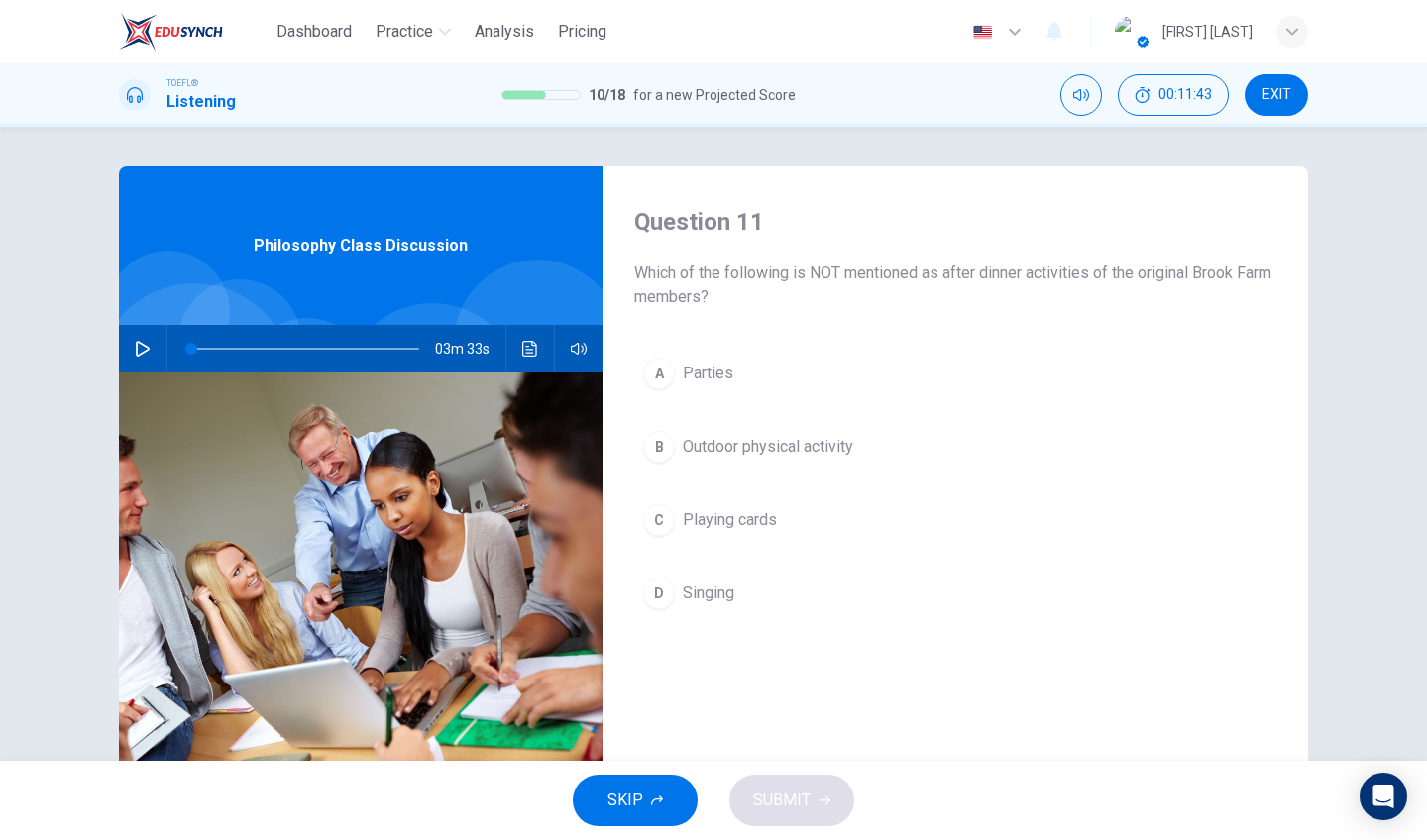 click on "Playing cards" at bounding box center (708, 373) 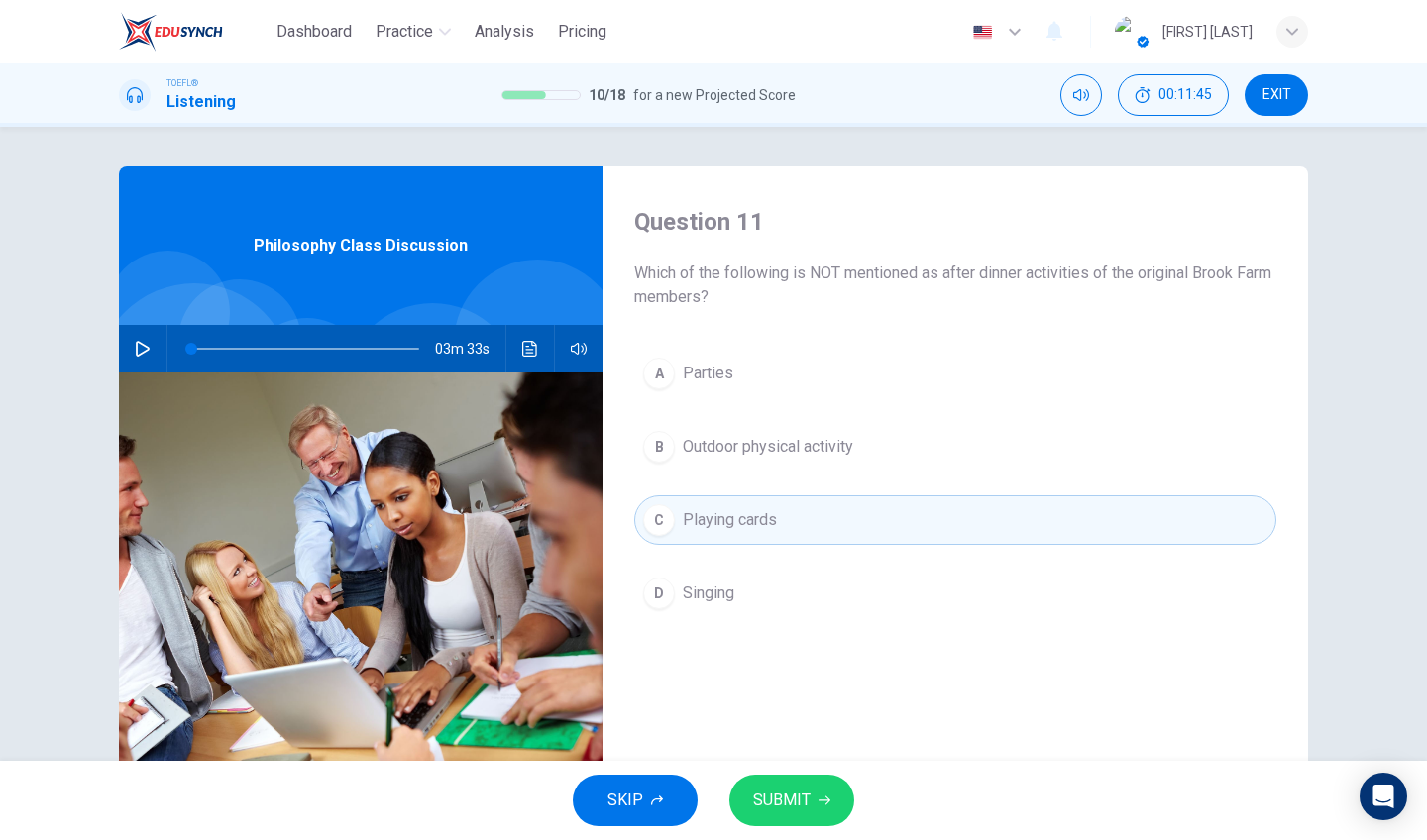 click on "SUBMIT" at bounding box center (782, 800) 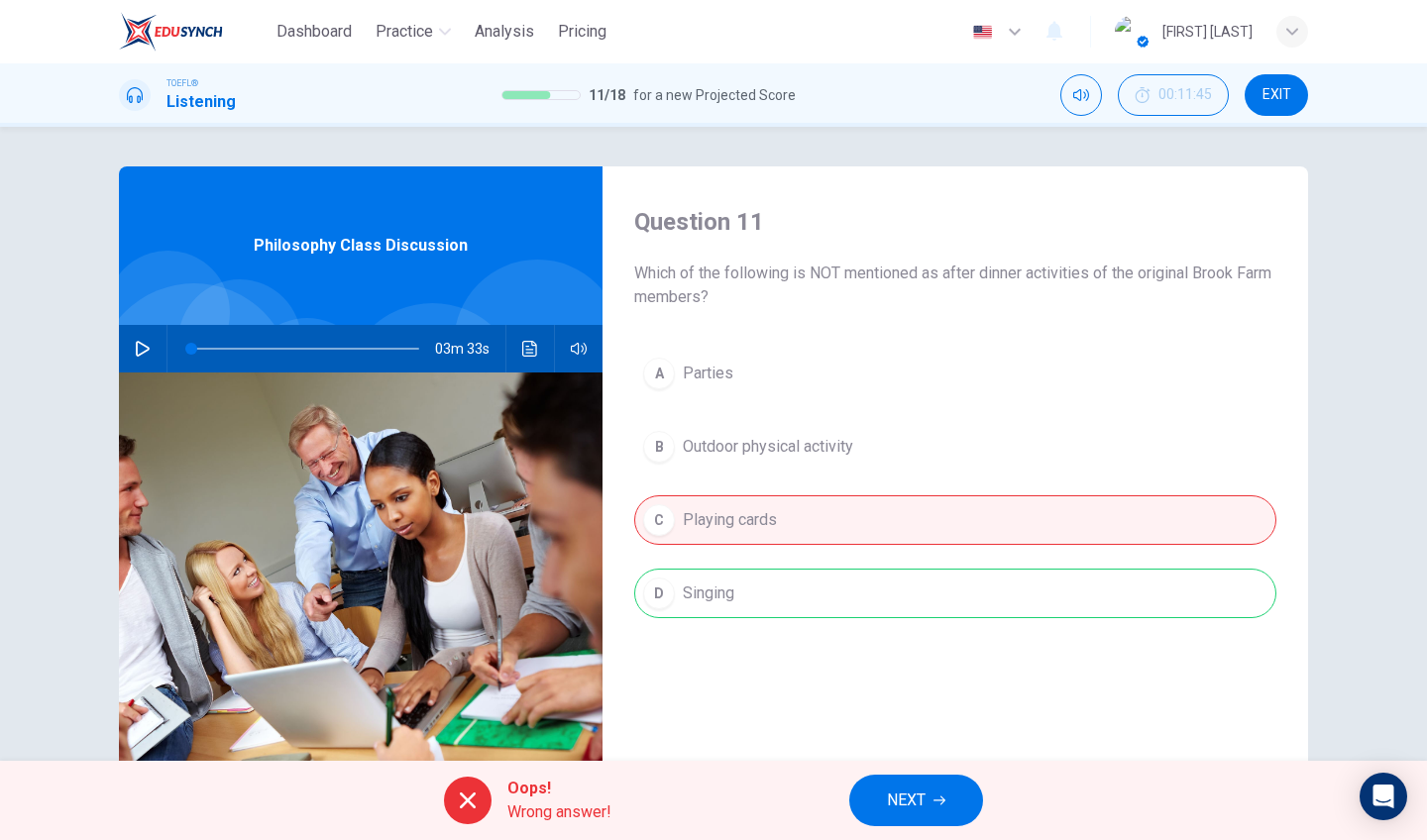 click on "NEXT" at bounding box center [906, 800] 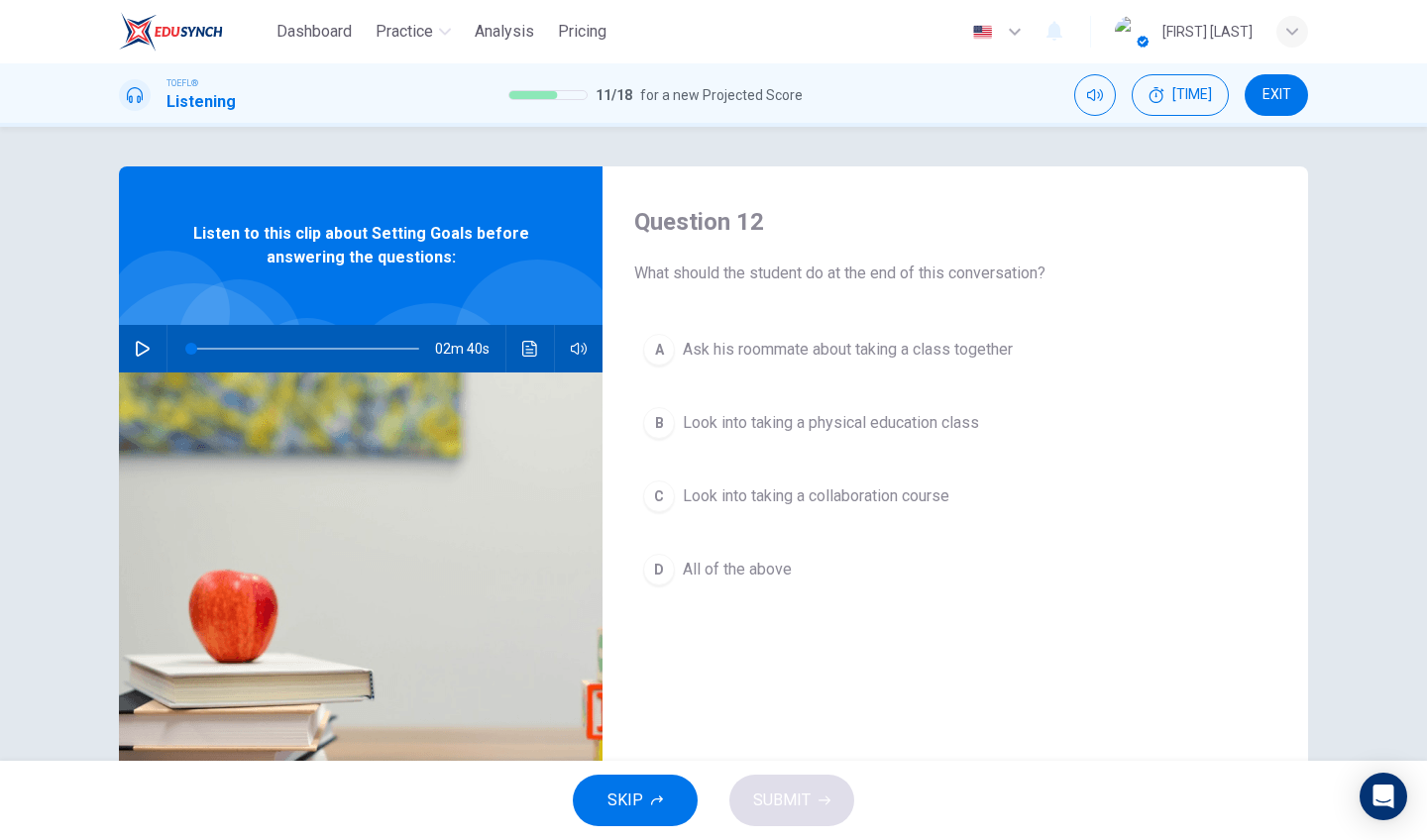 click at bounding box center (143, 349) 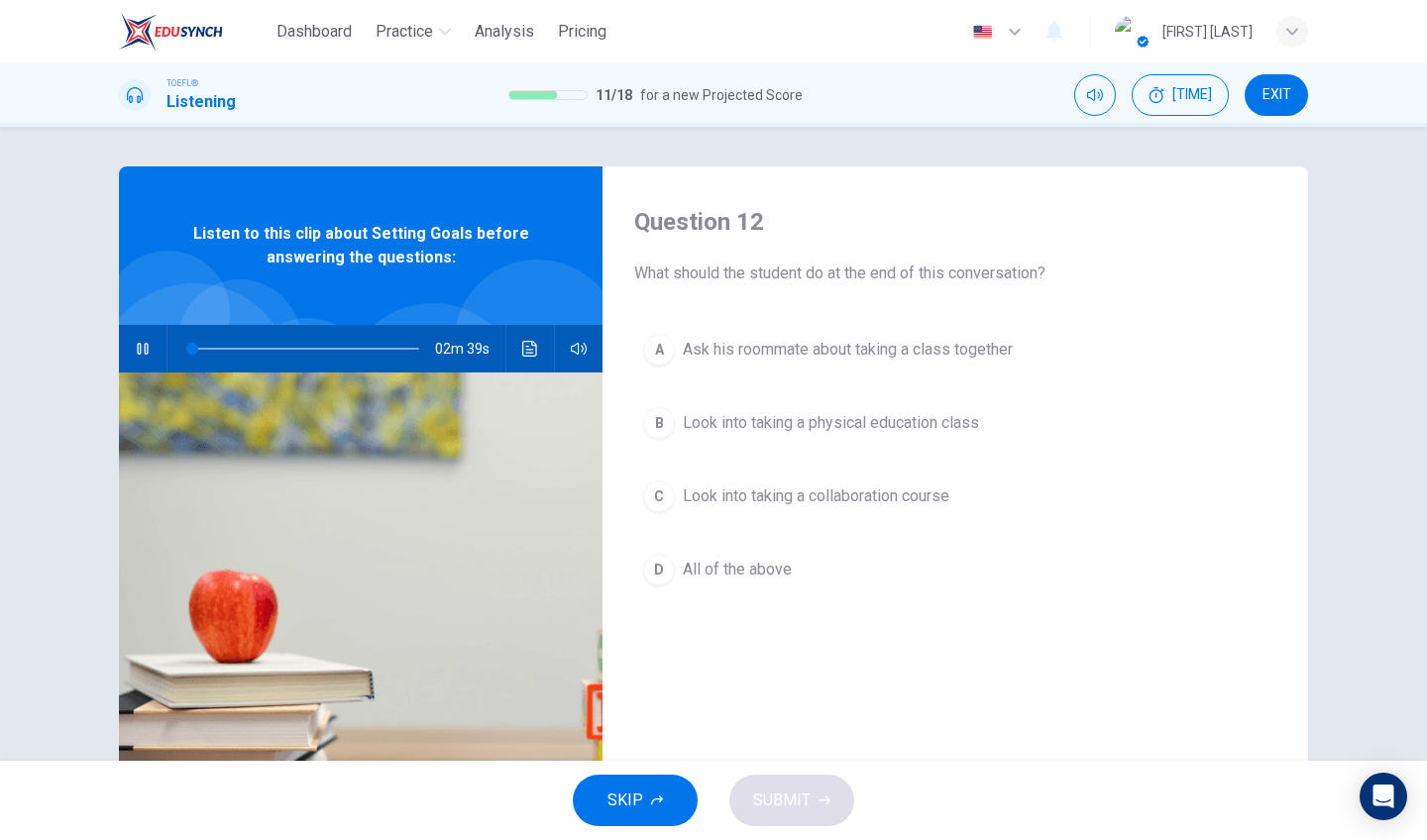 scroll, scrollTop: 29, scrollLeft: 0, axis: vertical 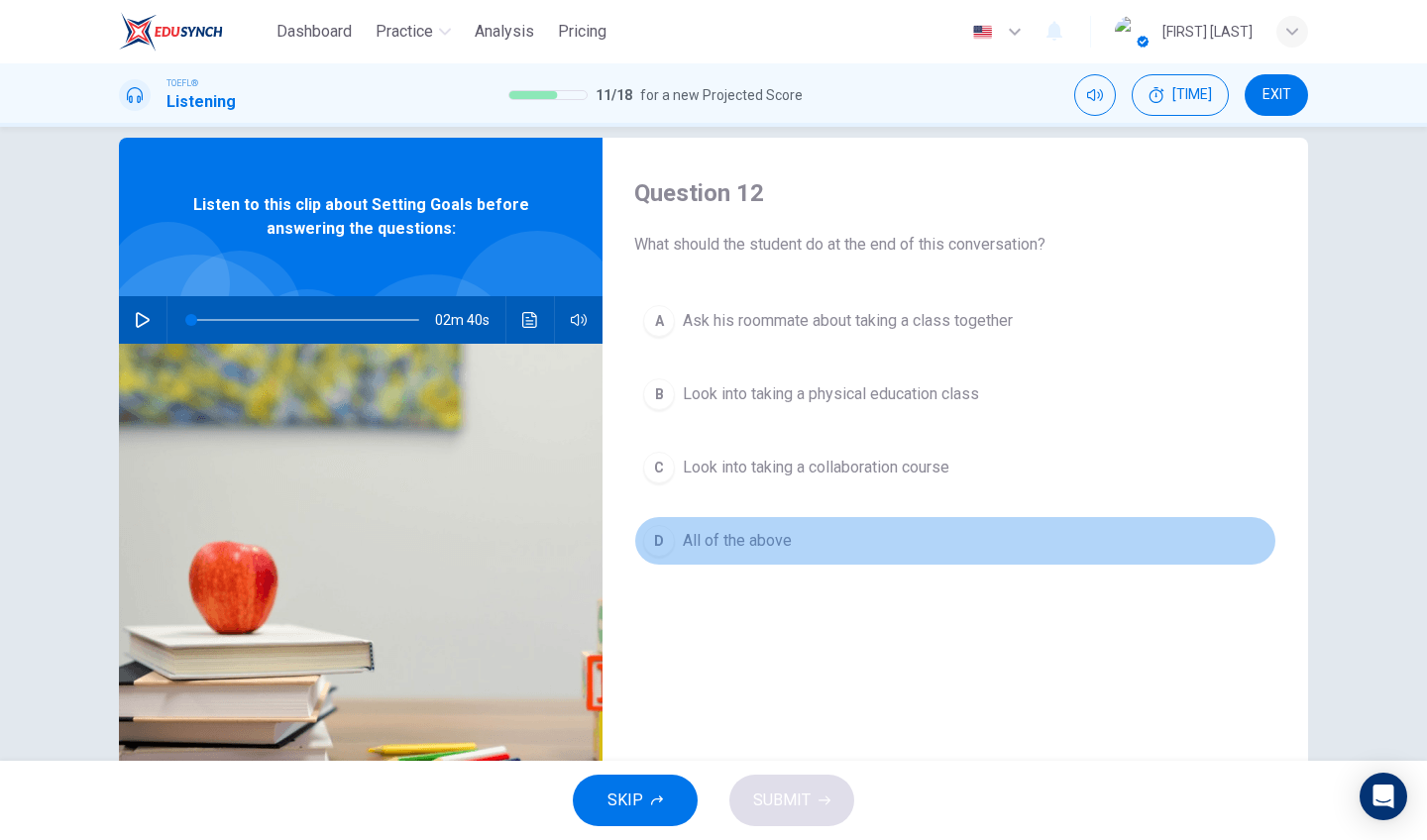 click on "All of the above" at bounding box center [847, 321] 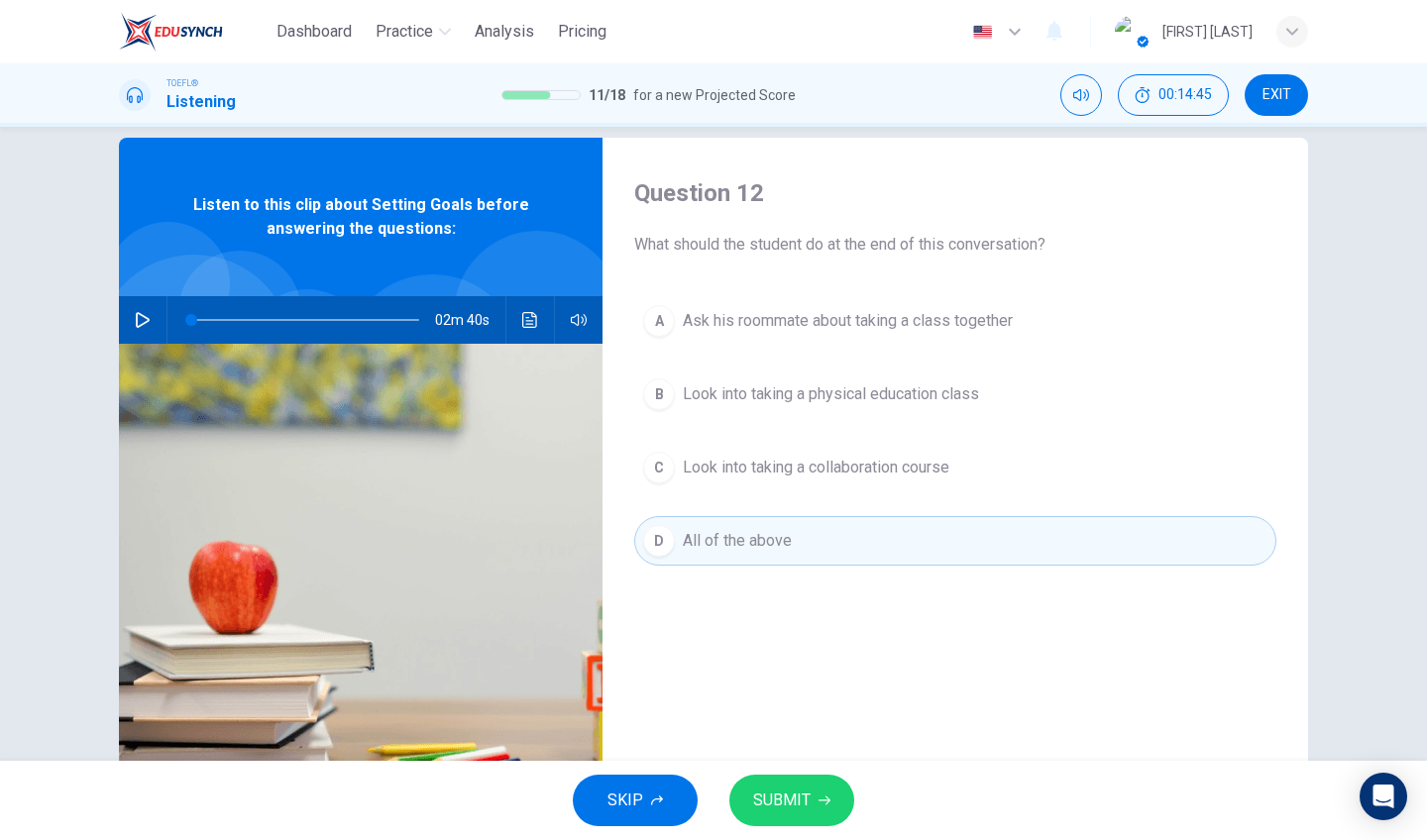 click on "SUBMIT" at bounding box center [782, 800] 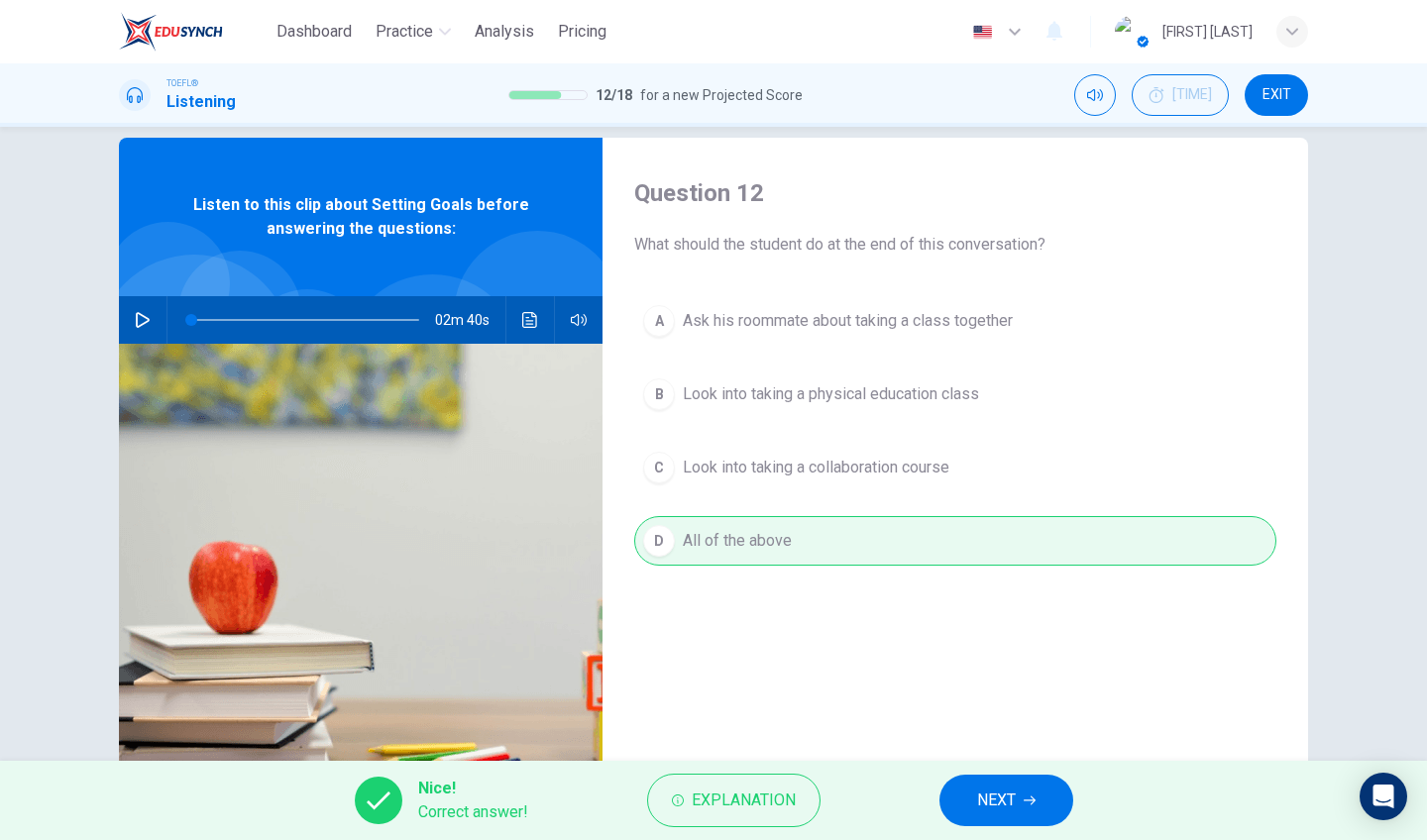 click on "NEXT" at bounding box center [996, 800] 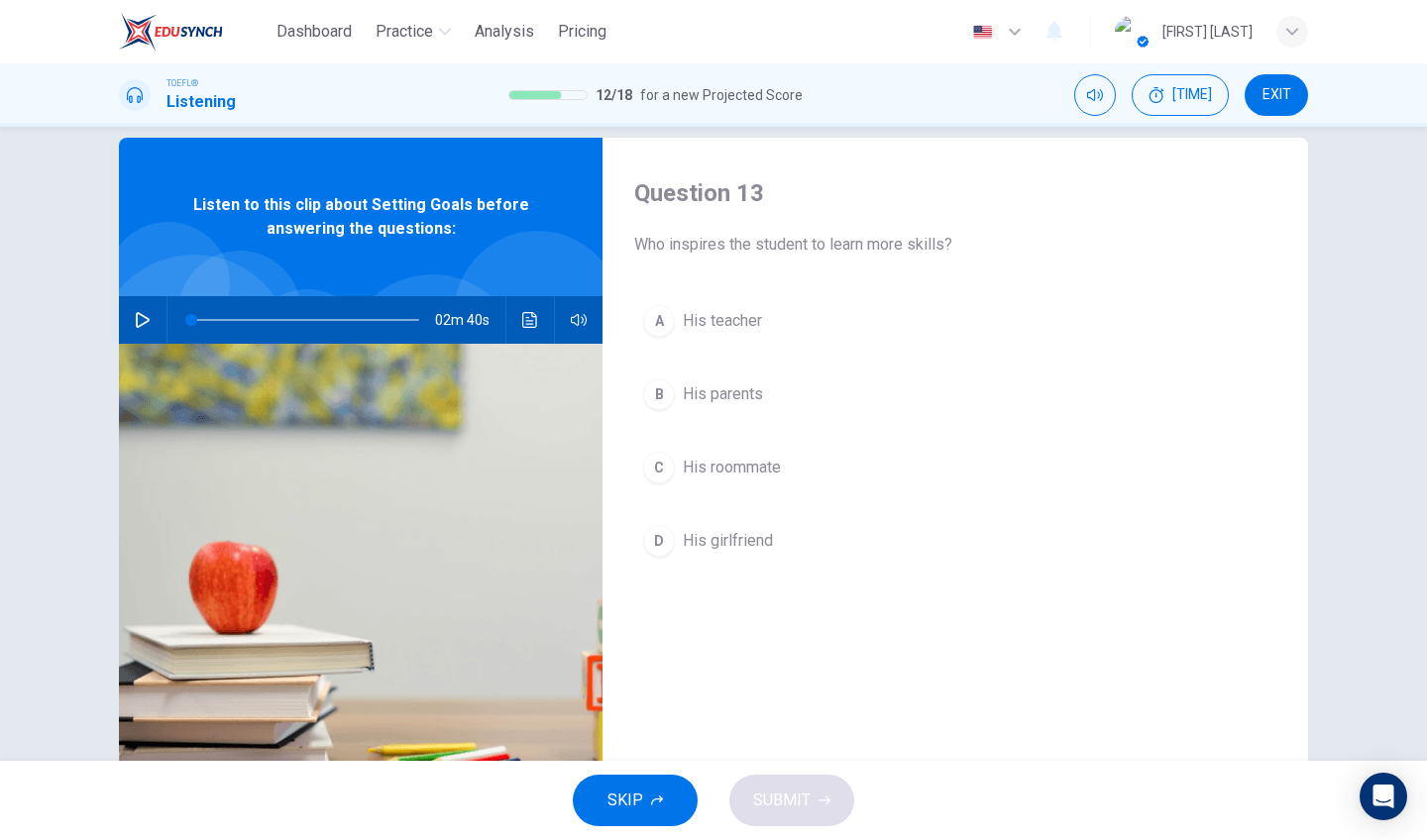 click on "His roommate" at bounding box center (722, 321) 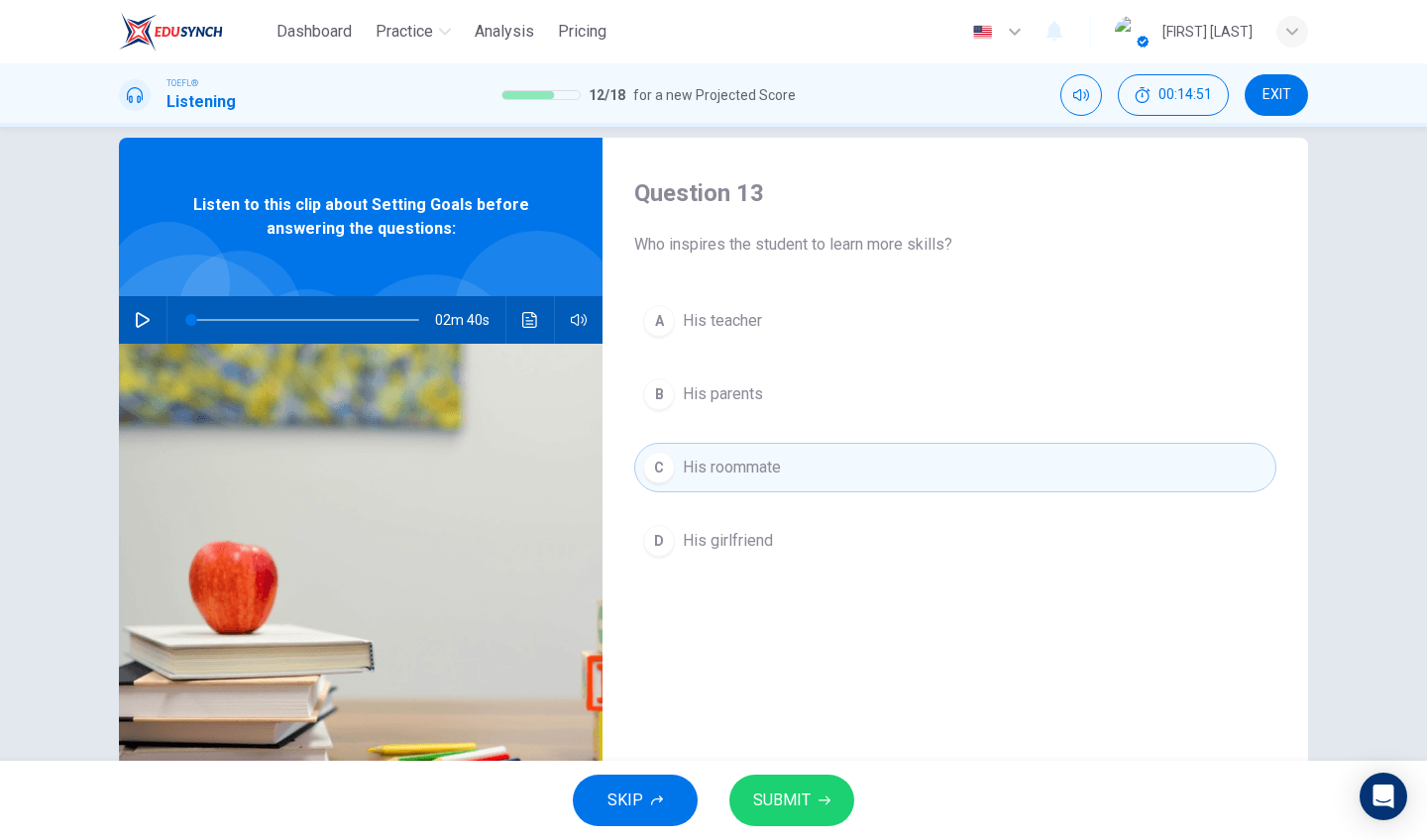 click on "SUBMIT" at bounding box center [782, 800] 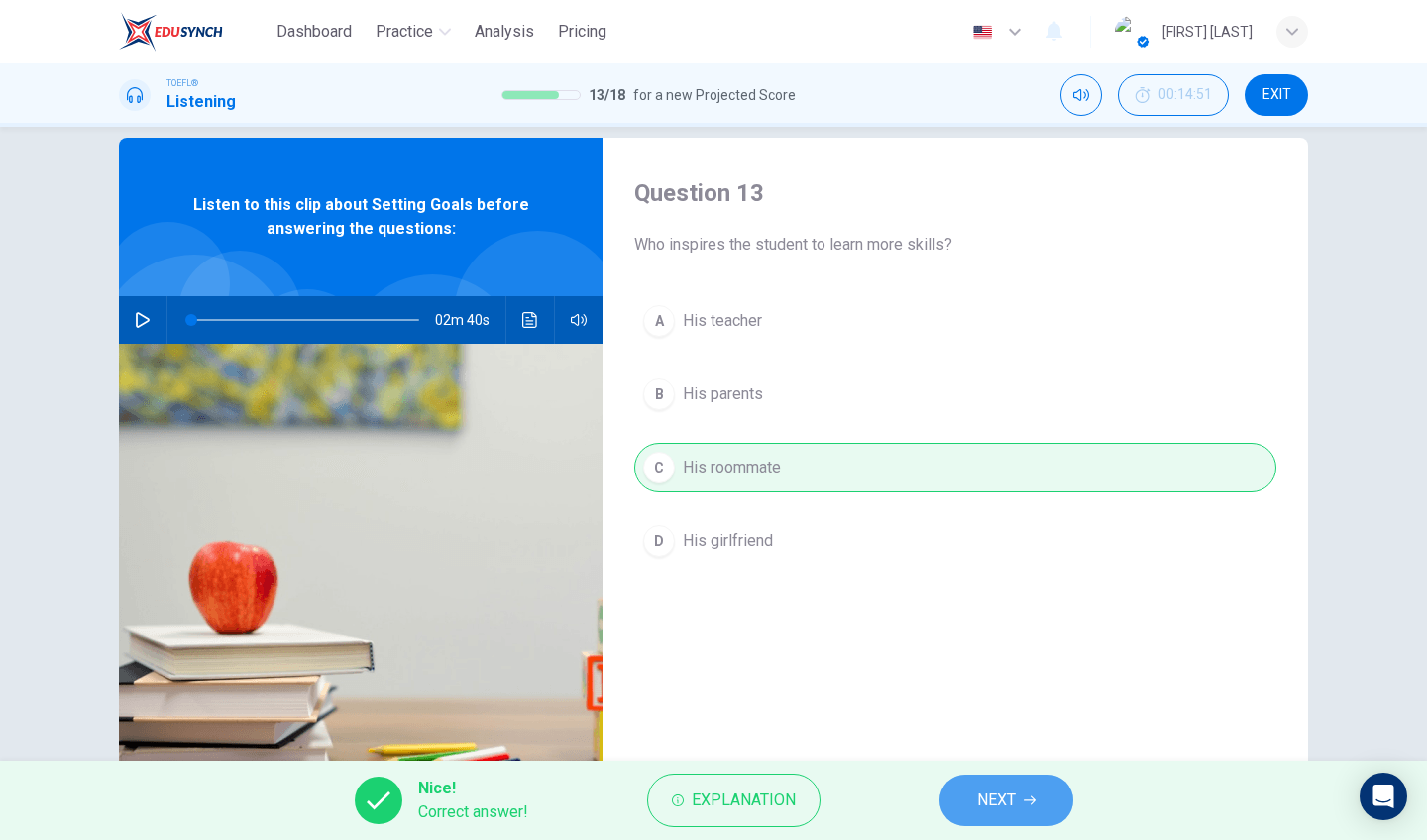 click on "NEXT" at bounding box center [996, 800] 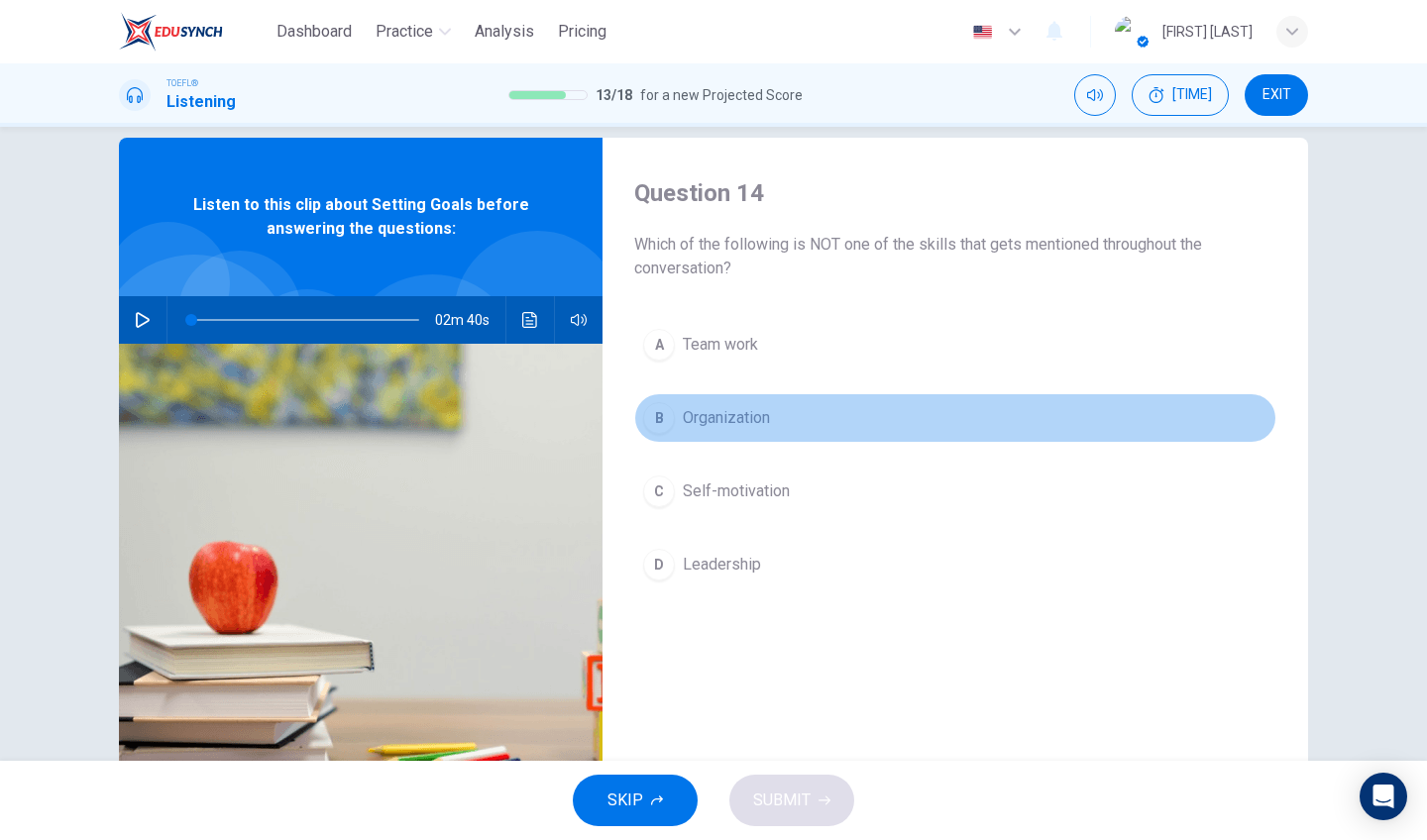click on "Organization" at bounding box center [720, 345] 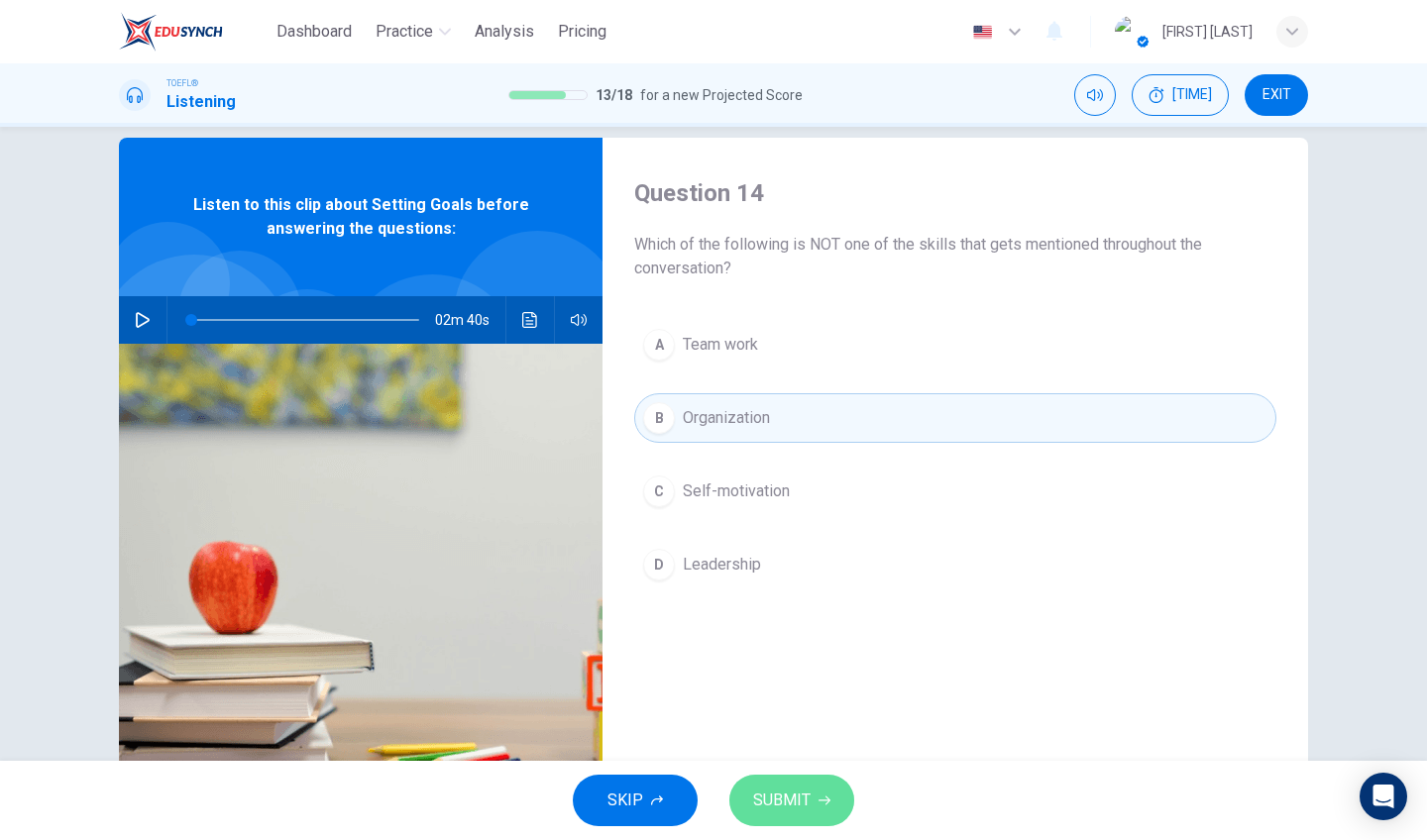 click on "SUBMIT" at bounding box center (782, 800) 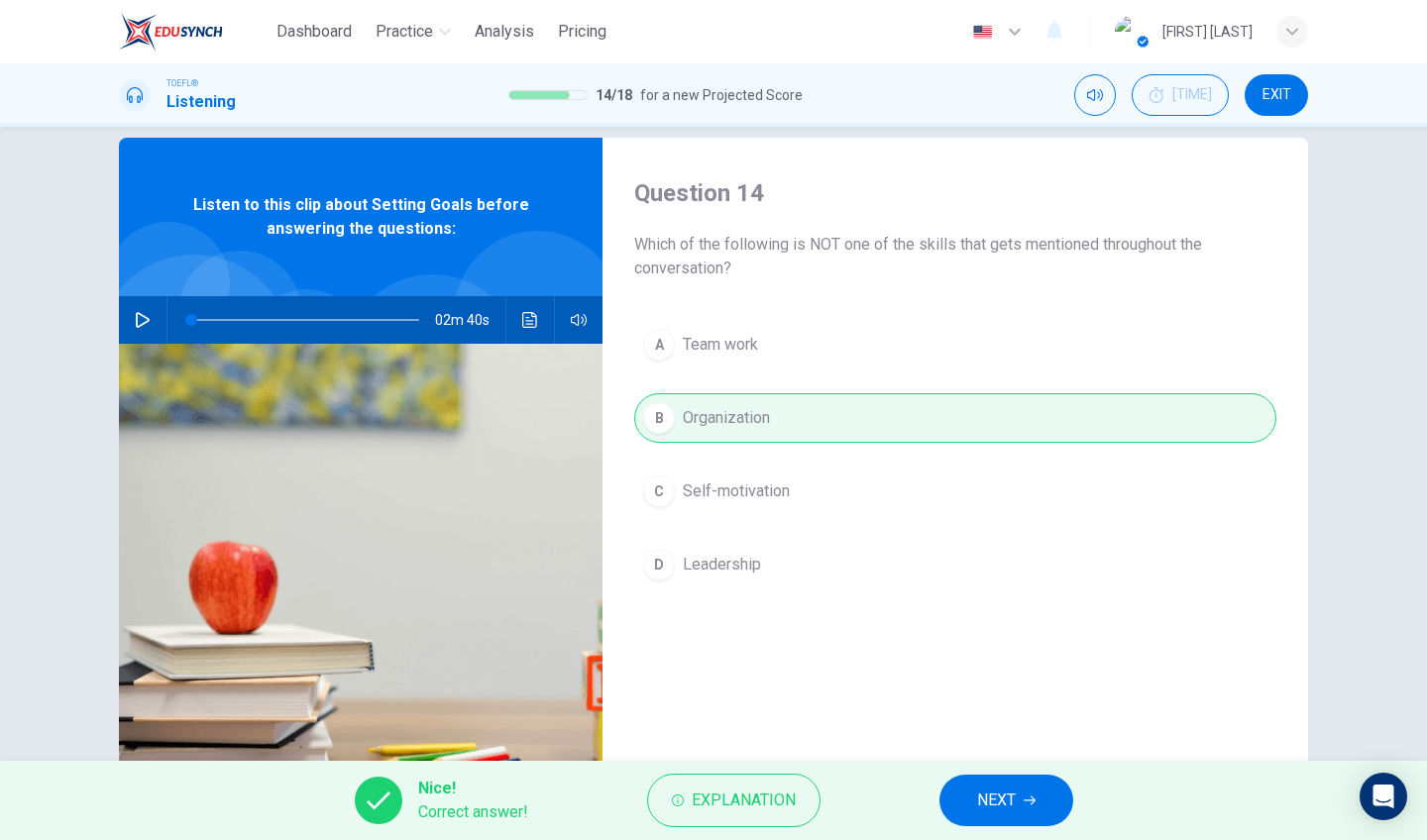 click on "NEXT" at bounding box center [1006, 800] 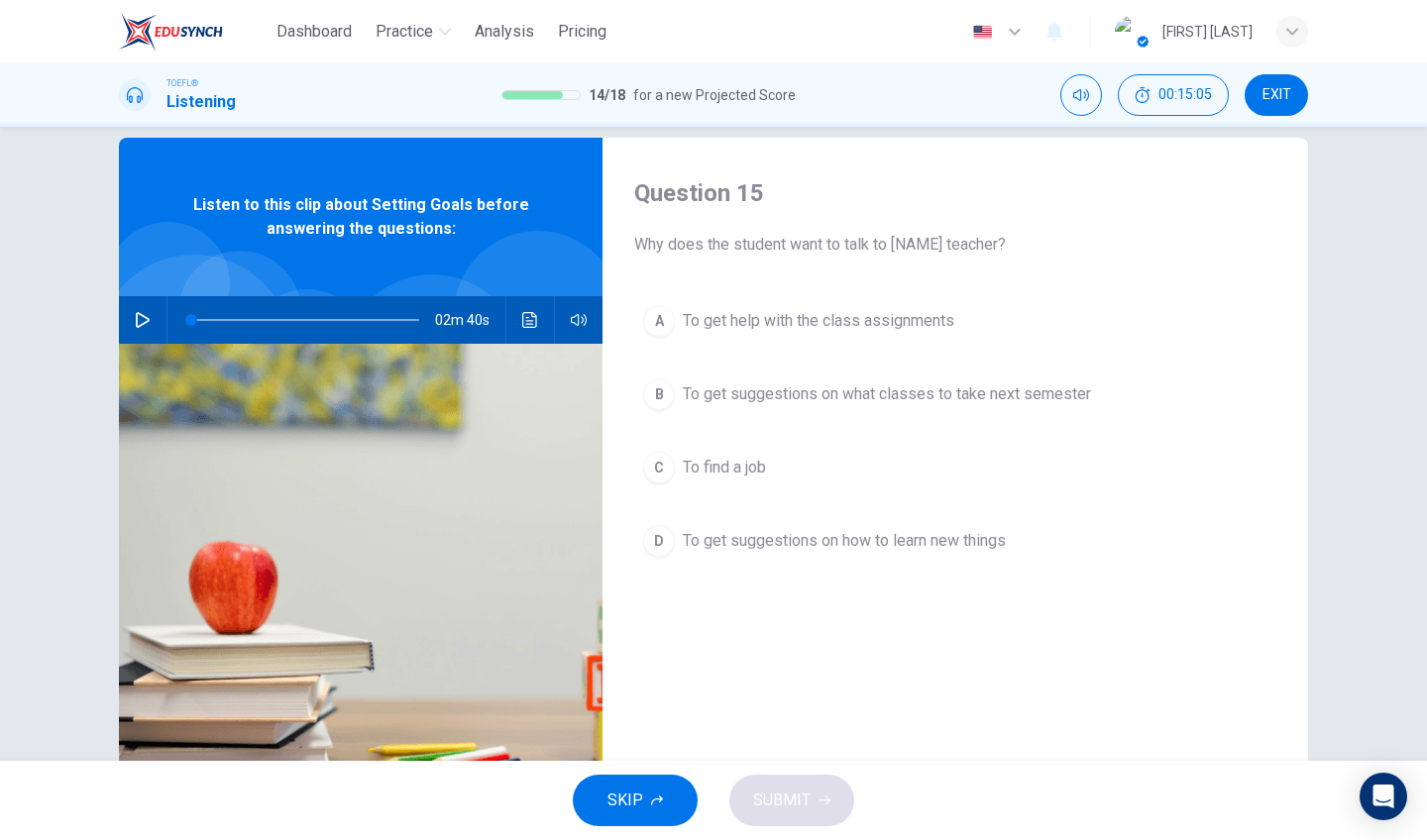 click on "To get suggestions on what classes to take next semester" at bounding box center (819, 321) 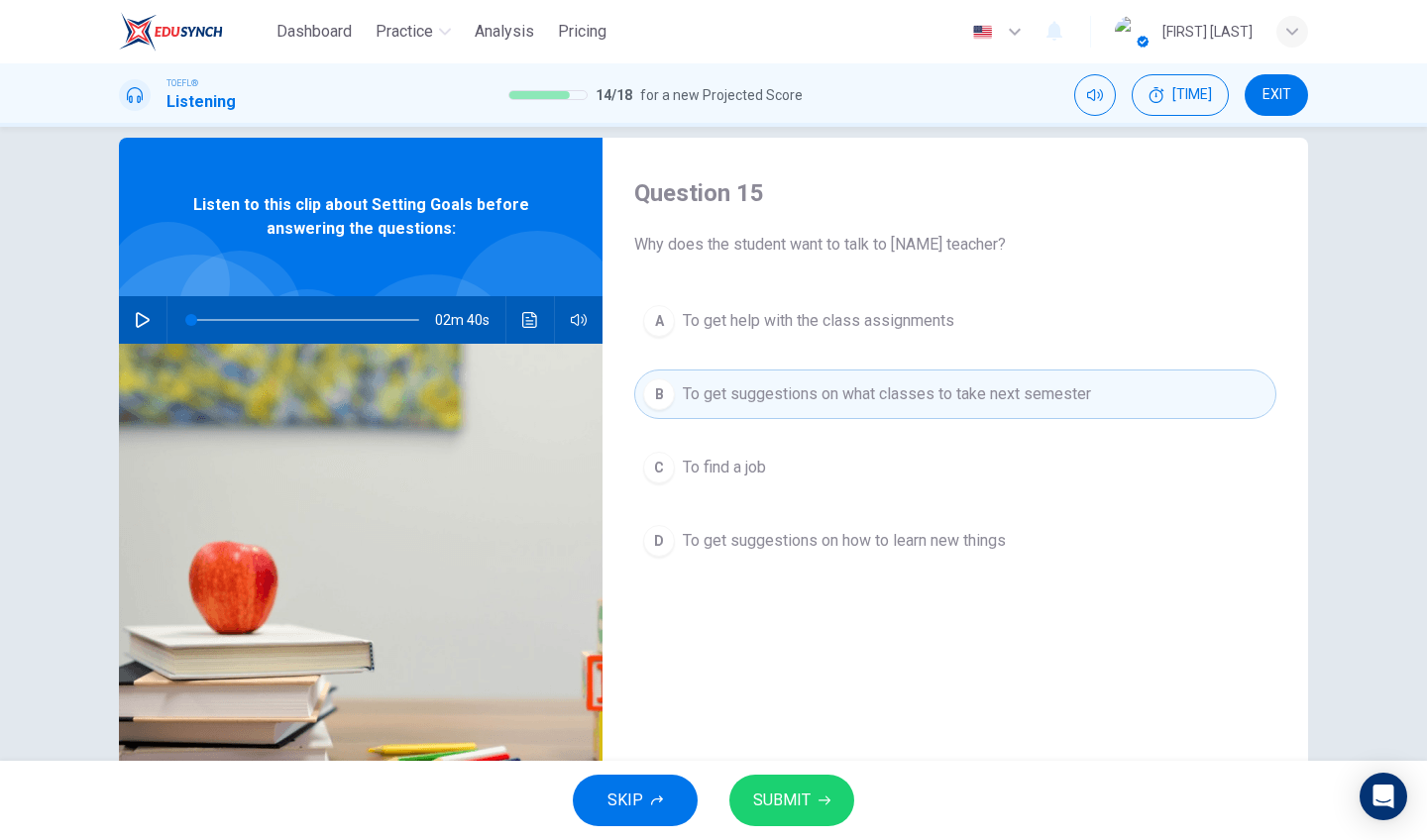 click on "To get suggestions on how to learn new things" at bounding box center [819, 321] 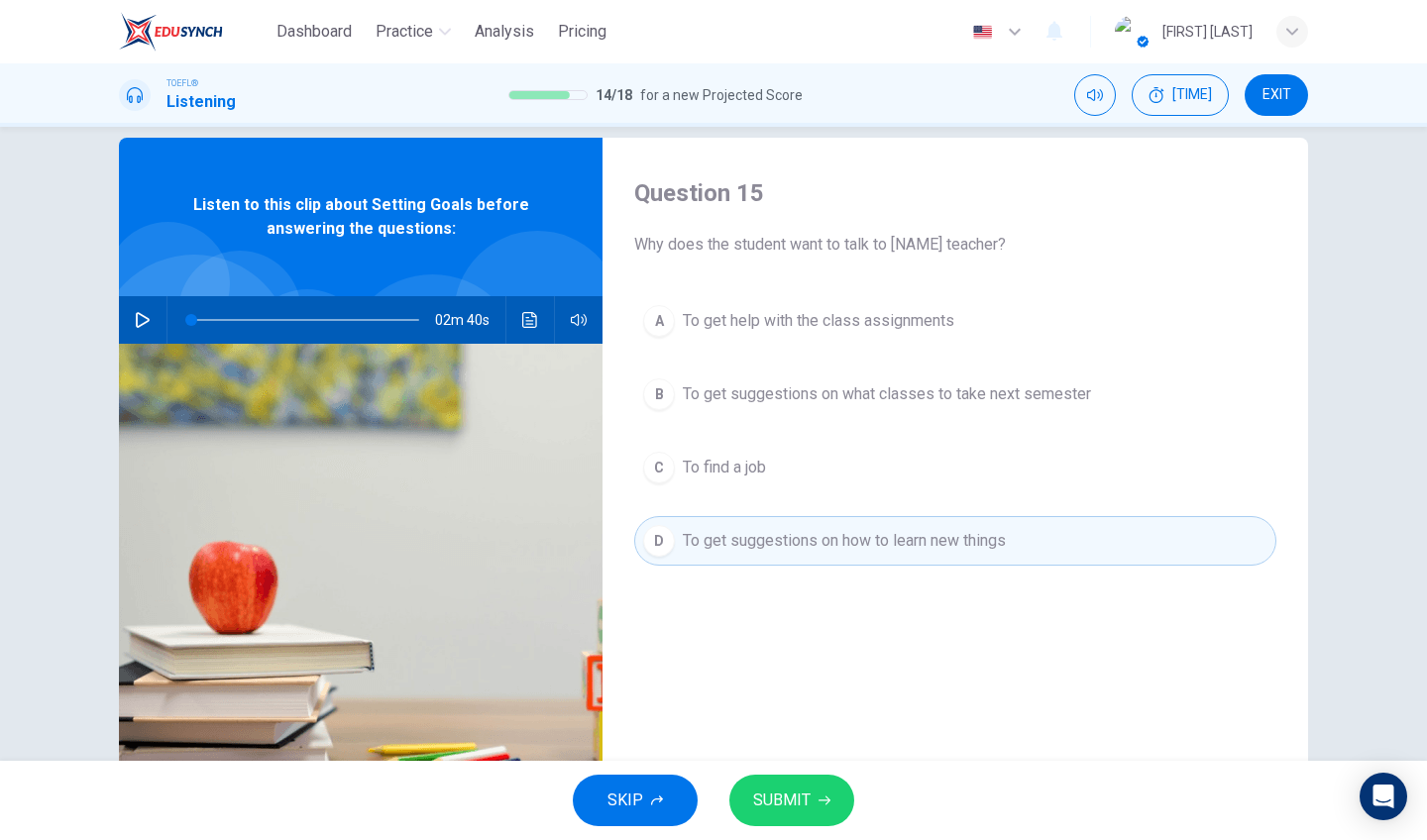 click on "SUBMIT" at bounding box center (782, 800) 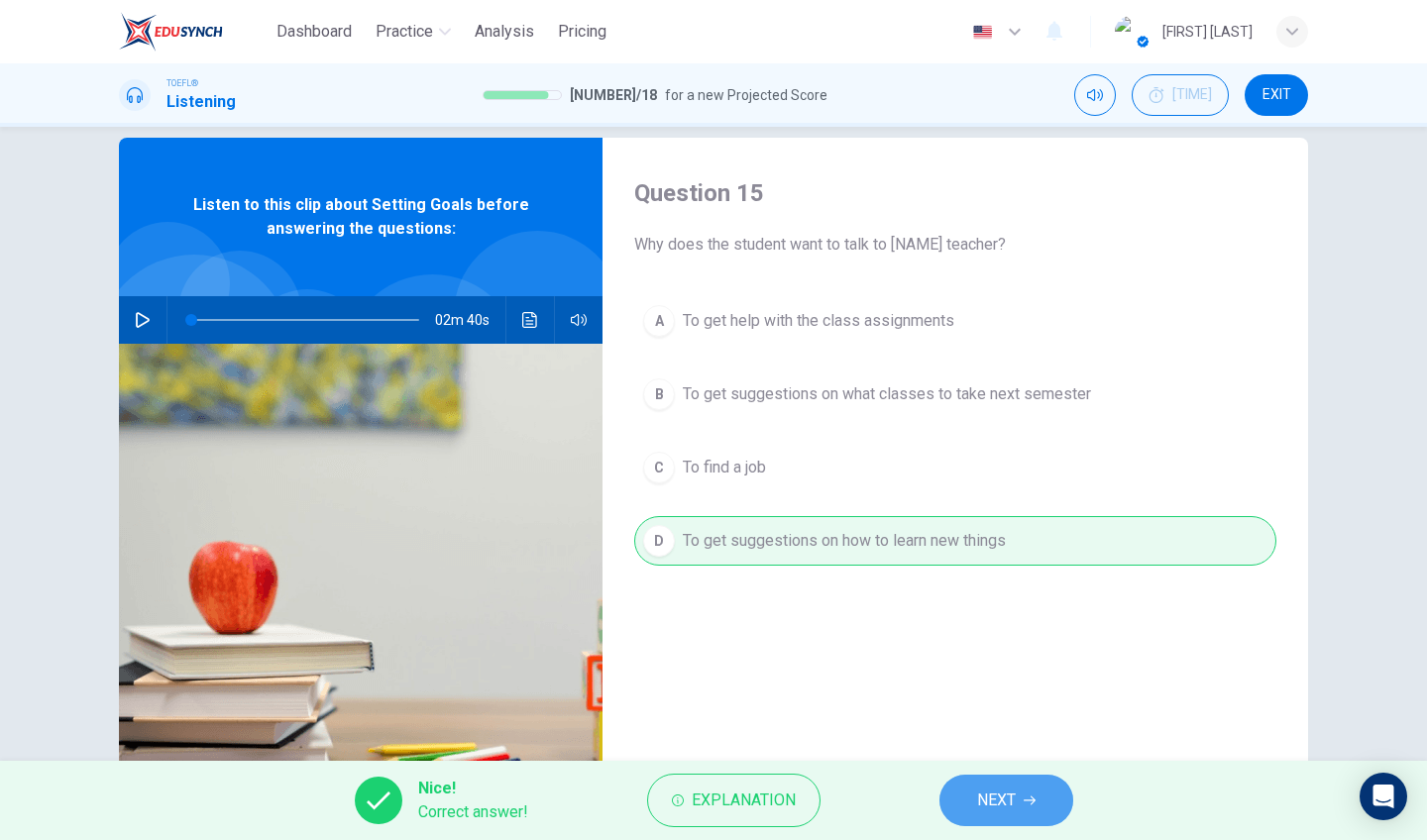 click on "NEXT" at bounding box center [996, 800] 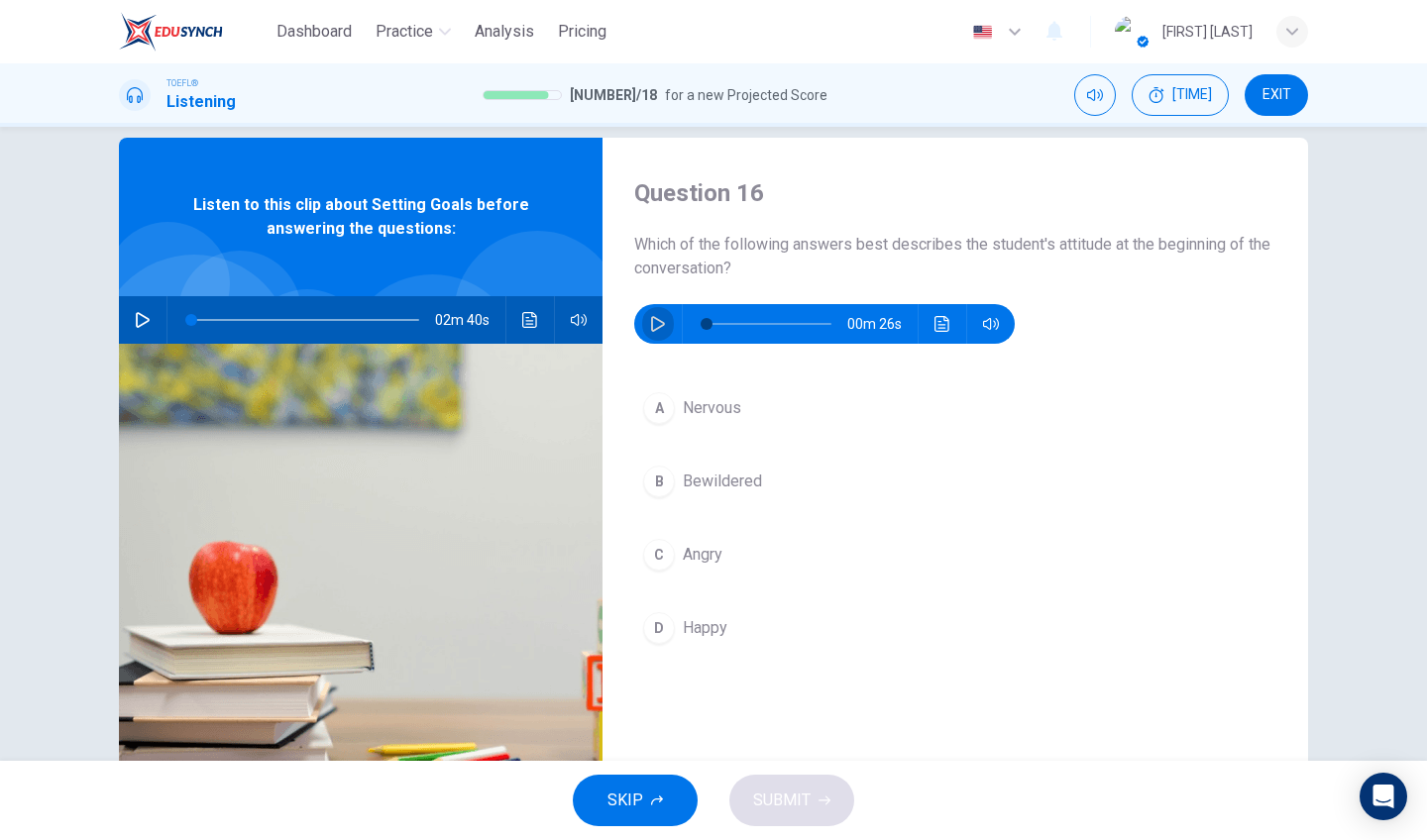 click at bounding box center (658, 324) 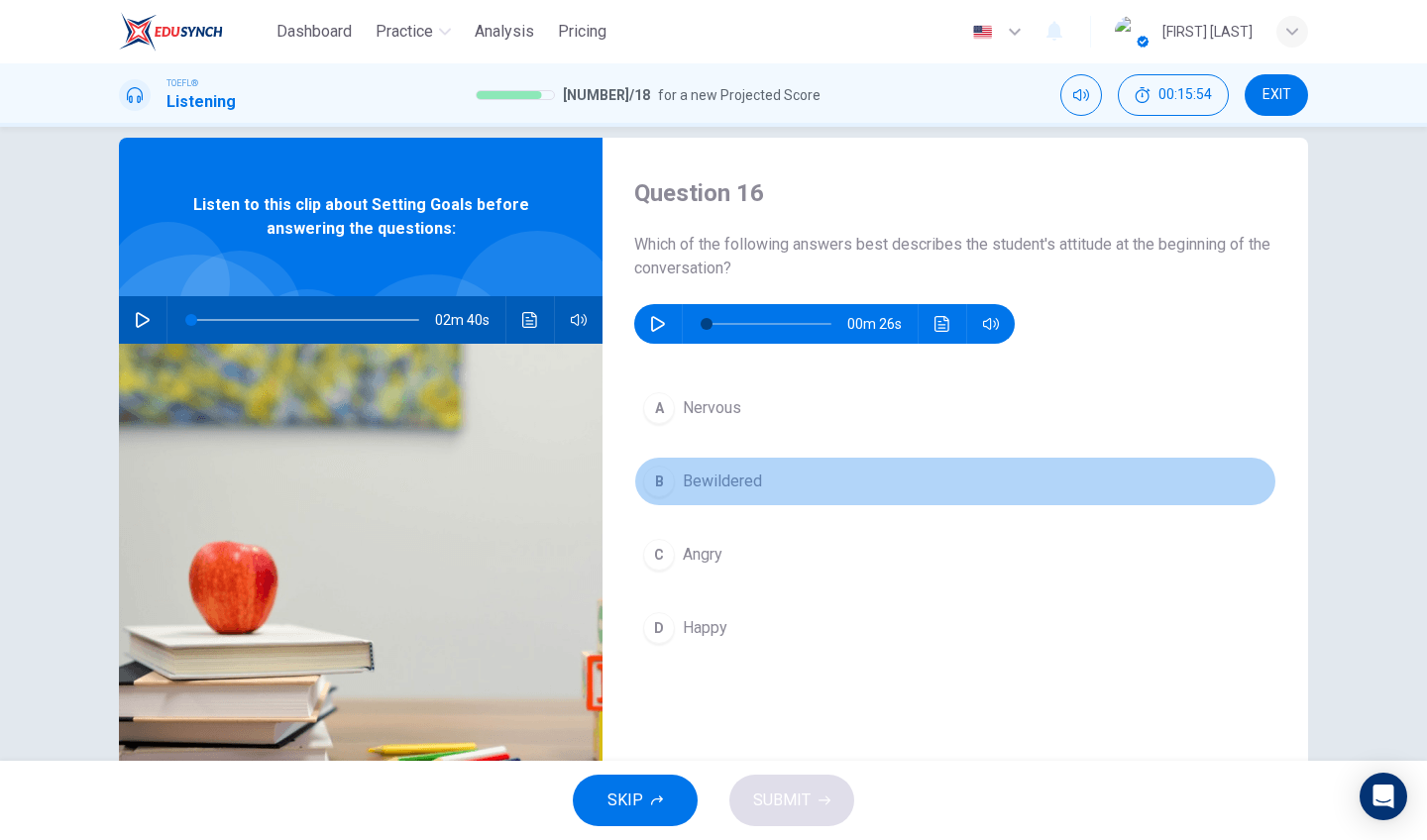 click on "B [NAME]" at bounding box center [955, 481] 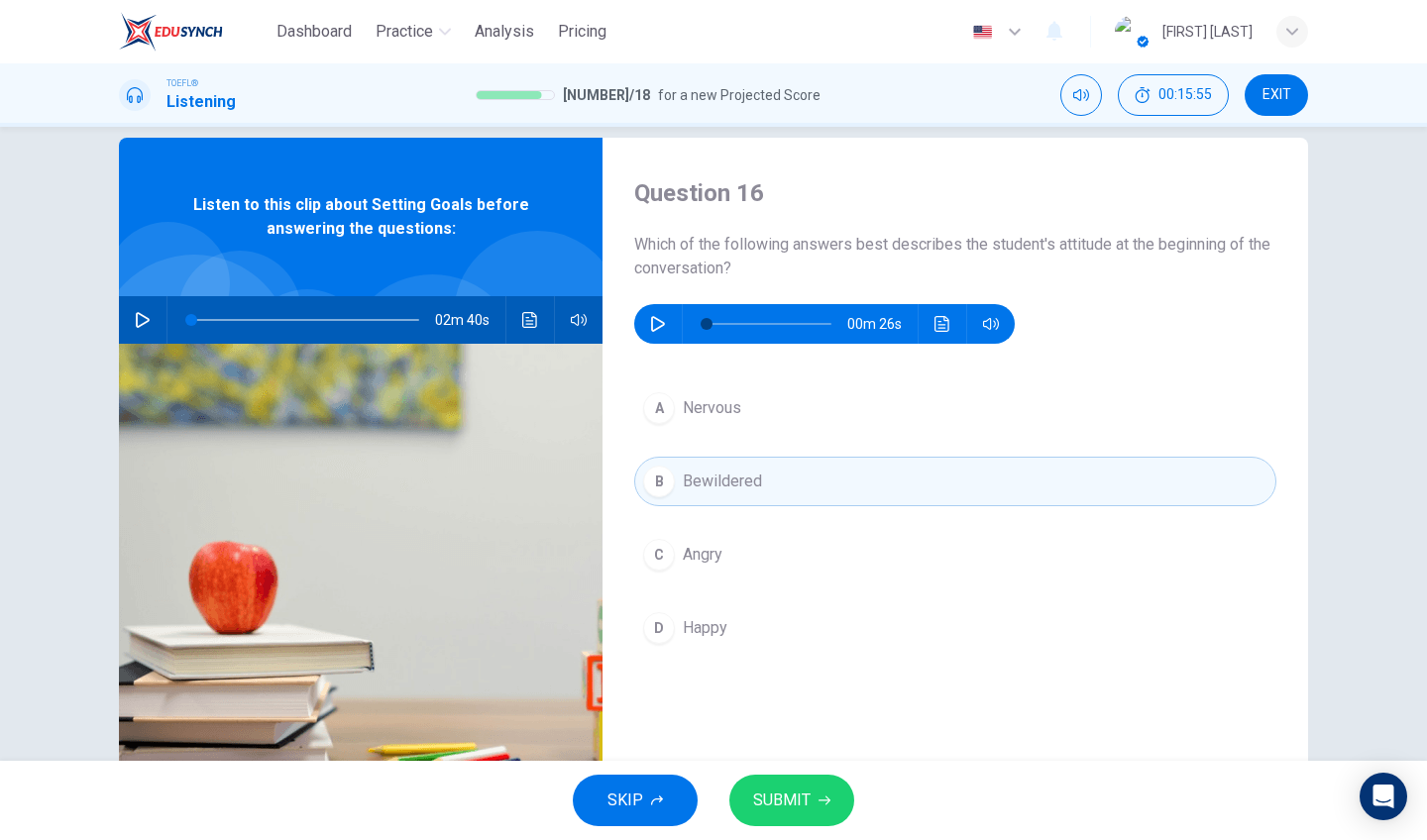 click on "SUBMIT" at bounding box center (782, 800) 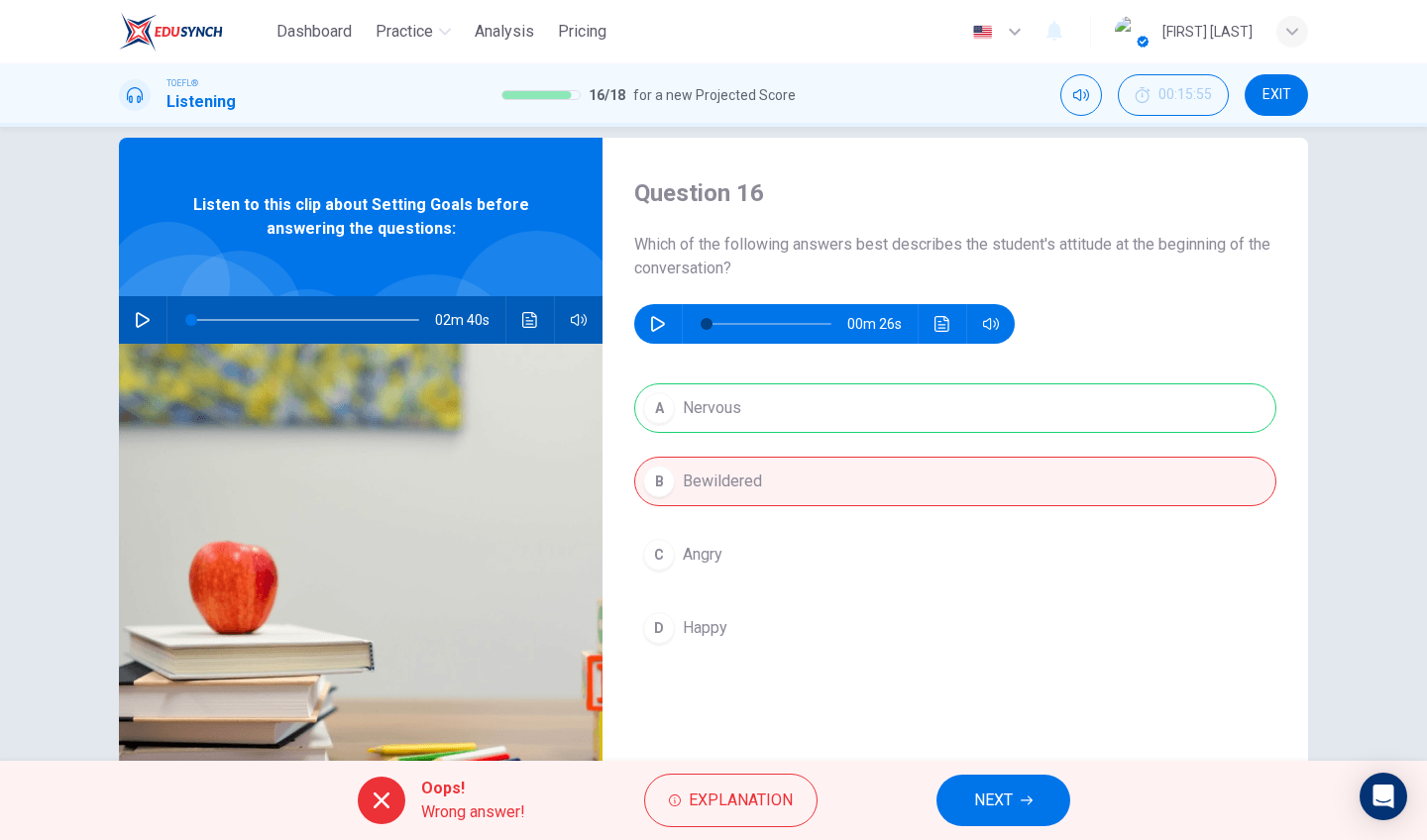 click on "NEXT" at bounding box center (993, 800) 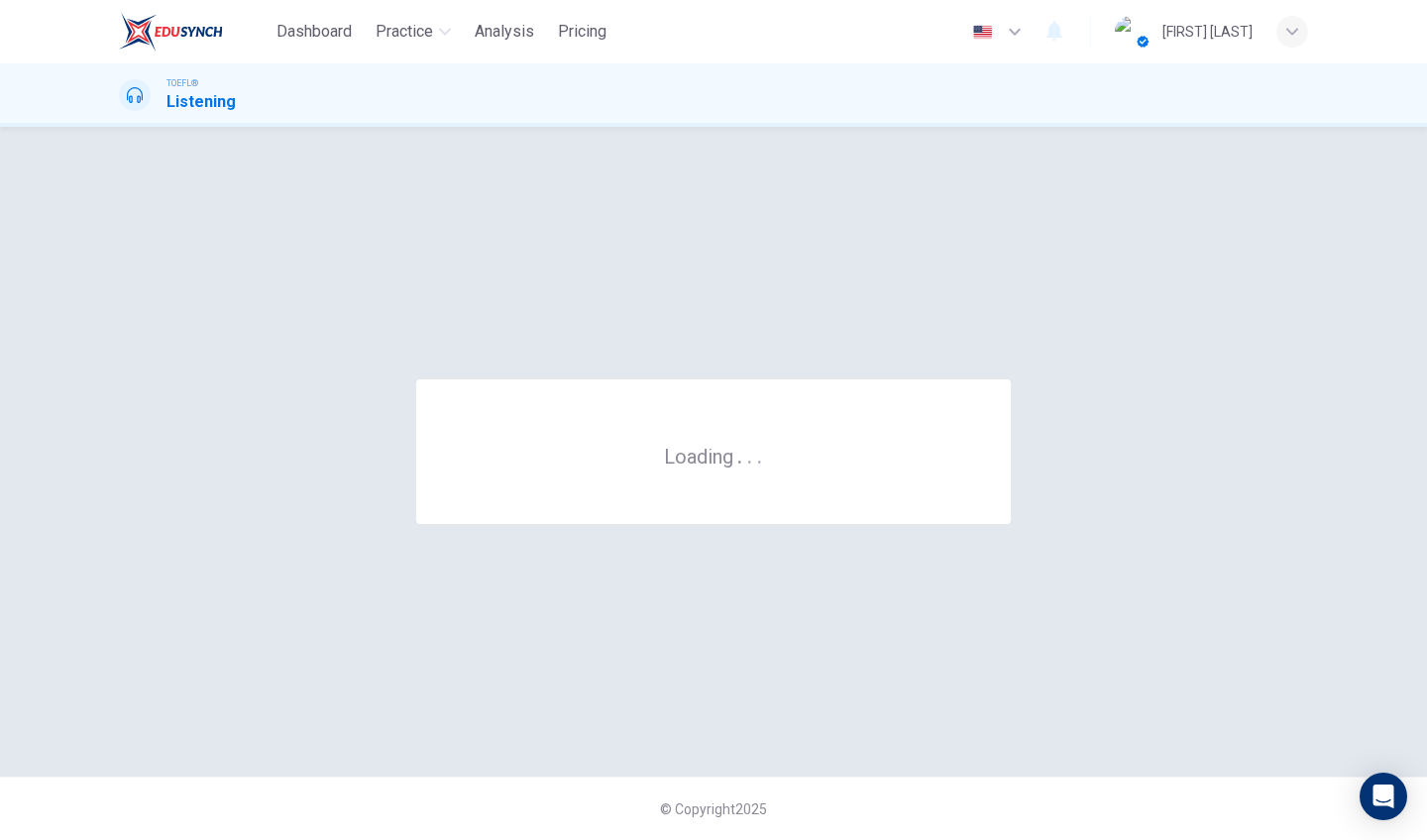 scroll, scrollTop: 0, scrollLeft: 0, axis: both 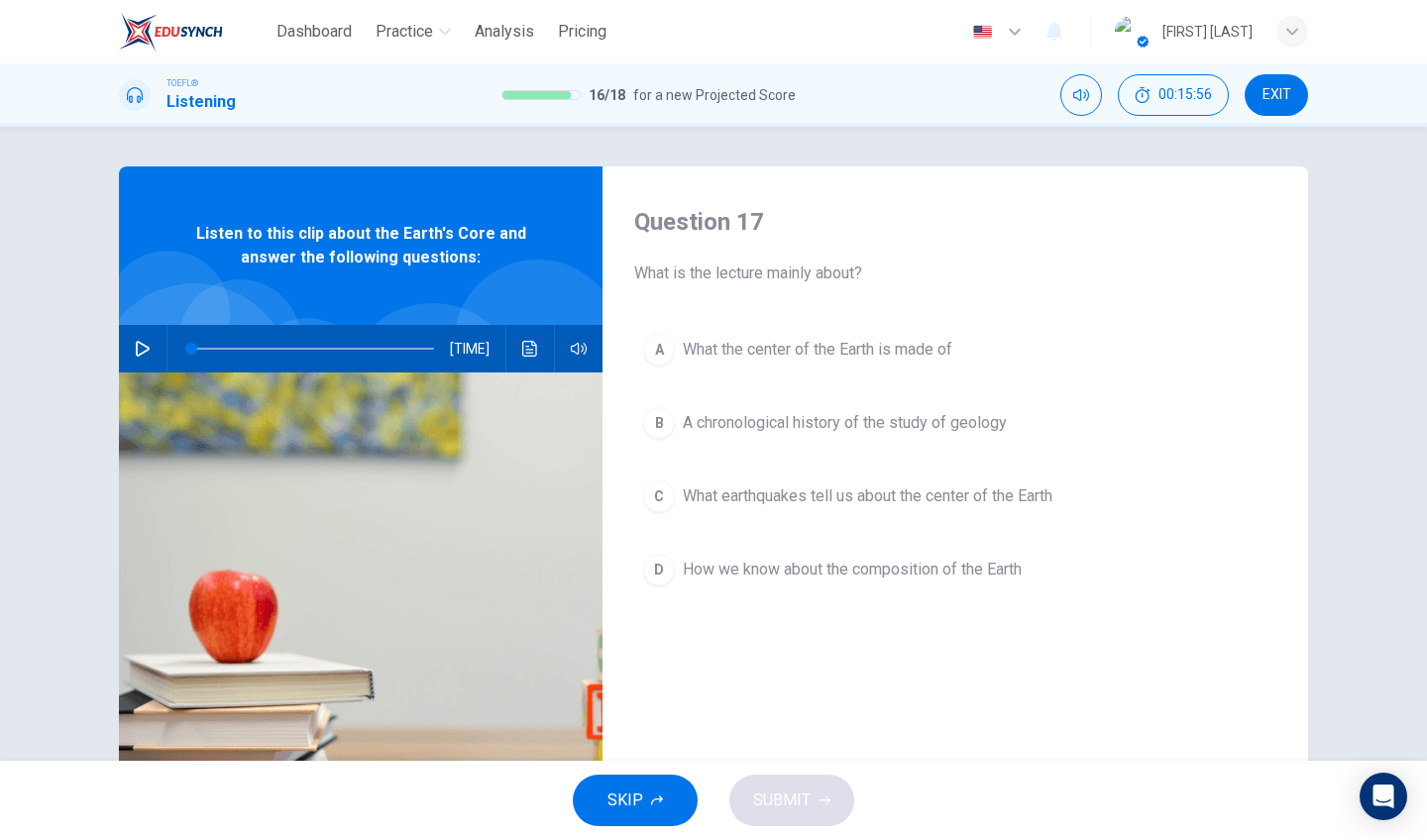 click at bounding box center (143, 349) 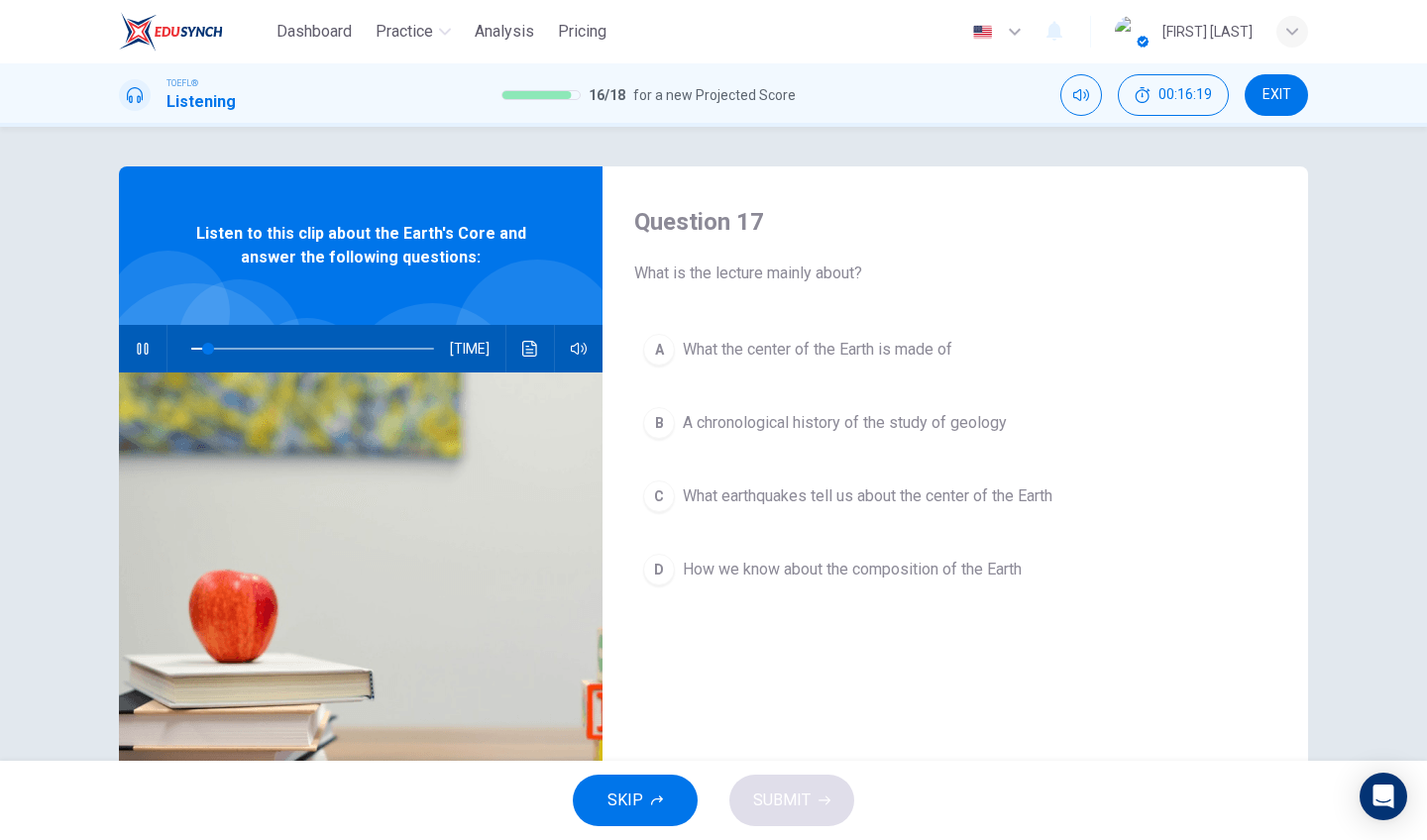 click at bounding box center (143, 349) 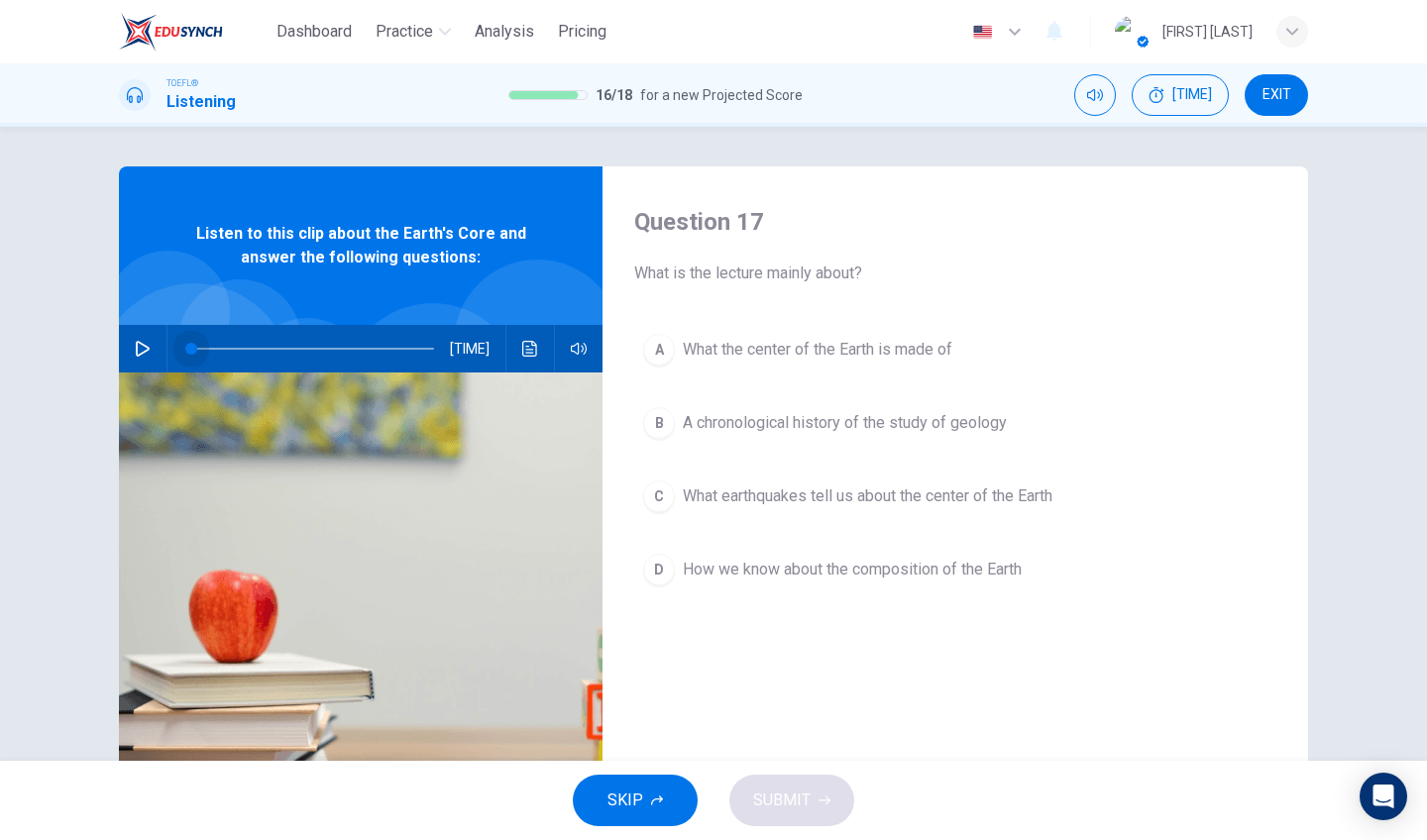 drag, startPoint x: 204, startPoint y: 343, endPoint x: 167, endPoint y: 340, distance: 37.12142 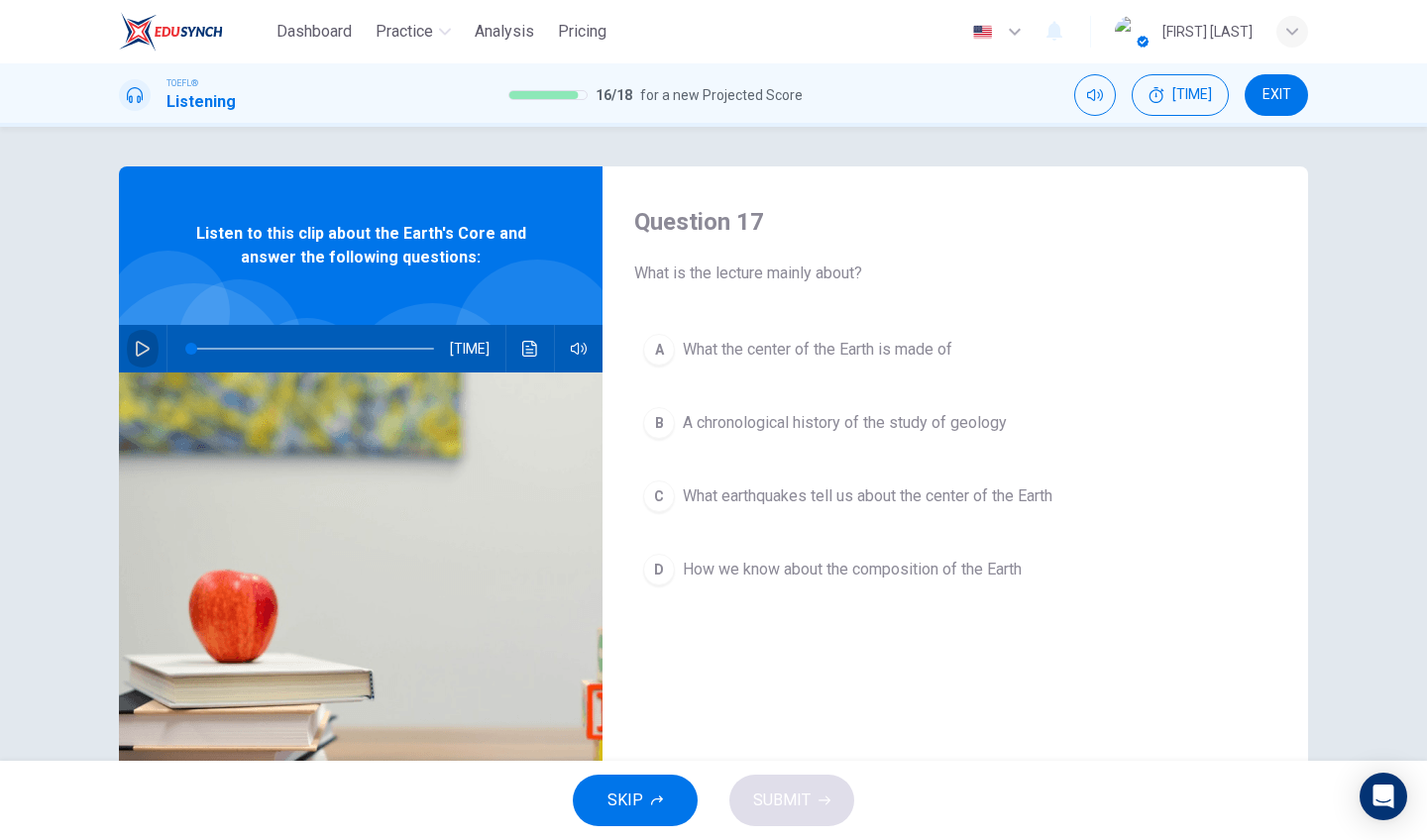 click at bounding box center [143, 349] 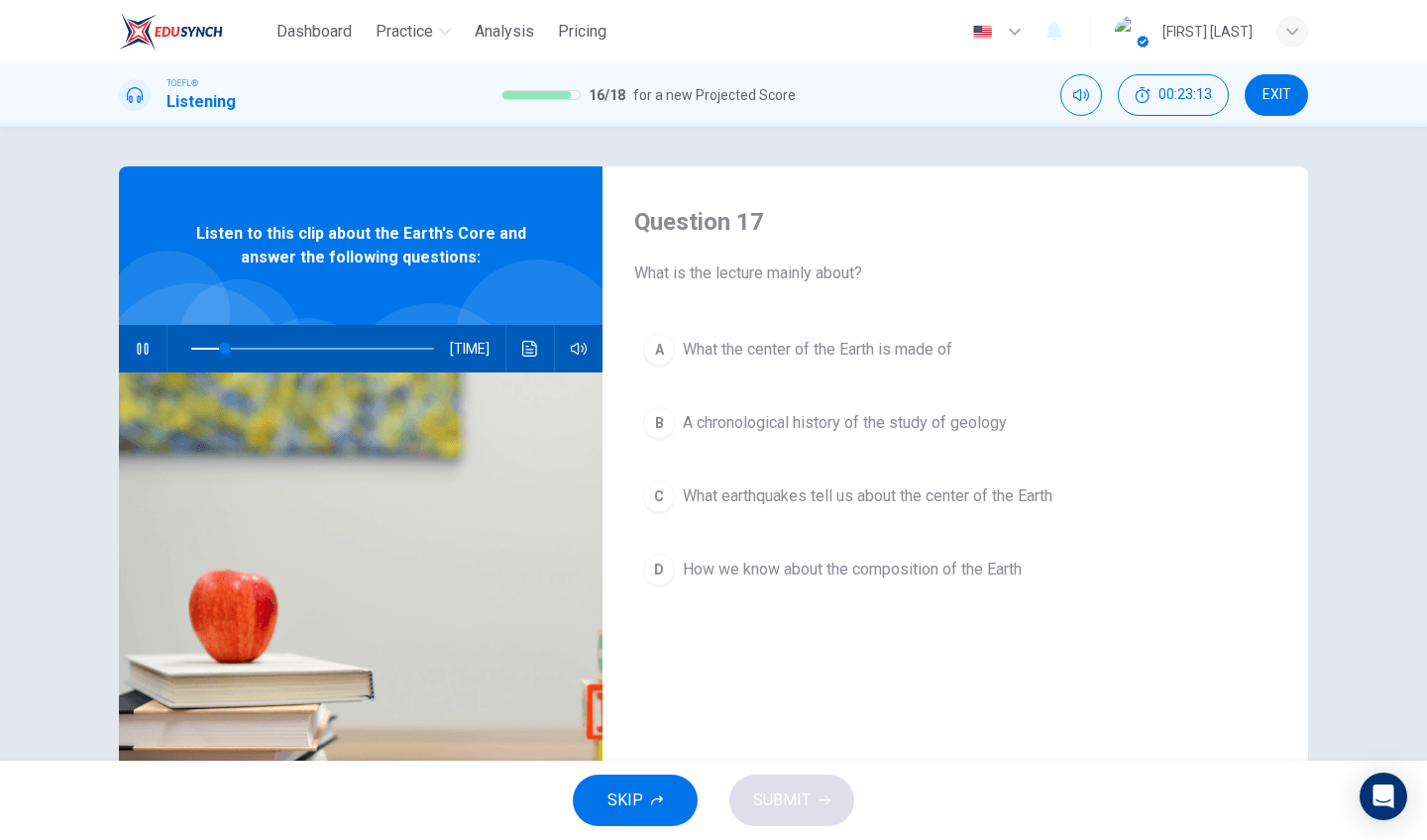 click on "How we know about the composition of the Earth" at bounding box center [818, 350] 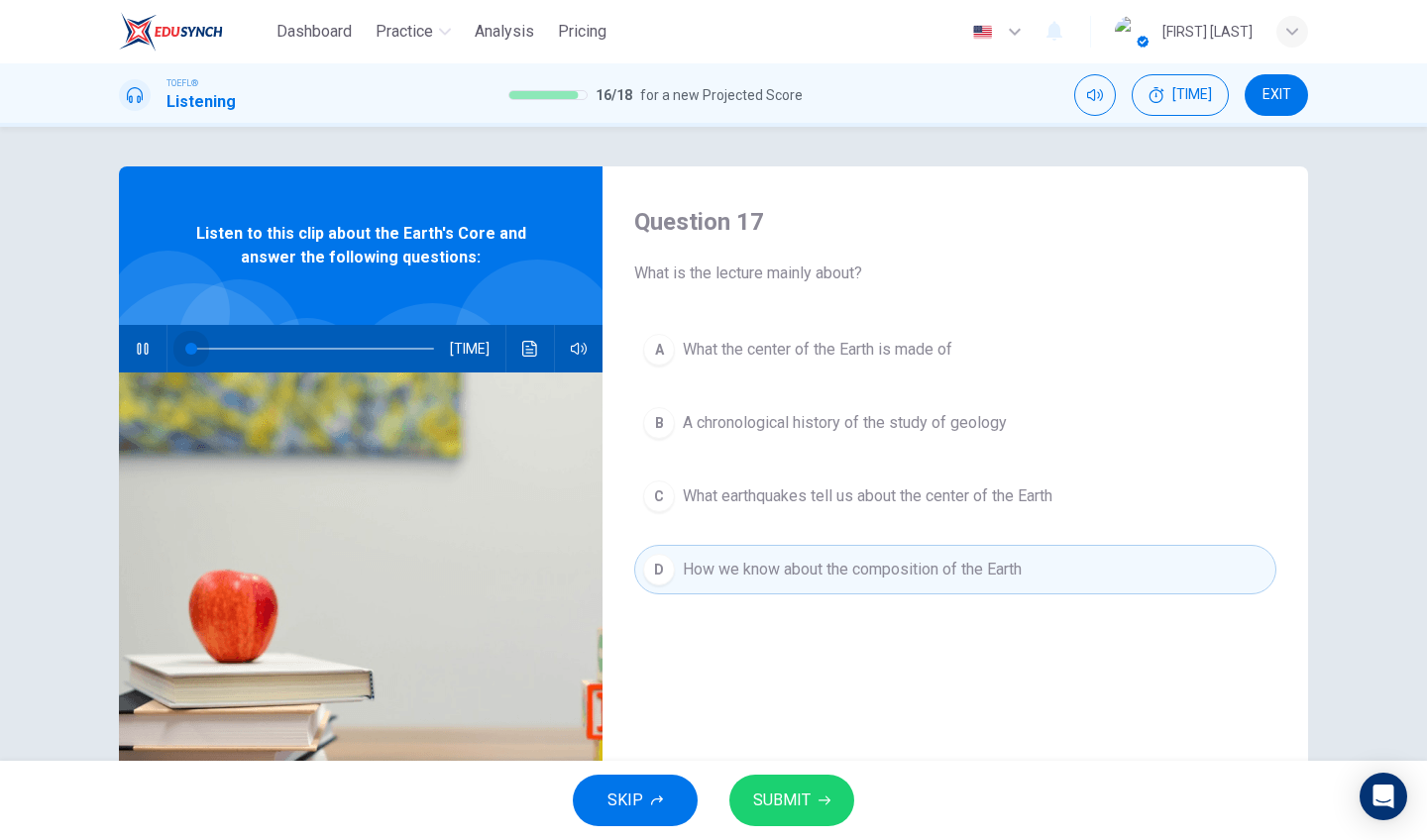 drag, startPoint x: 263, startPoint y: 345, endPoint x: 162, endPoint y: 345, distance: 101 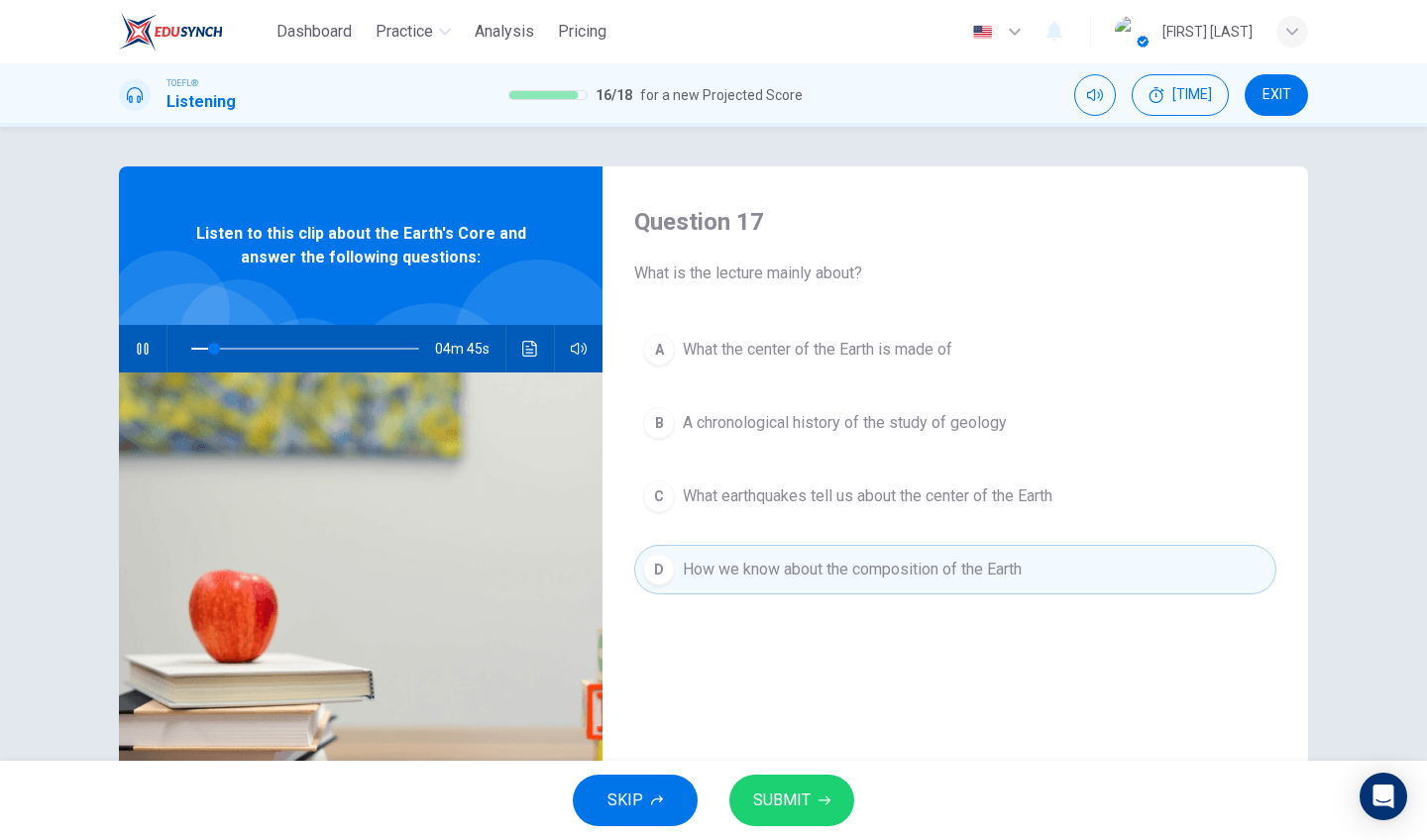 click on "What the center of the Earth is made of" at bounding box center (818, 350) 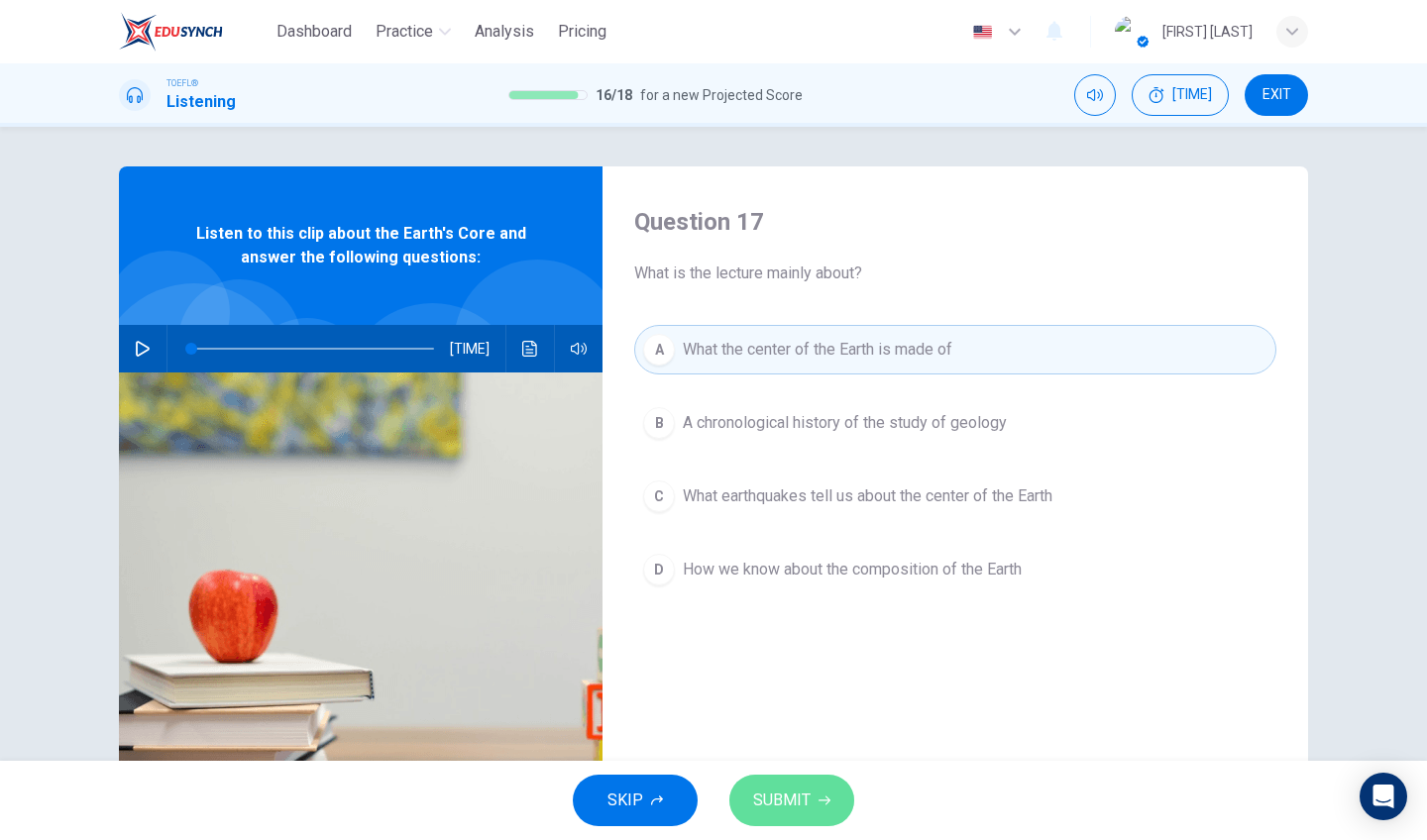 click on "SUBMIT" at bounding box center [792, 800] 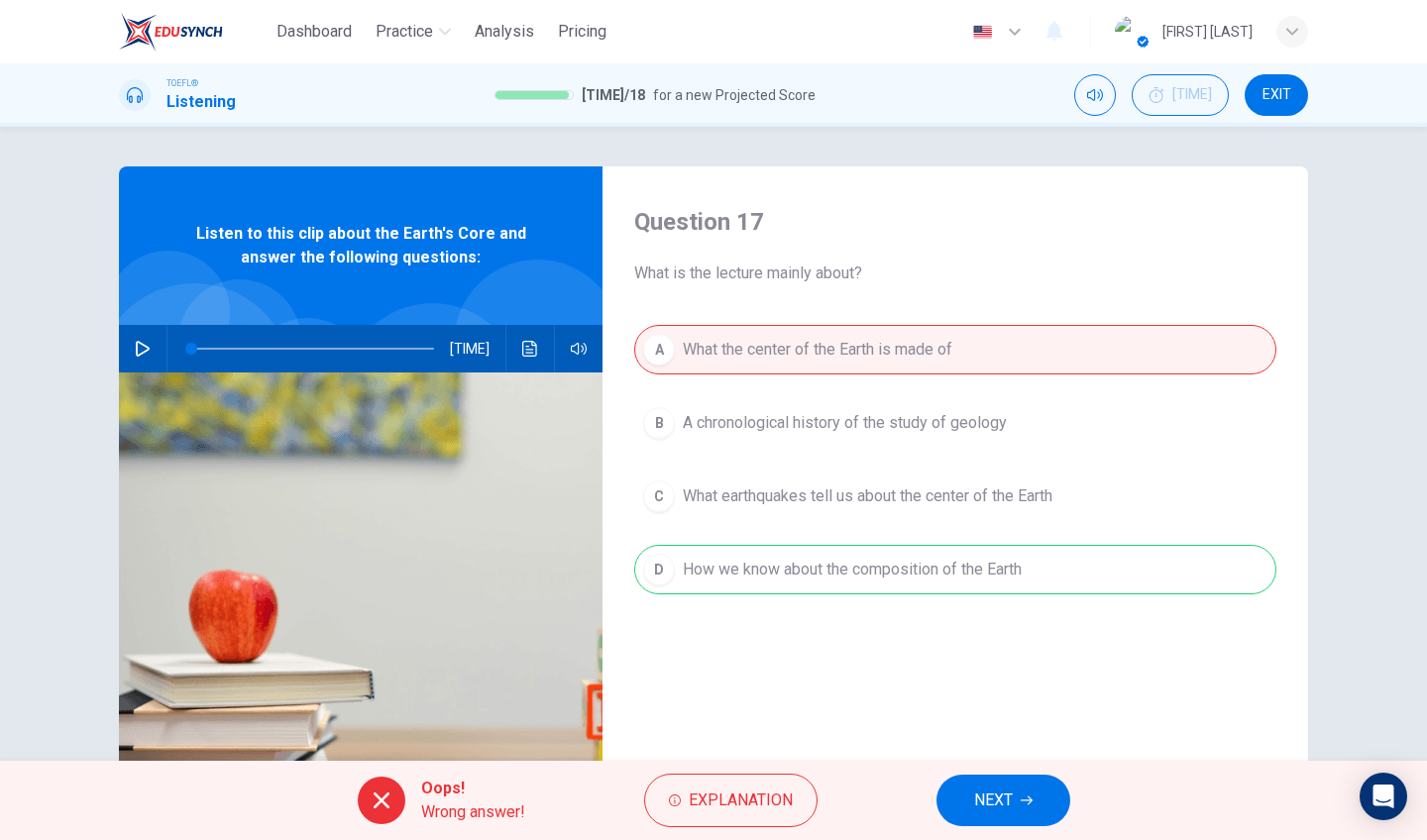 click on "NEXT" at bounding box center (1003, 800) 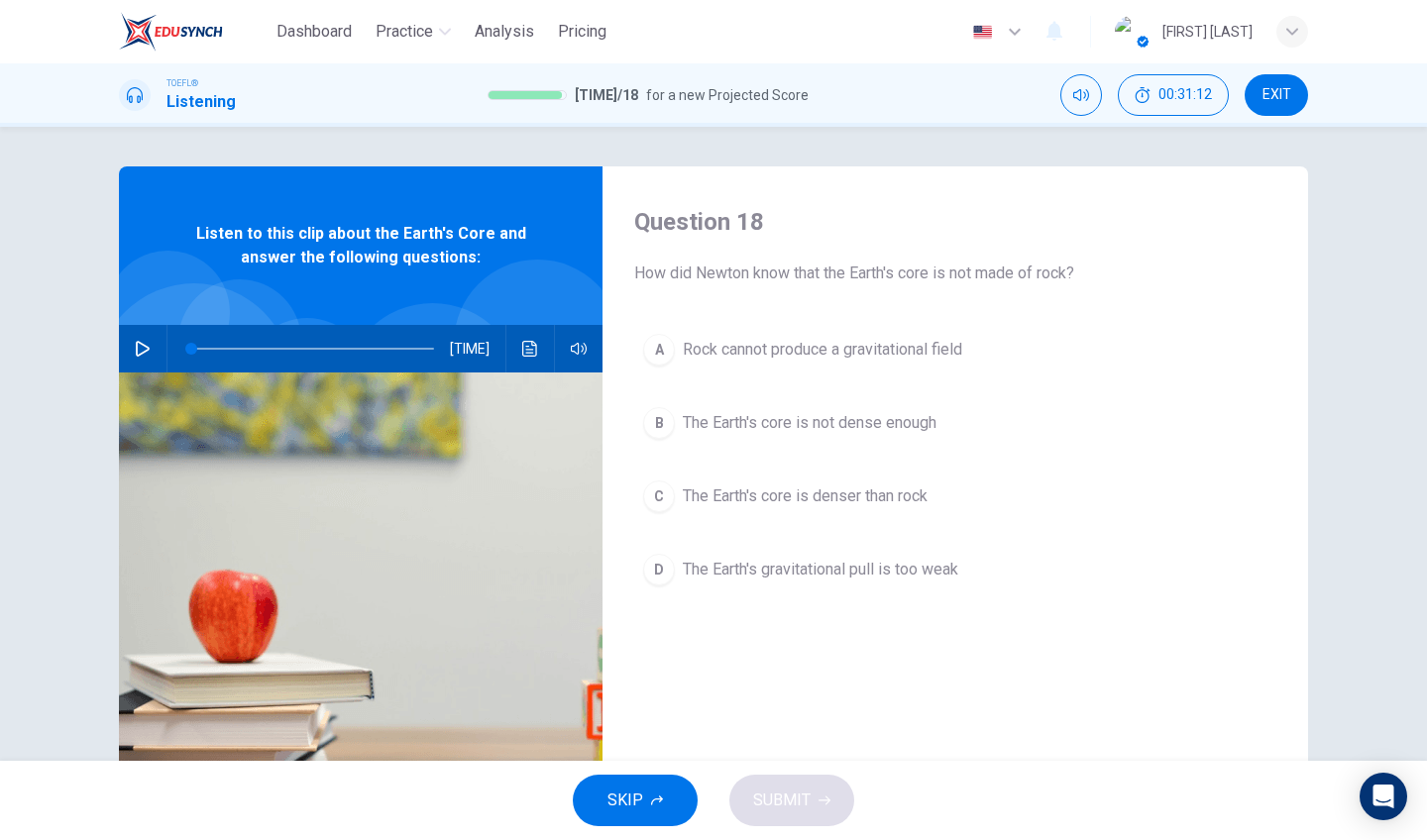 click on "The Earth's gravitational pull is too weak" at bounding box center (823, 350) 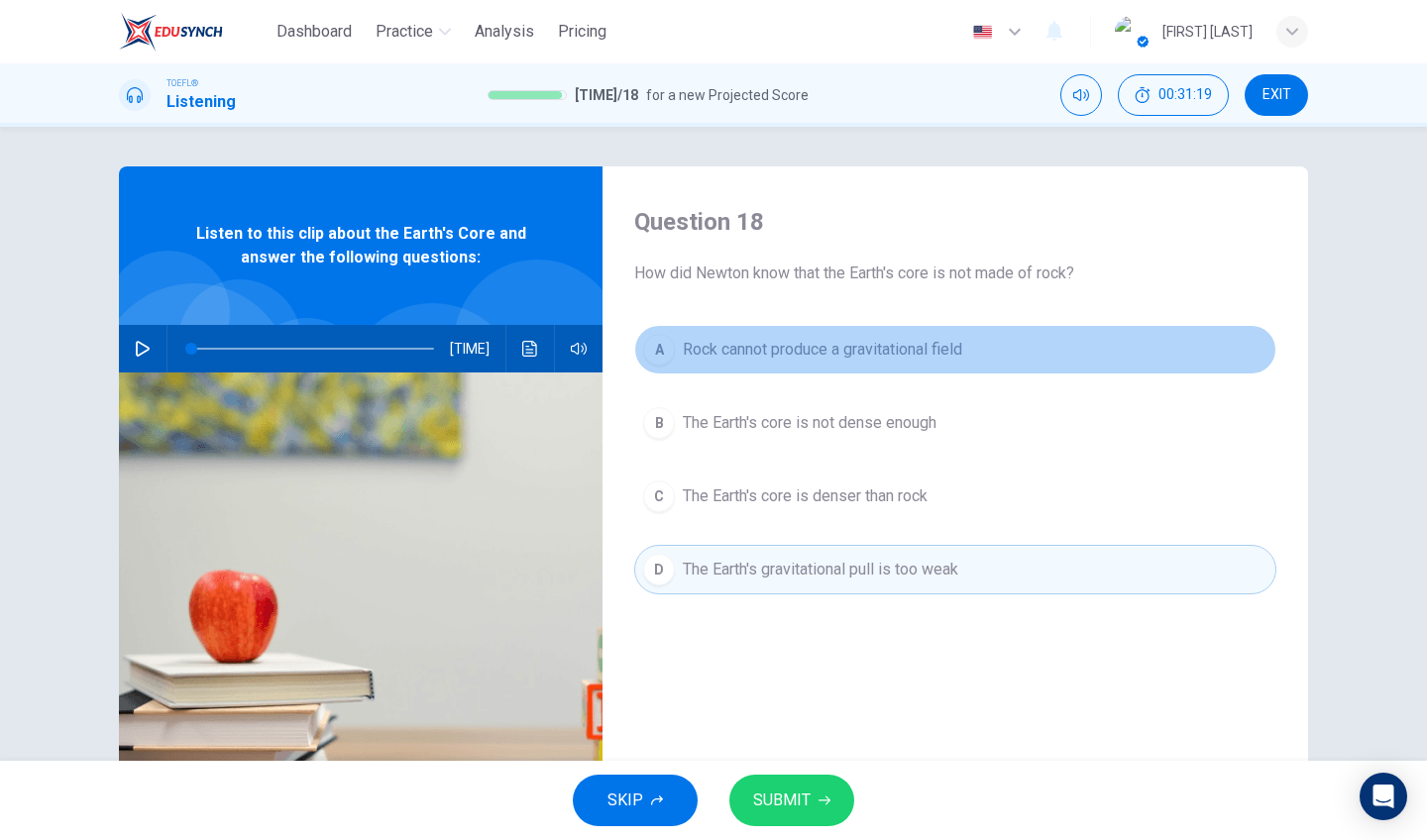 click on "A Rock cannot produce a gravitational field" at bounding box center [955, 350] 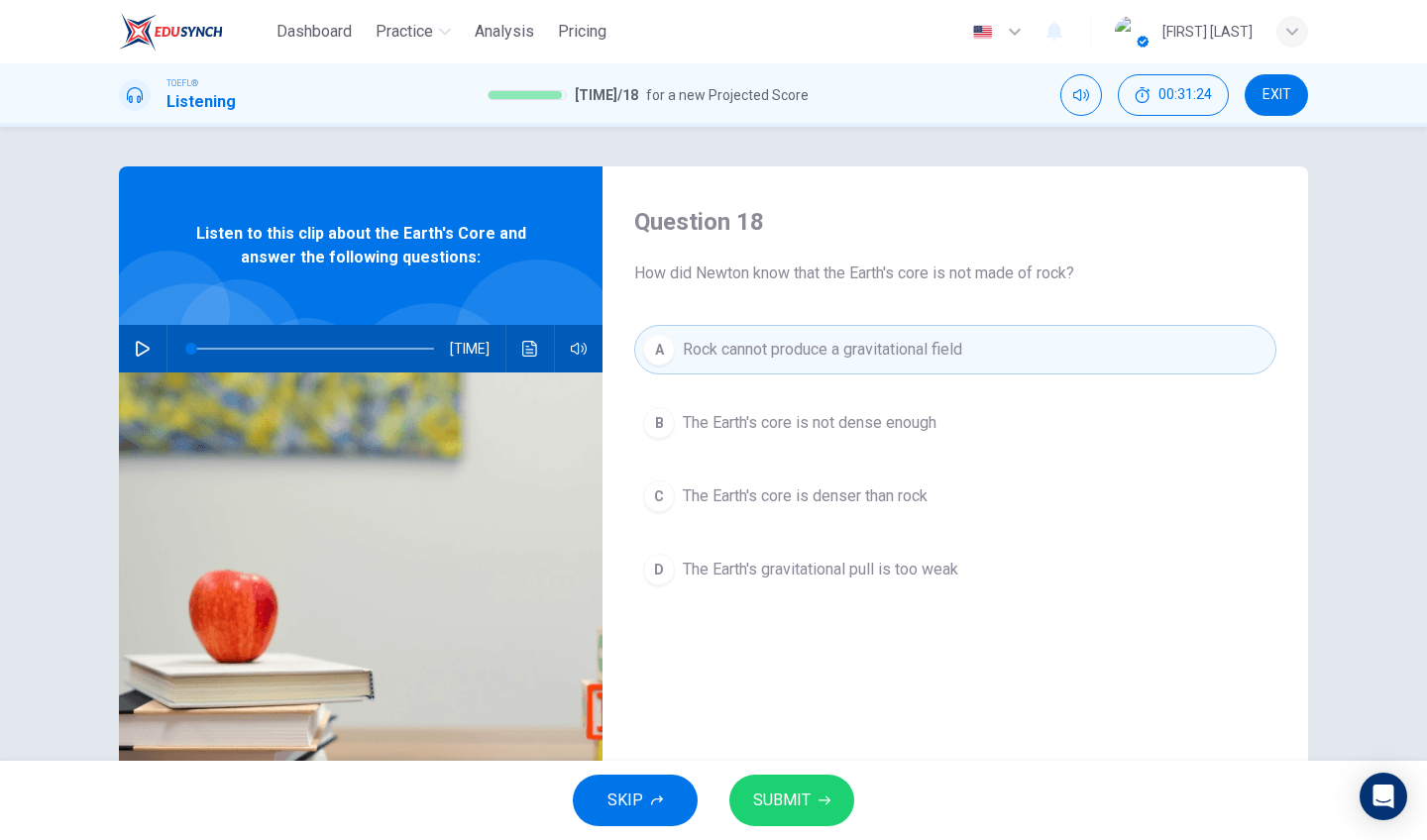 click on "The Earth's gravitational pull is too weak" at bounding box center (810, 423) 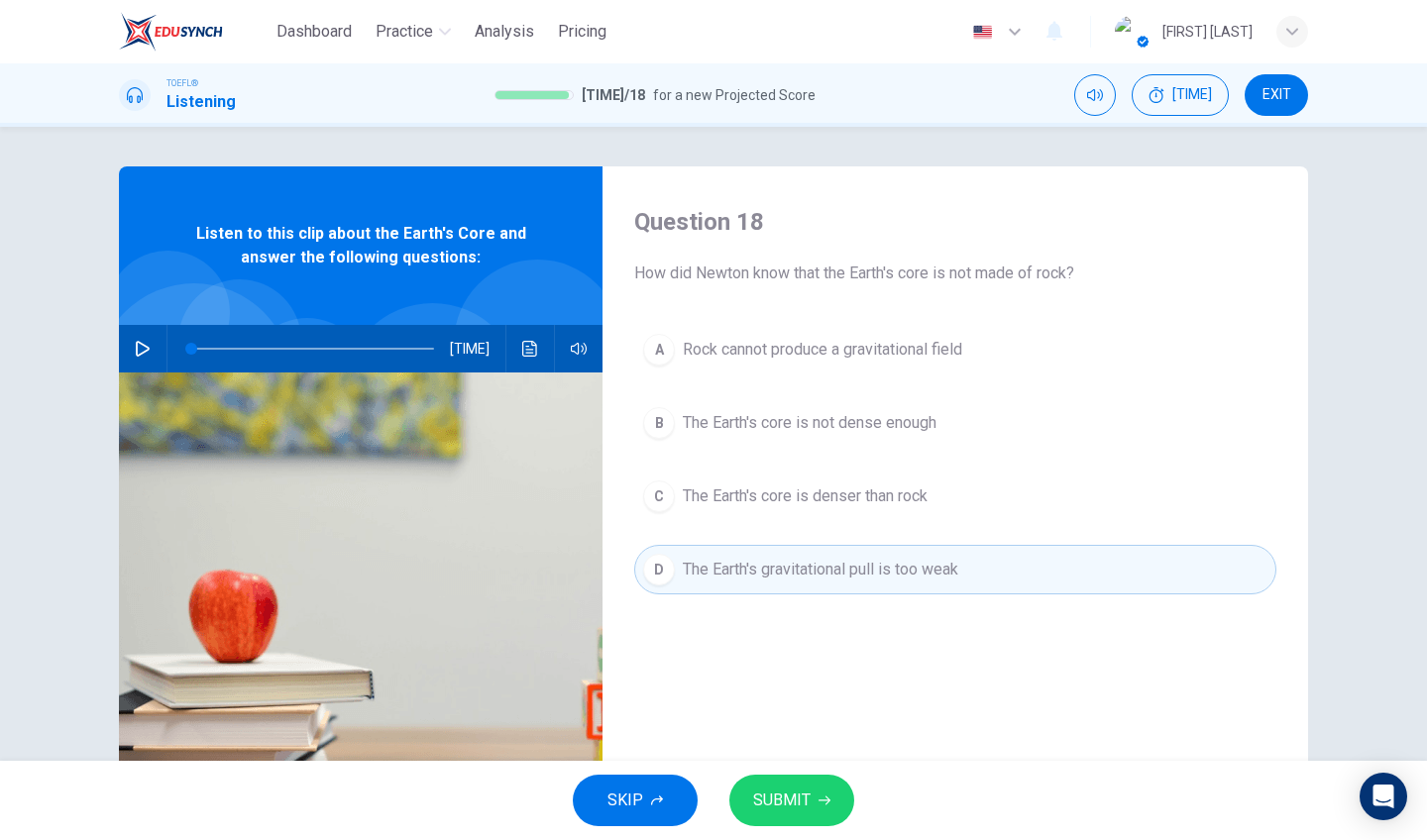 click on "SUBMIT" at bounding box center [782, 800] 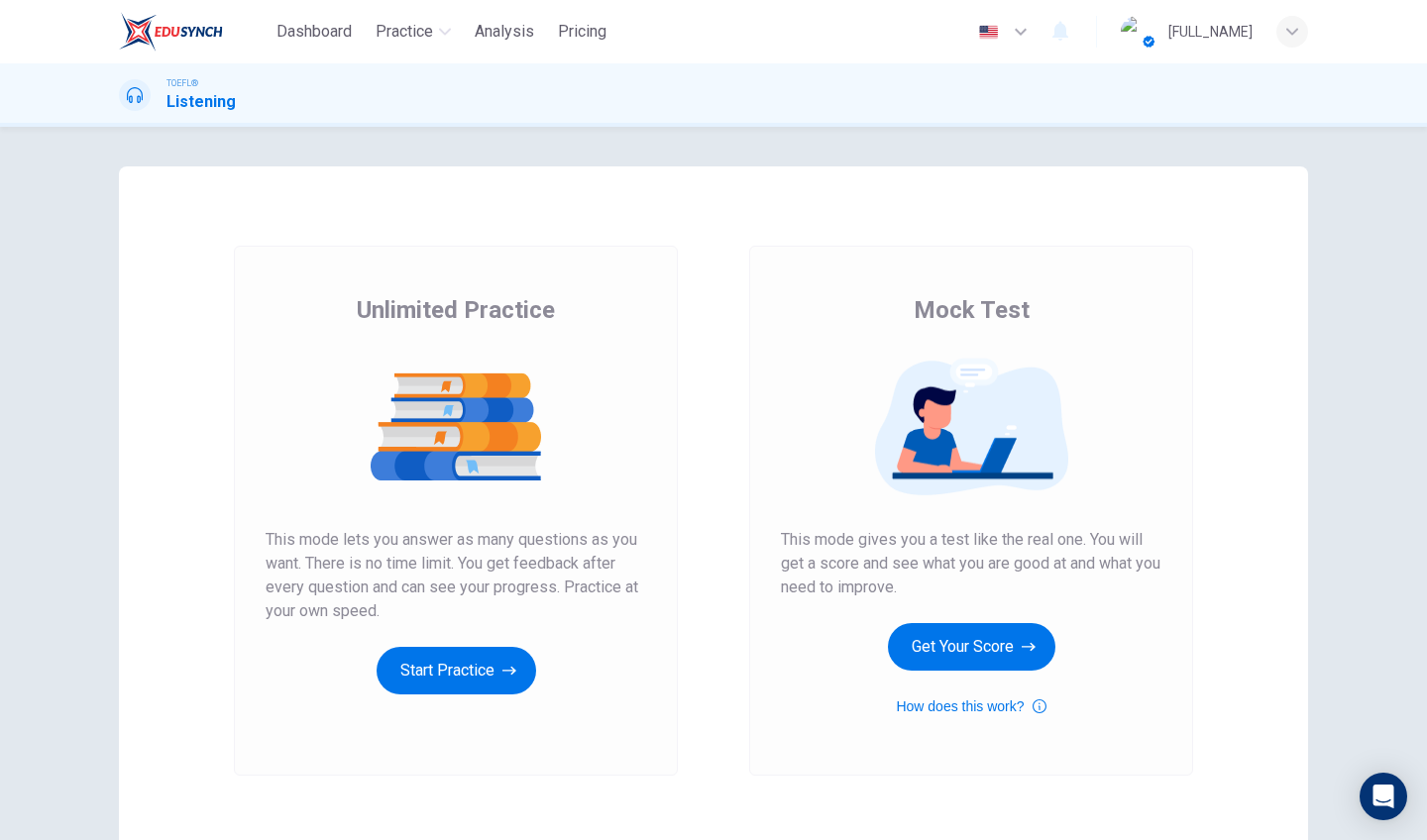 scroll, scrollTop: 0, scrollLeft: 0, axis: both 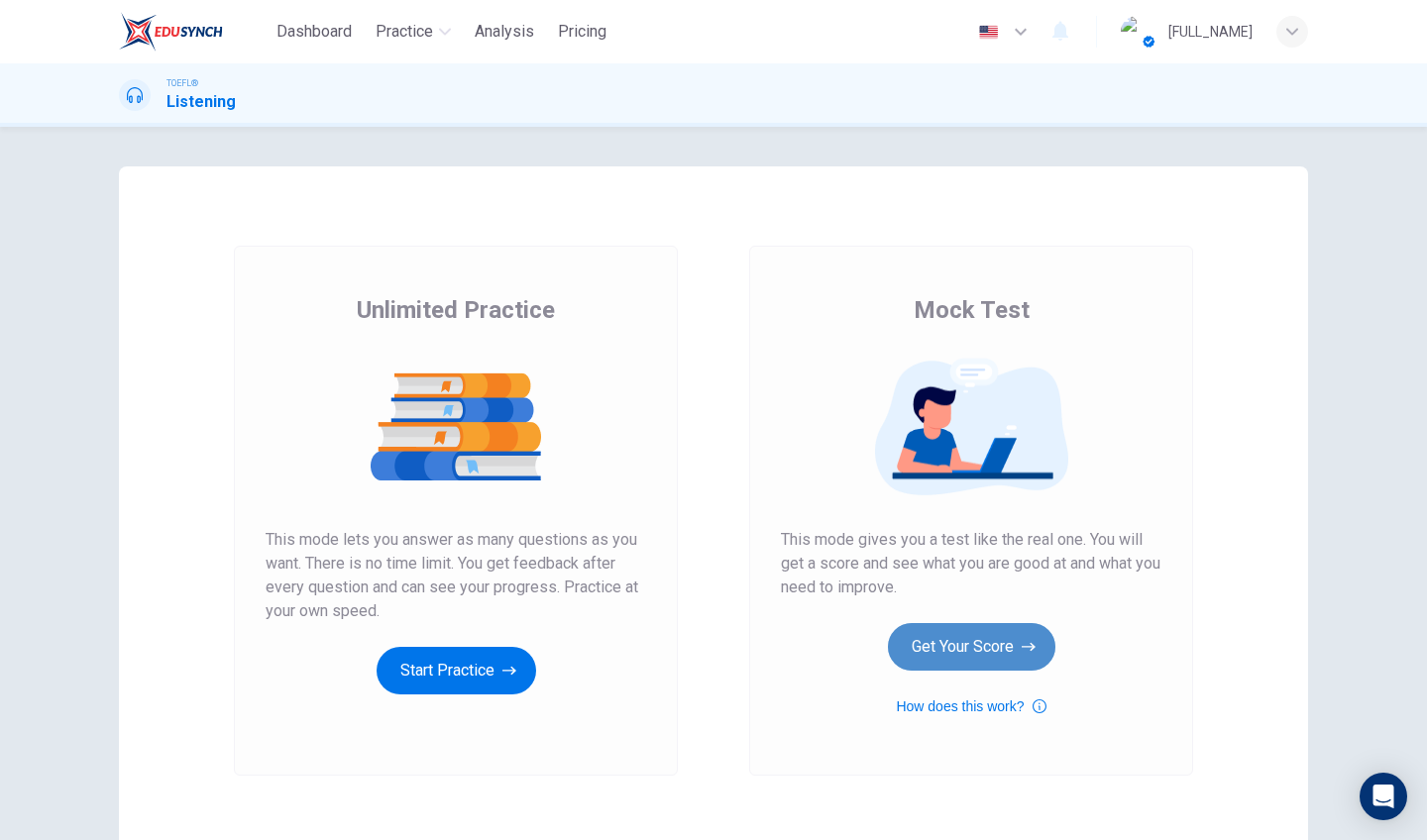 click on "Get Your Score" at bounding box center [456, 671] 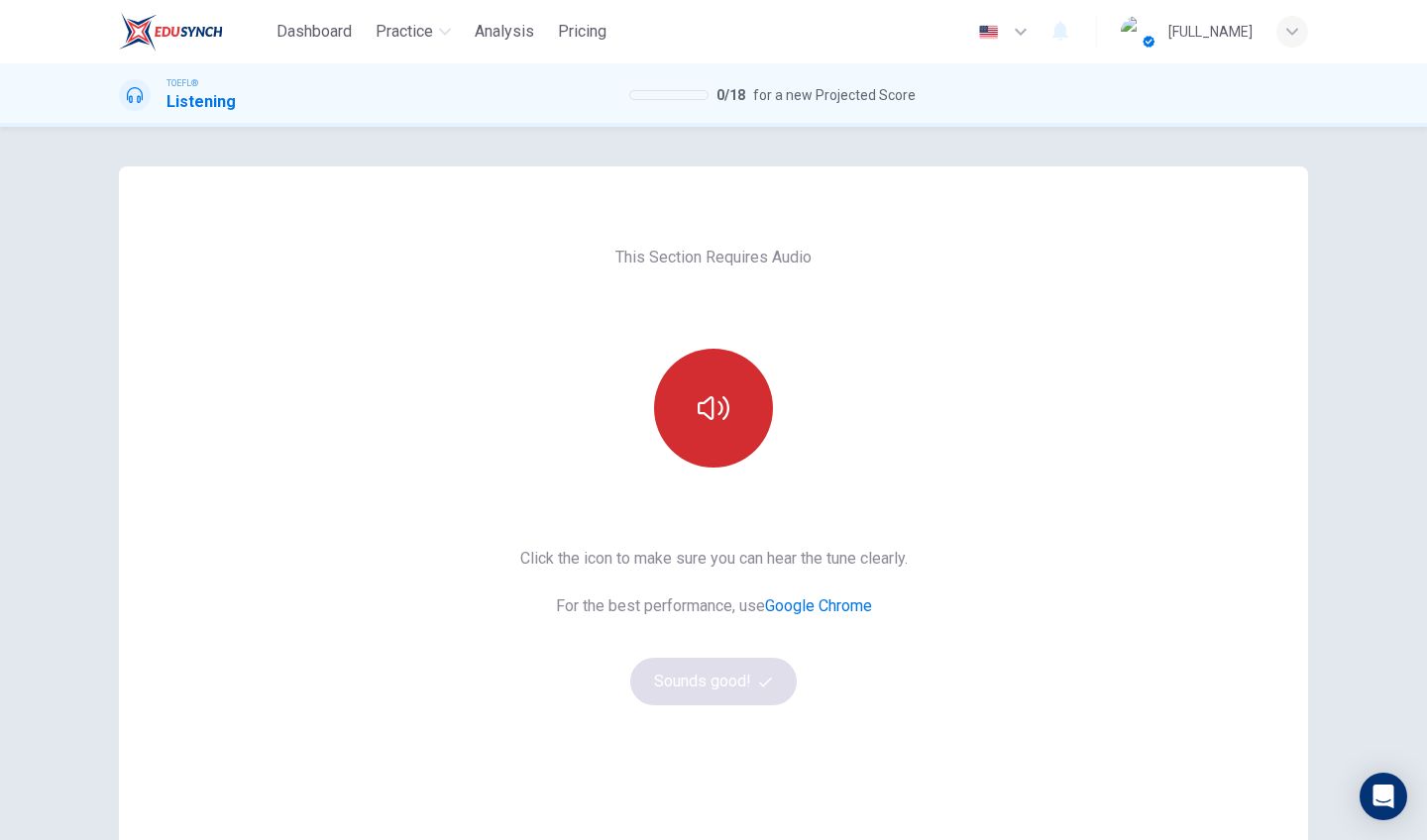 click at bounding box center [714, 408] 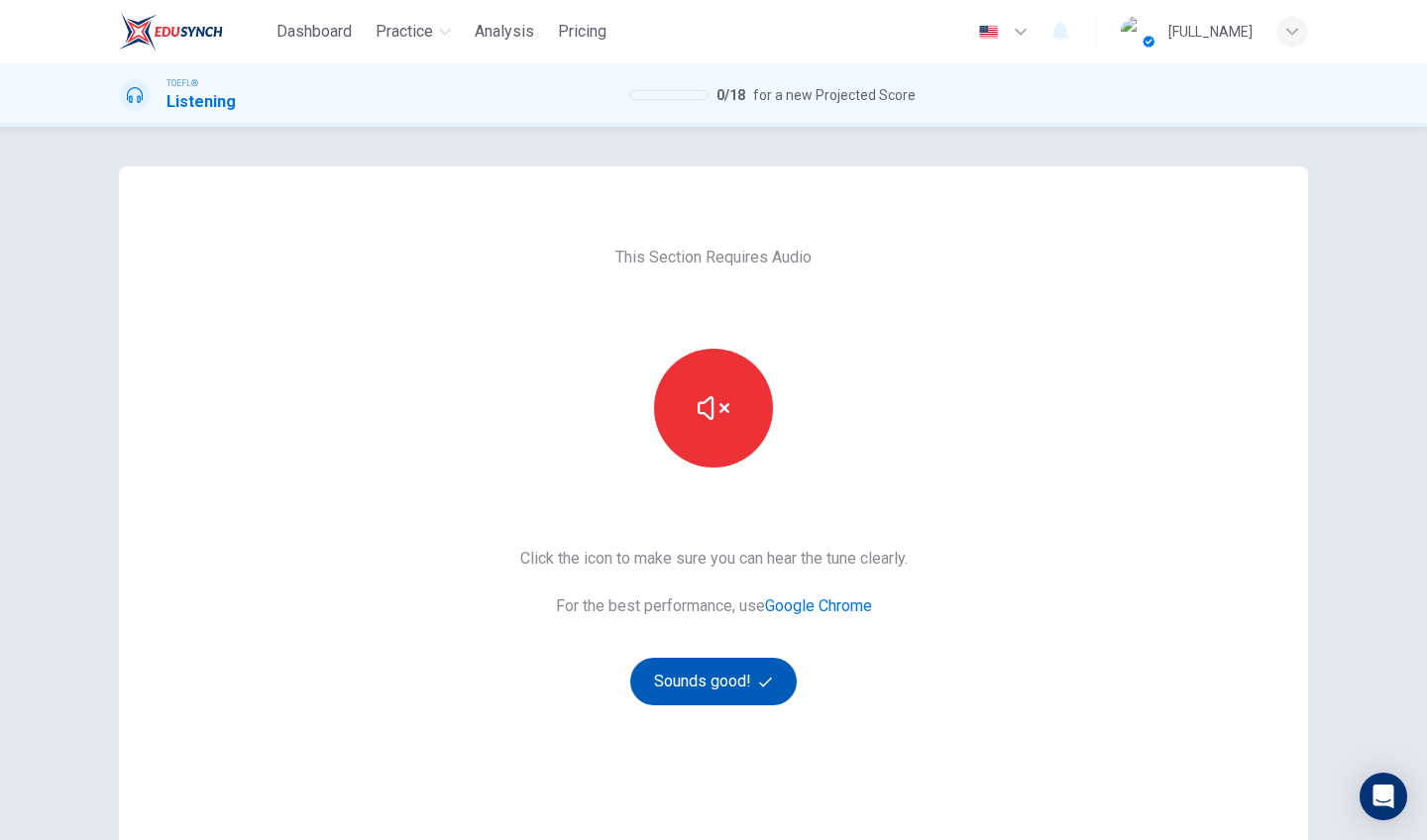 click on "Sounds good!" at bounding box center [714, 682] 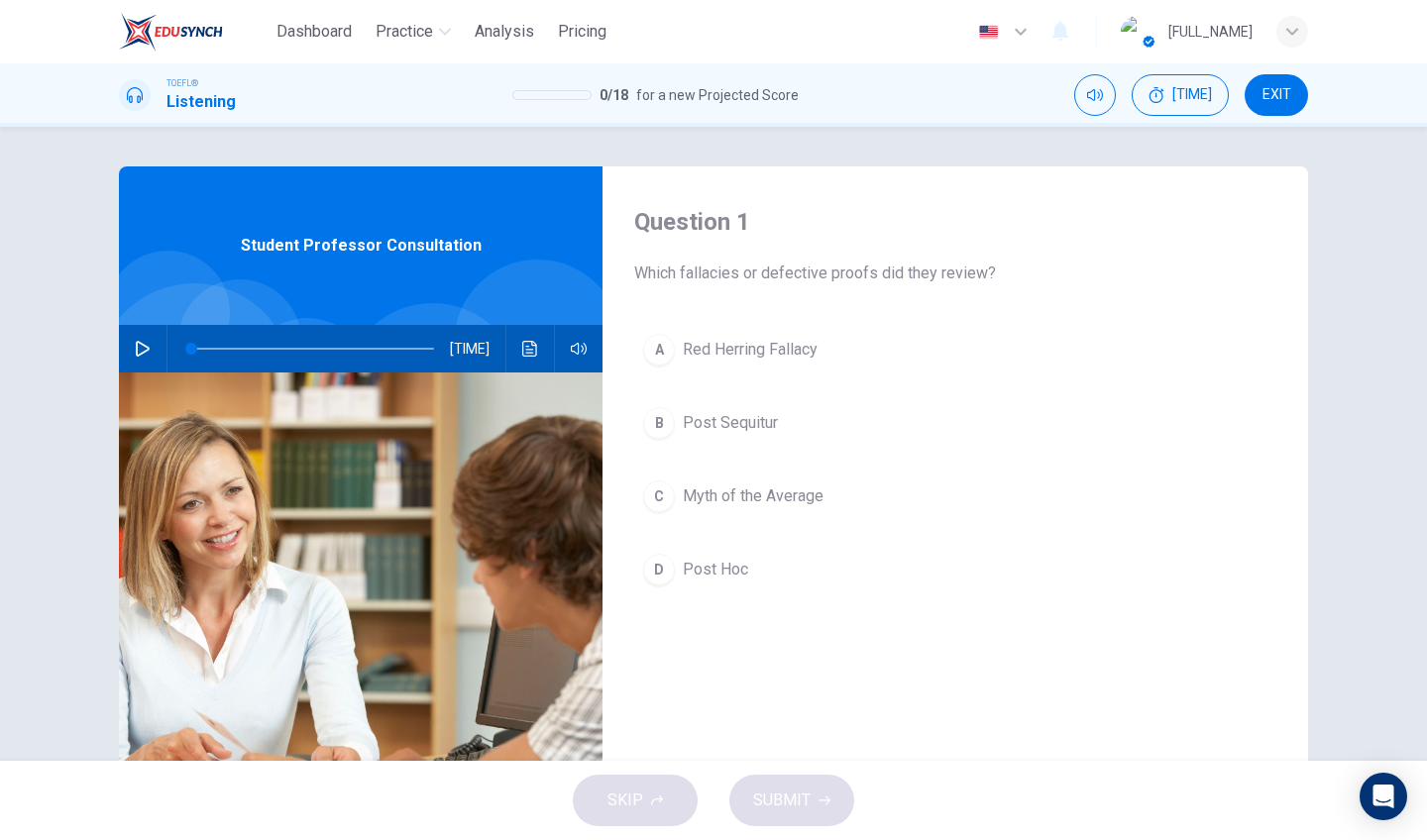click at bounding box center (143, 349) 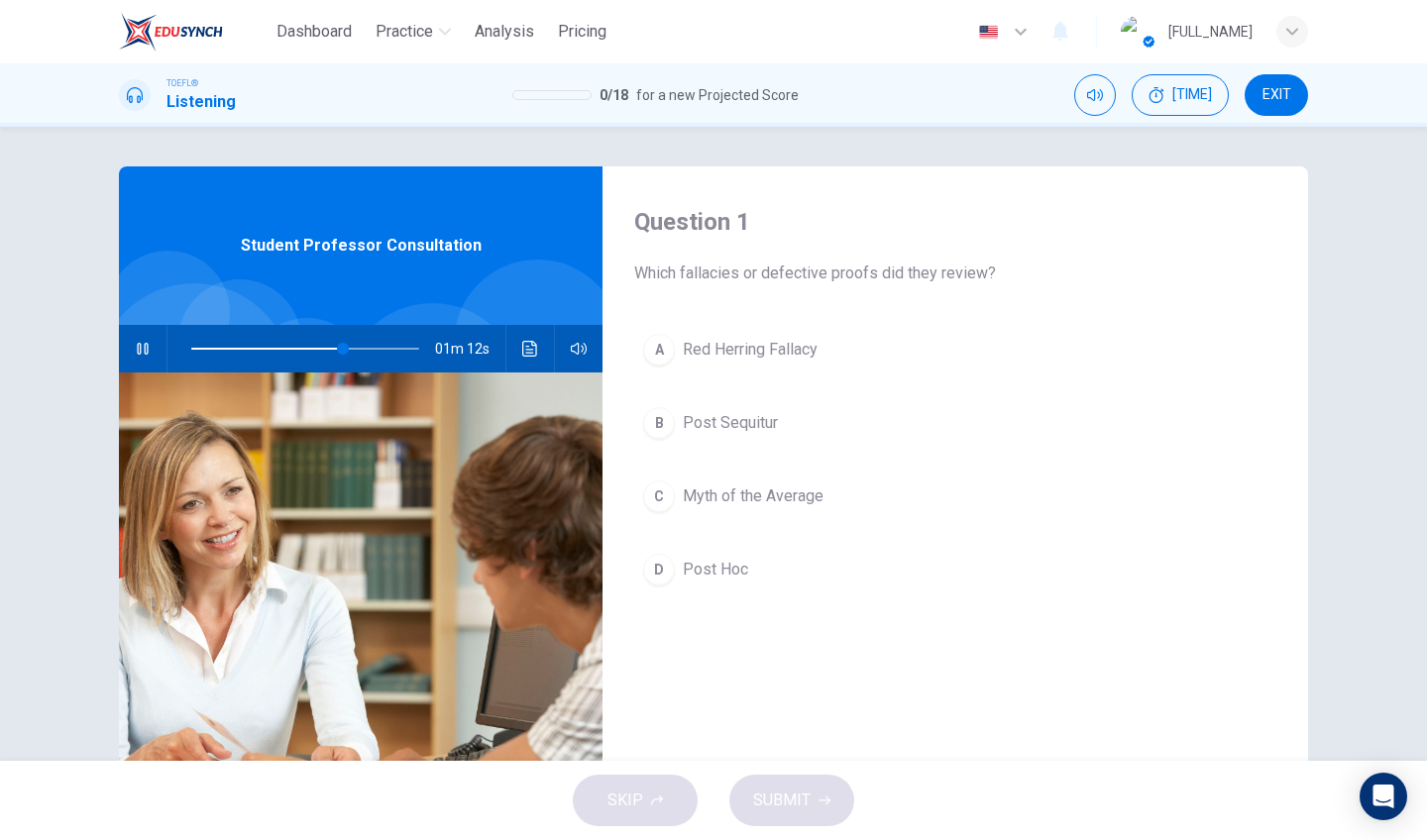 click on "[TERM]" at bounding box center [955, 423] 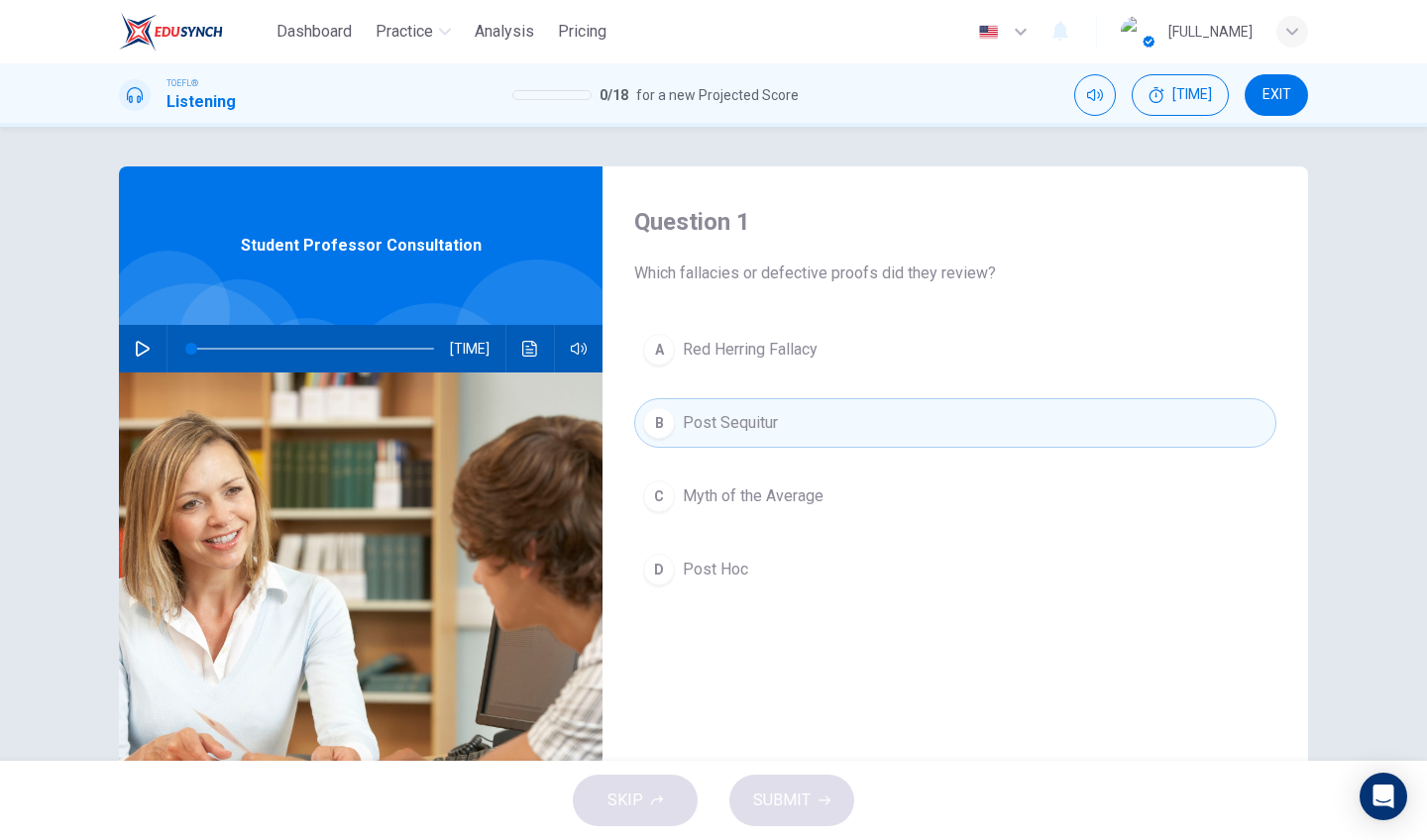 click on "Question 1 Which fallacies or defective proofs did they review? A Red Herring Fallacy B Post Sequitur C Myth of the Average D Post Hoc" at bounding box center (955, 510) 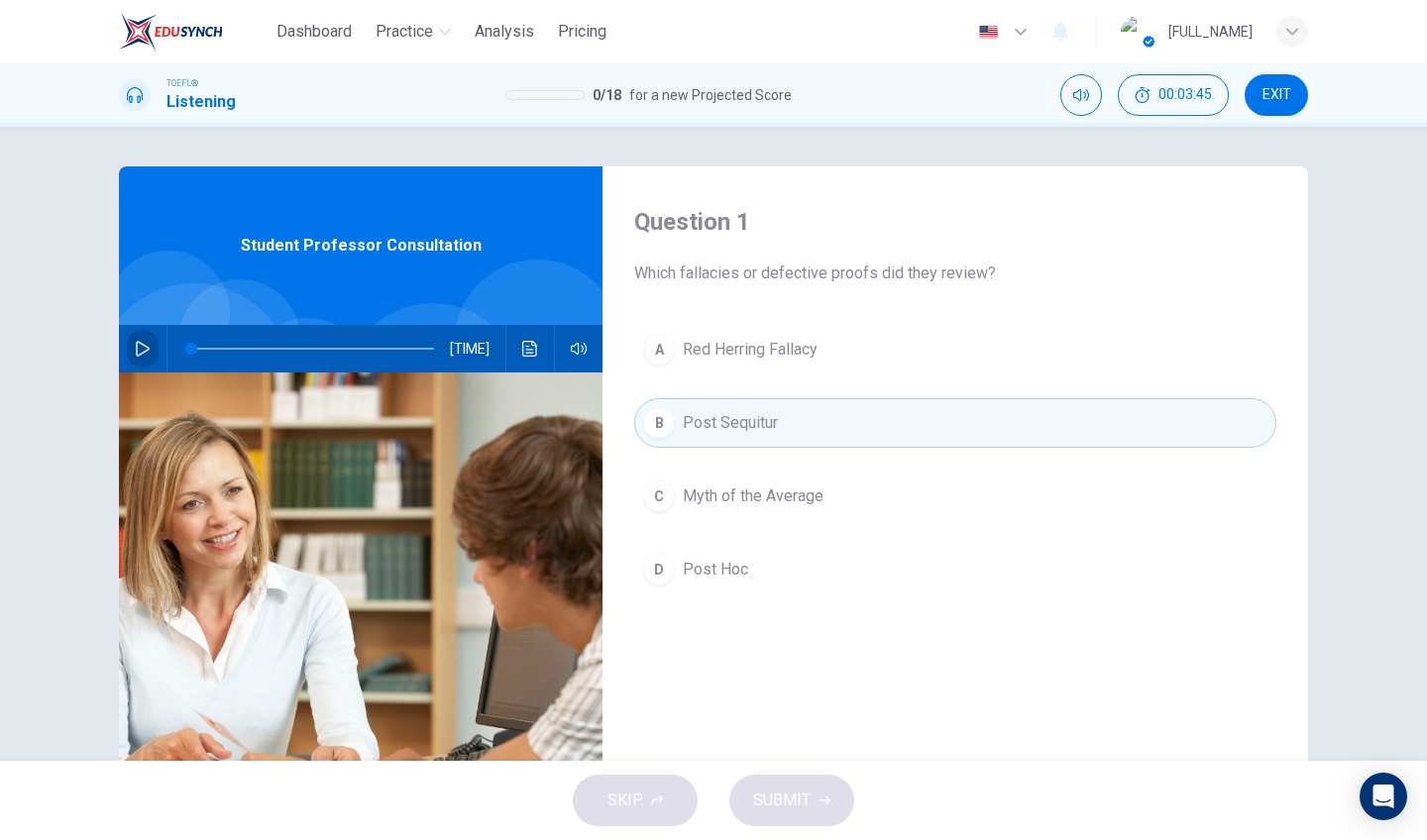 click at bounding box center (143, 349) 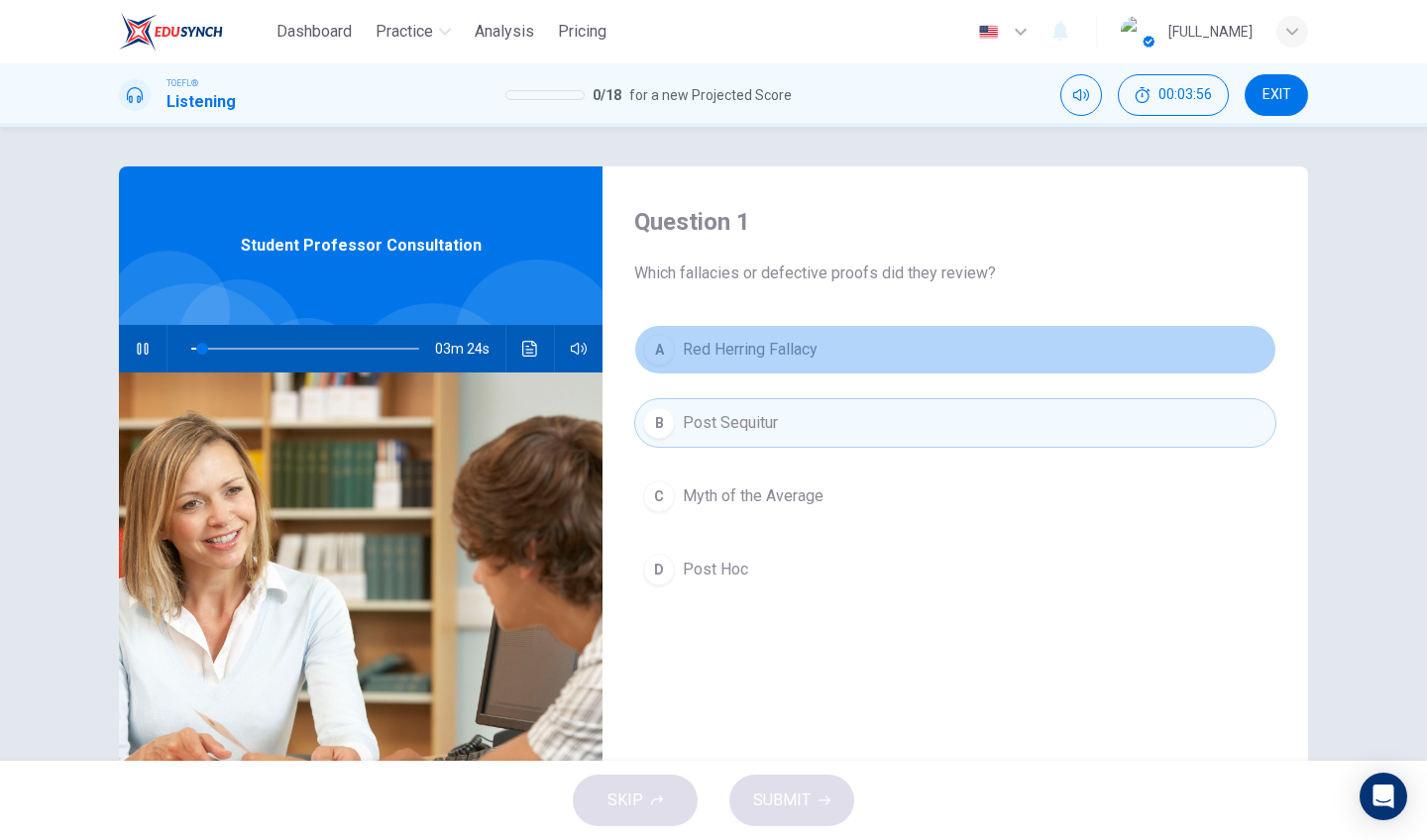 click on "Red Herring Fallacy" at bounding box center [750, 350] 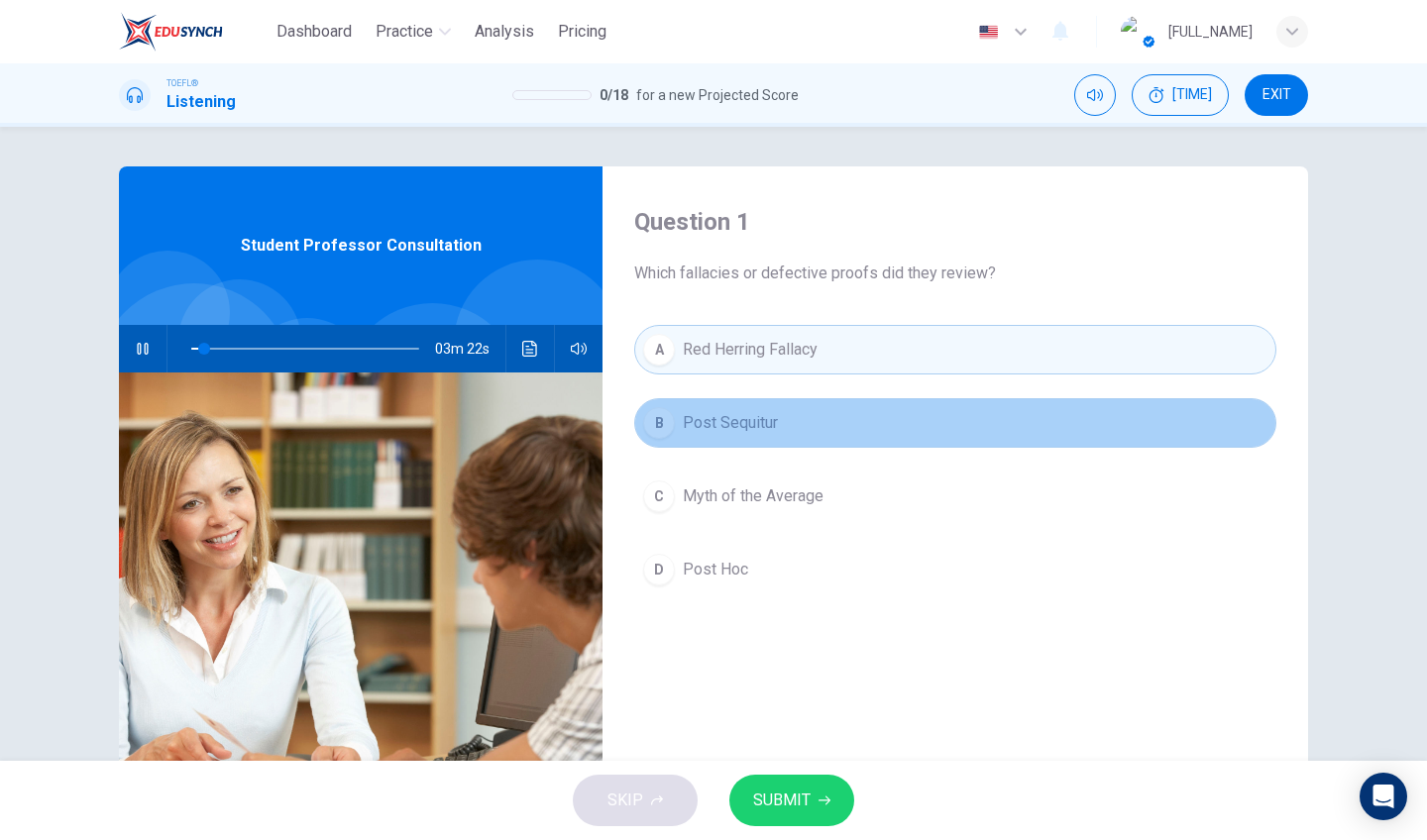 click on "Post Sequitur" at bounding box center (750, 350) 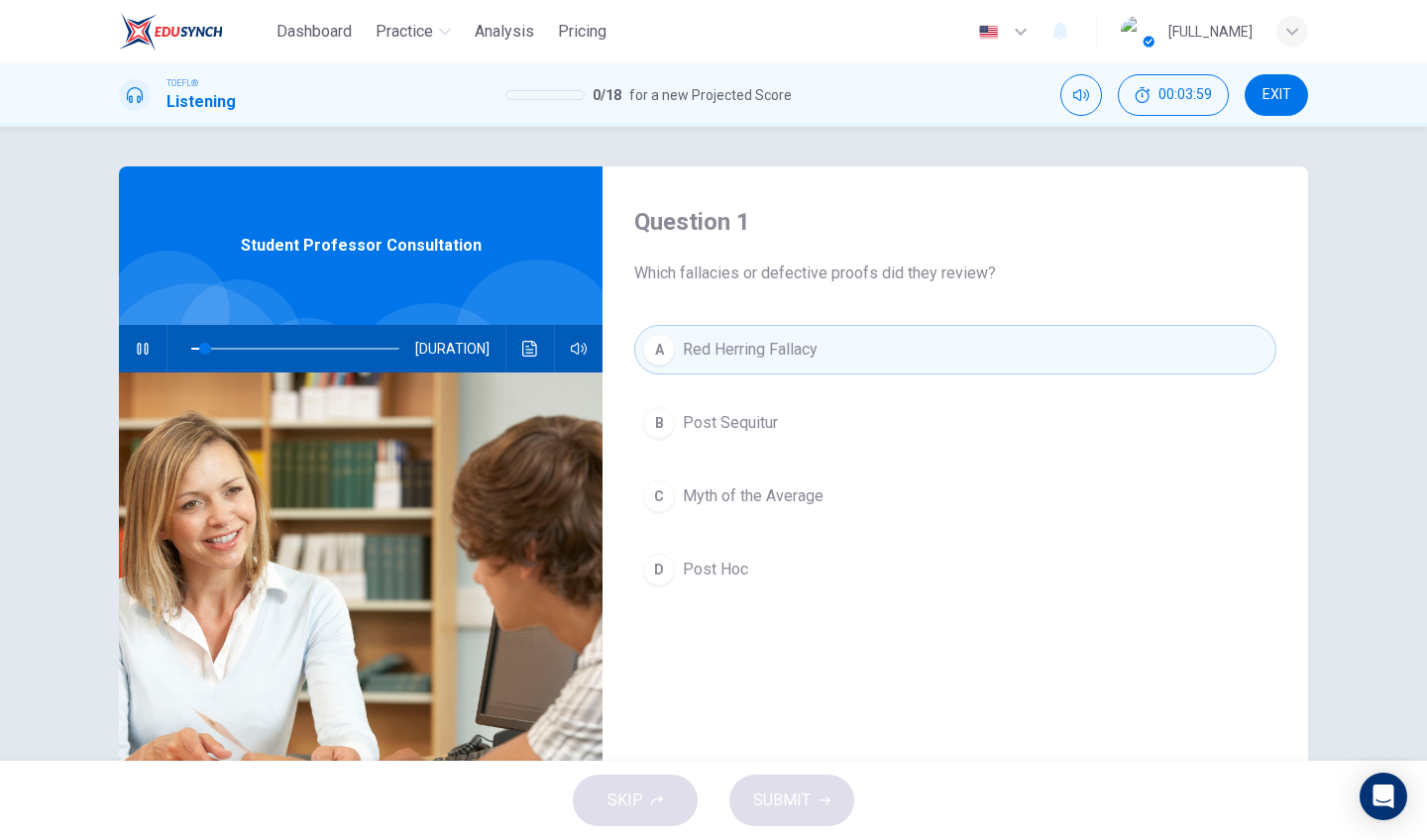 click on "C Myth of the Average" at bounding box center (955, 496) 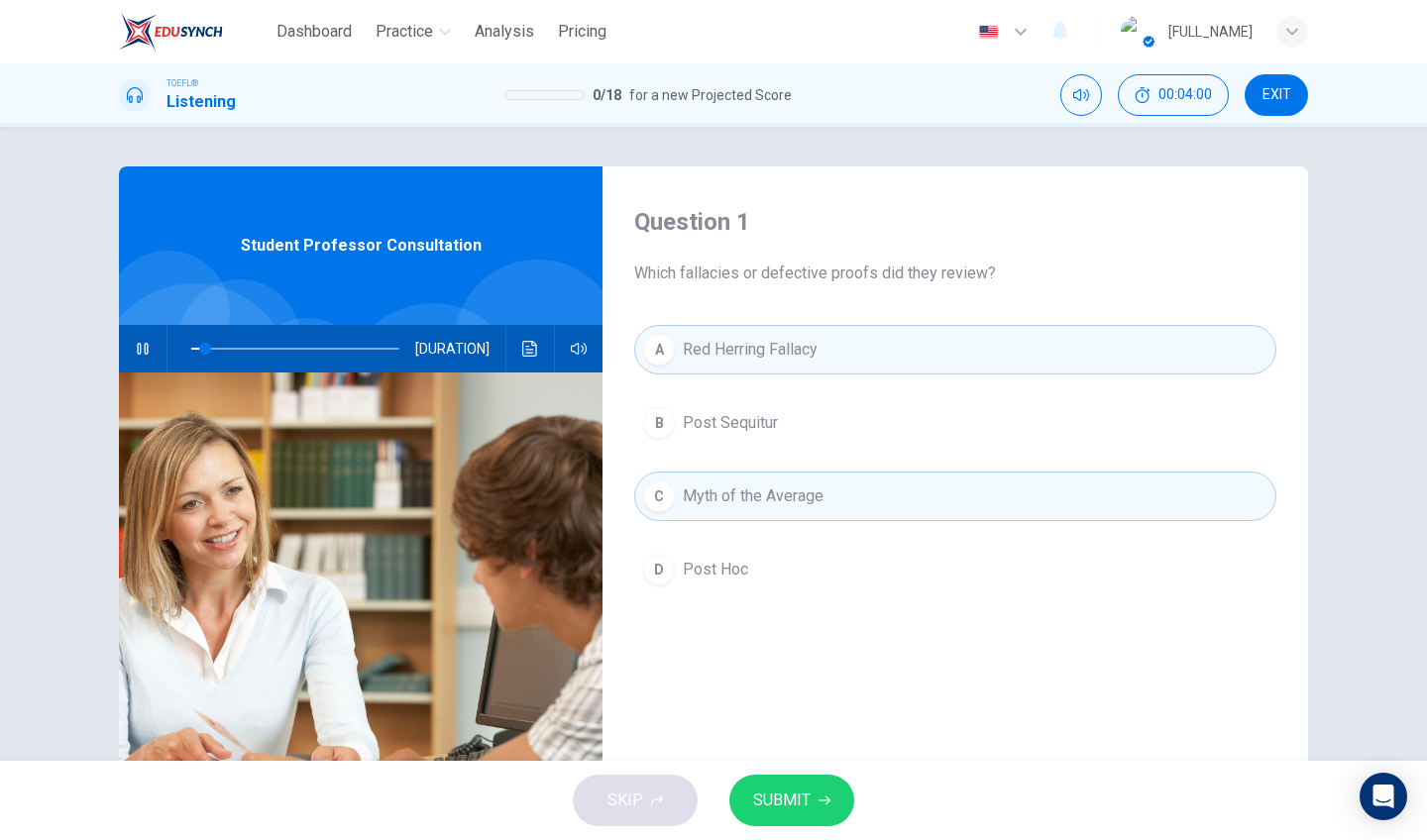 click on "Post Hoc" at bounding box center (730, 423) 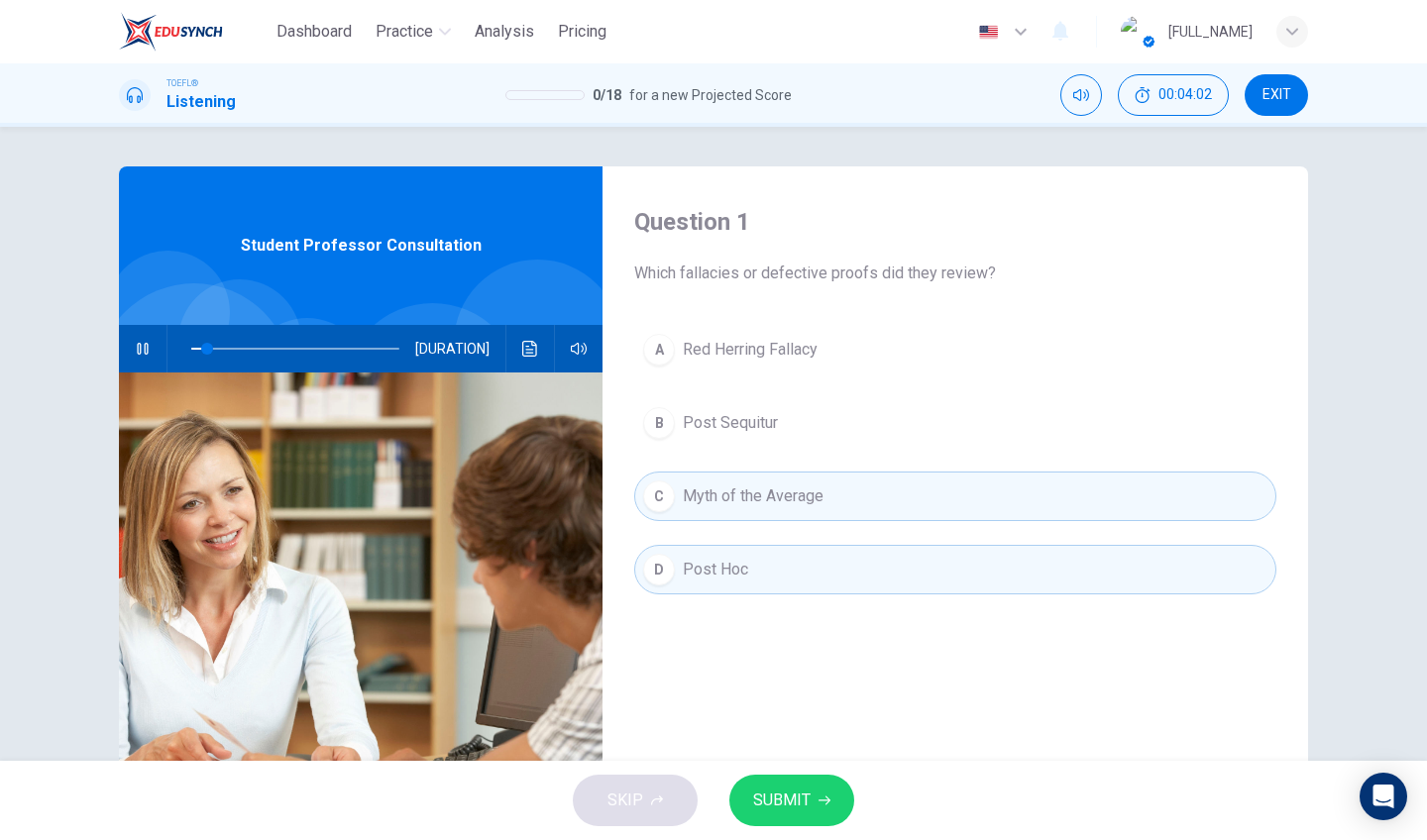 click on "Red Herring Fallacy" at bounding box center (750, 350) 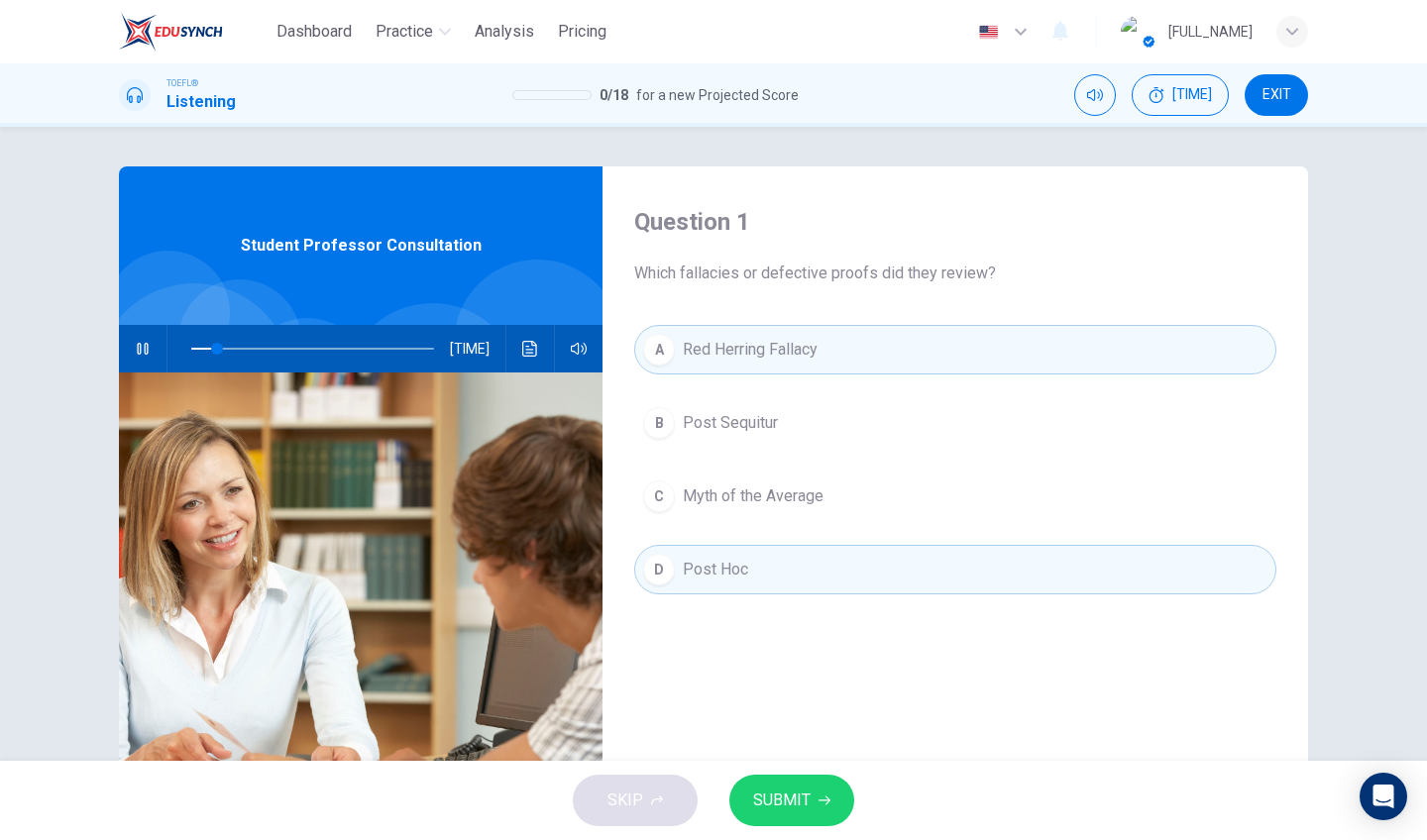 scroll, scrollTop: 134, scrollLeft: 0, axis: vertical 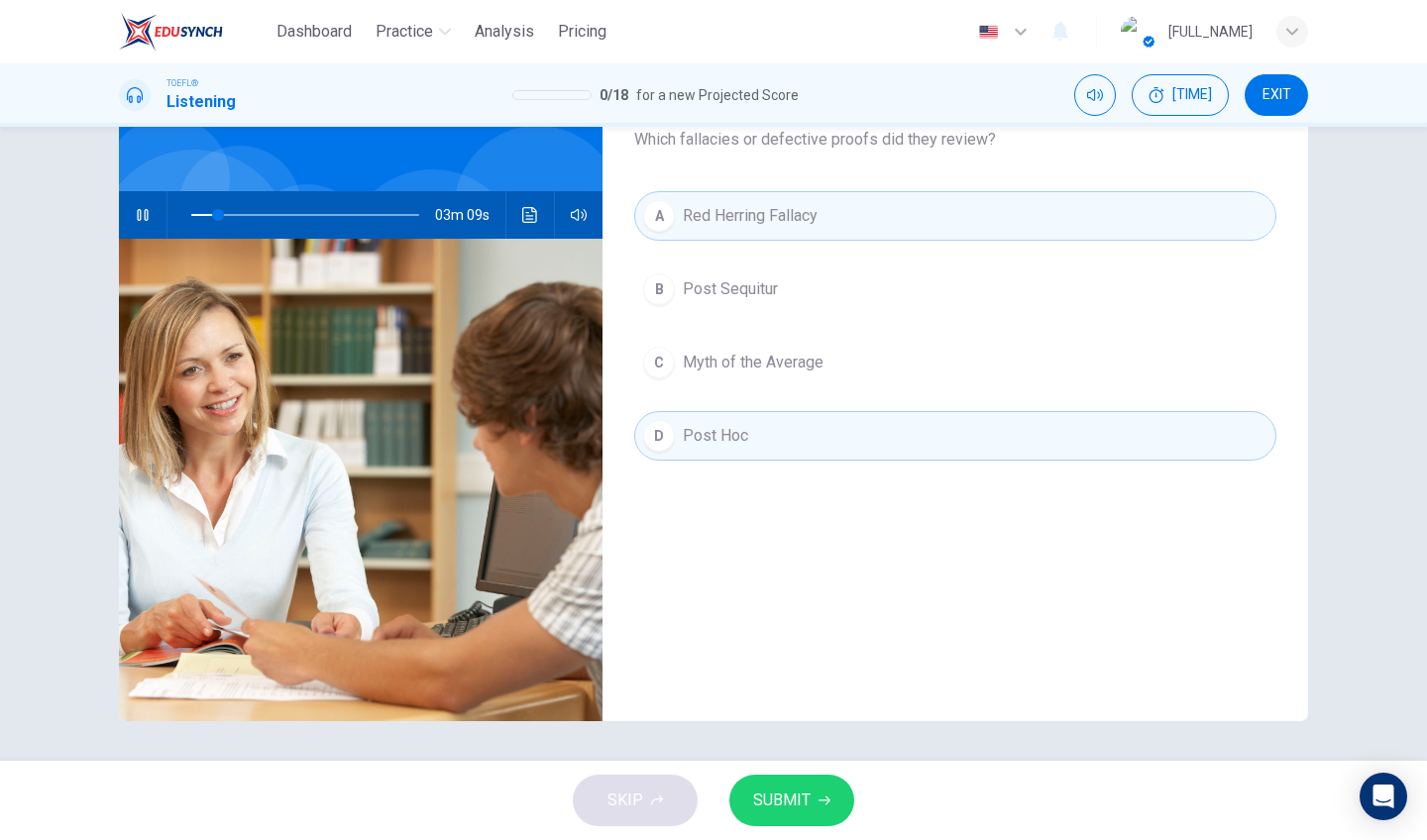 click on "SUBMIT" at bounding box center [792, 800] 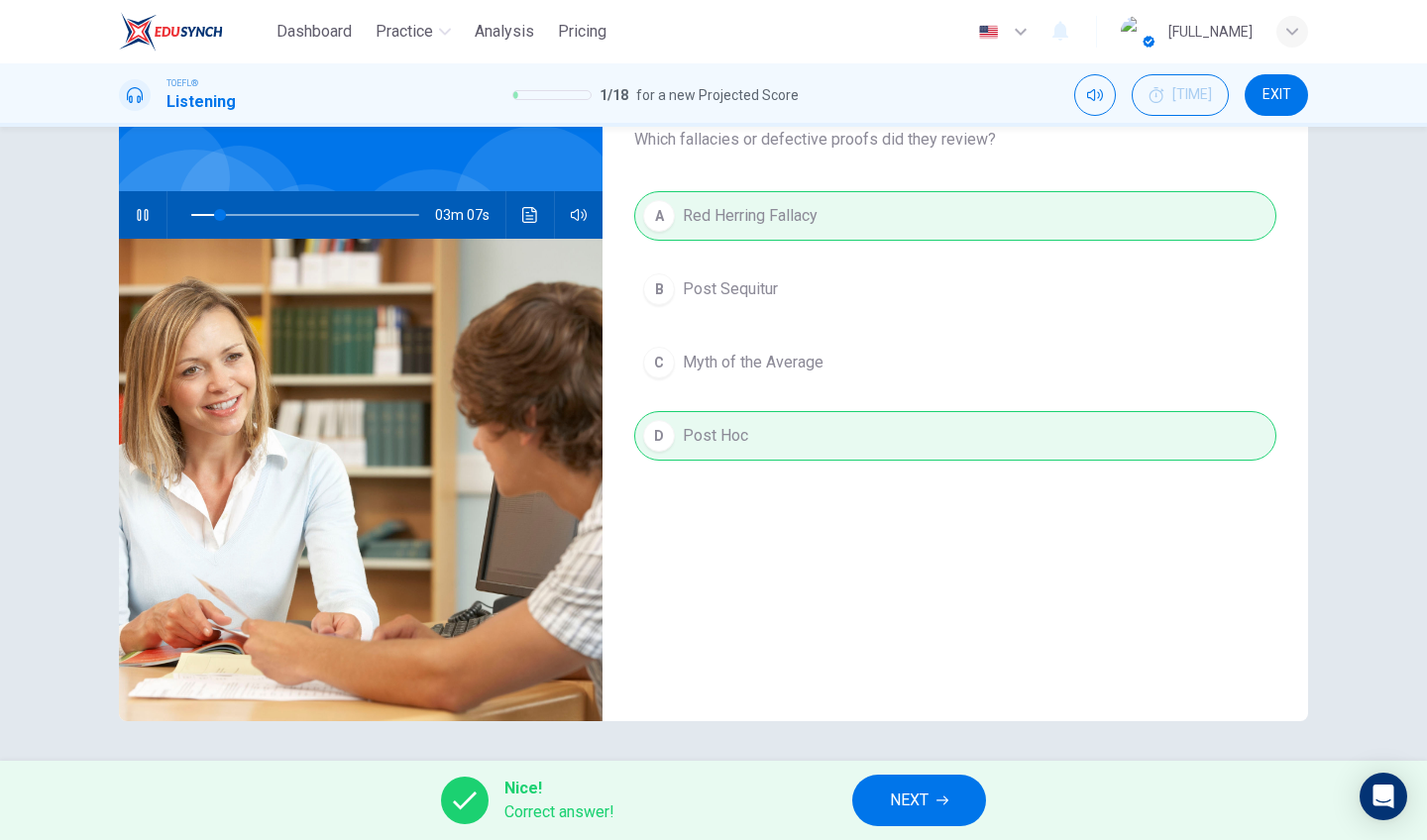 click on "NEXT" at bounding box center (919, 800) 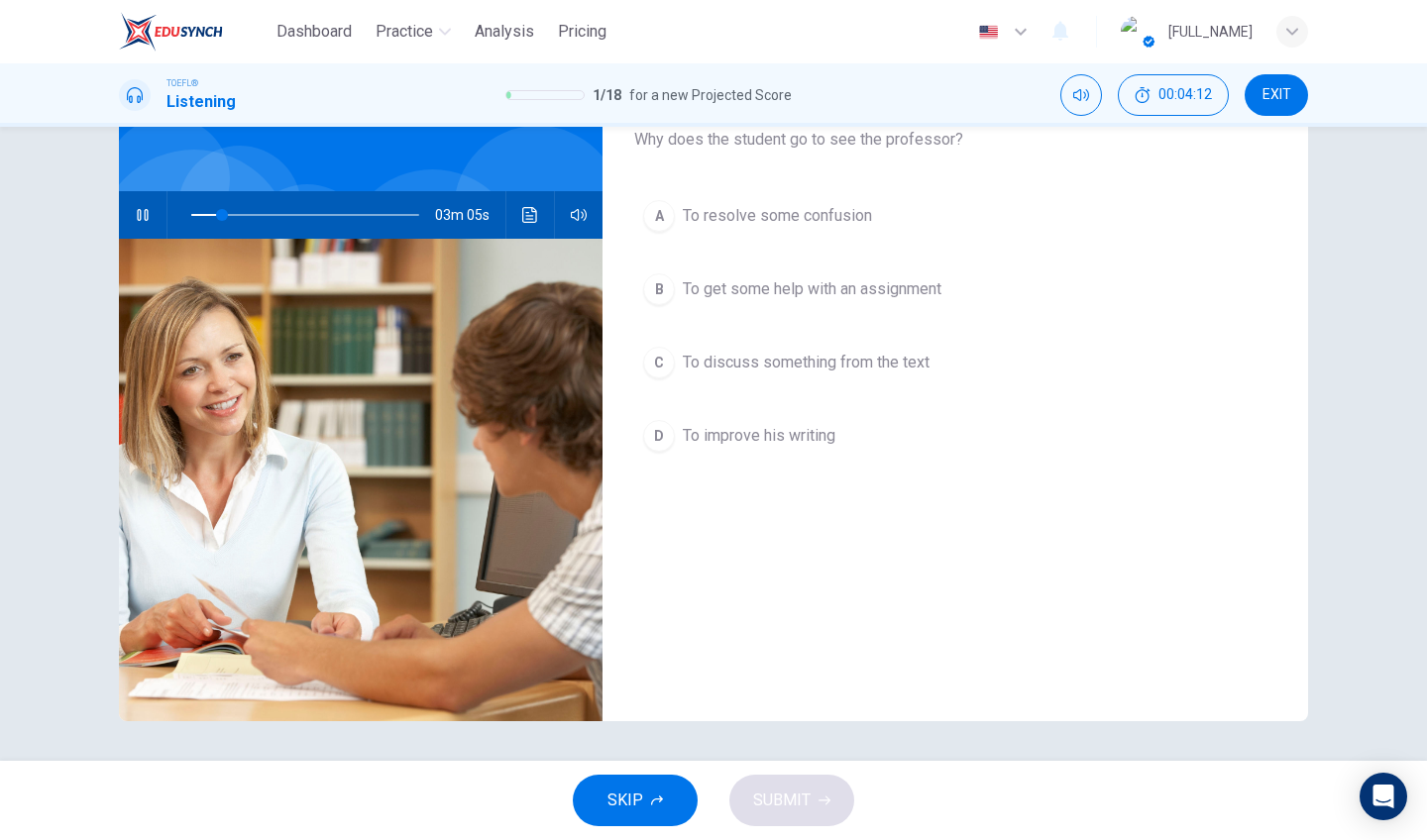 scroll, scrollTop: 0, scrollLeft: 0, axis: both 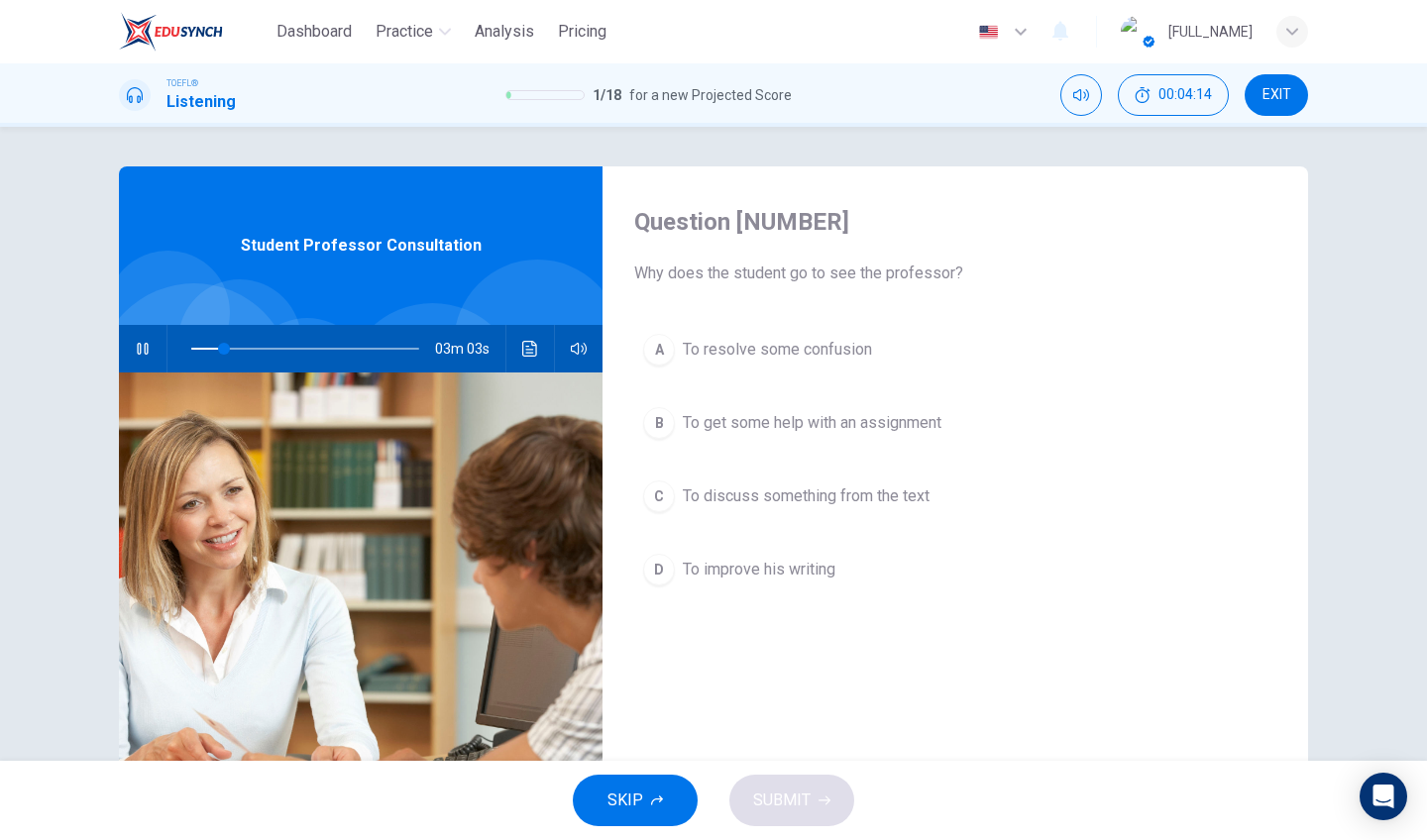 click at bounding box center [142, 349] 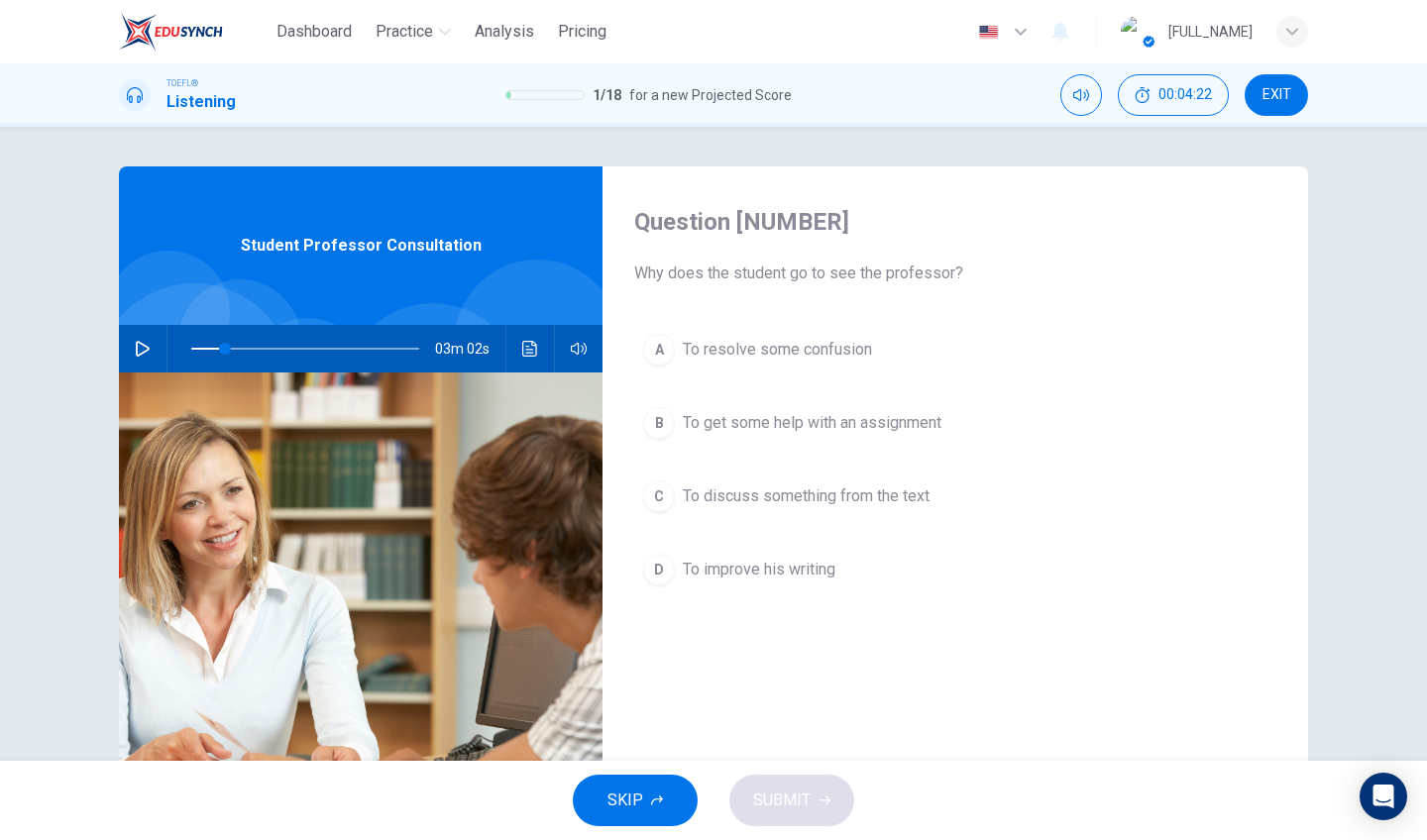 click on "03m 02s" at bounding box center [361, 349] 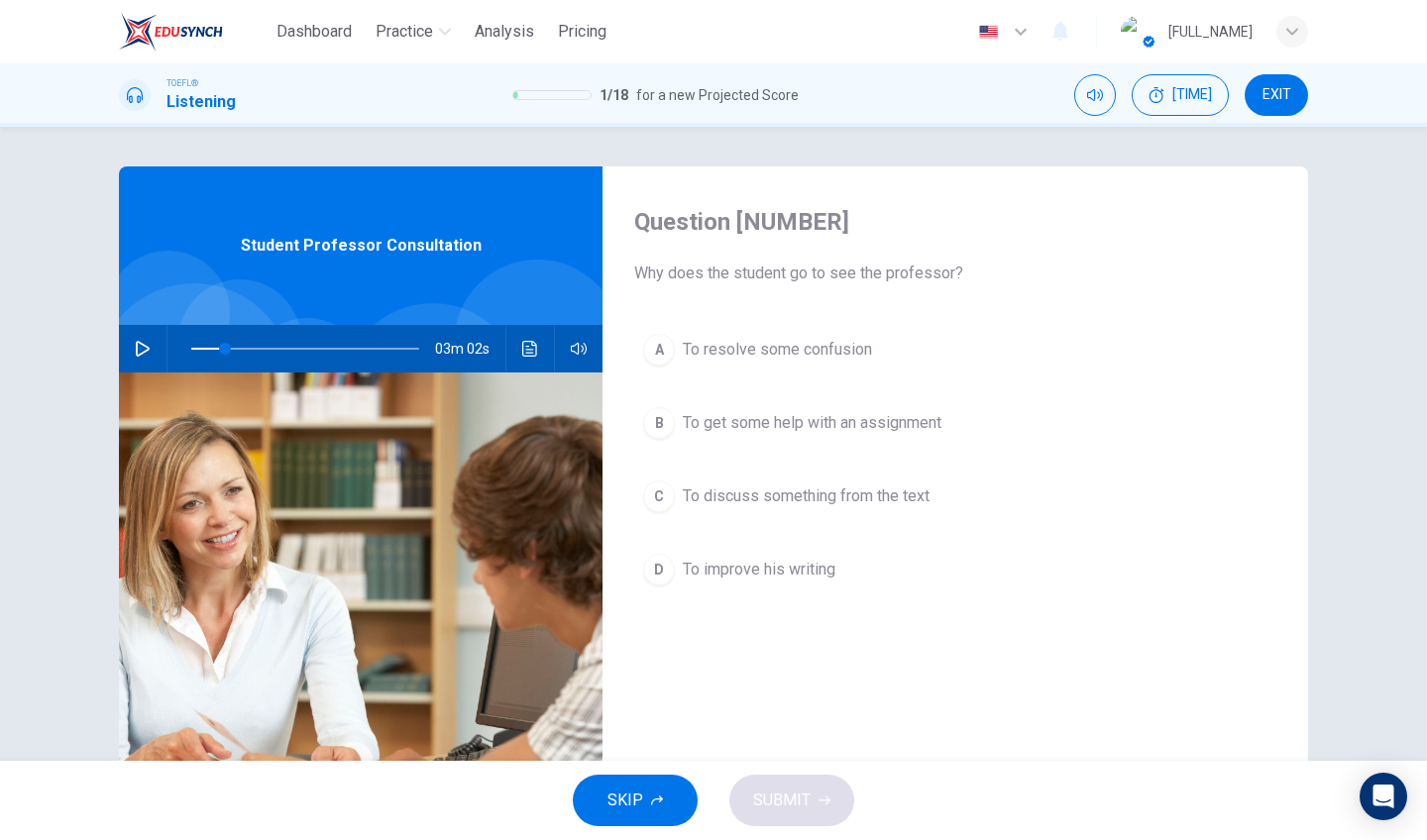 click on "To resolve some confusion" at bounding box center [777, 350] 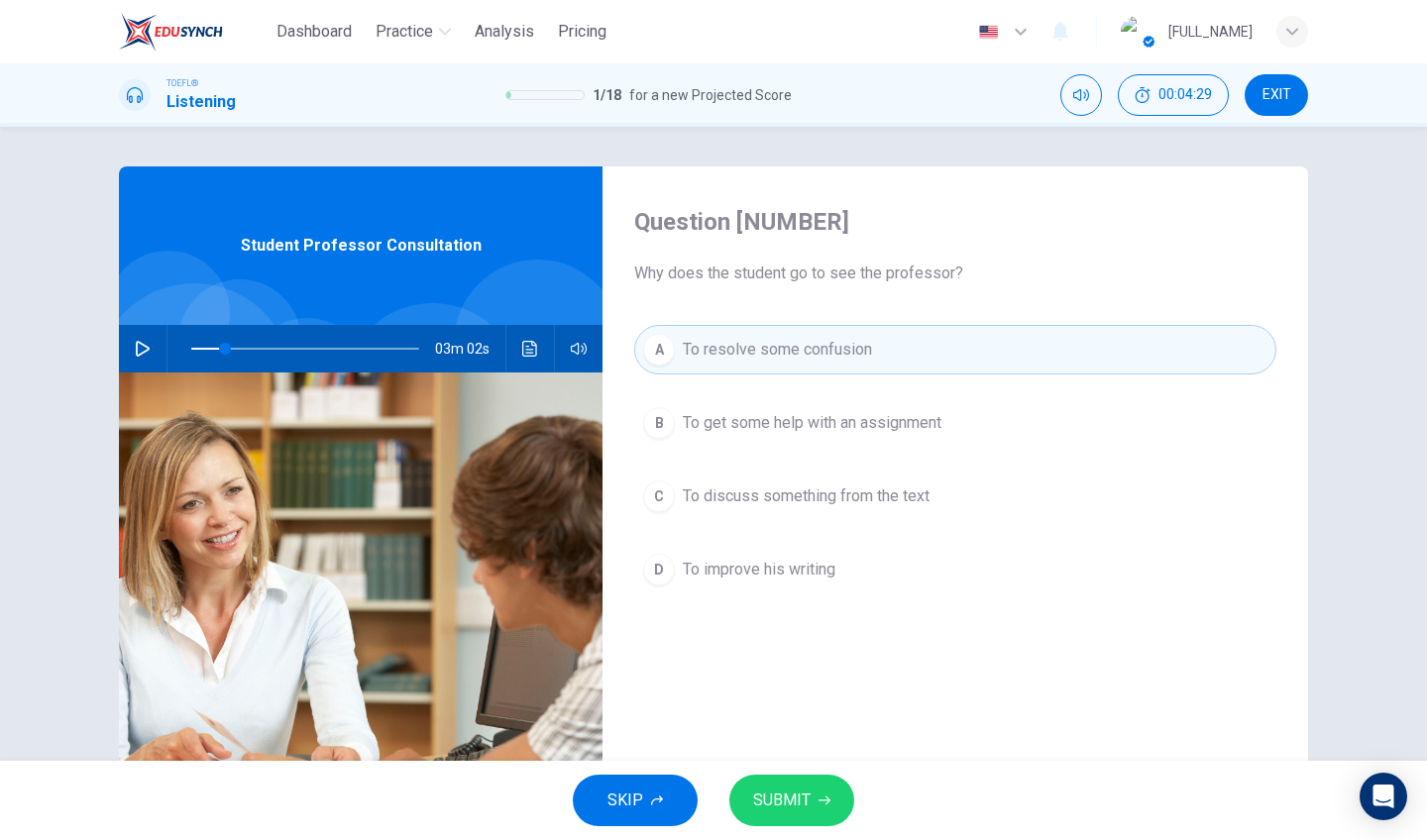 click on "SUBMIT" at bounding box center (792, 800) 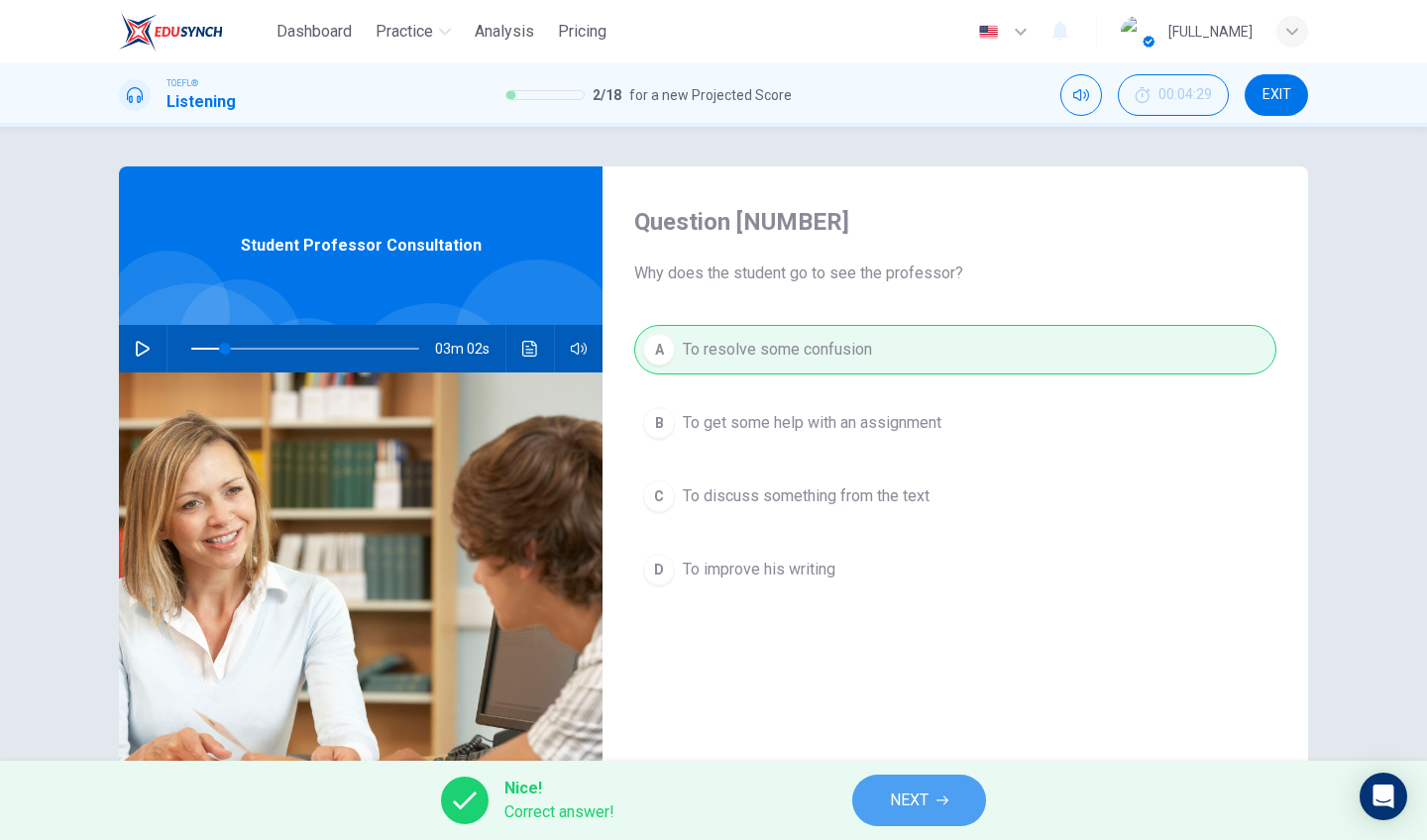 click on "NEXT" at bounding box center (909, 800) 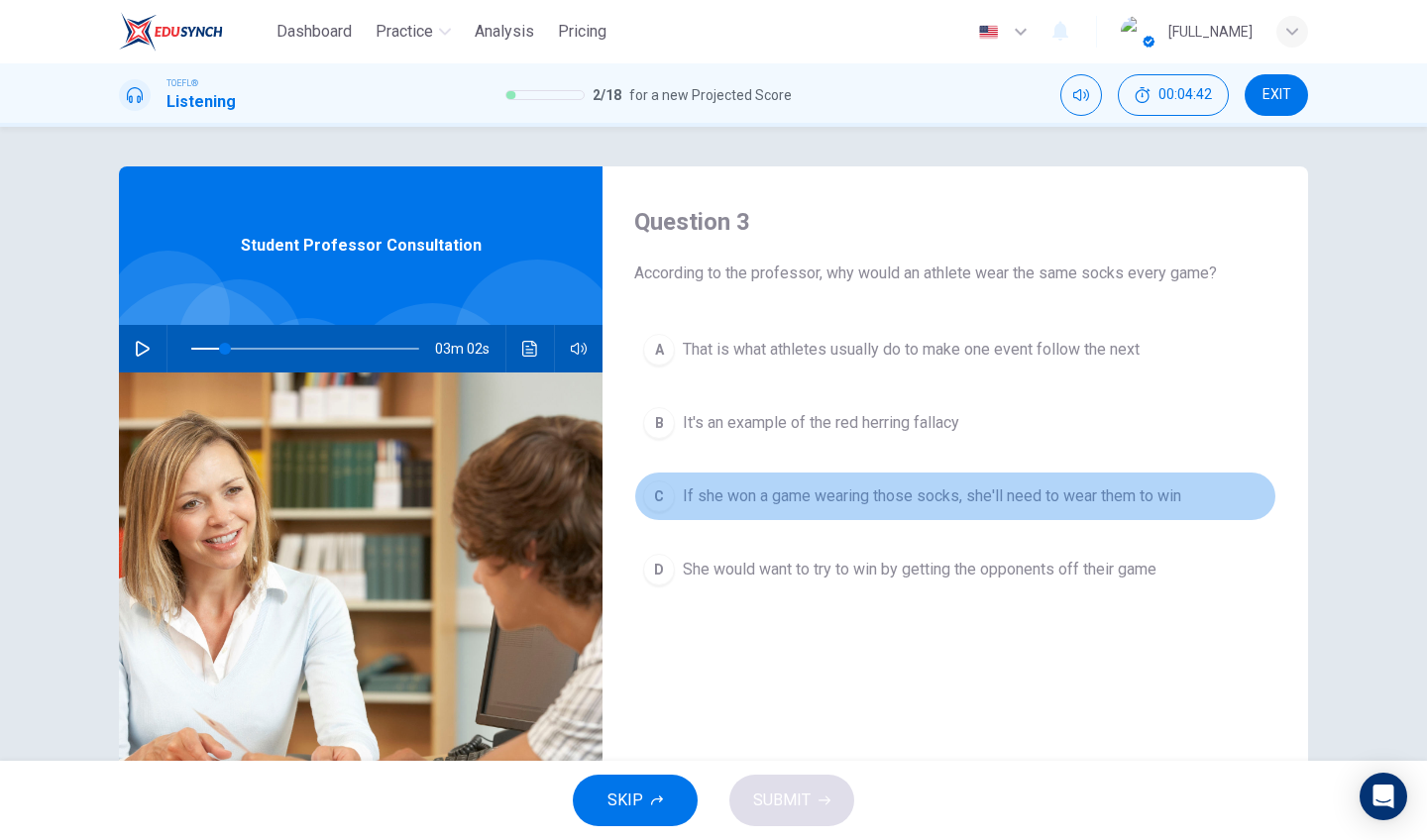 click on "If she won a game wearing those socks, she'll need to wear them to win" at bounding box center (911, 350) 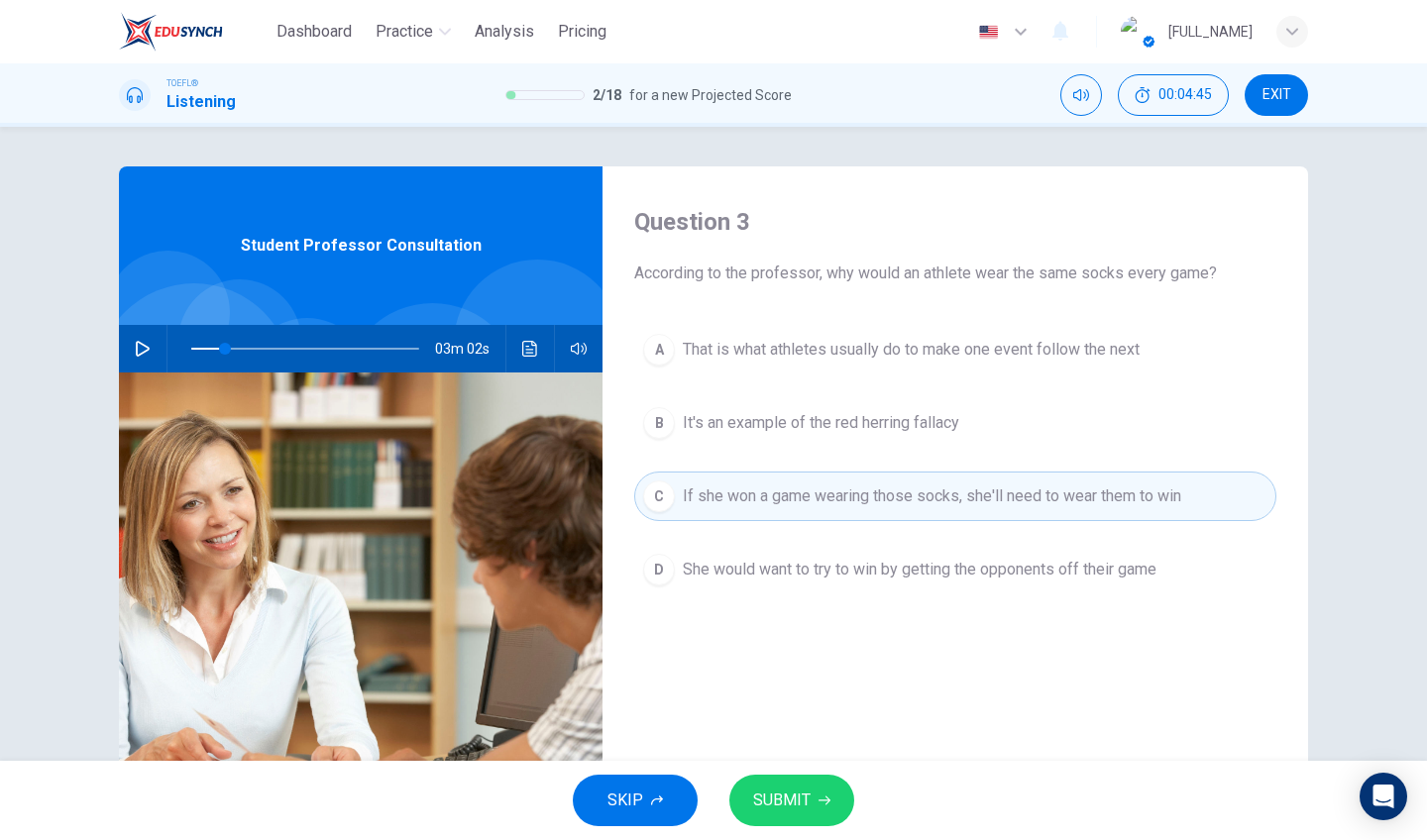 click on "SUBMIT" at bounding box center (782, 800) 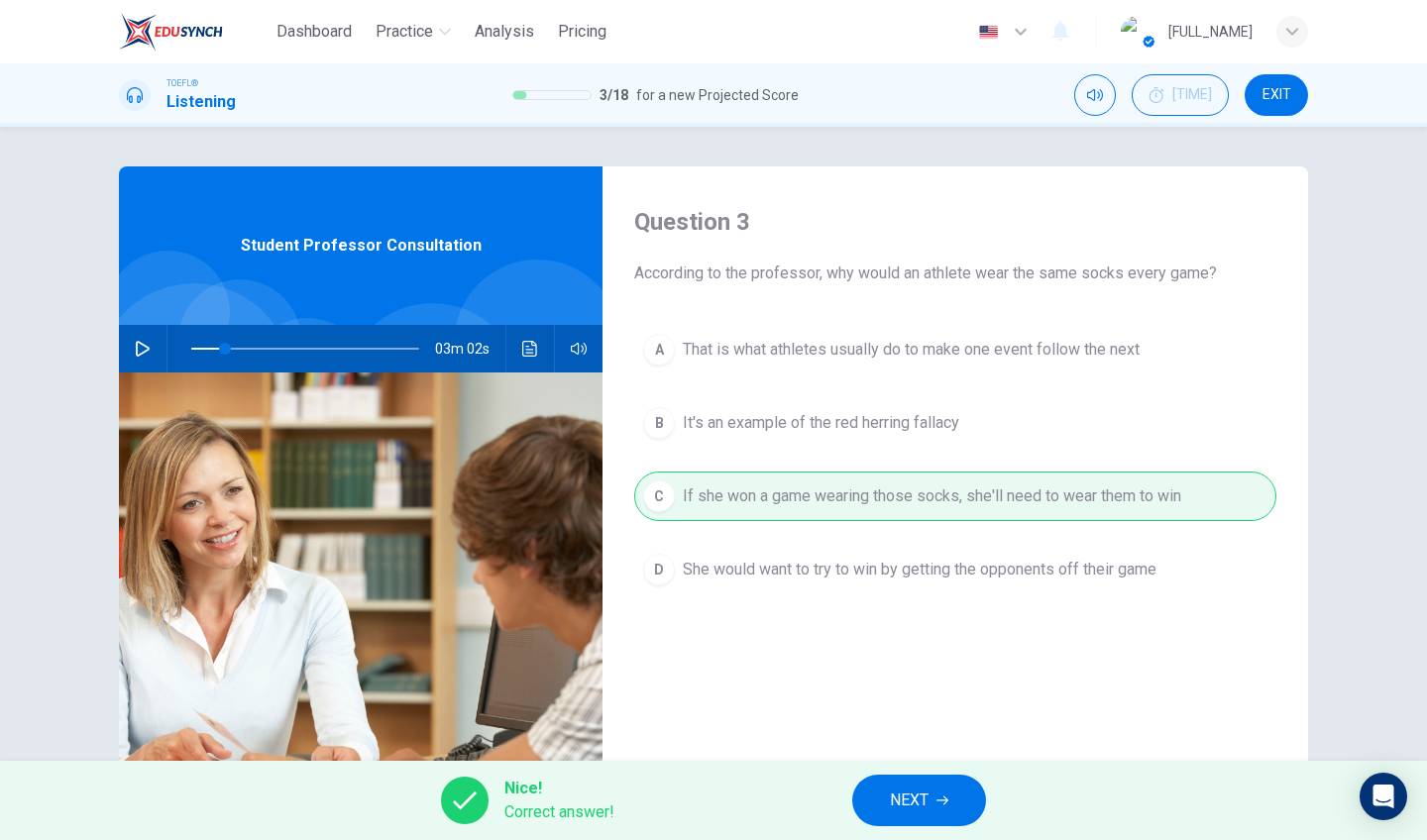 click on "NEXT" at bounding box center (909, 800) 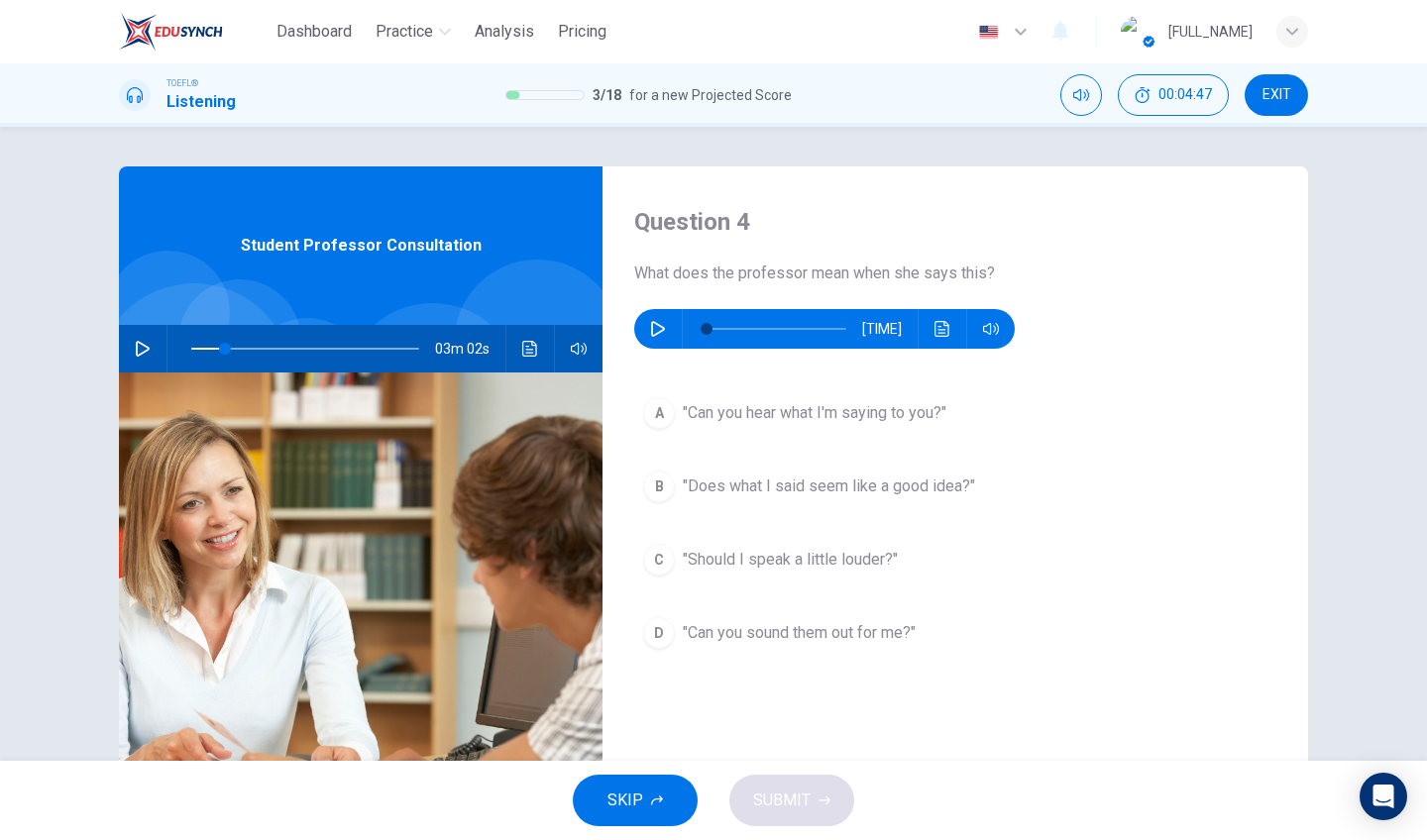 click at bounding box center [658, 329] 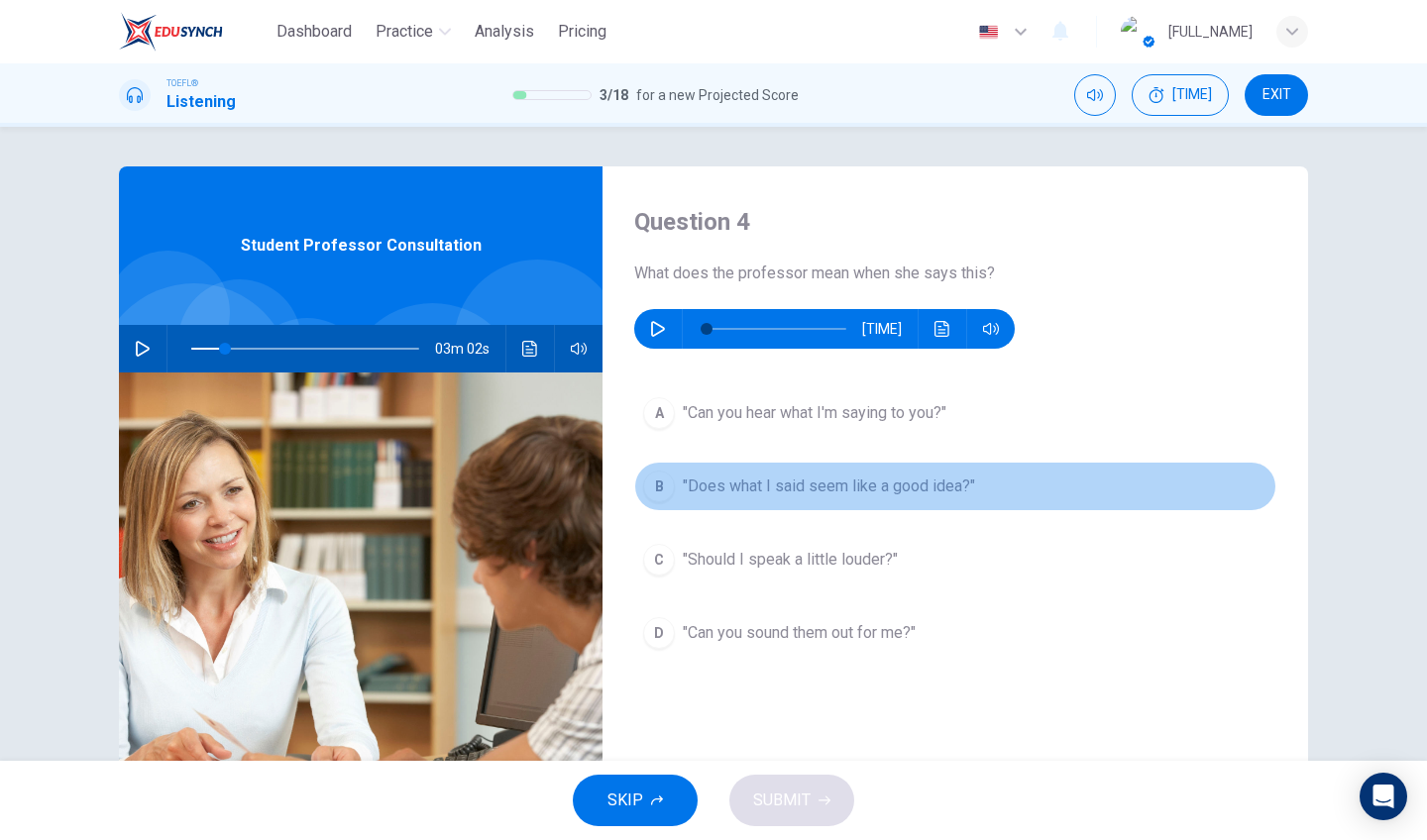 click on ""Does what I said seem like a good idea?"" at bounding box center (815, 413) 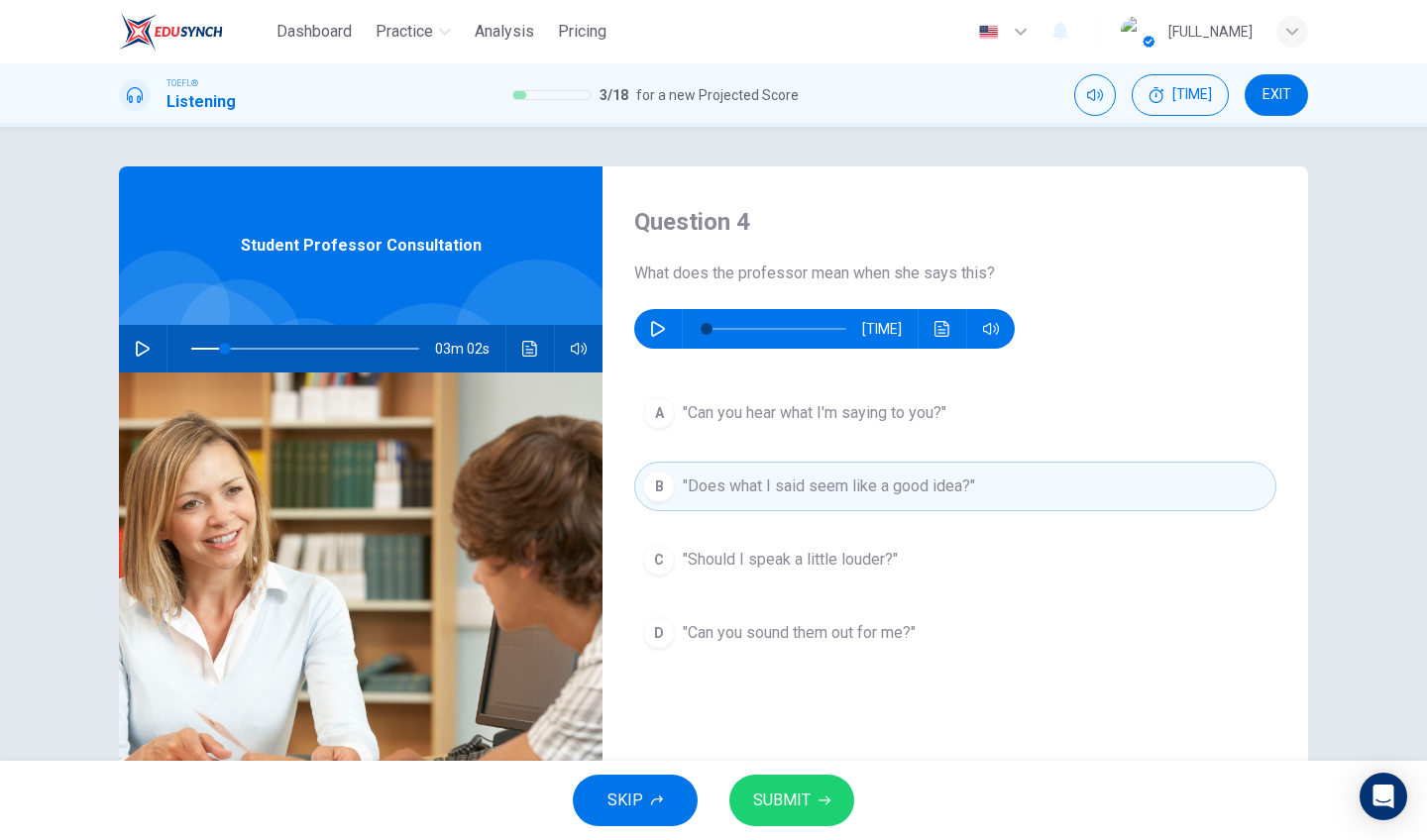 click on "SUBMIT" at bounding box center [792, 800] 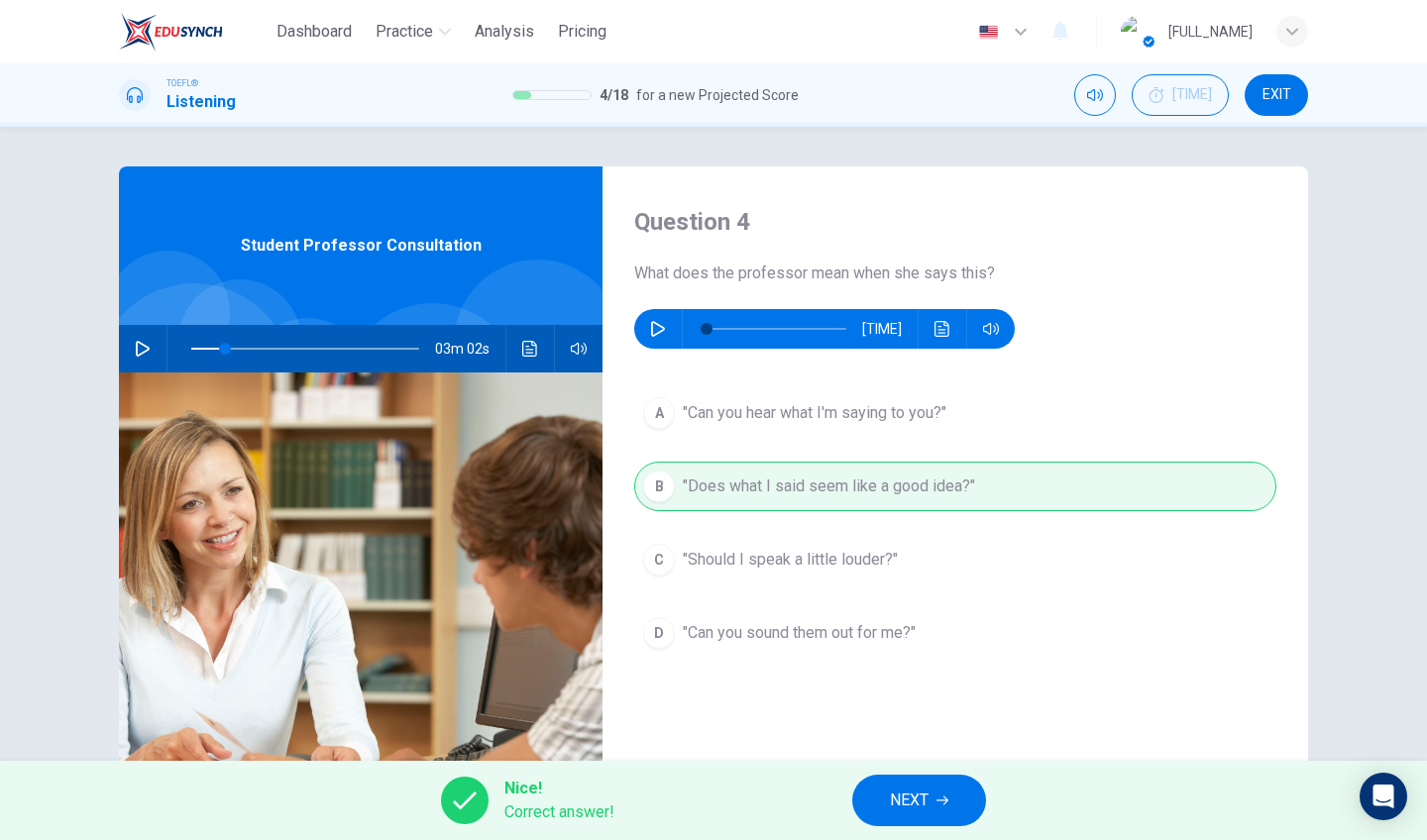 click on "NEXT" at bounding box center [909, 800] 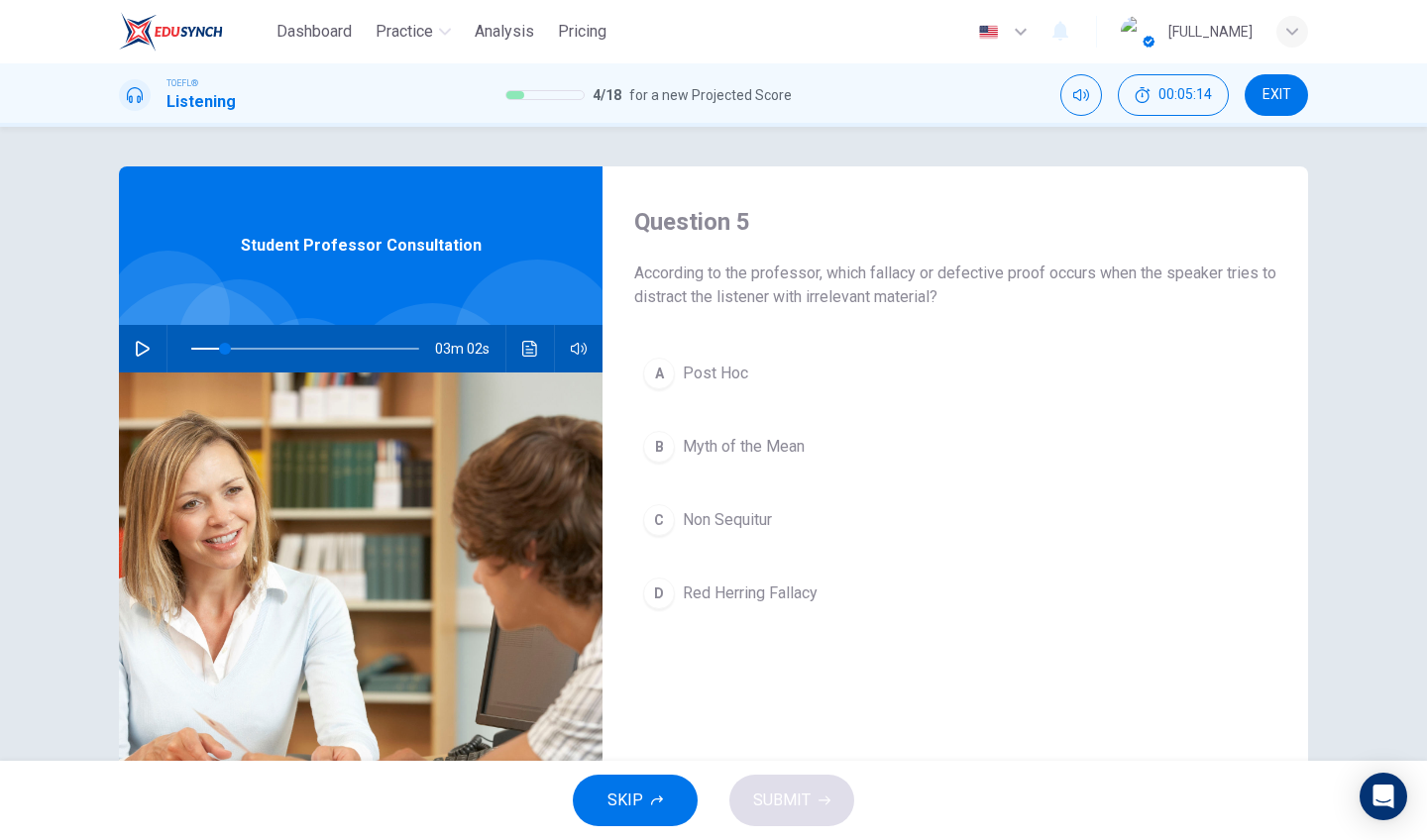 click on "Non Sequitur" at bounding box center (715, 373) 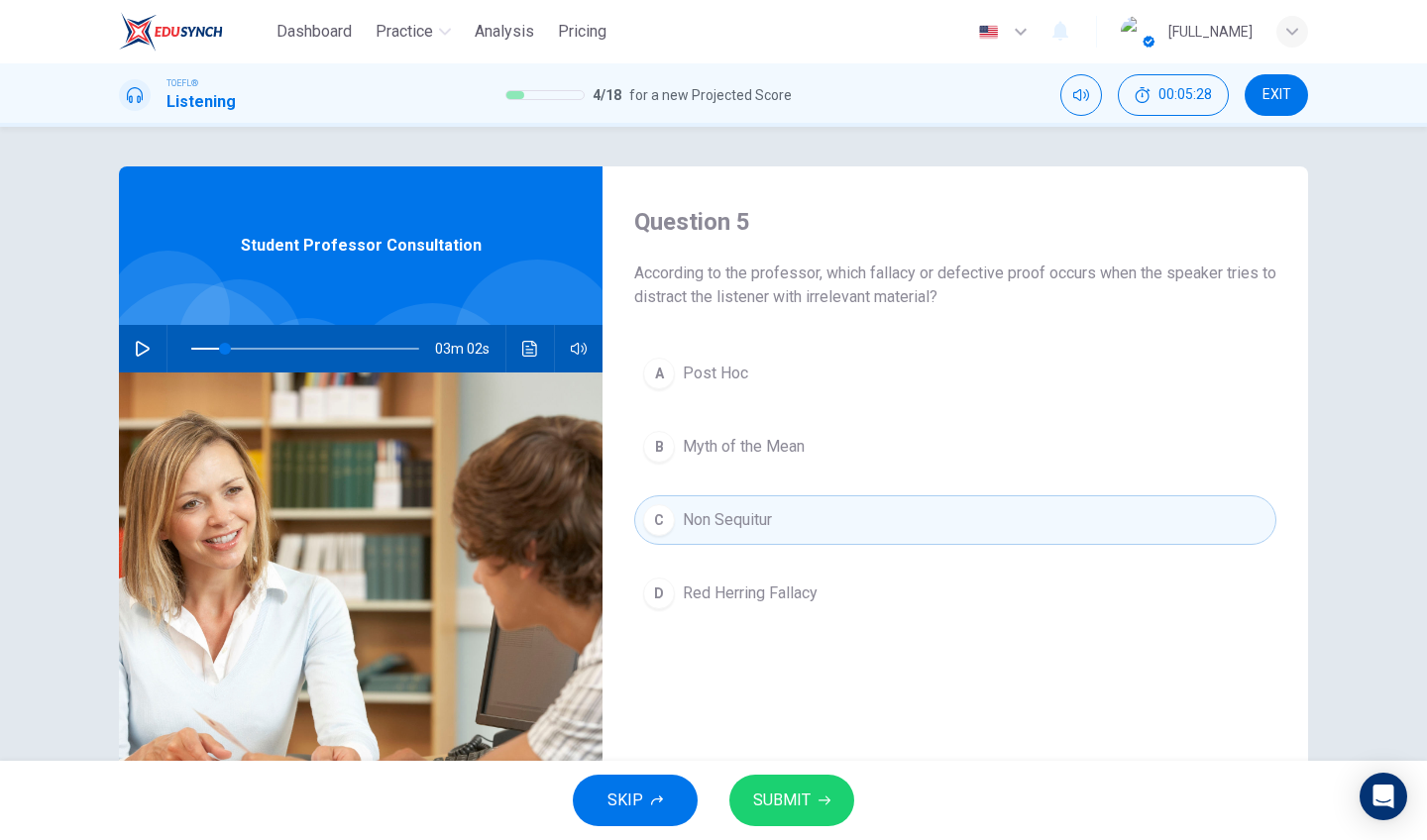 click on "Post Hoc" at bounding box center [715, 373] 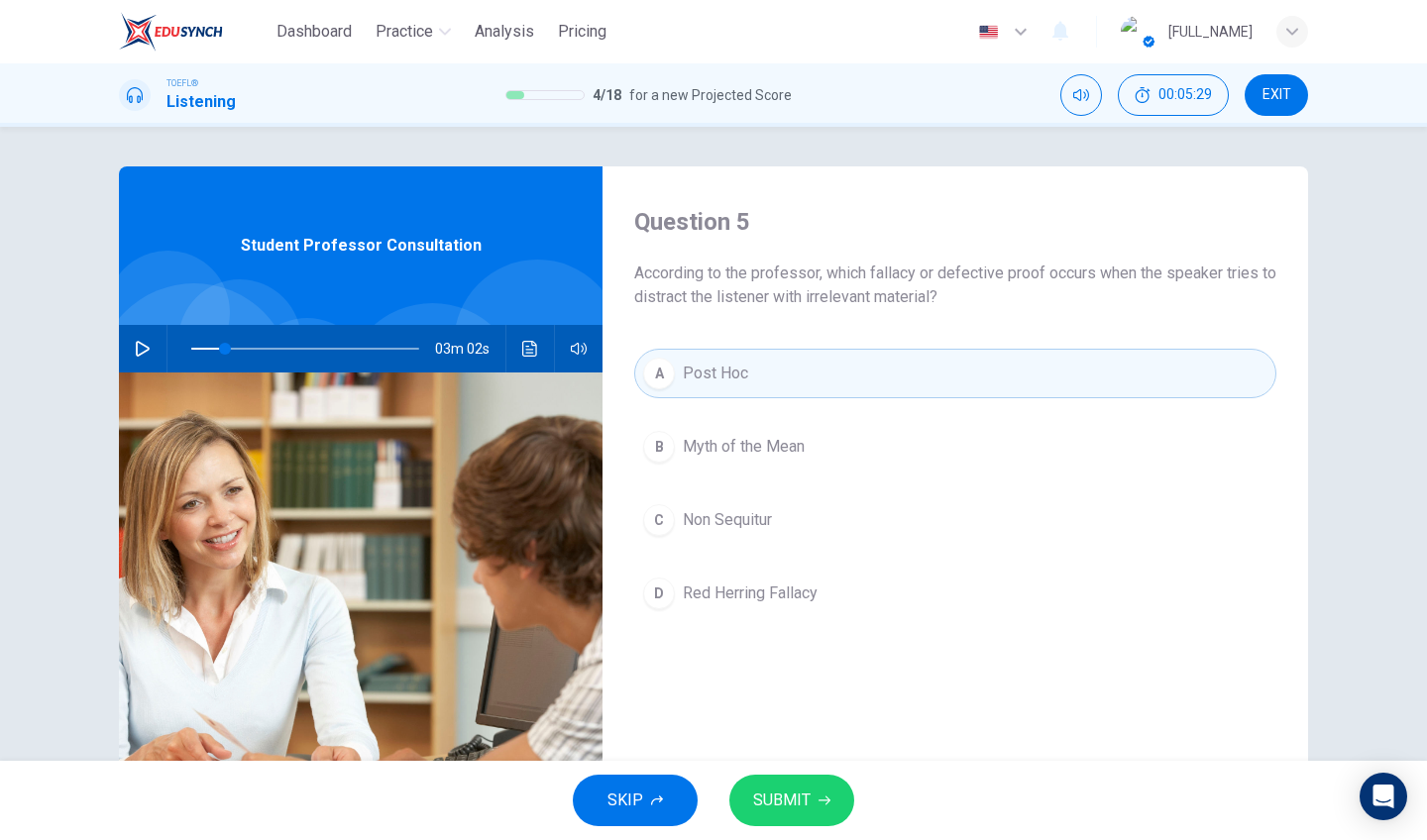 click on "SUBMIT" at bounding box center (792, 800) 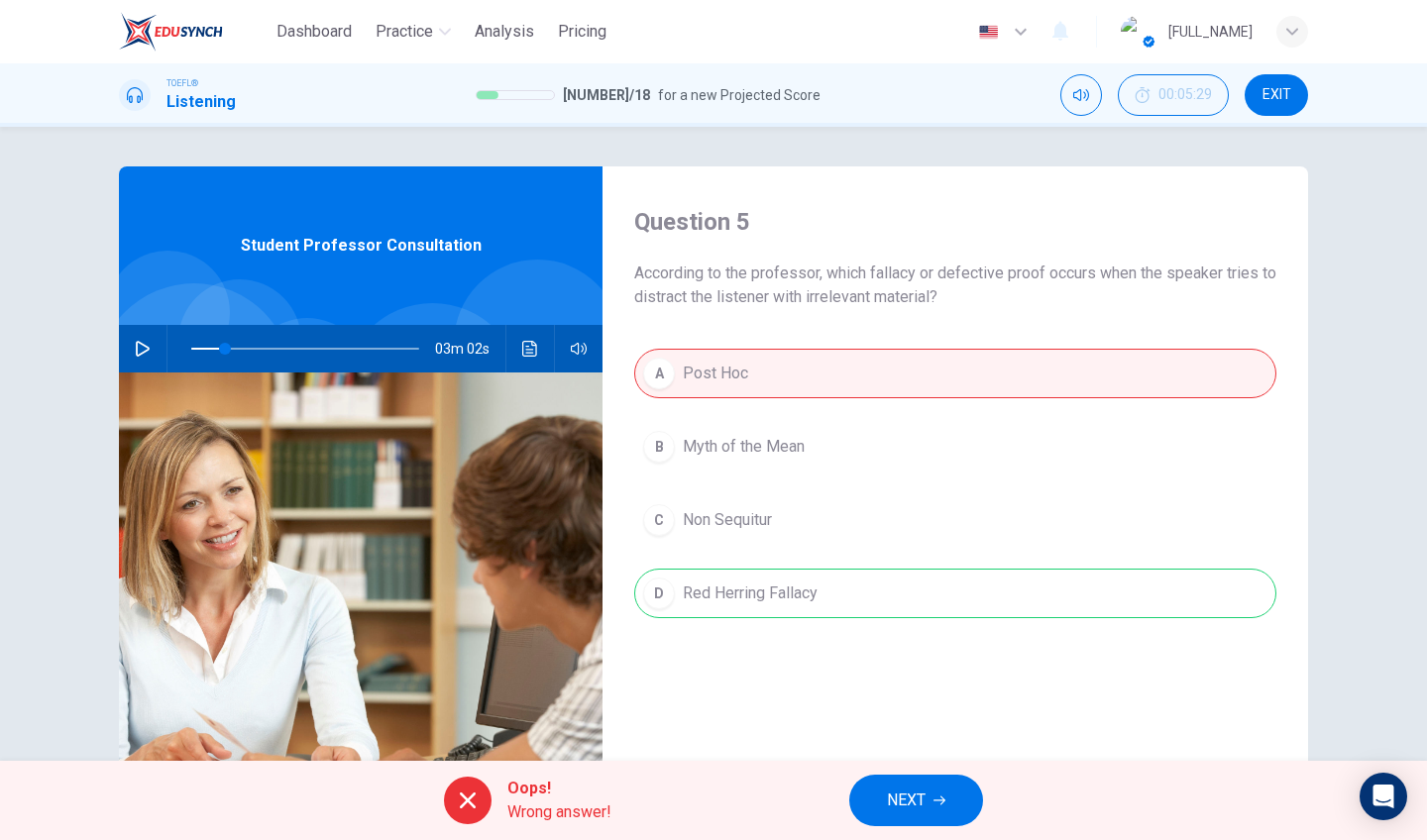 click on "NEXT" at bounding box center [916, 800] 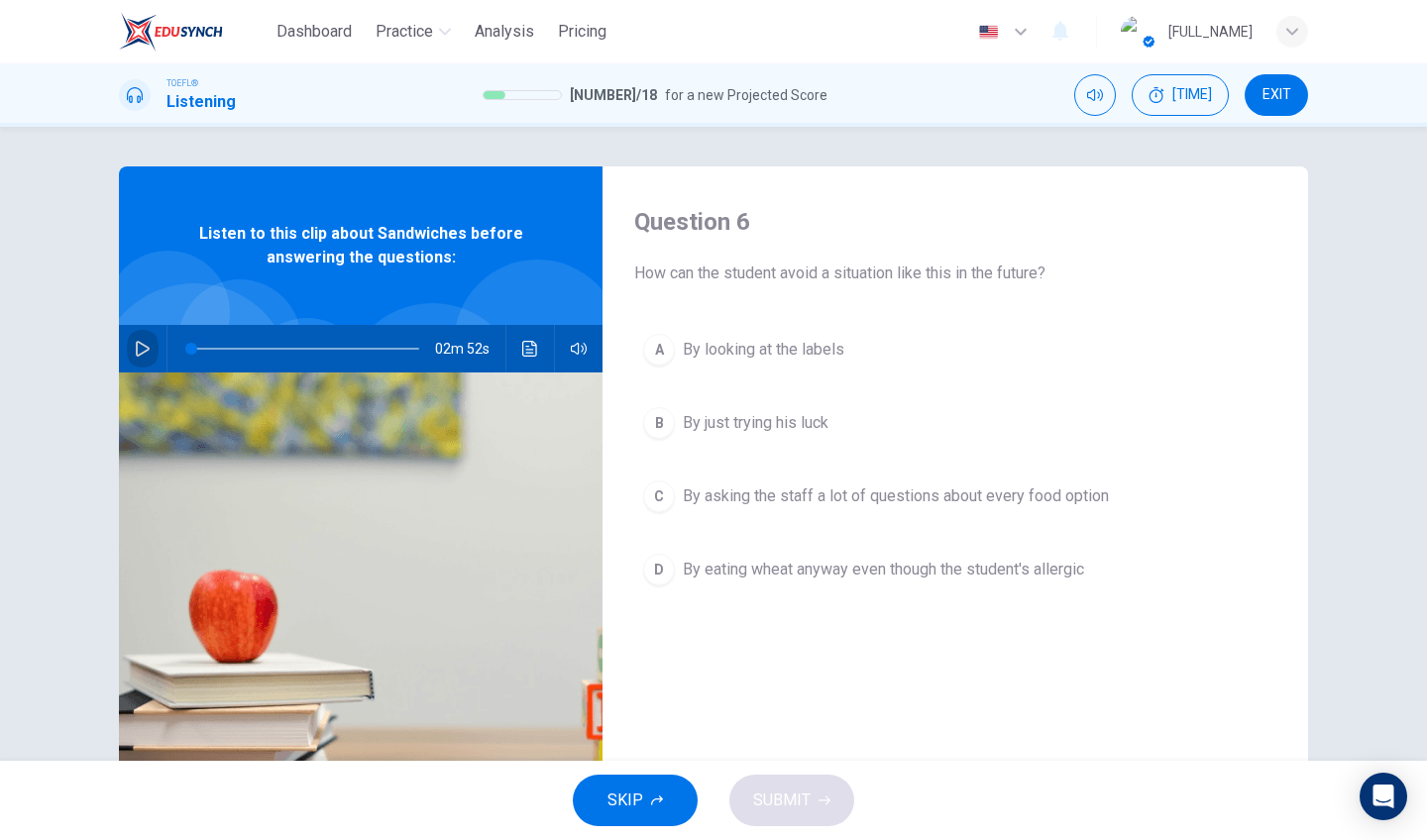 click at bounding box center [143, 349] 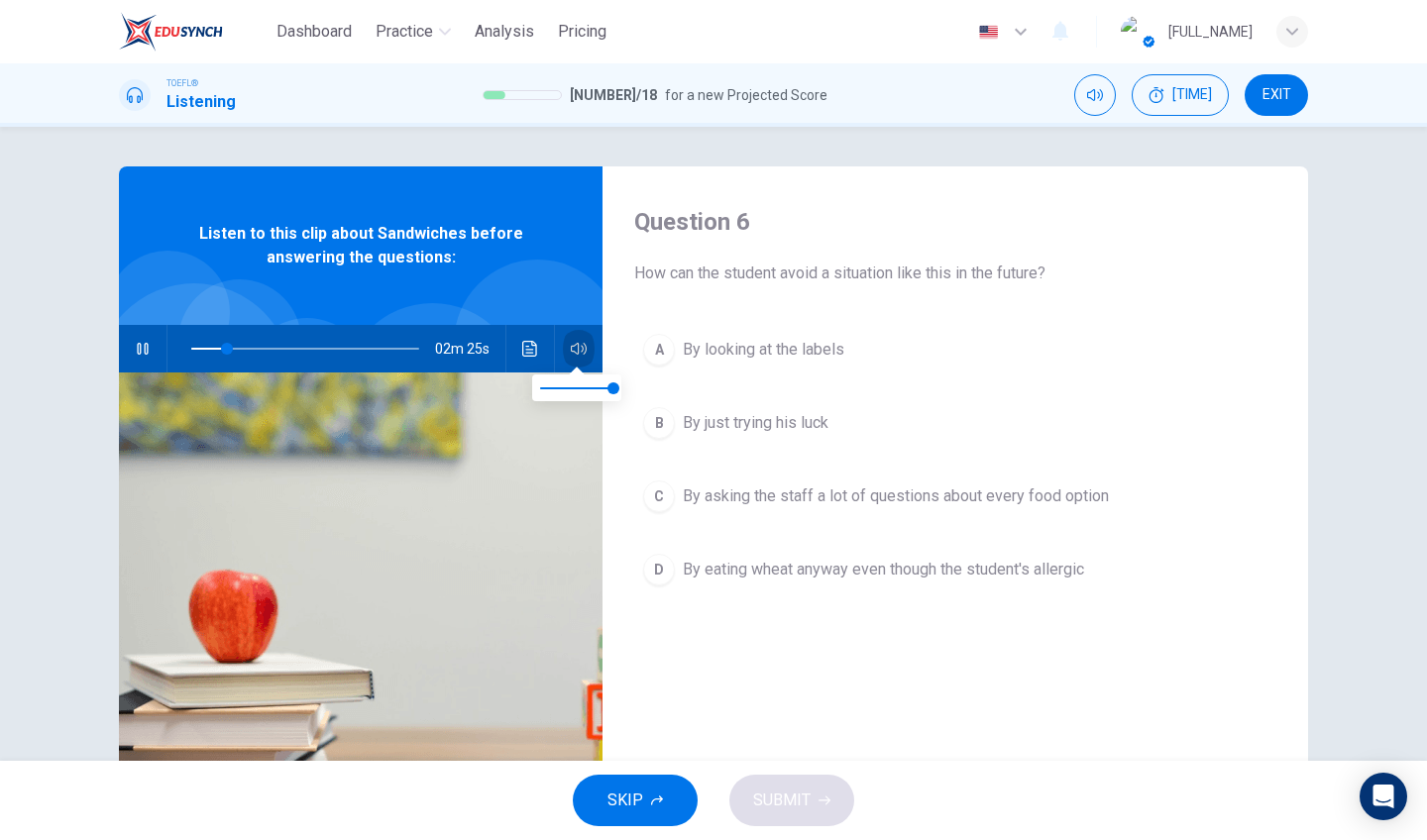 click at bounding box center (579, 349) 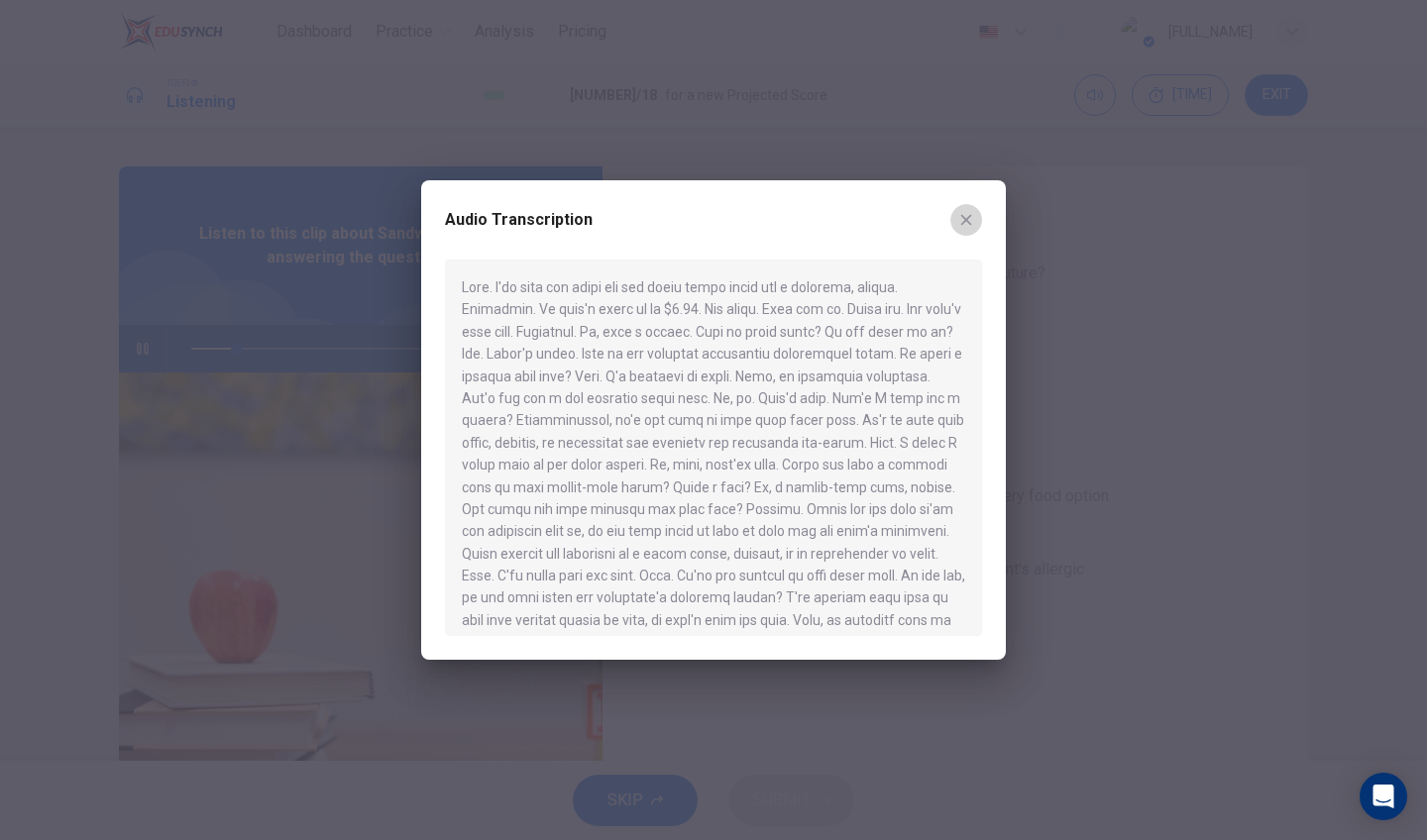 click at bounding box center [966, 220] 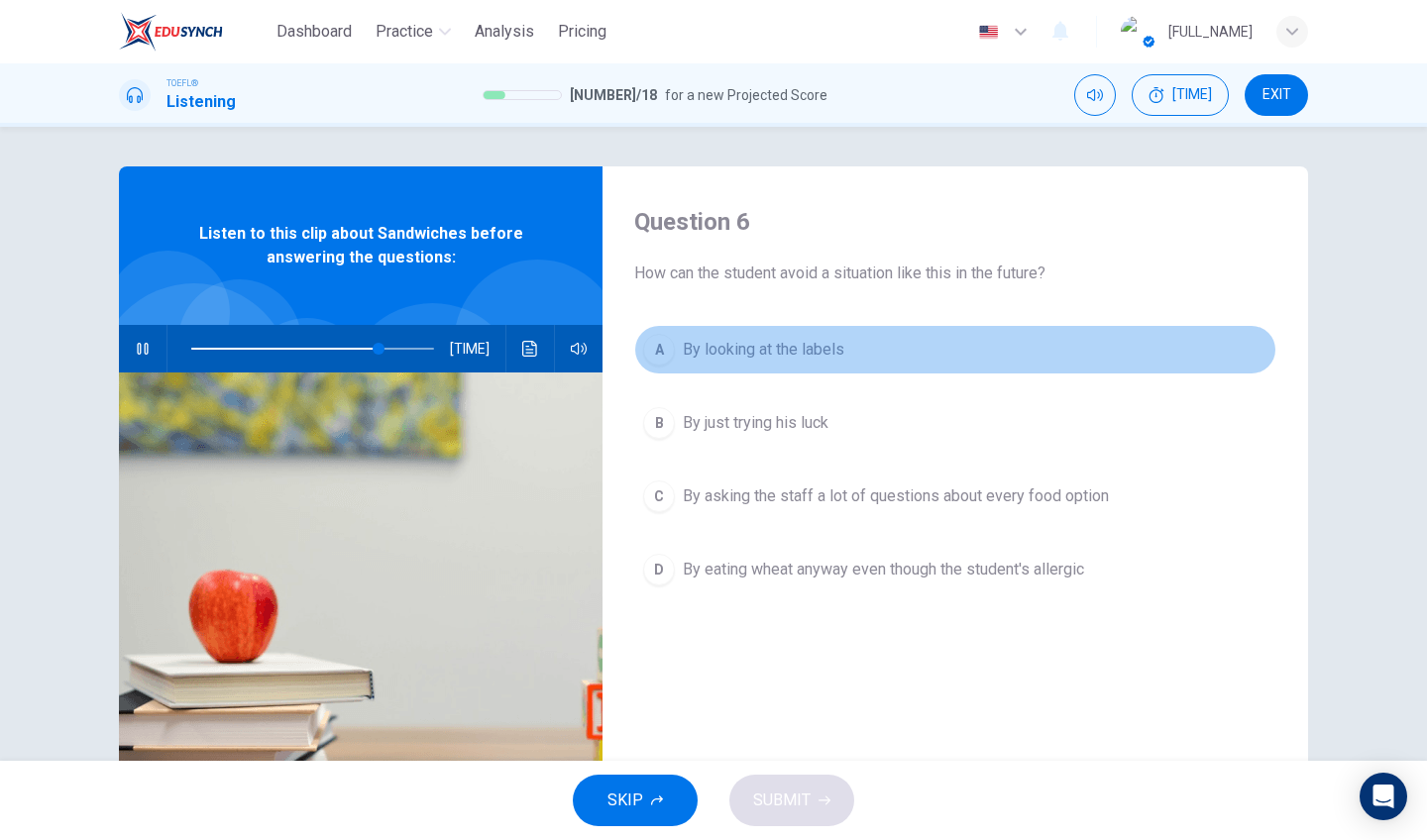 click on "By looking at the labels" at bounding box center [763, 350] 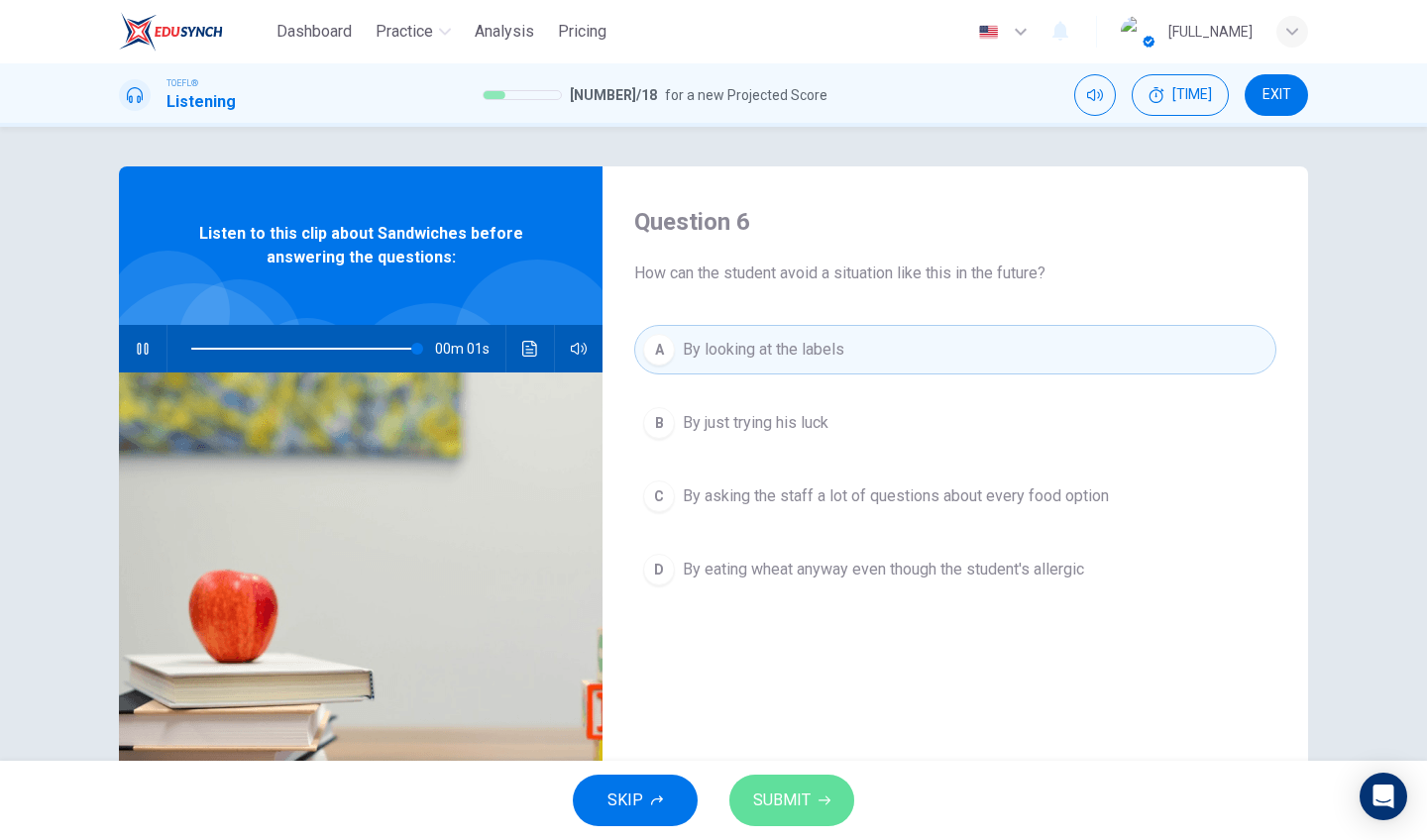 click on "SUBMIT" at bounding box center [792, 800] 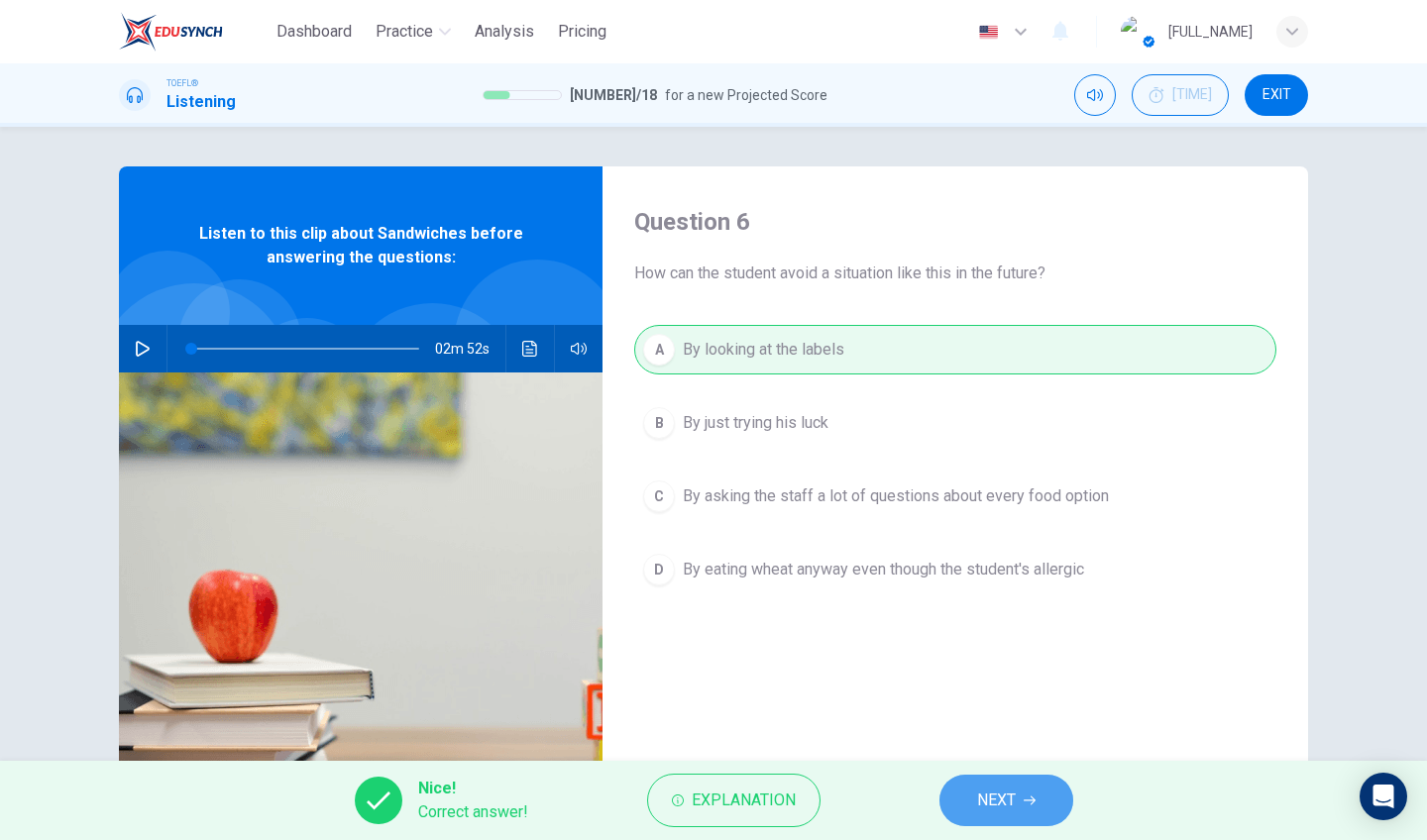 click on "NEXT" at bounding box center [996, 800] 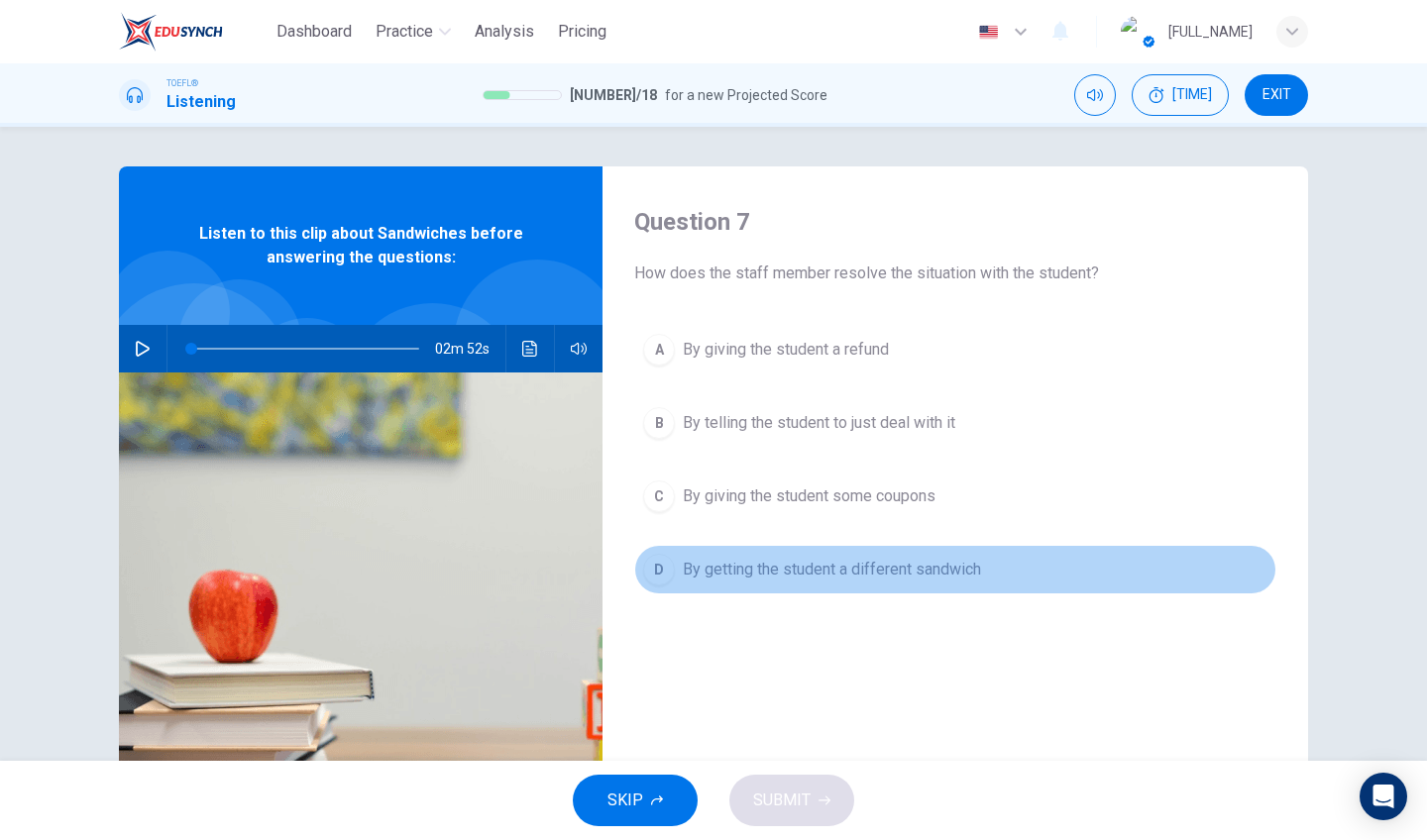 click on "By getting the student a different sandwich" at bounding box center [786, 350] 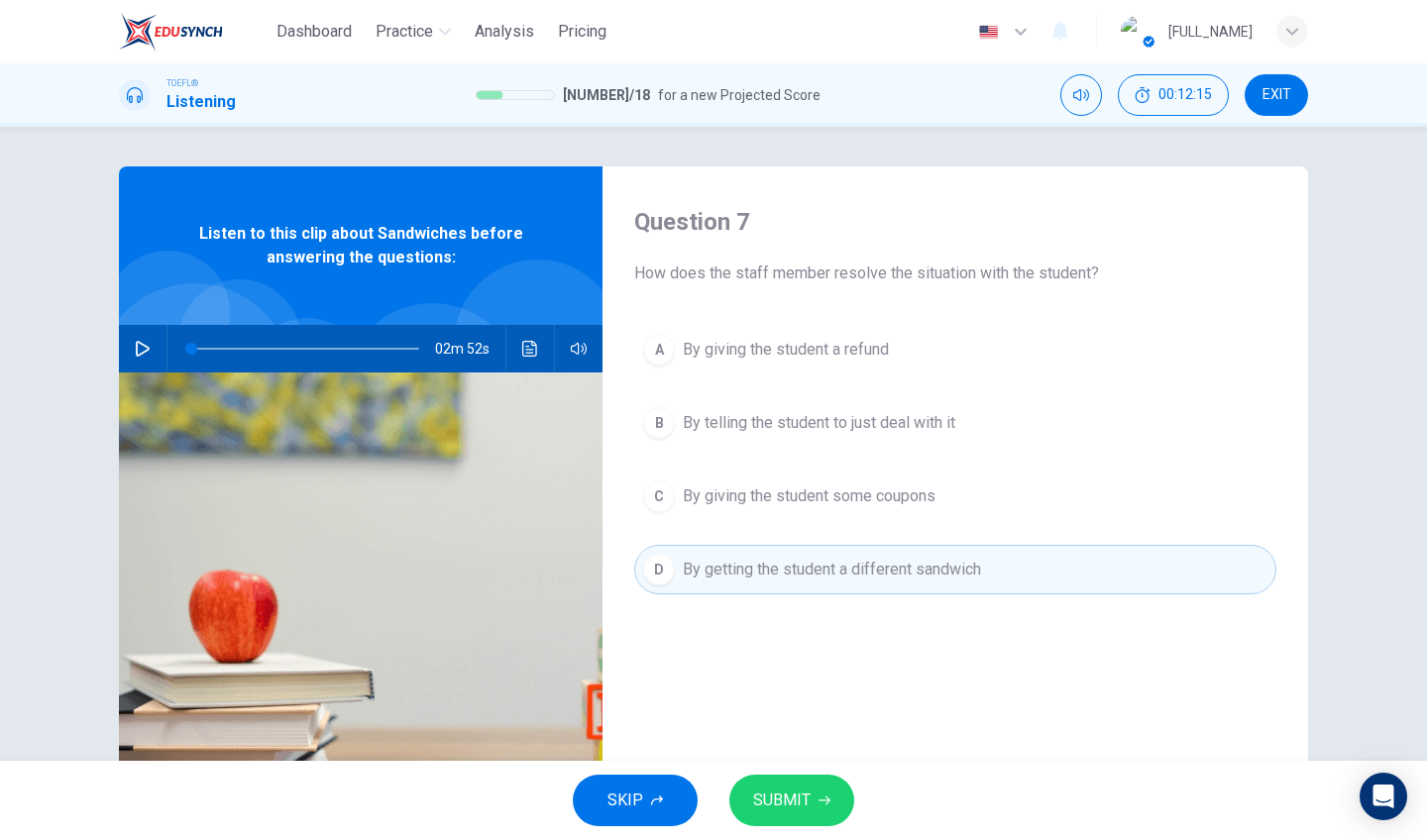 click on "SUBMIT" at bounding box center (782, 800) 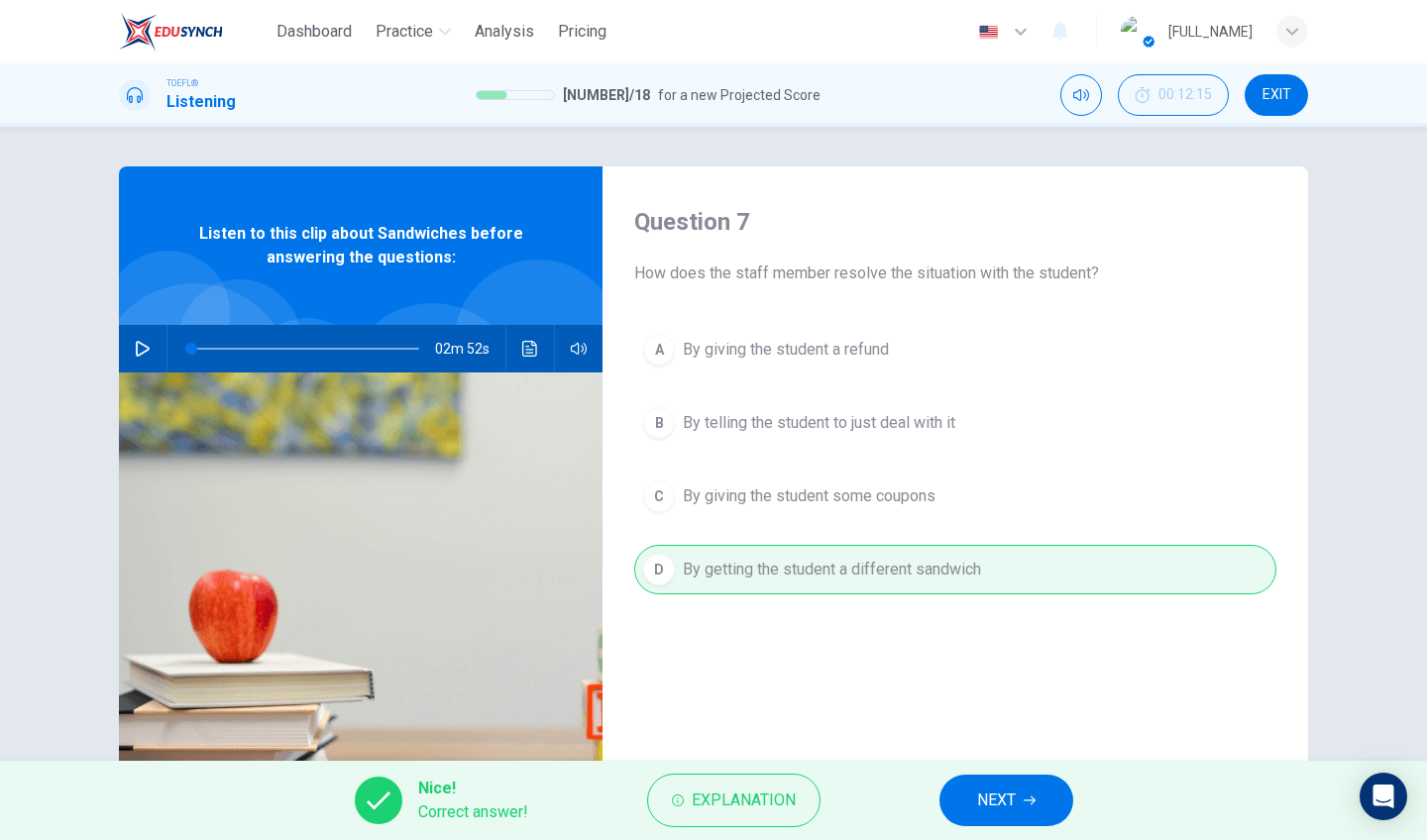 click on "NEXT" at bounding box center (996, 800) 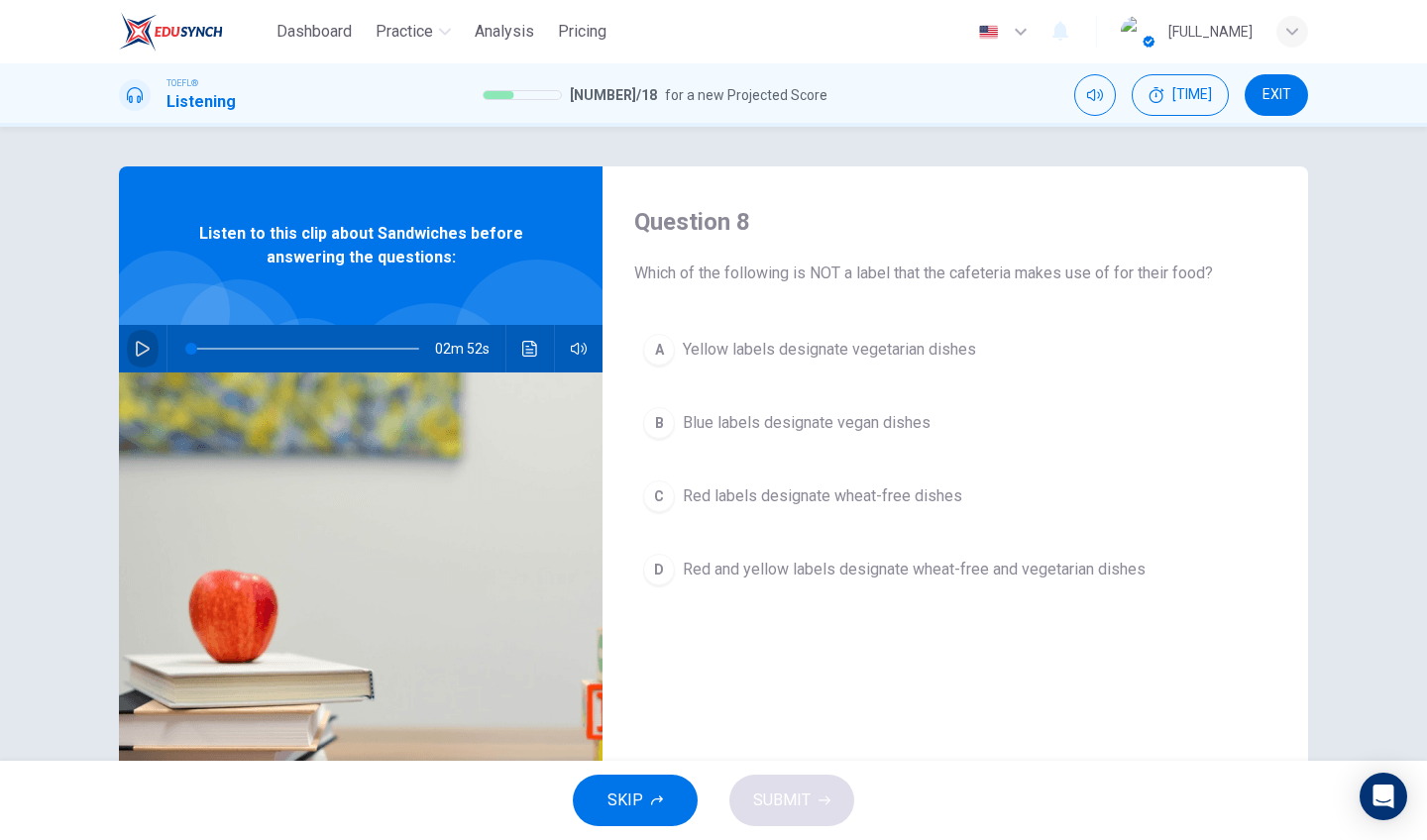click at bounding box center [143, 349] 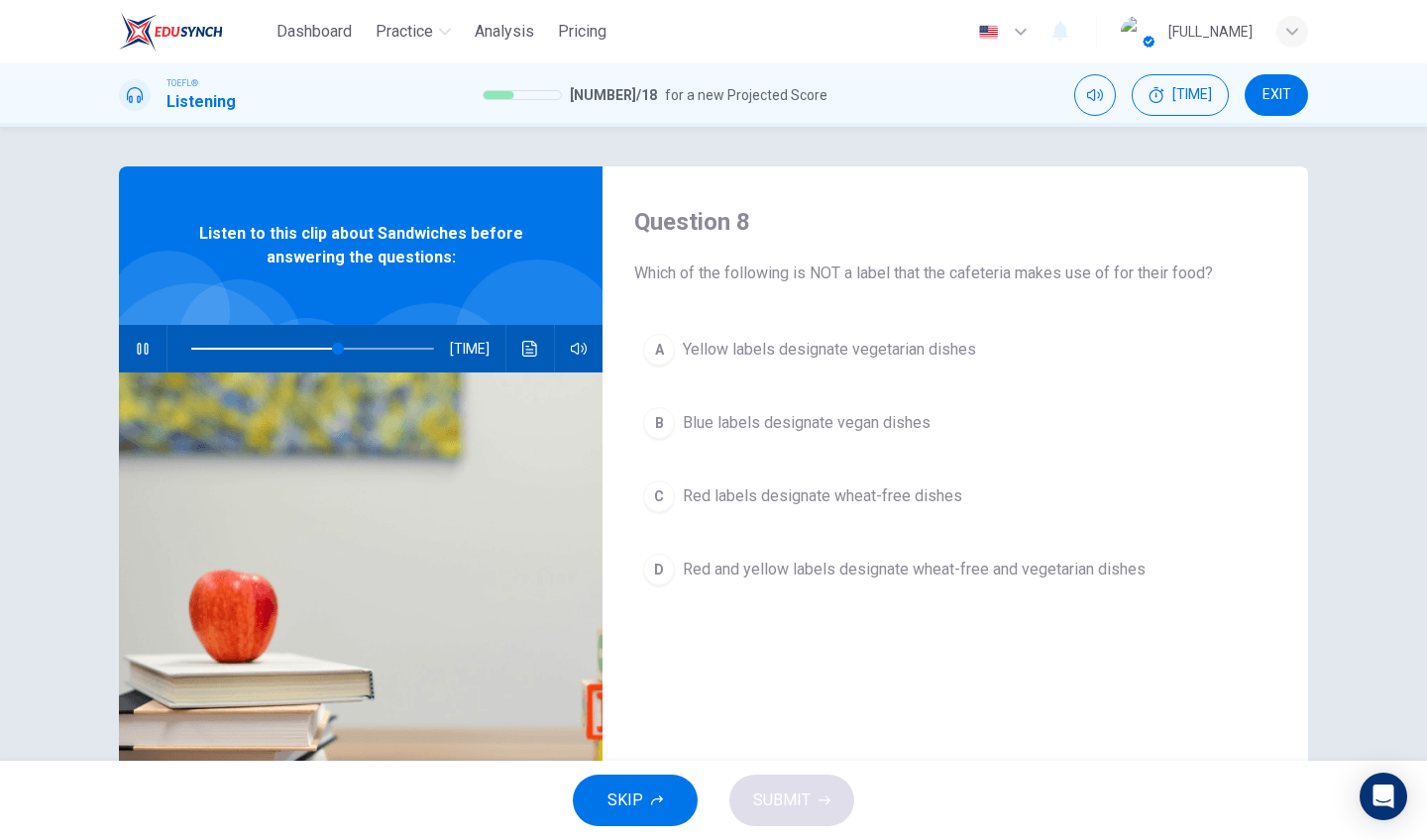 click on "Blue labels designate vegan dishes" at bounding box center (829, 350) 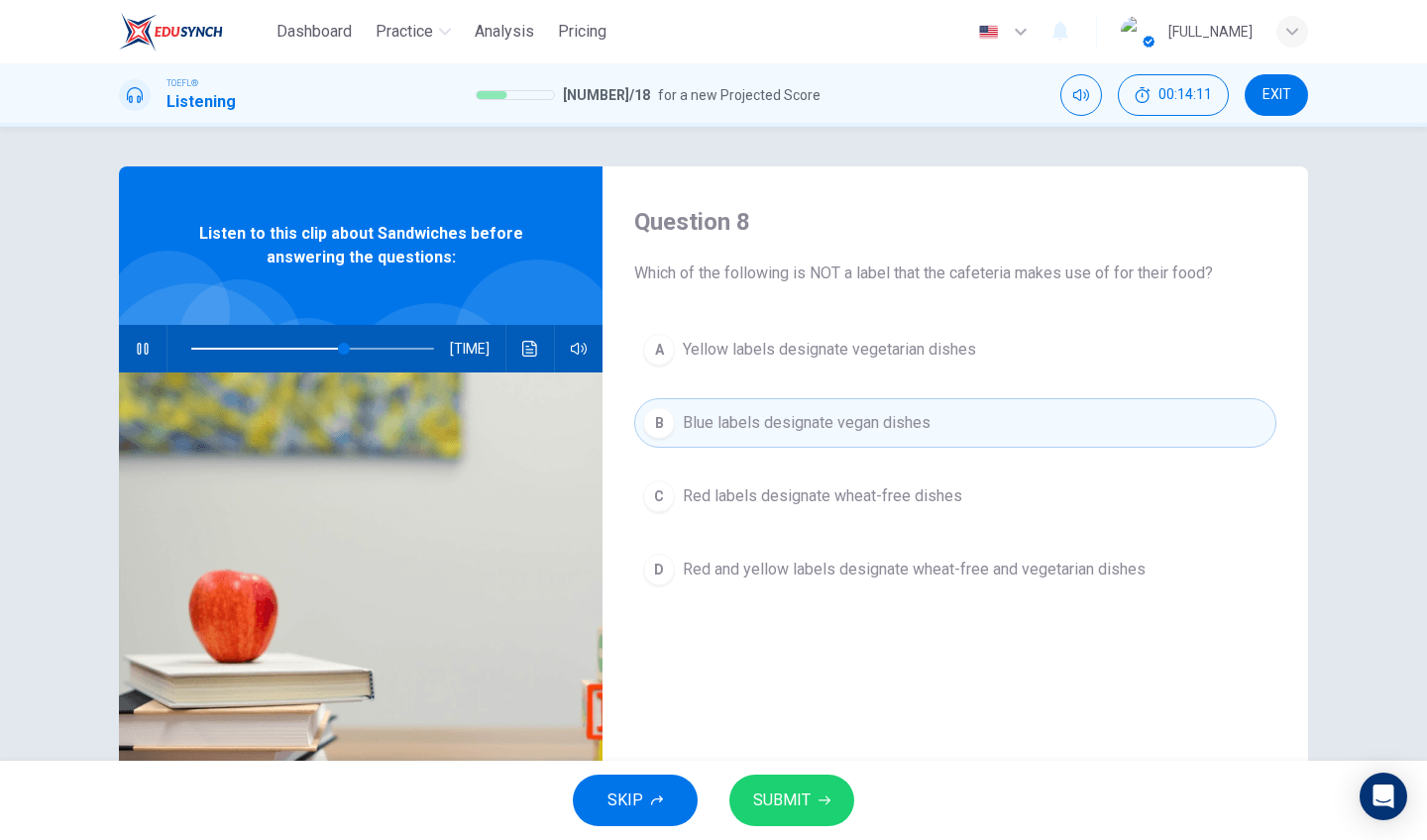 click on "Red and yellow labels designate wheat-free and vegetarian dishes" at bounding box center [829, 350] 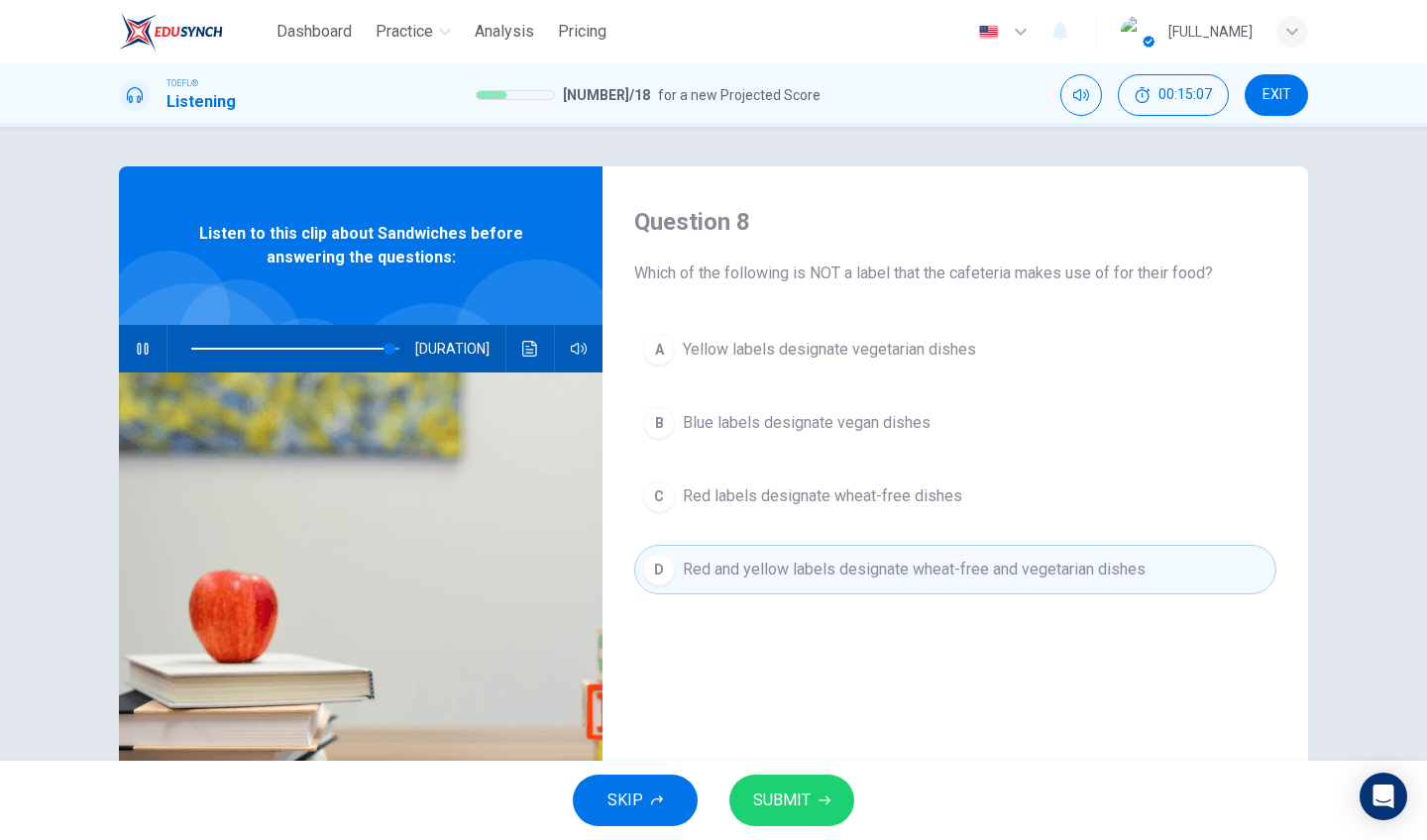 click on "Red labels designate wheat-free dishes" at bounding box center [829, 350] 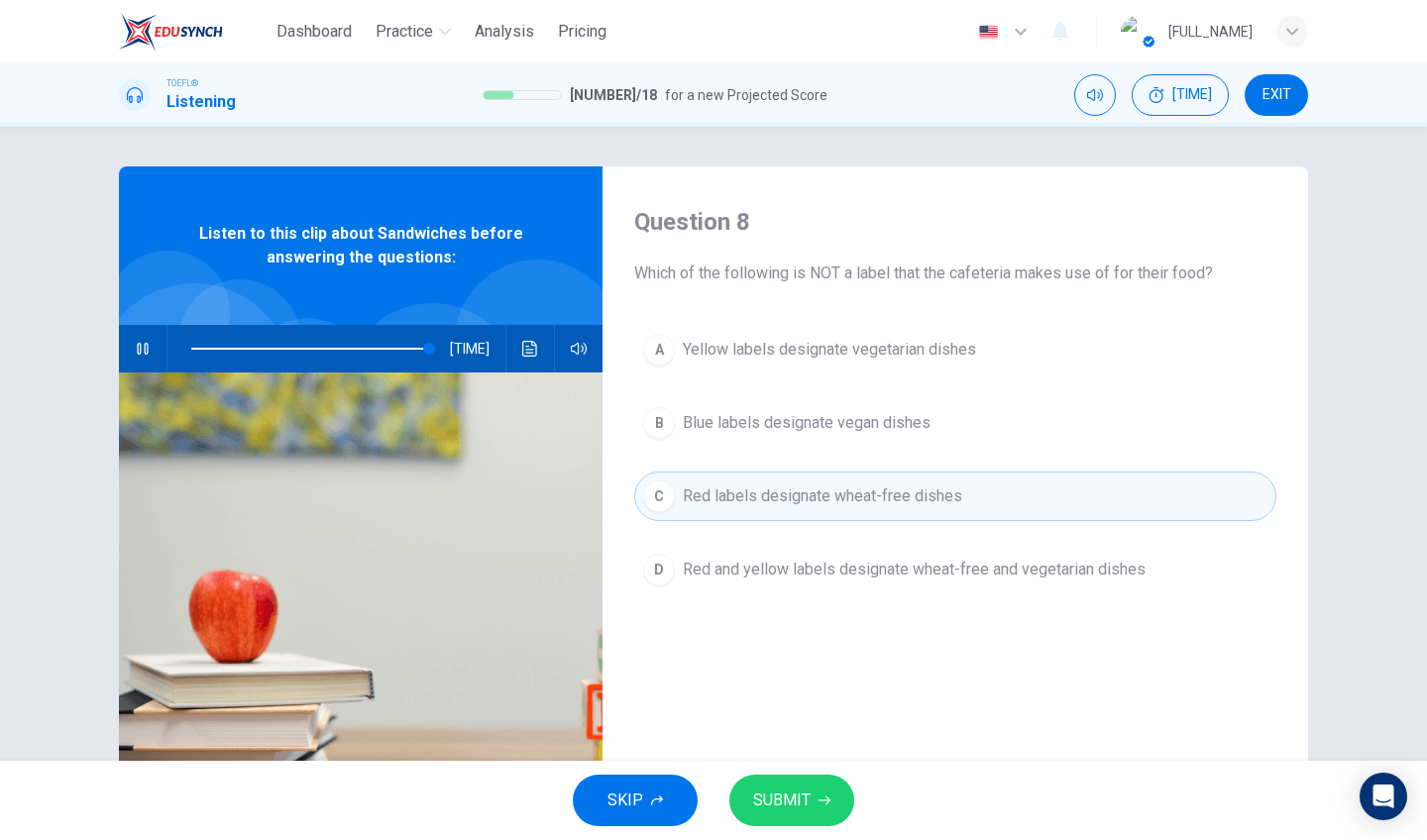 click on "SUBMIT" at bounding box center (782, 800) 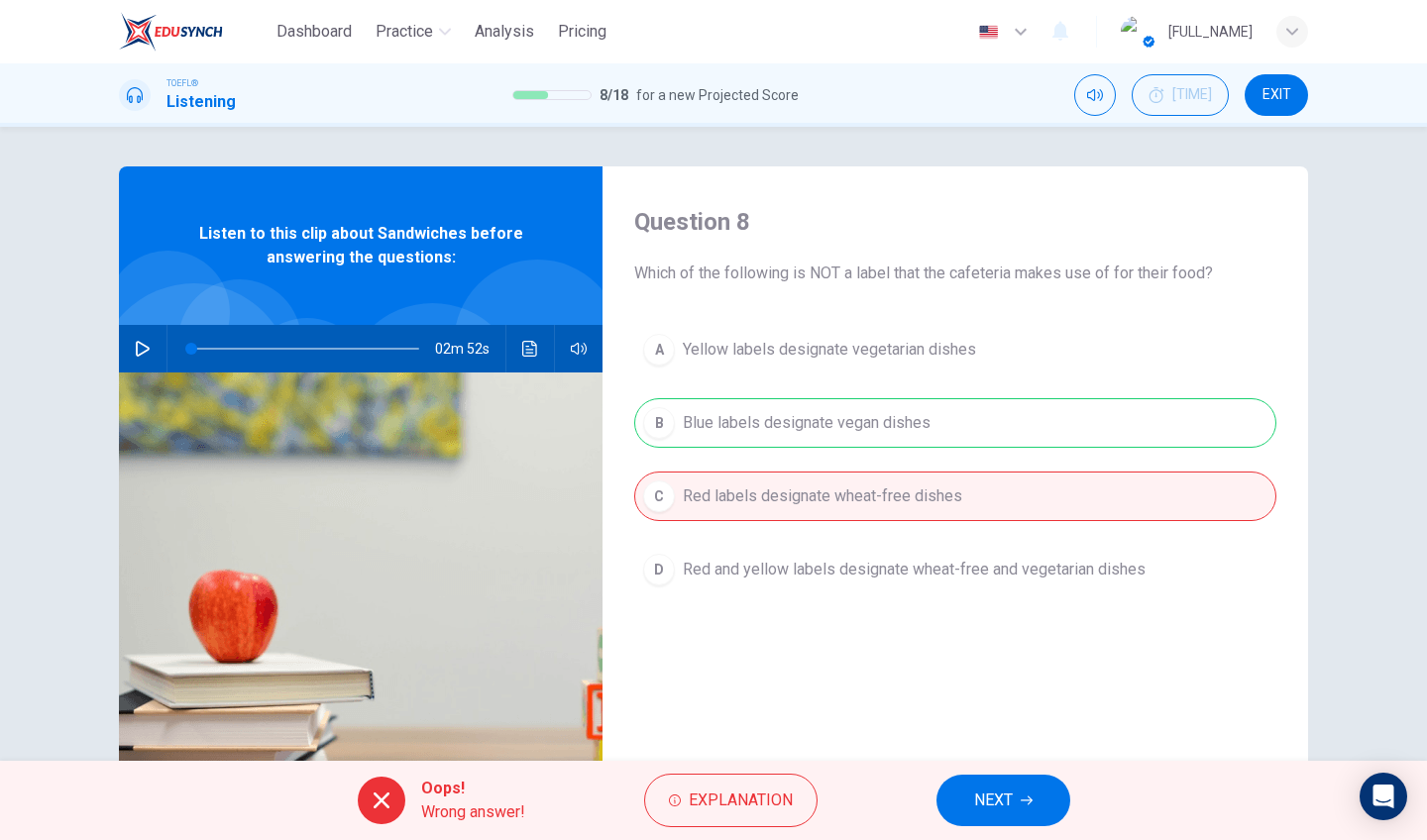 click on "NEXT" at bounding box center (1003, 800) 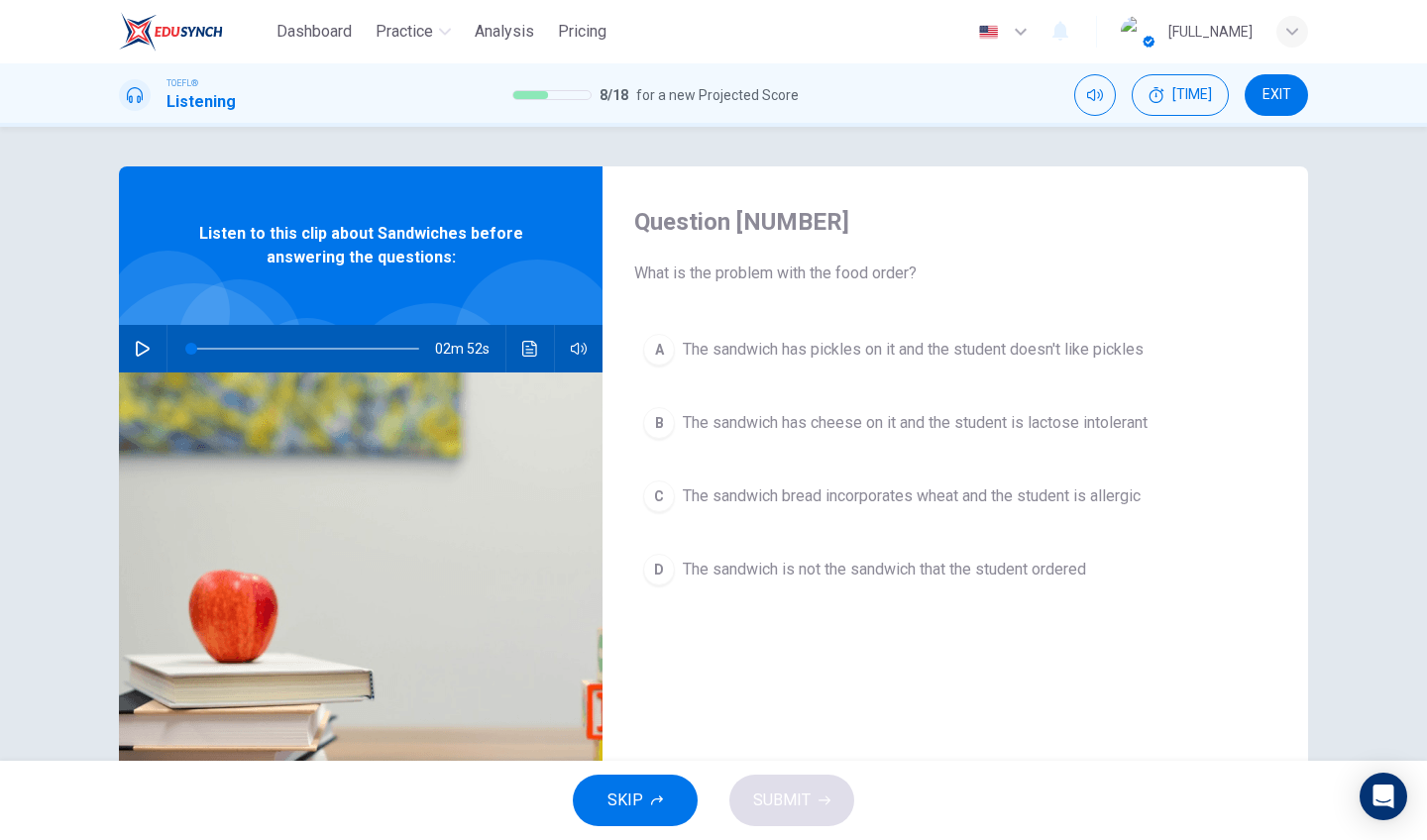 click on "The sandwich bread incorporates wheat and the student is allergic" at bounding box center (913, 350) 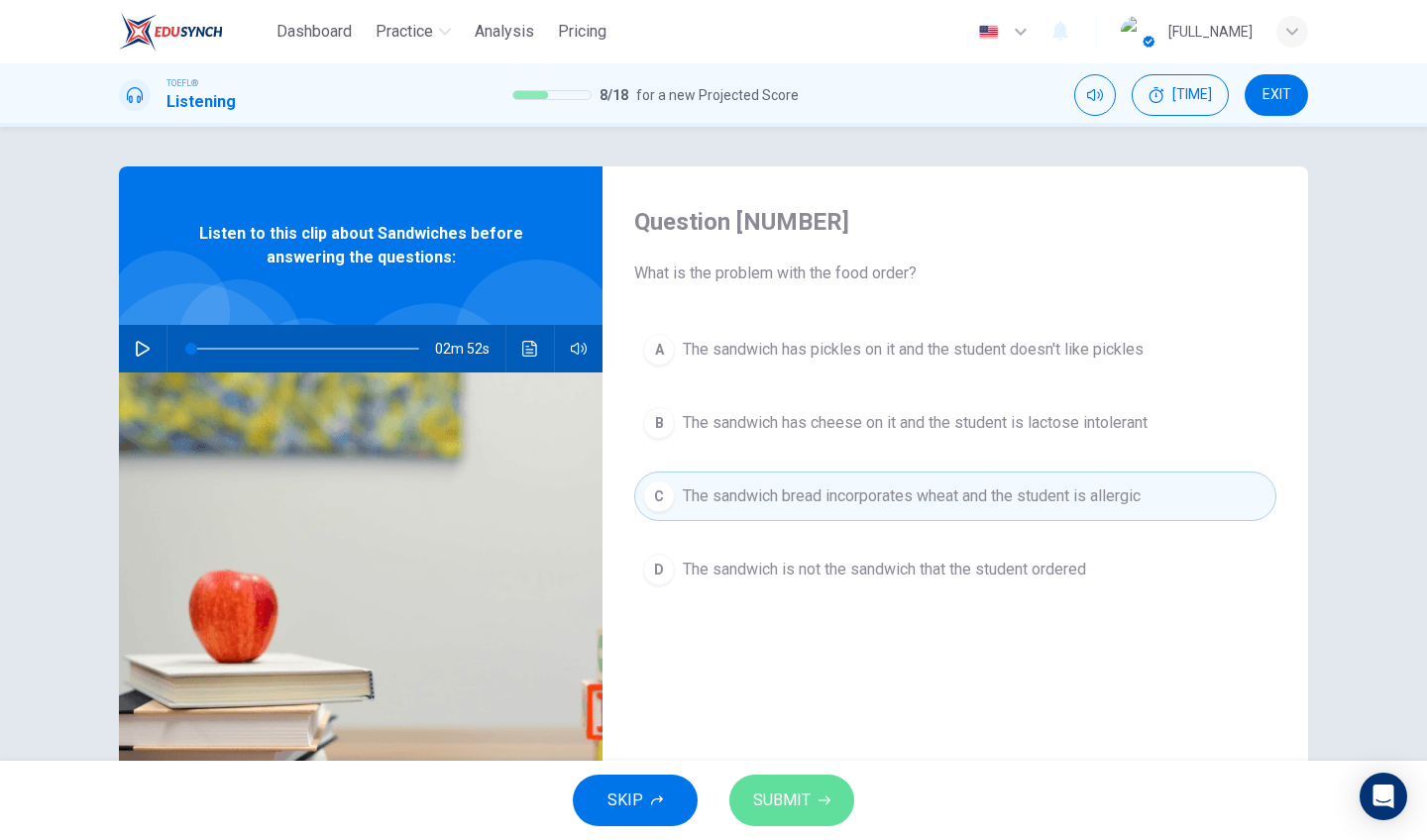 click on "SUBMIT" at bounding box center (792, 800) 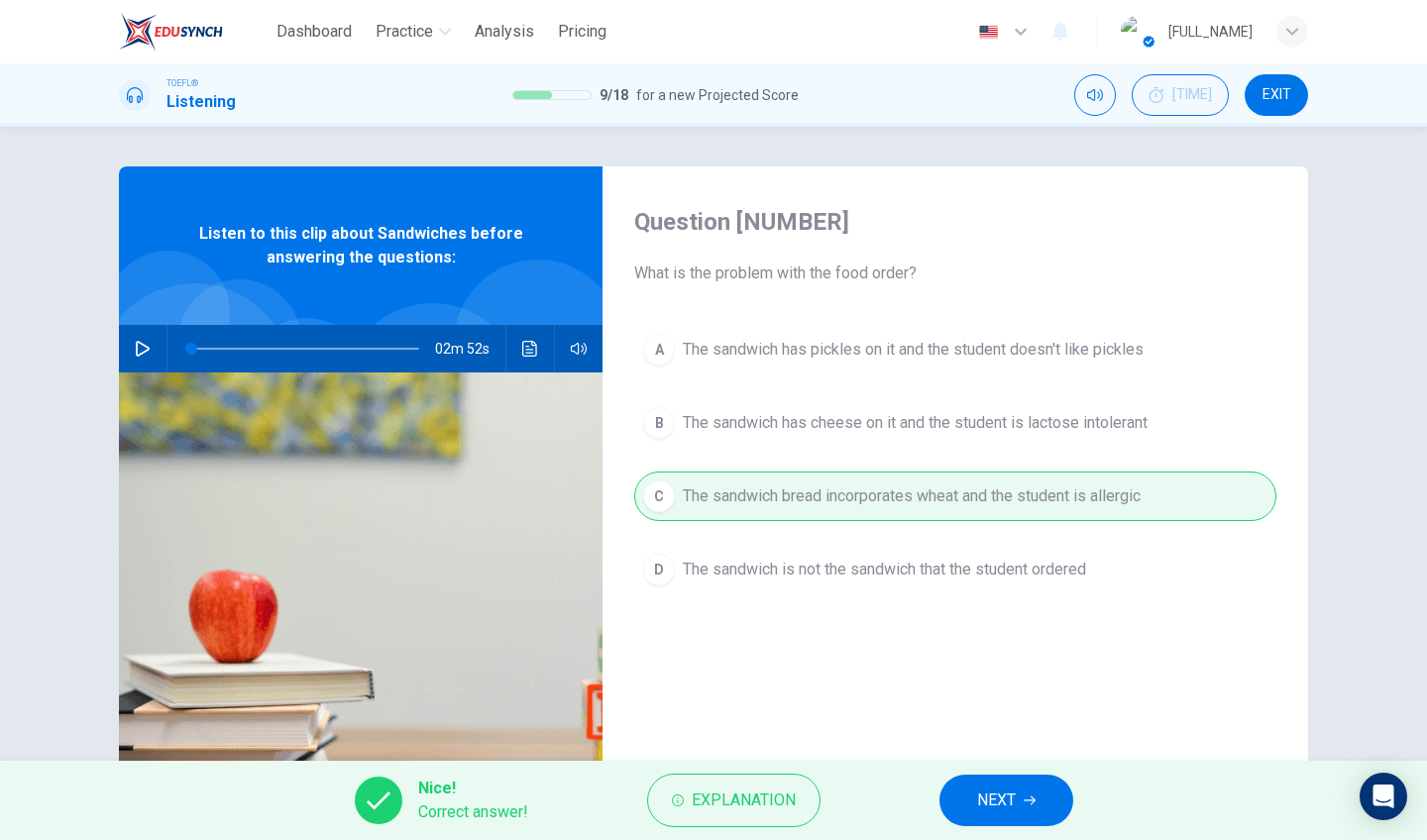 click at bounding box center [1030, 800] 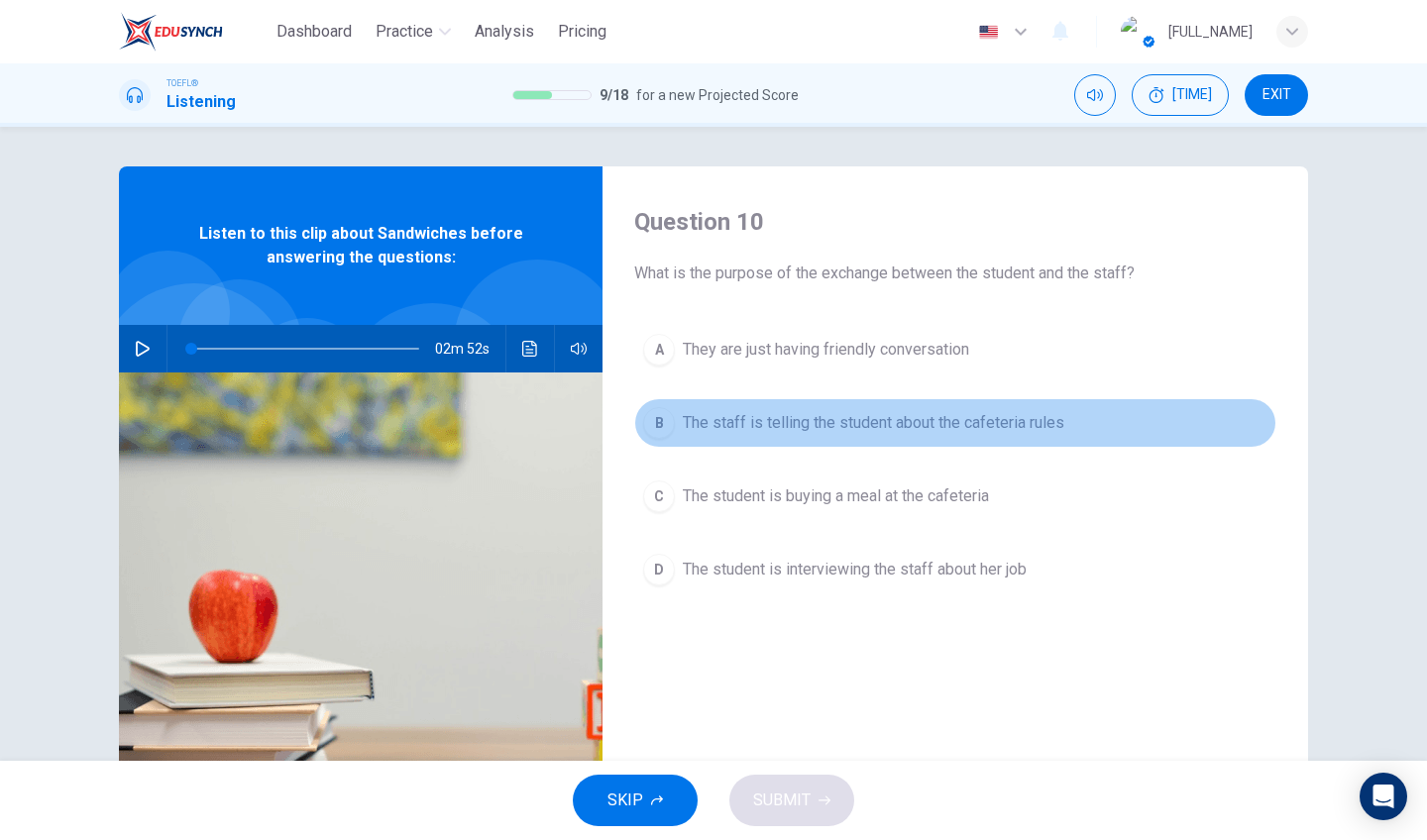 click on "B The staff is telling the student about the cafeteria rules" at bounding box center (955, 423) 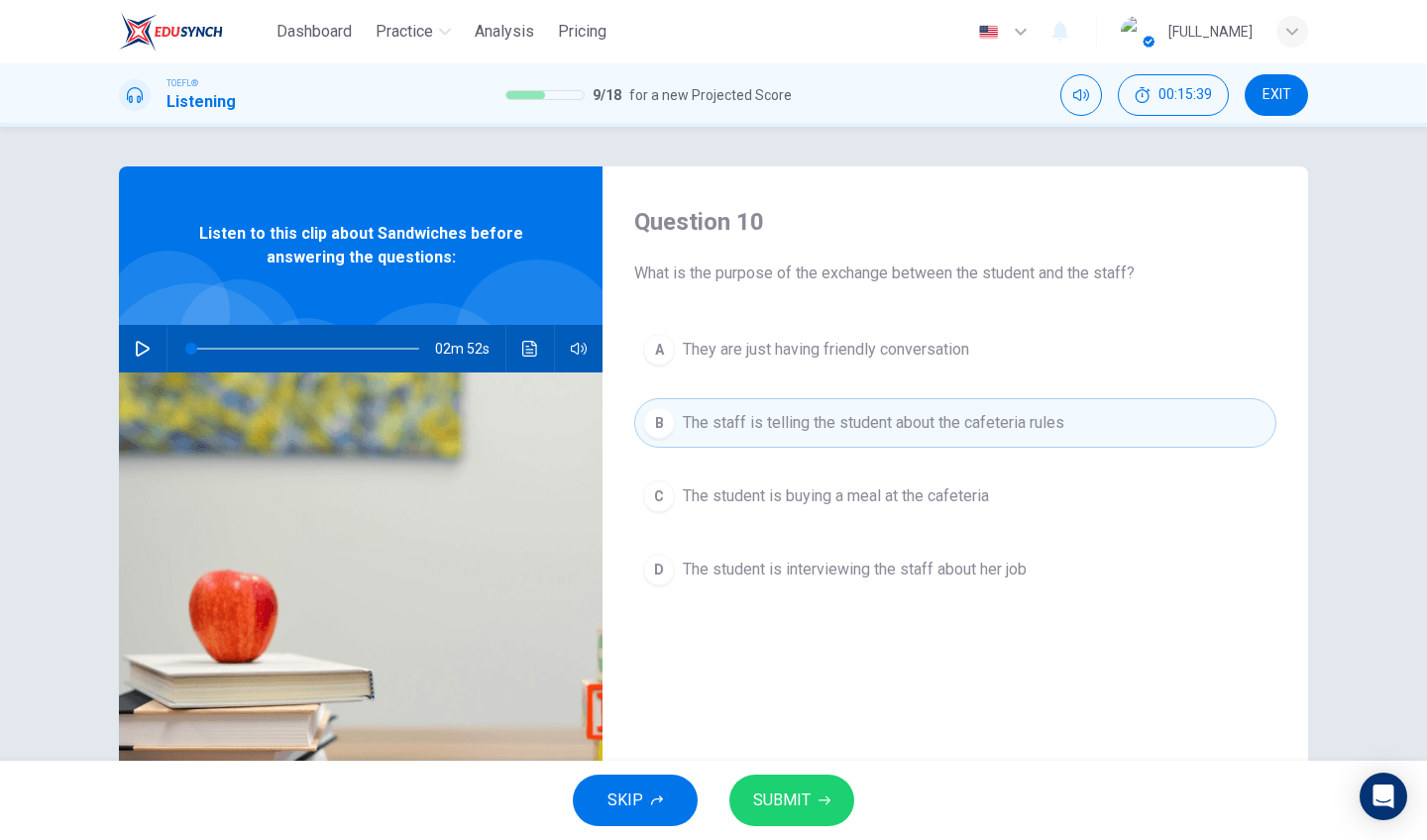 click on "SUBMIT" at bounding box center [792, 800] 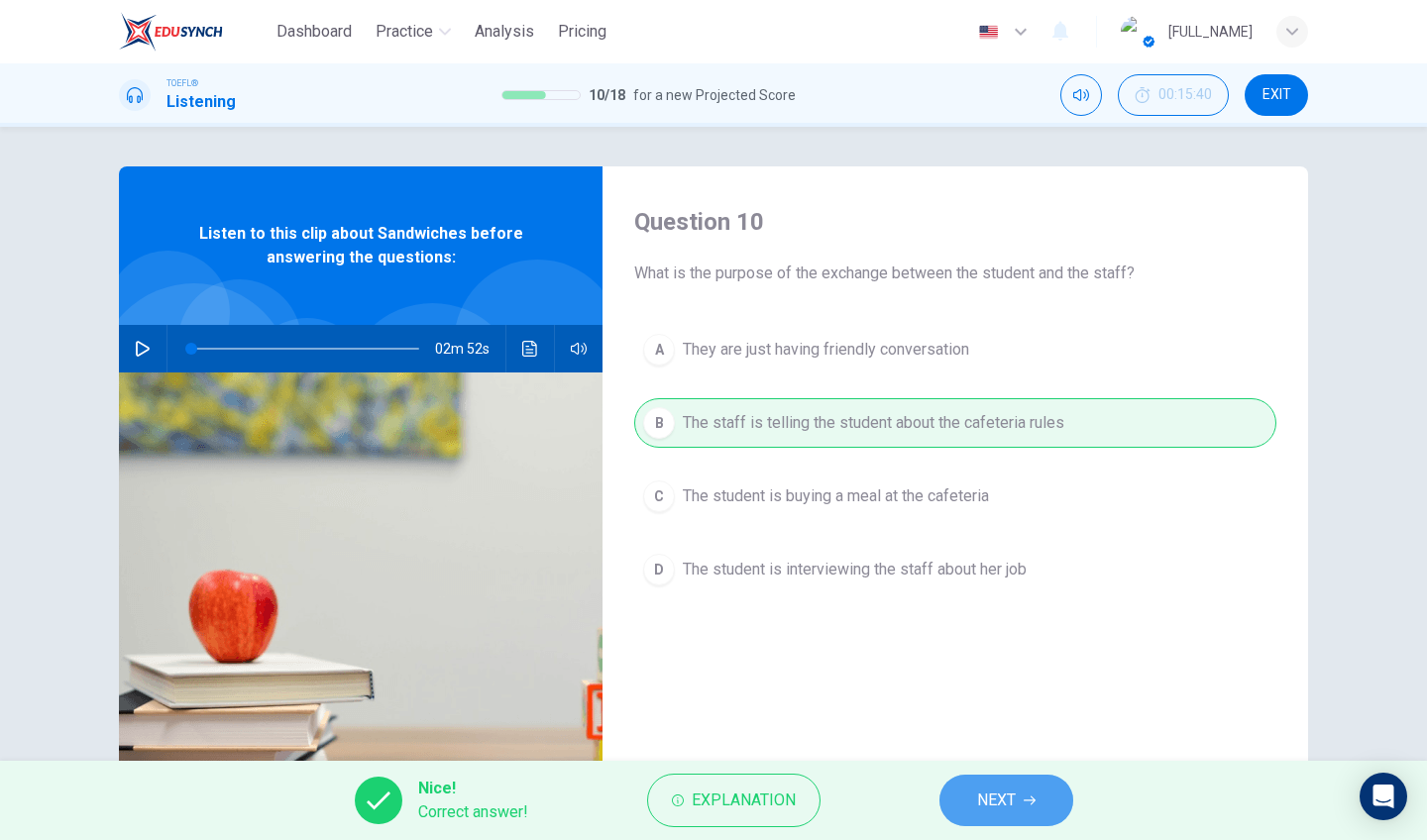 click on "NEXT" at bounding box center (996, 800) 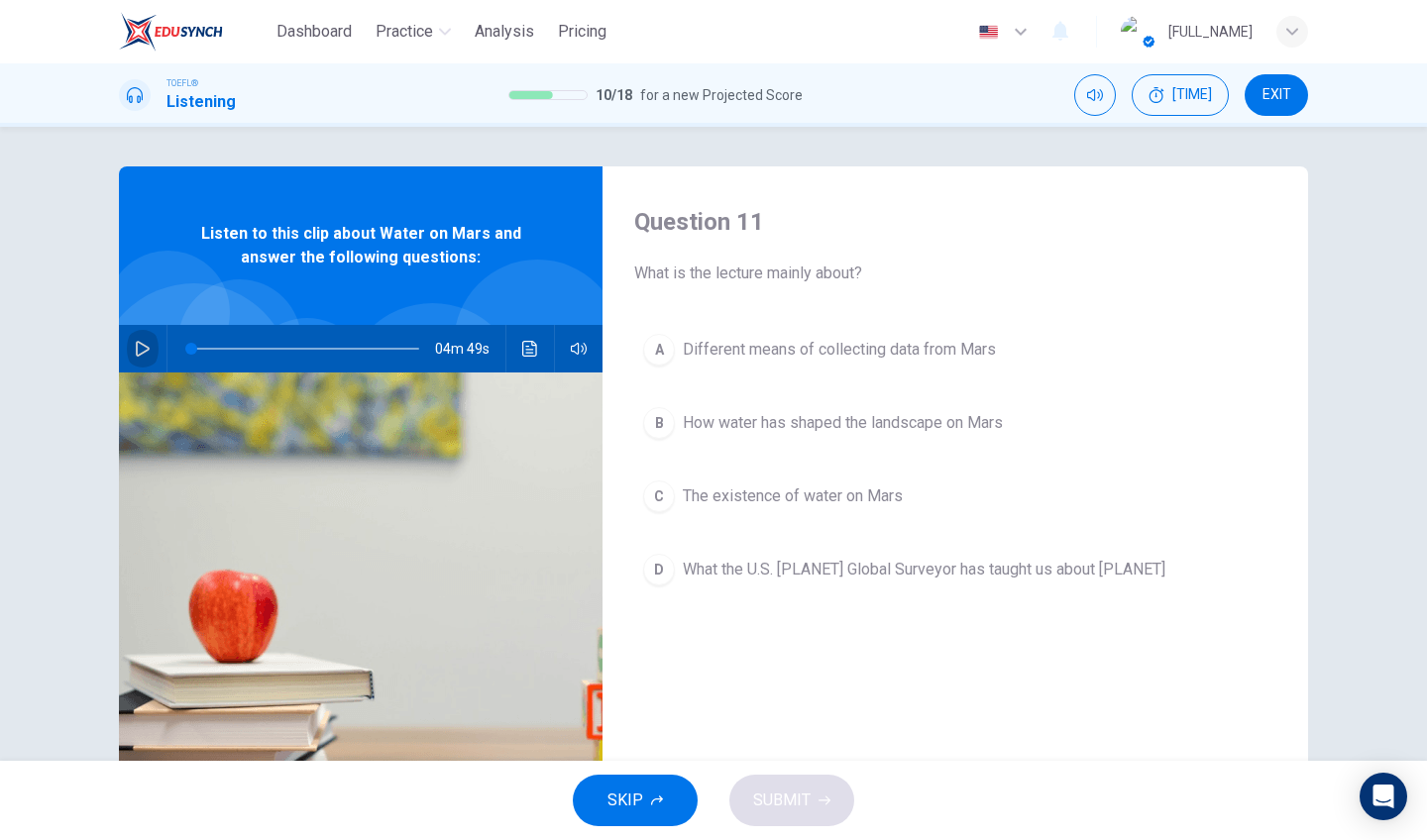 click at bounding box center (143, 349) 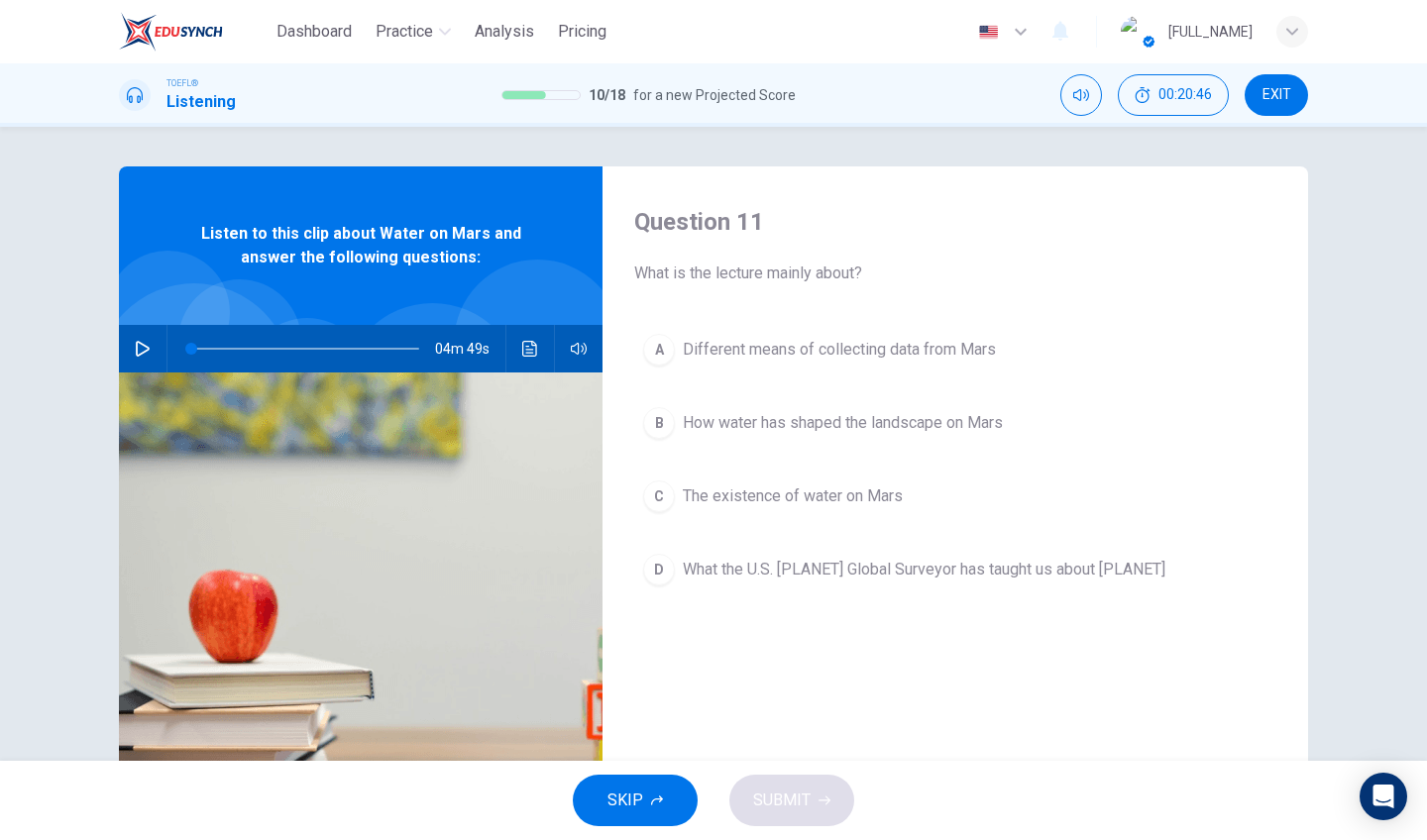 click on "C The existence of water on Mars" at bounding box center (955, 496) 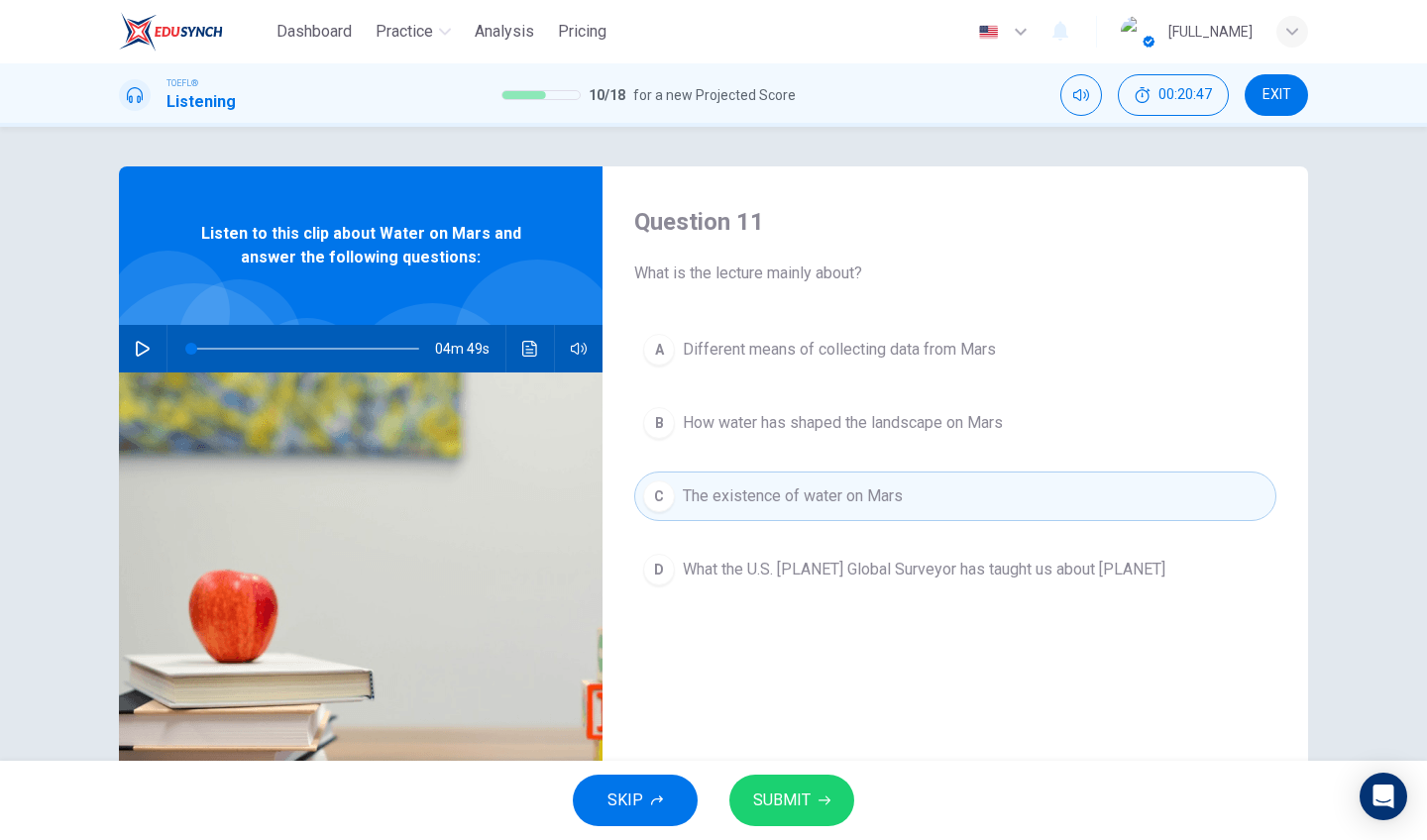 click on "SUBMIT" at bounding box center [792, 800] 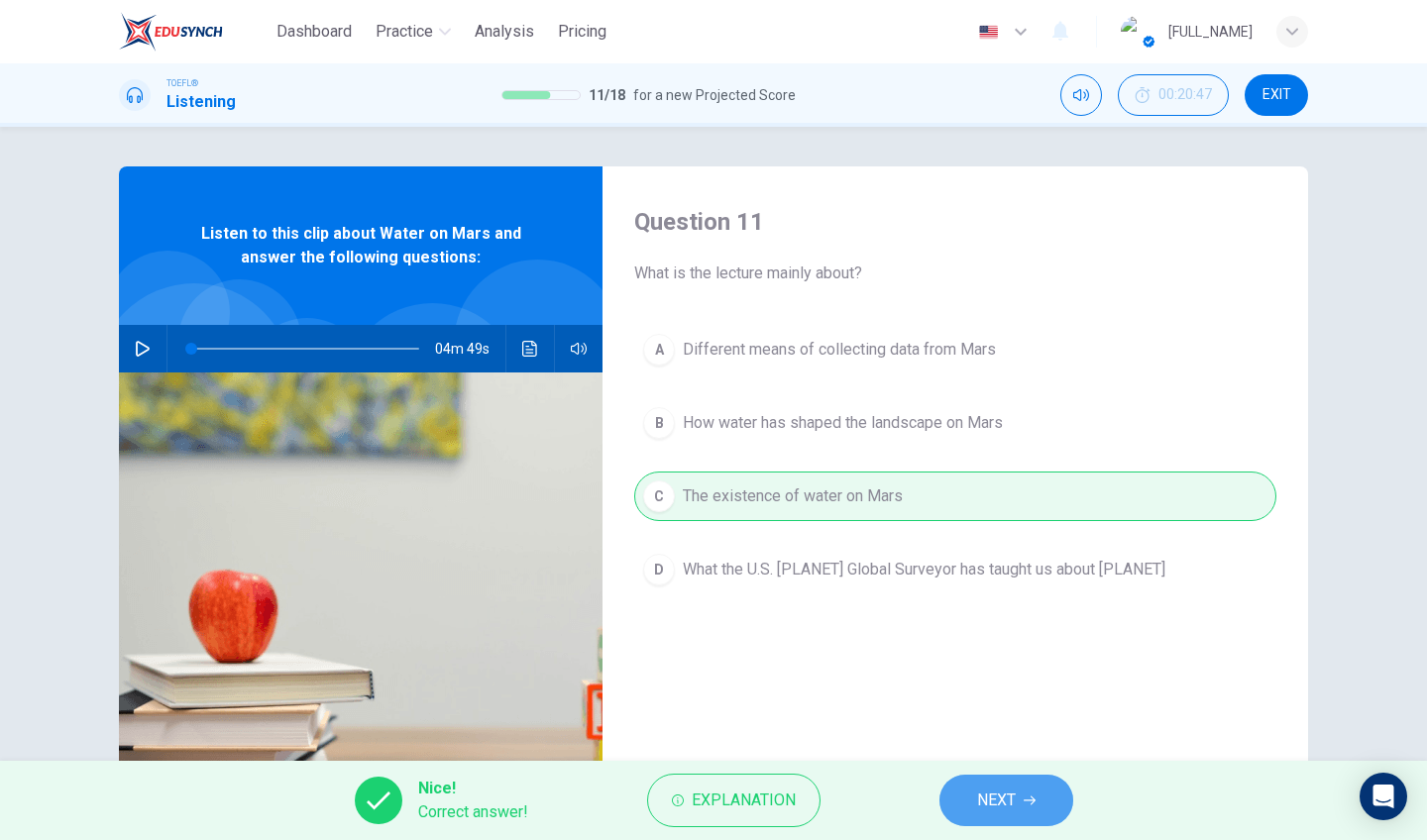 click at bounding box center (1030, 800) 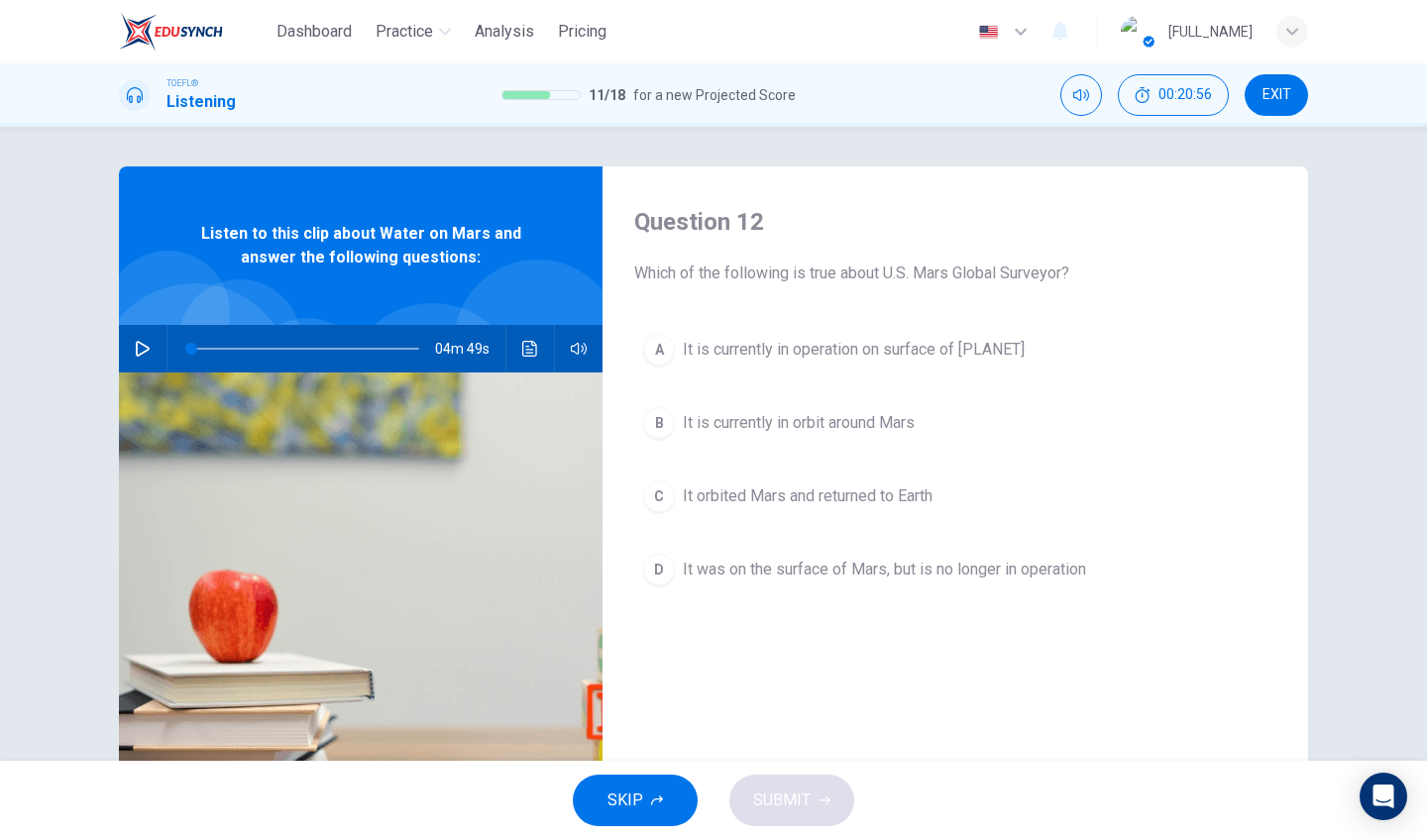 click on "It orbited Mars and returned to Earth" at bounding box center [853, 350] 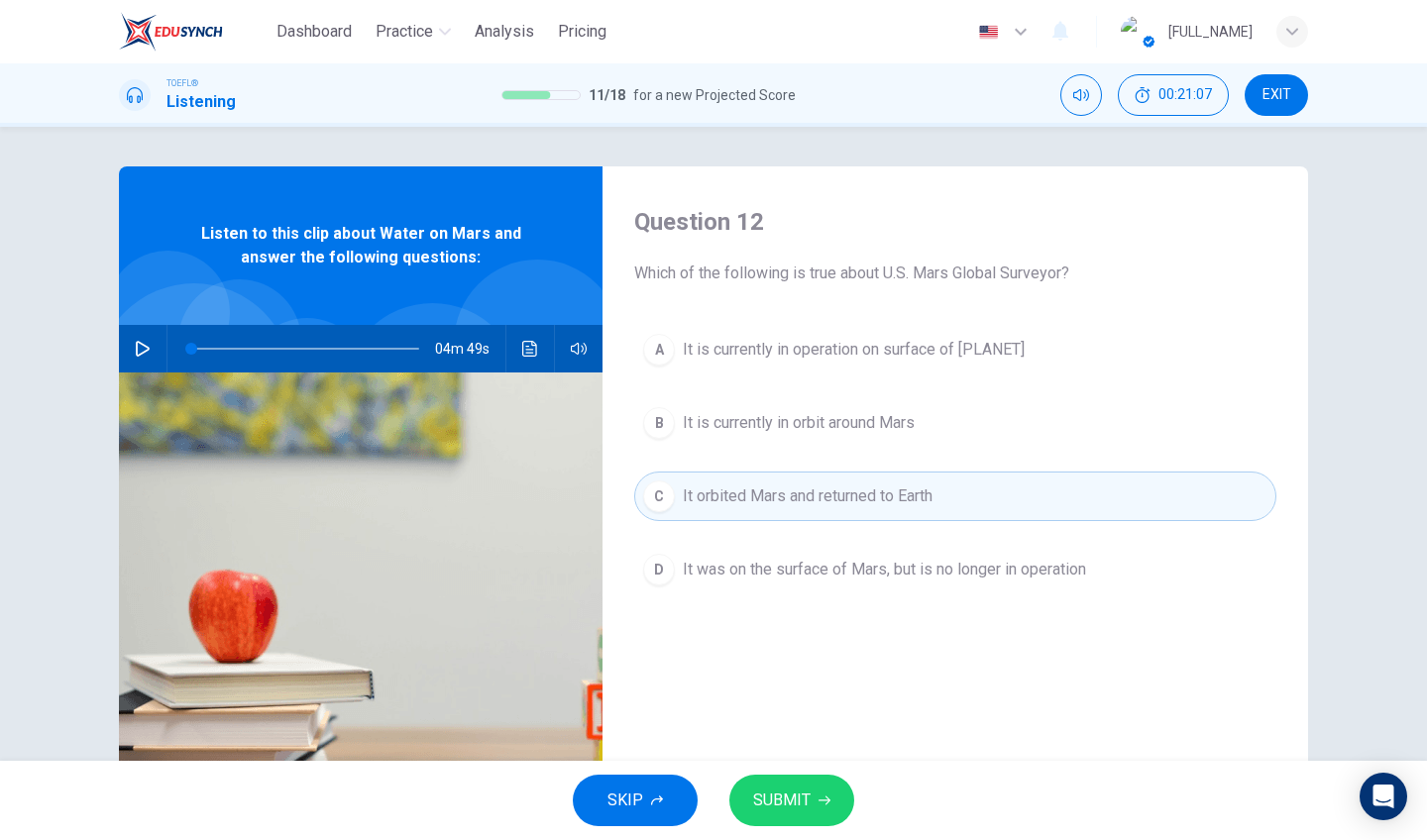 click on "It was on the surface of Mars, but is no longer in operation" at bounding box center (853, 350) 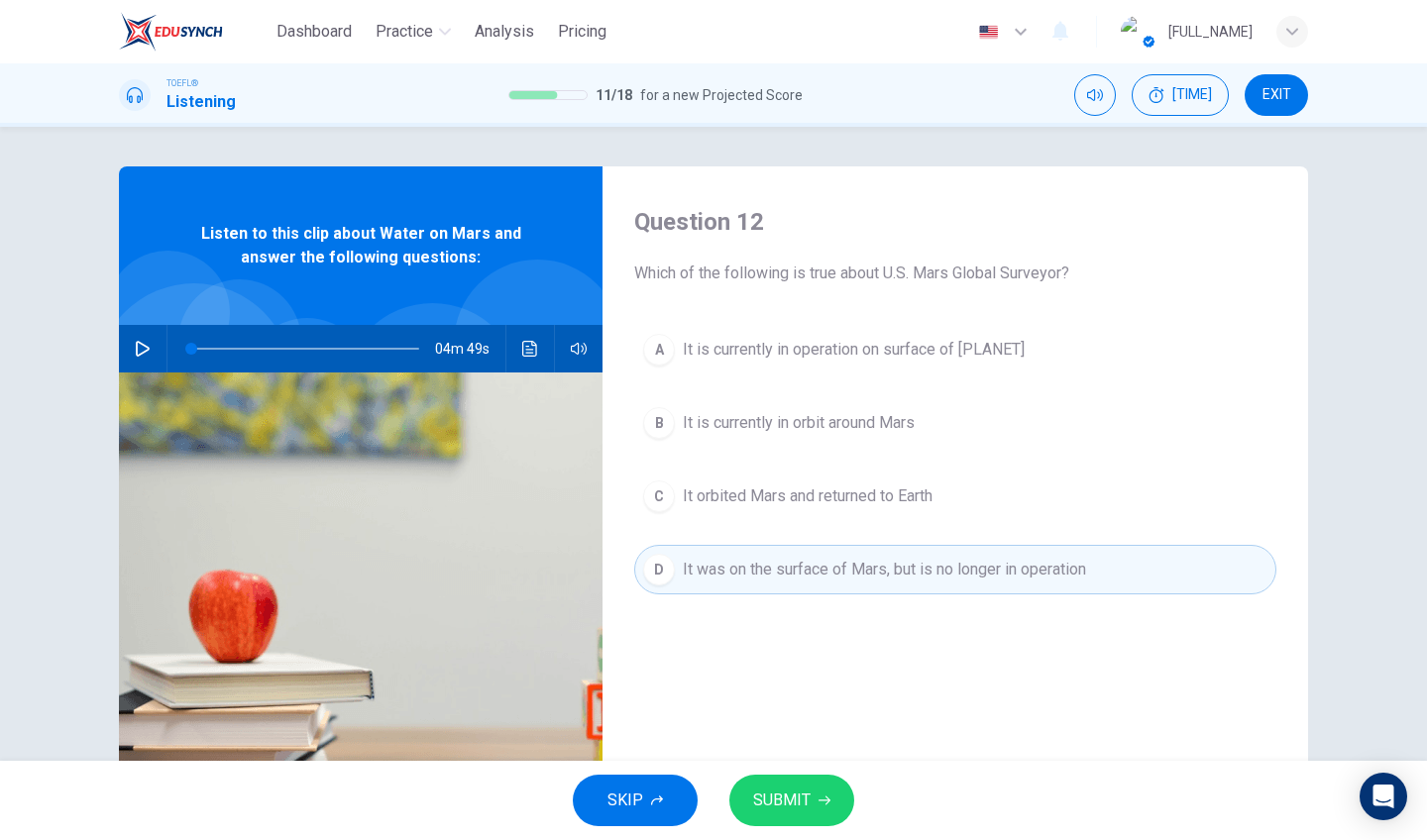 click on "SUBMIT" at bounding box center (792, 800) 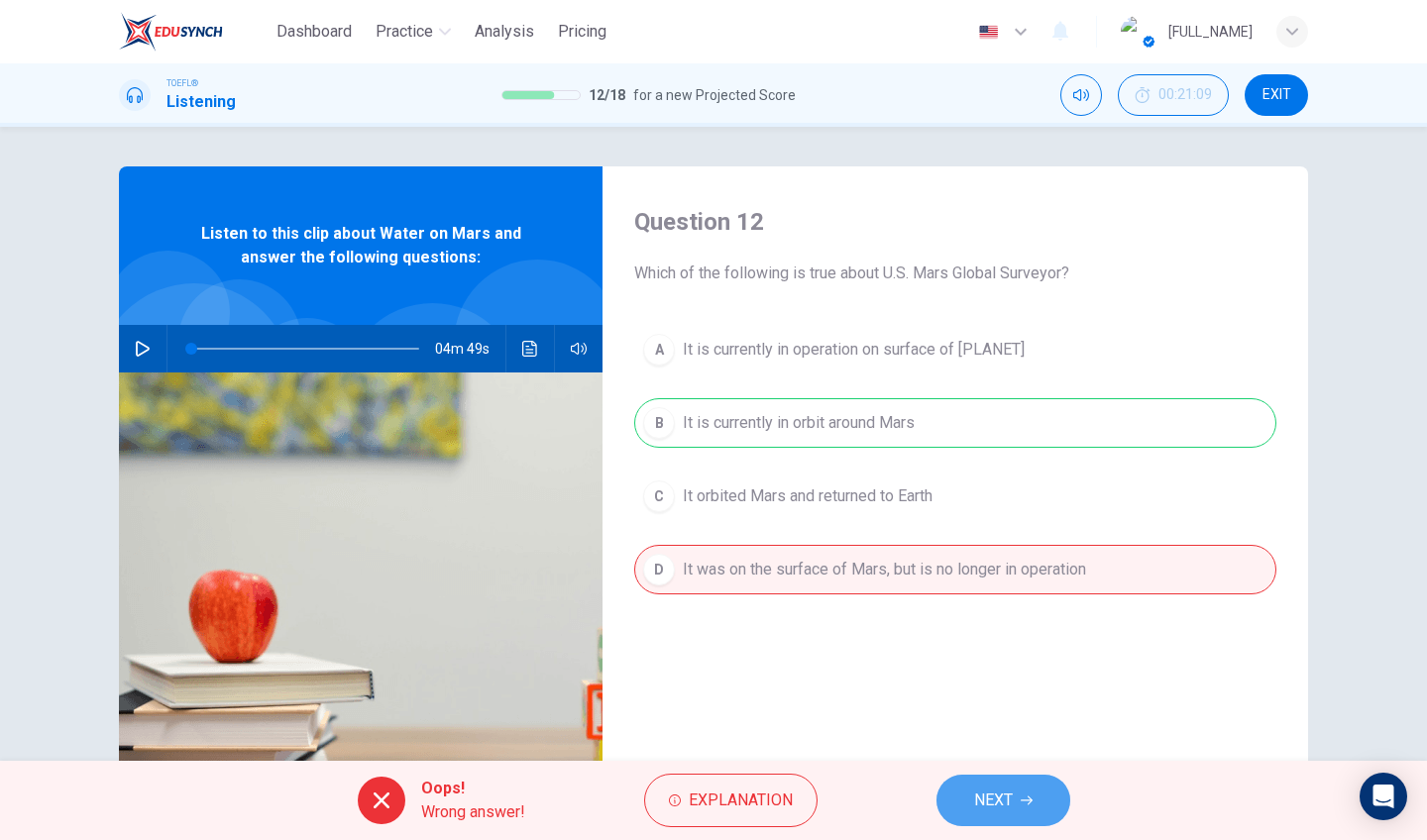 click on "NEXT" at bounding box center [1003, 800] 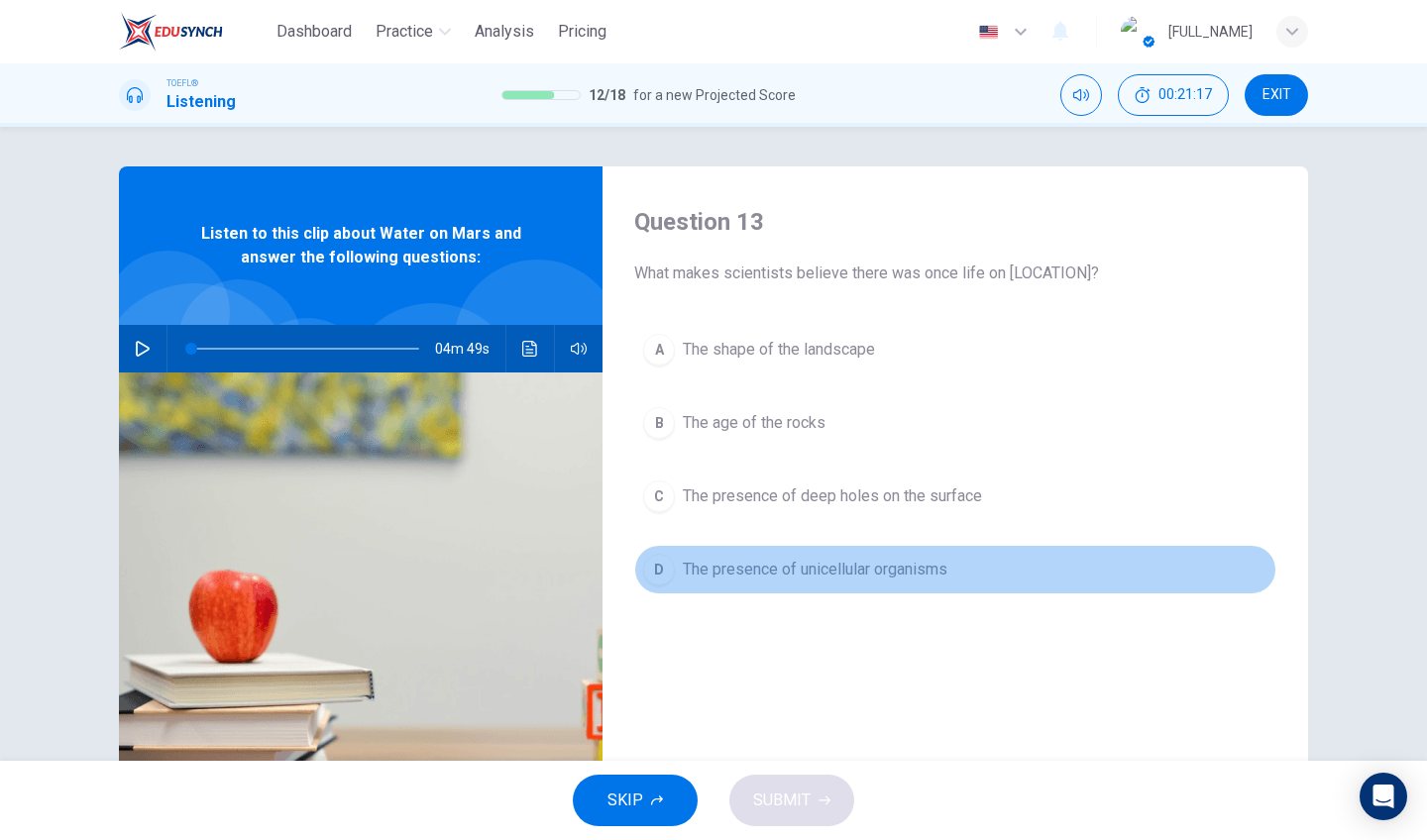 click on "The presence of unicellular organisms" at bounding box center [779, 350] 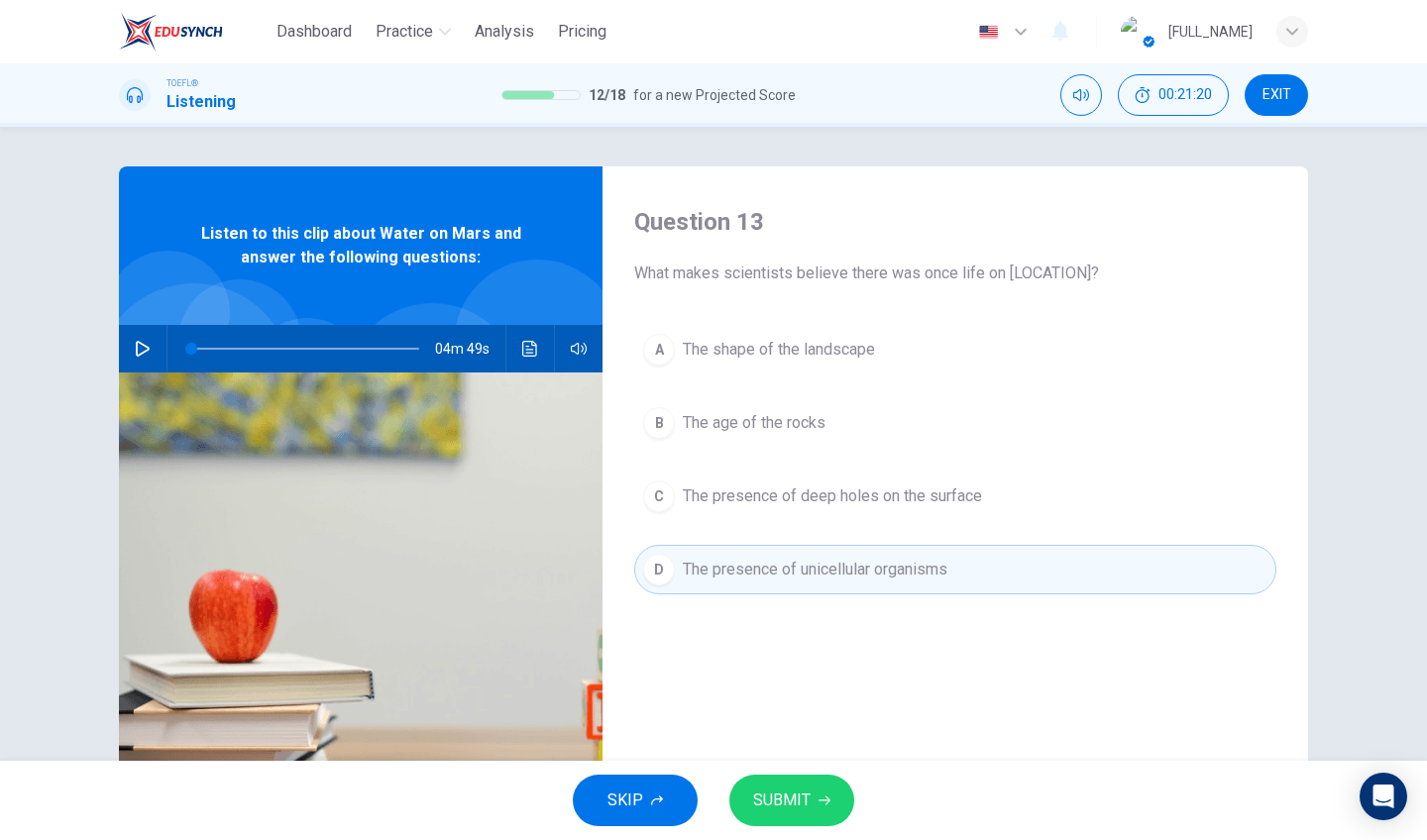 click on "A The shape of the landscape" at bounding box center [955, 350] 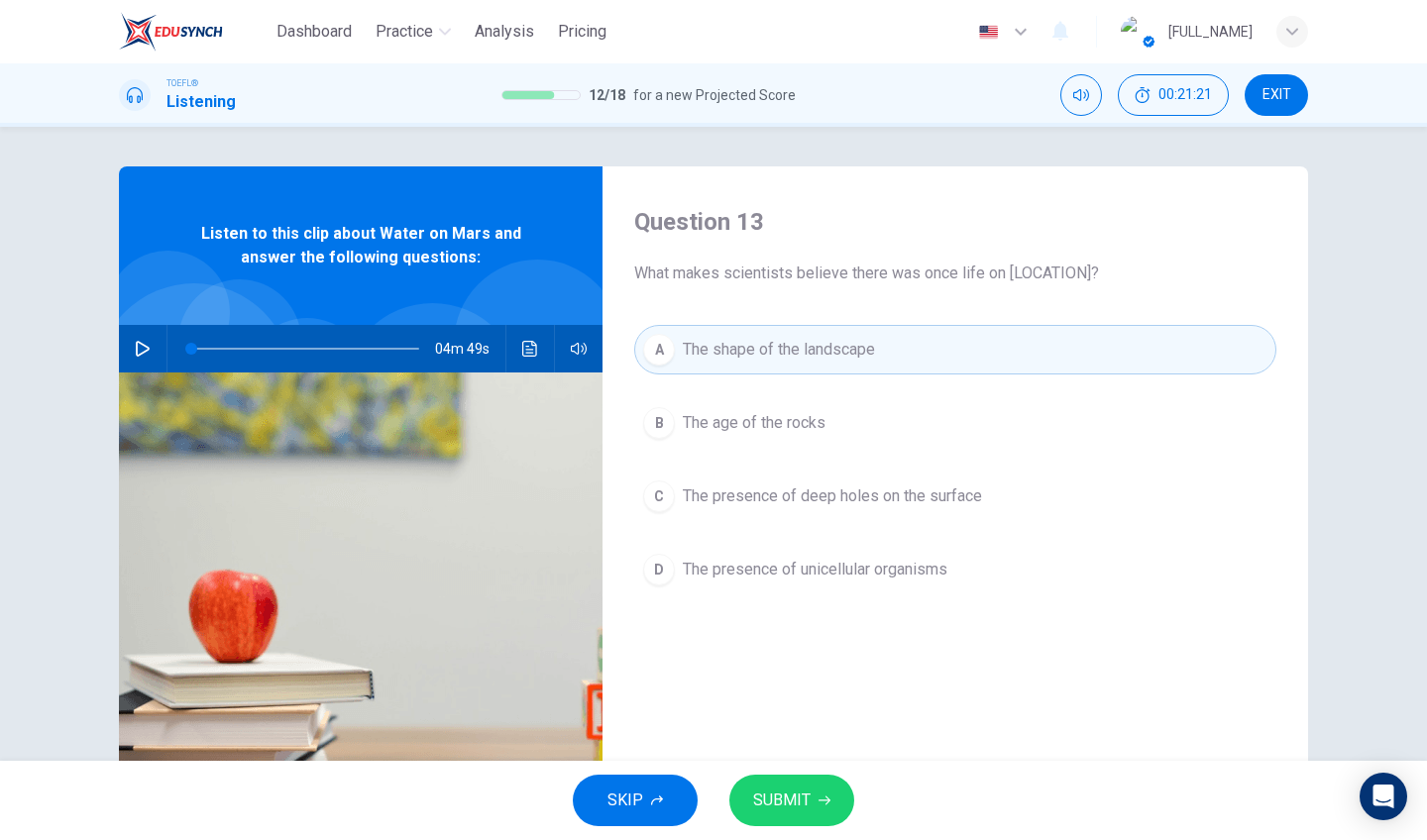 click on "The age of the rocks" at bounding box center (754, 423) 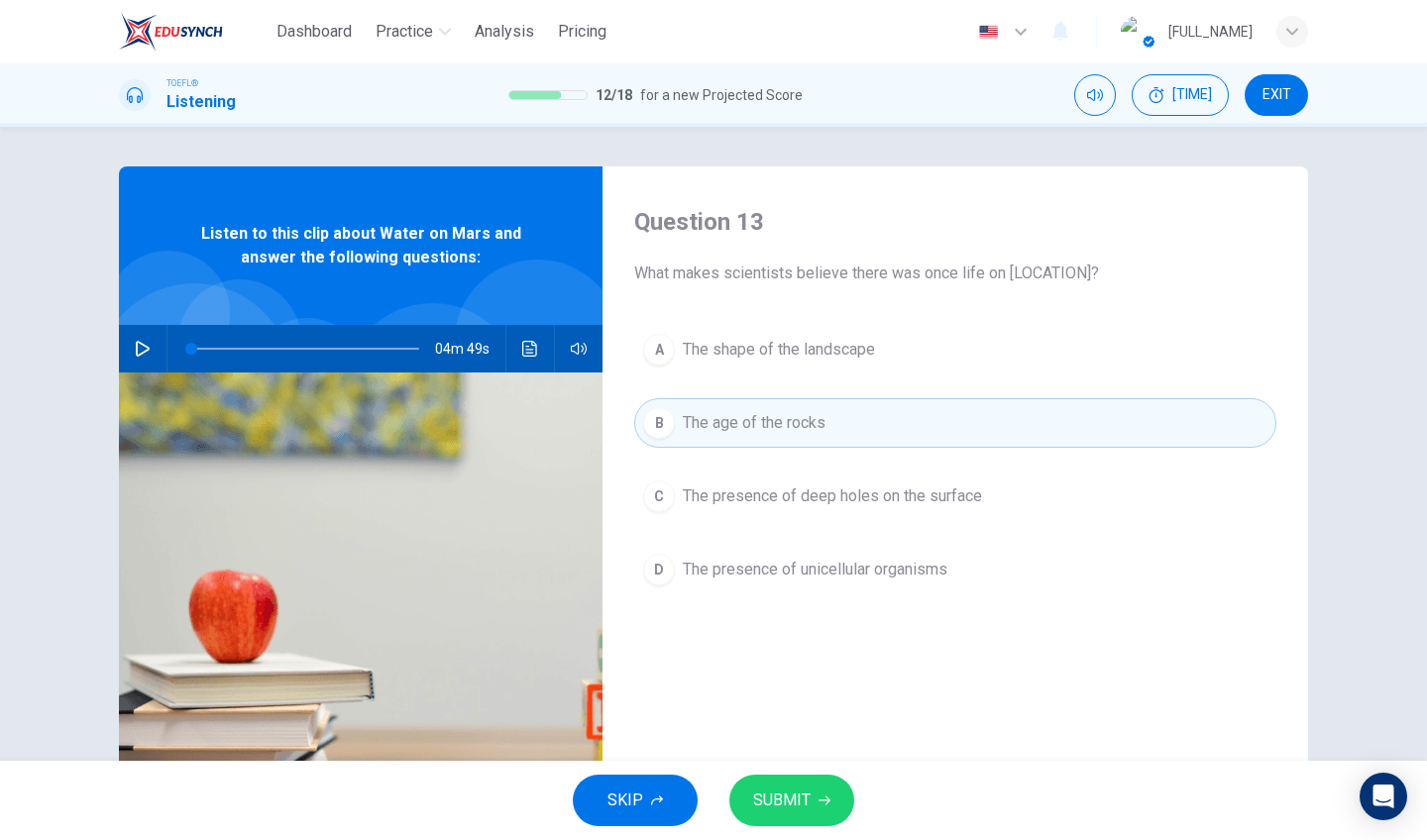 click on "The presence of deep holes on the surface" at bounding box center [779, 350] 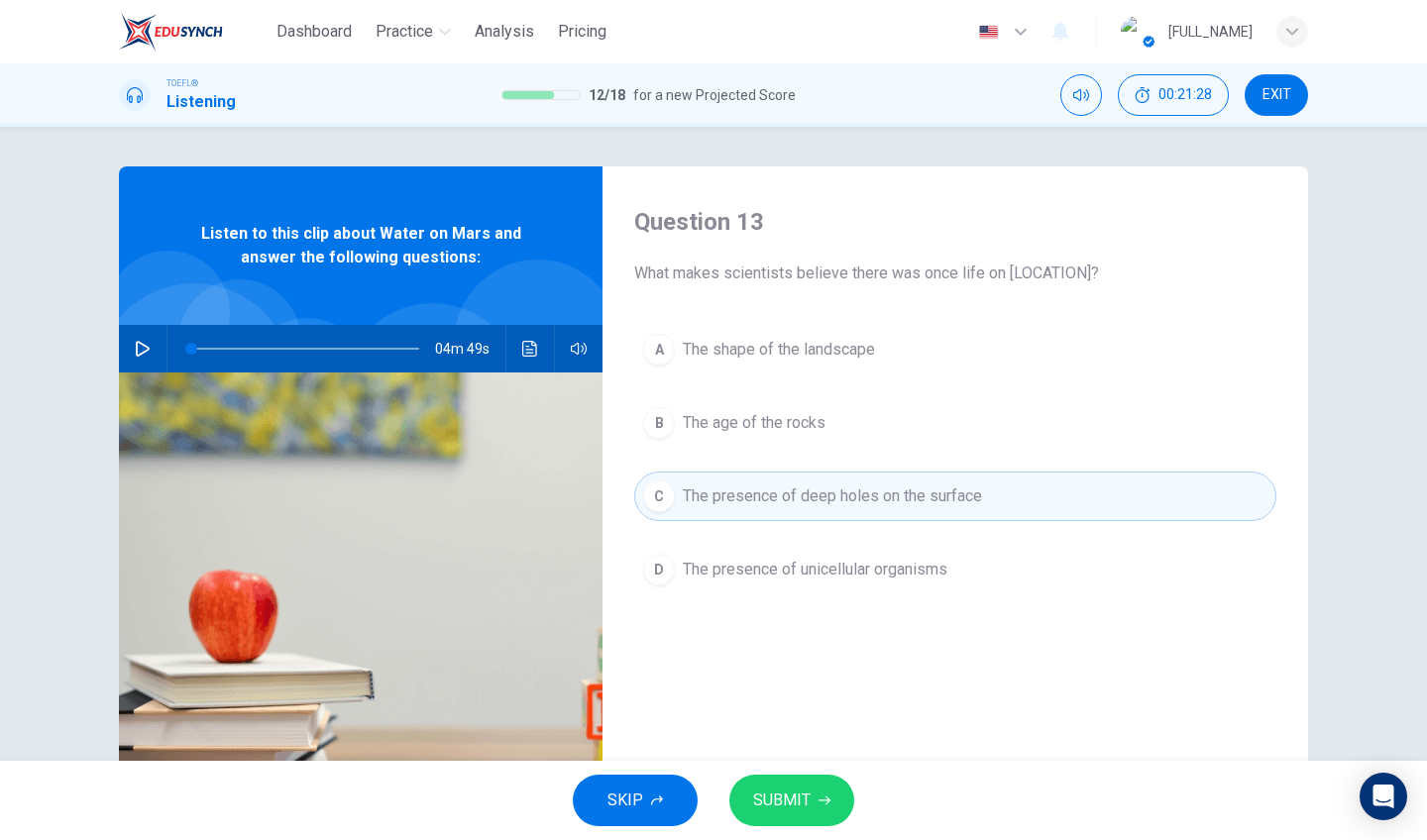 click on "The presence of unicellular organisms" at bounding box center [779, 350] 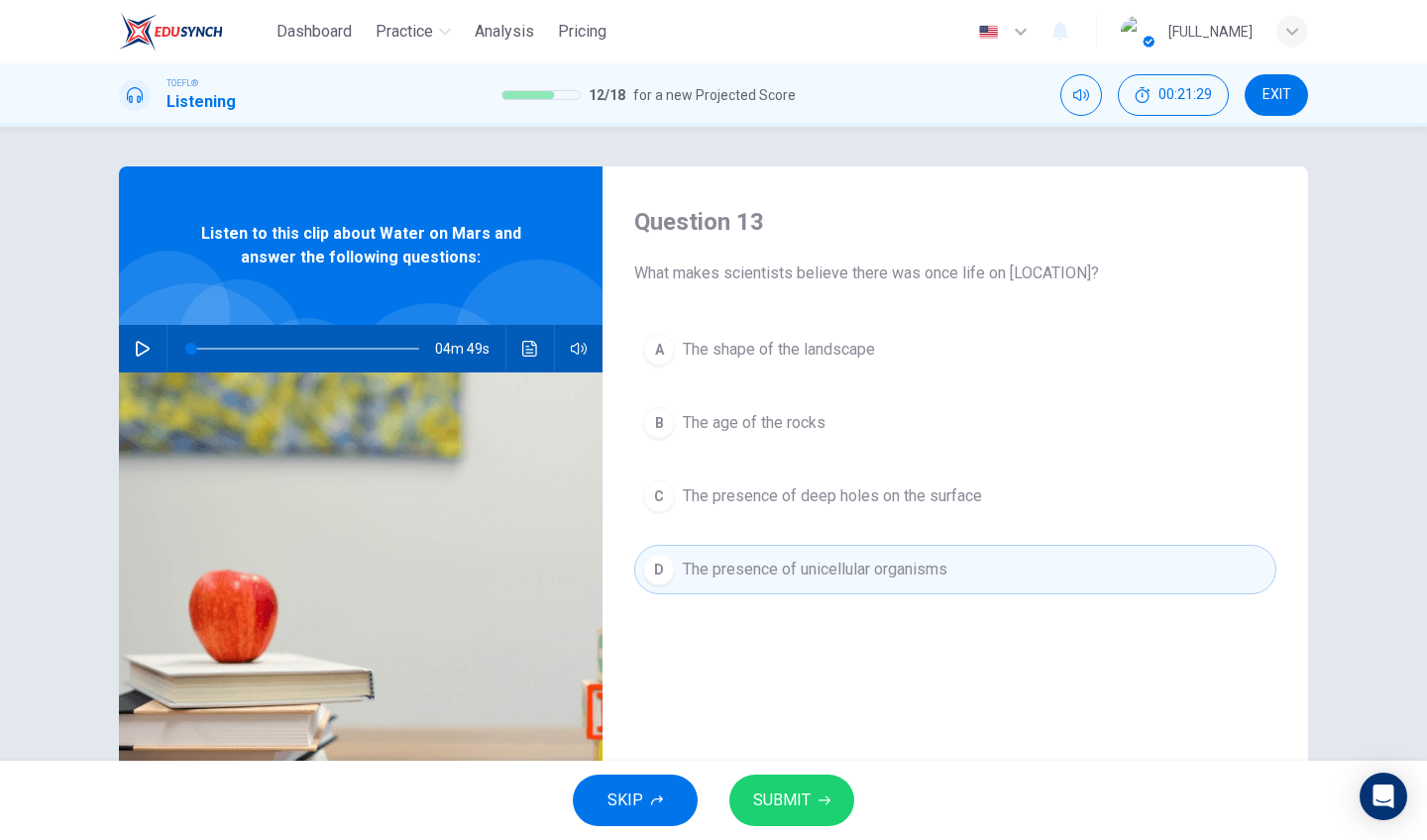 click on "SUBMIT" at bounding box center [782, 800] 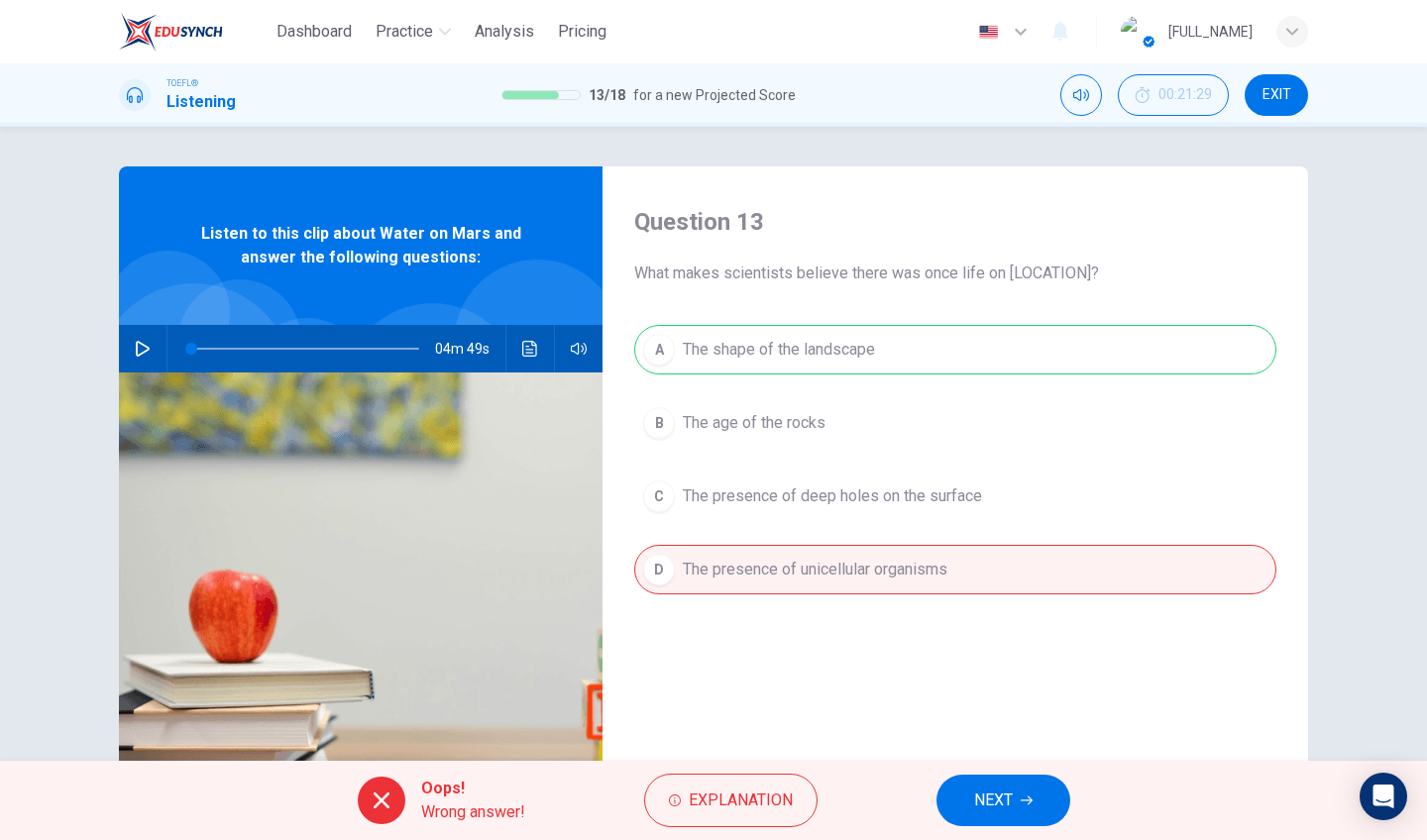 click on "Oops! Wrong answer! Explanation NEXT" at bounding box center (714, 800) 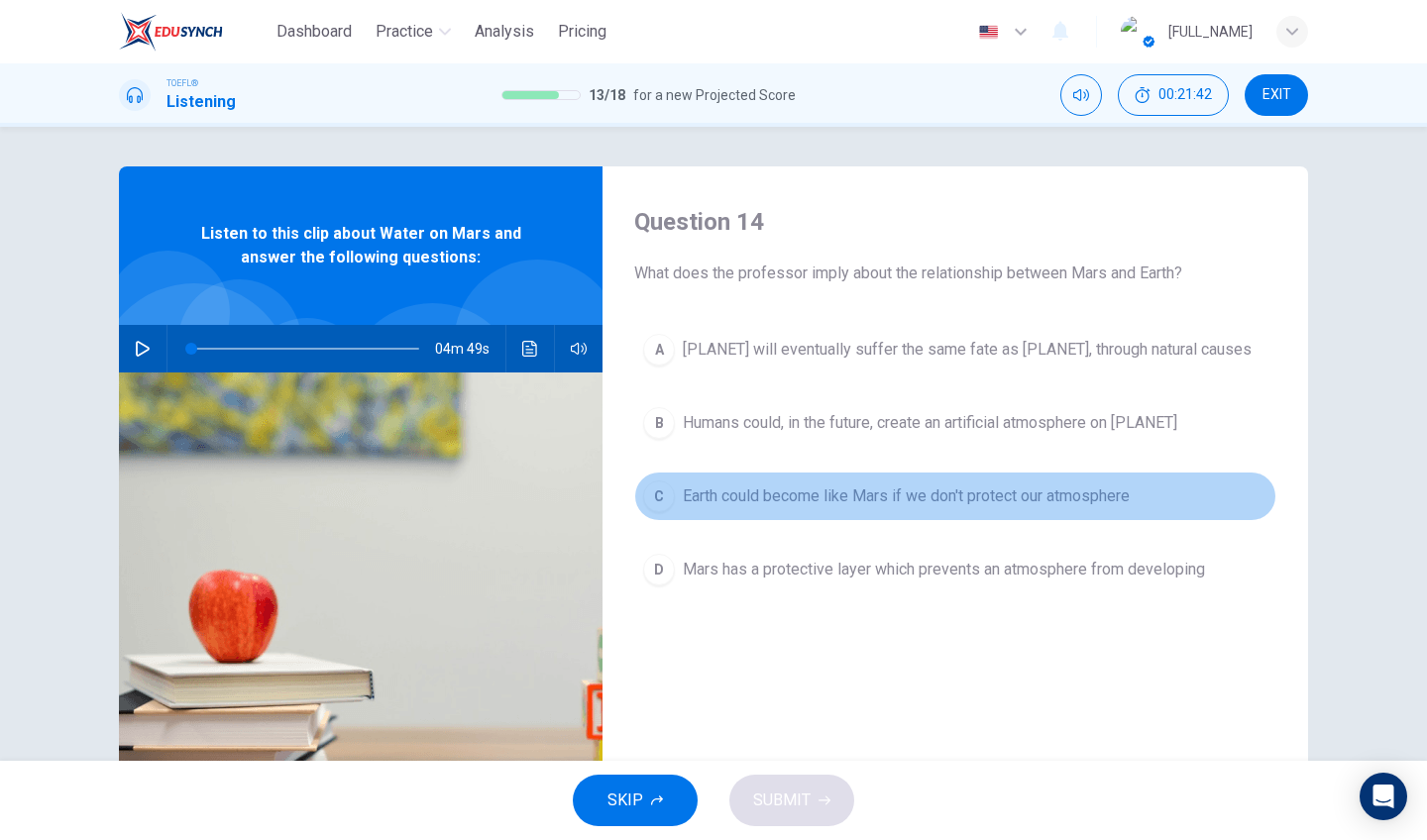 click on "Earth could become like Mars if we don't protect our atmosphere" at bounding box center [967, 350] 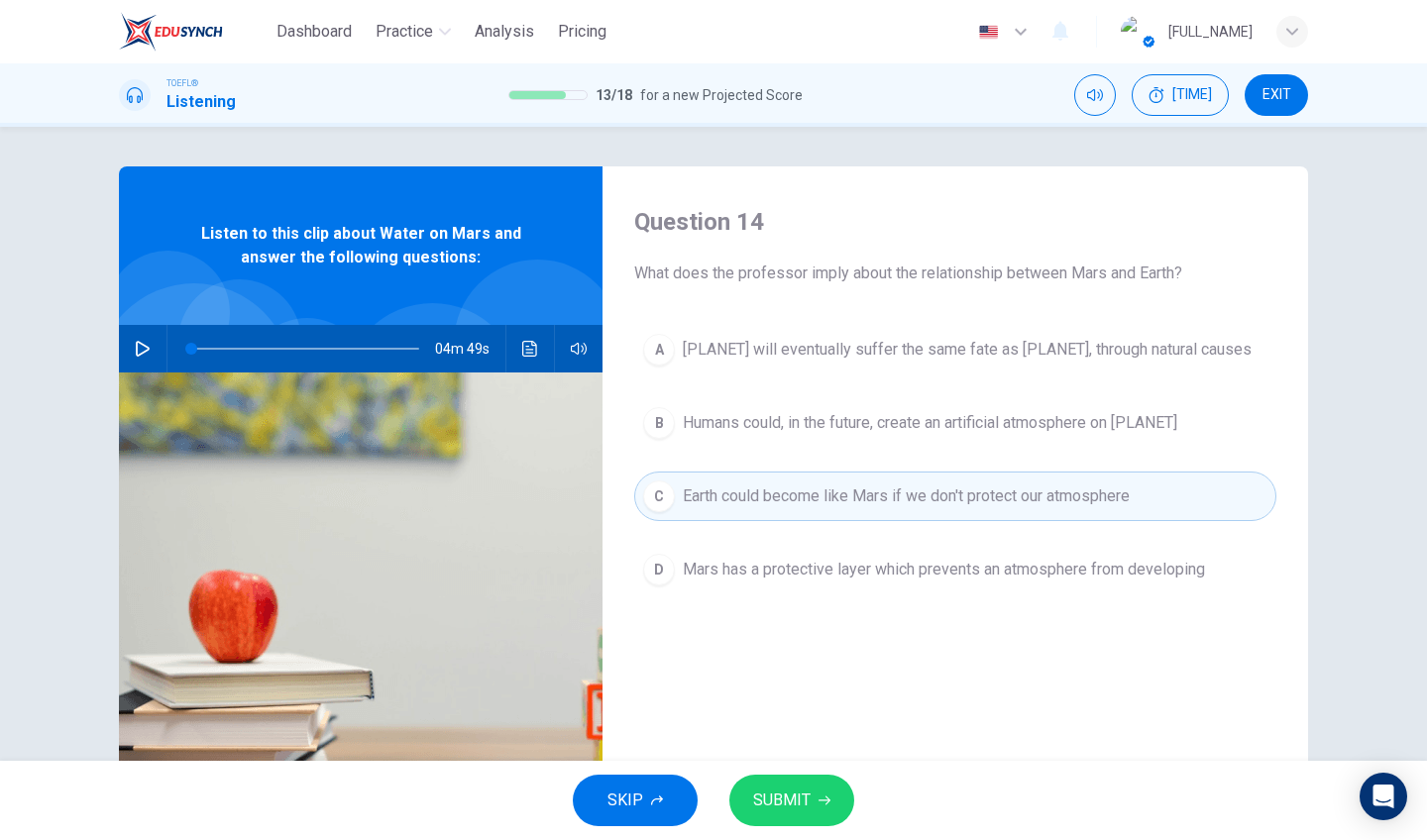 click on "SUBMIT" at bounding box center [782, 800] 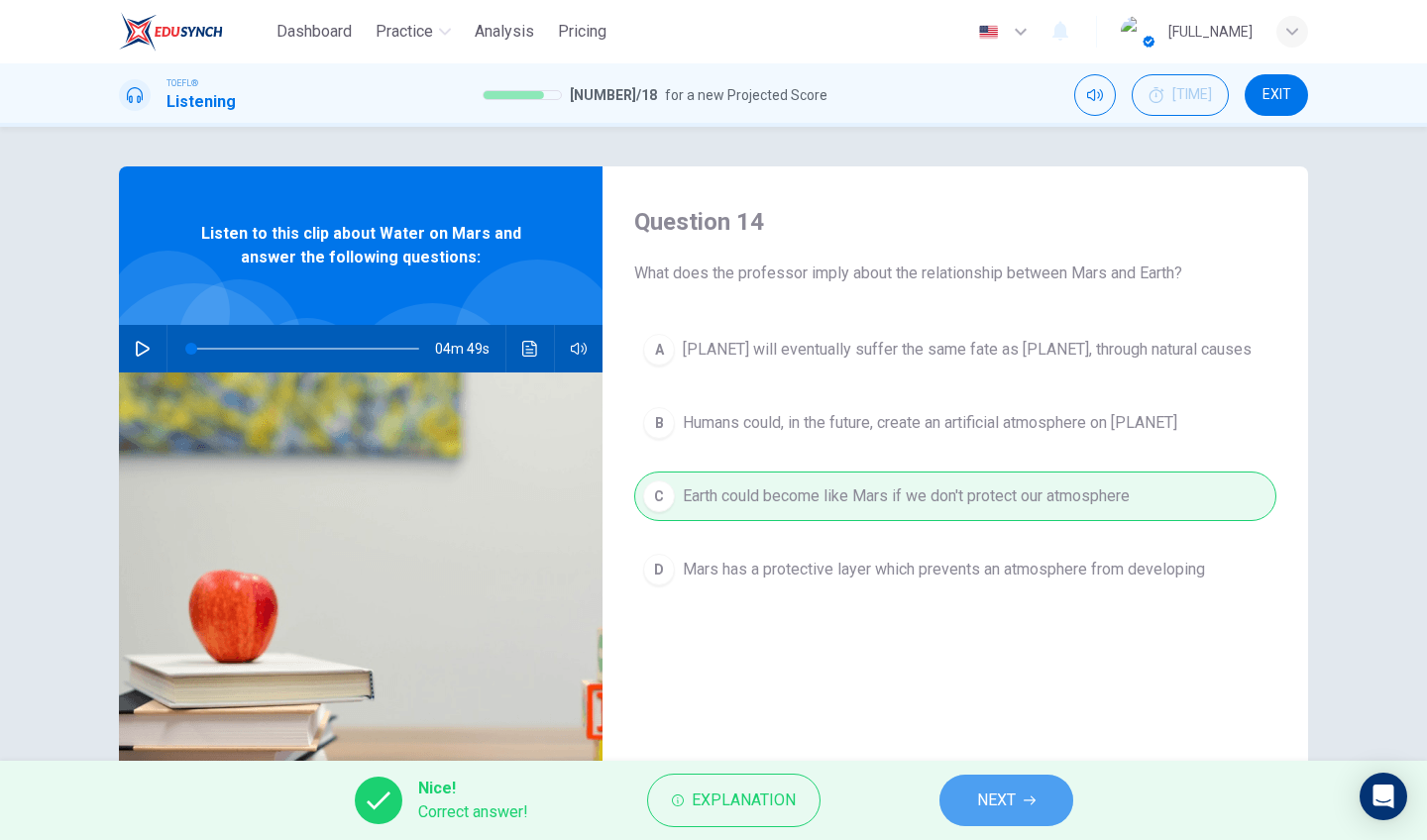 click at bounding box center [1030, 800] 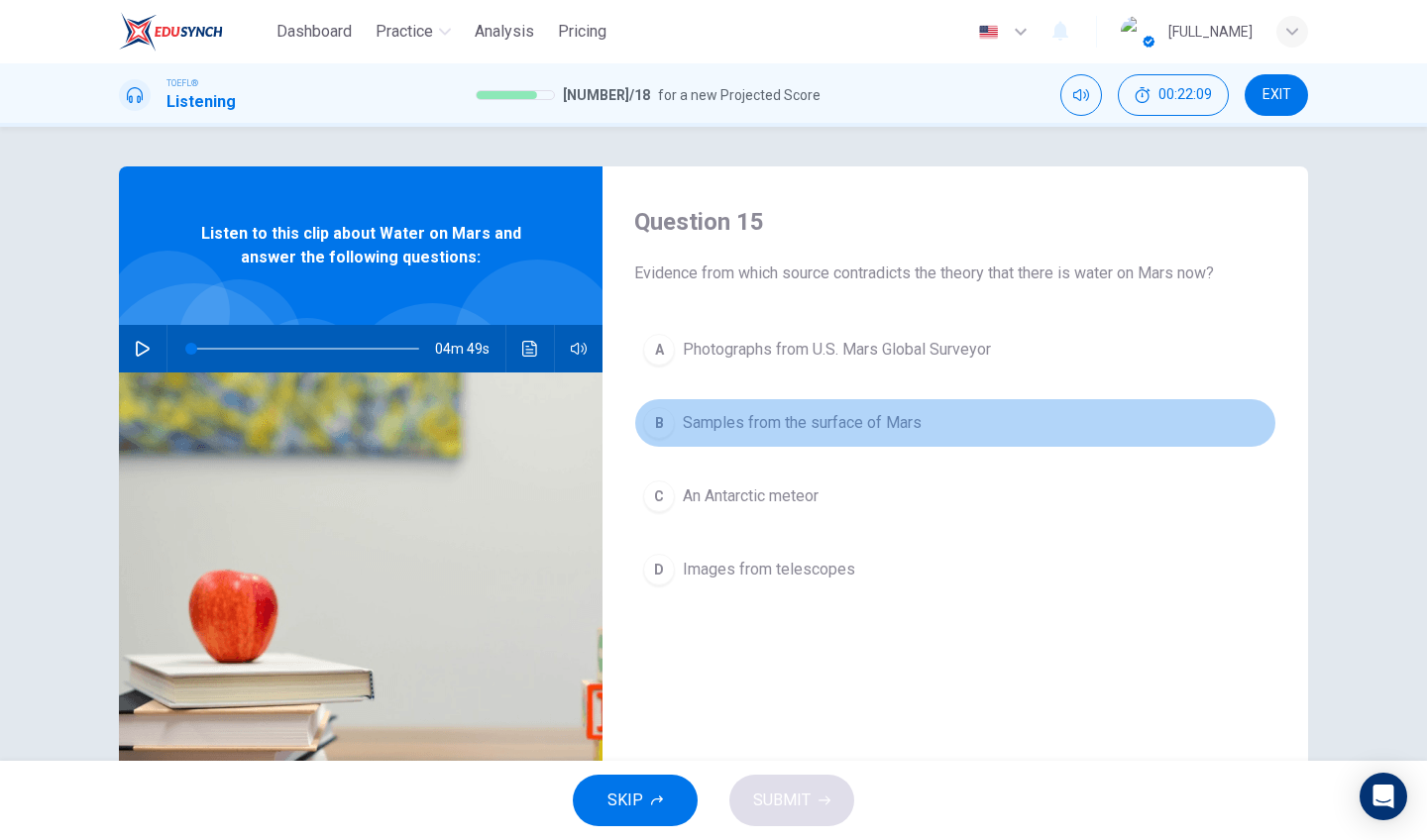 click on "Samples from the surface of Mars" at bounding box center [836, 350] 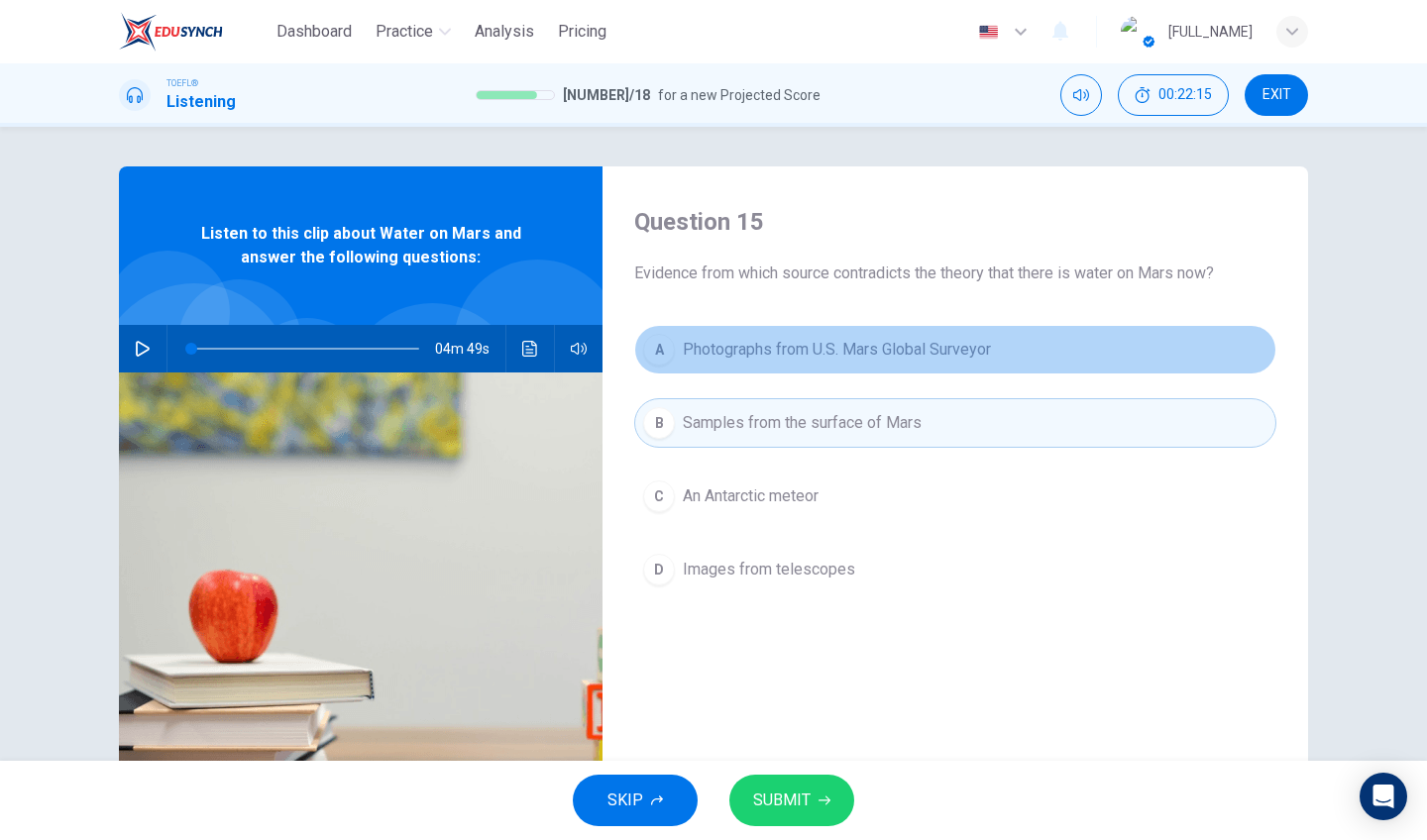 click on "Photographs from U.S. Mars Global Surveyor" at bounding box center (836, 350) 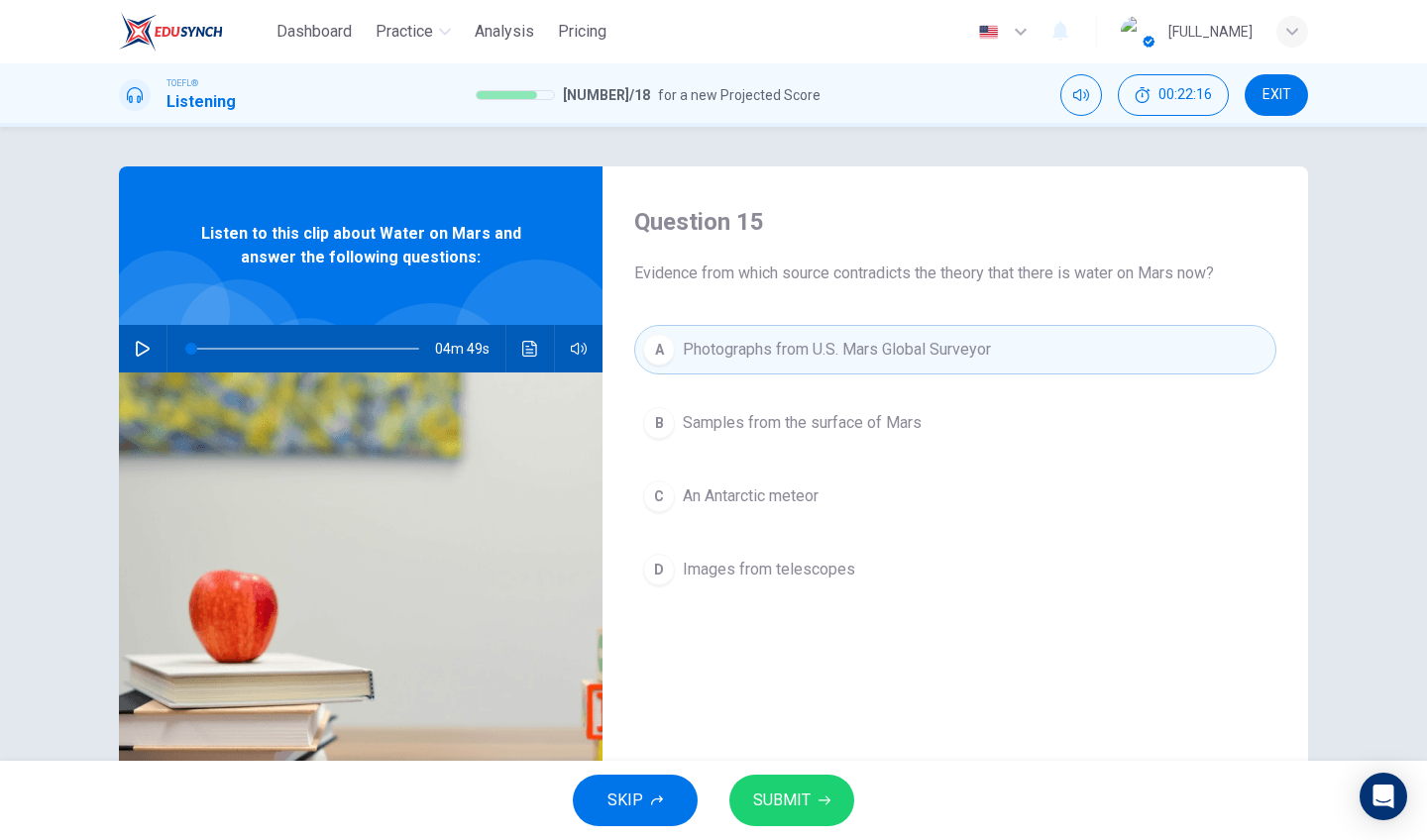 click on "SUBMIT" at bounding box center [782, 800] 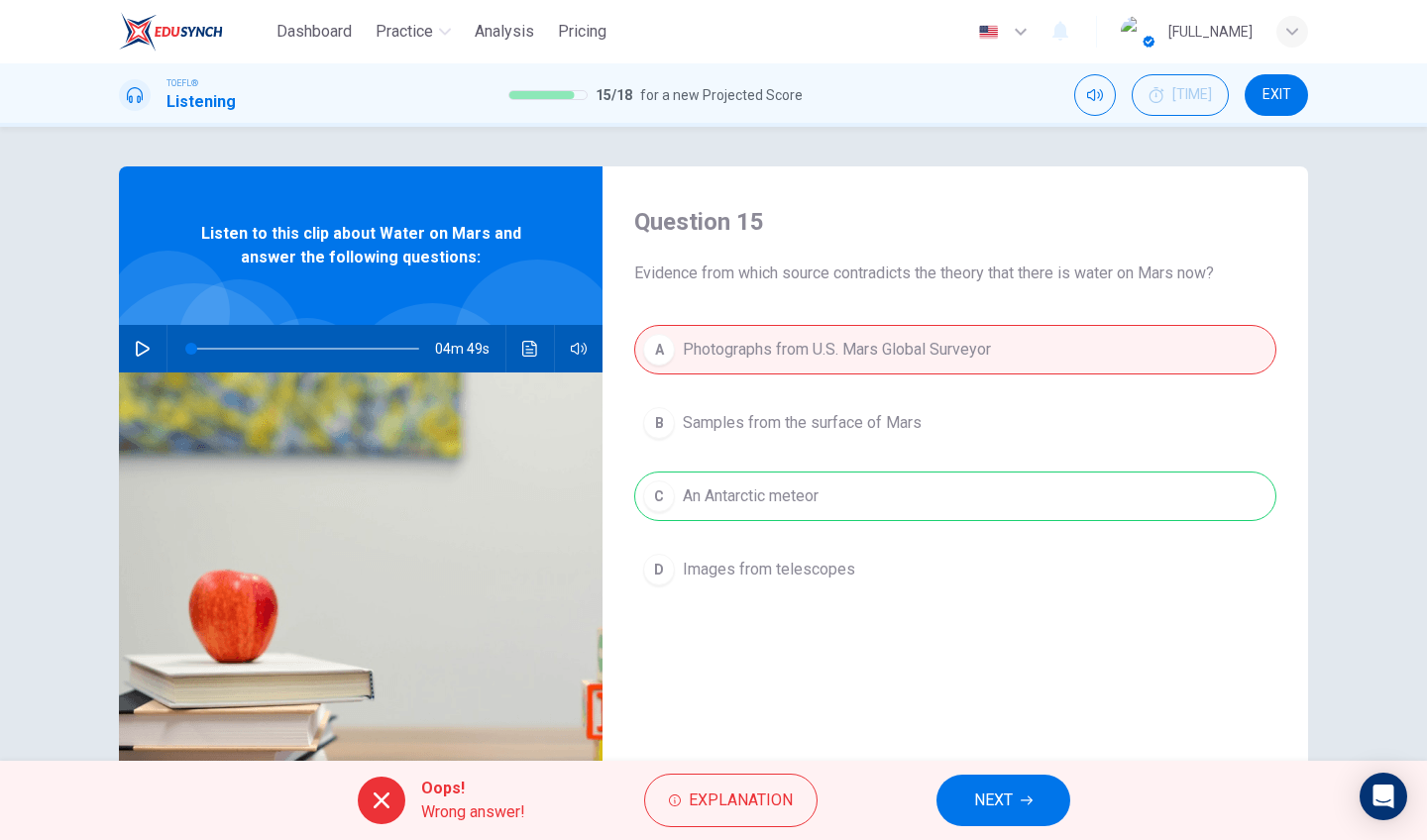 click on "NEXT" at bounding box center [993, 800] 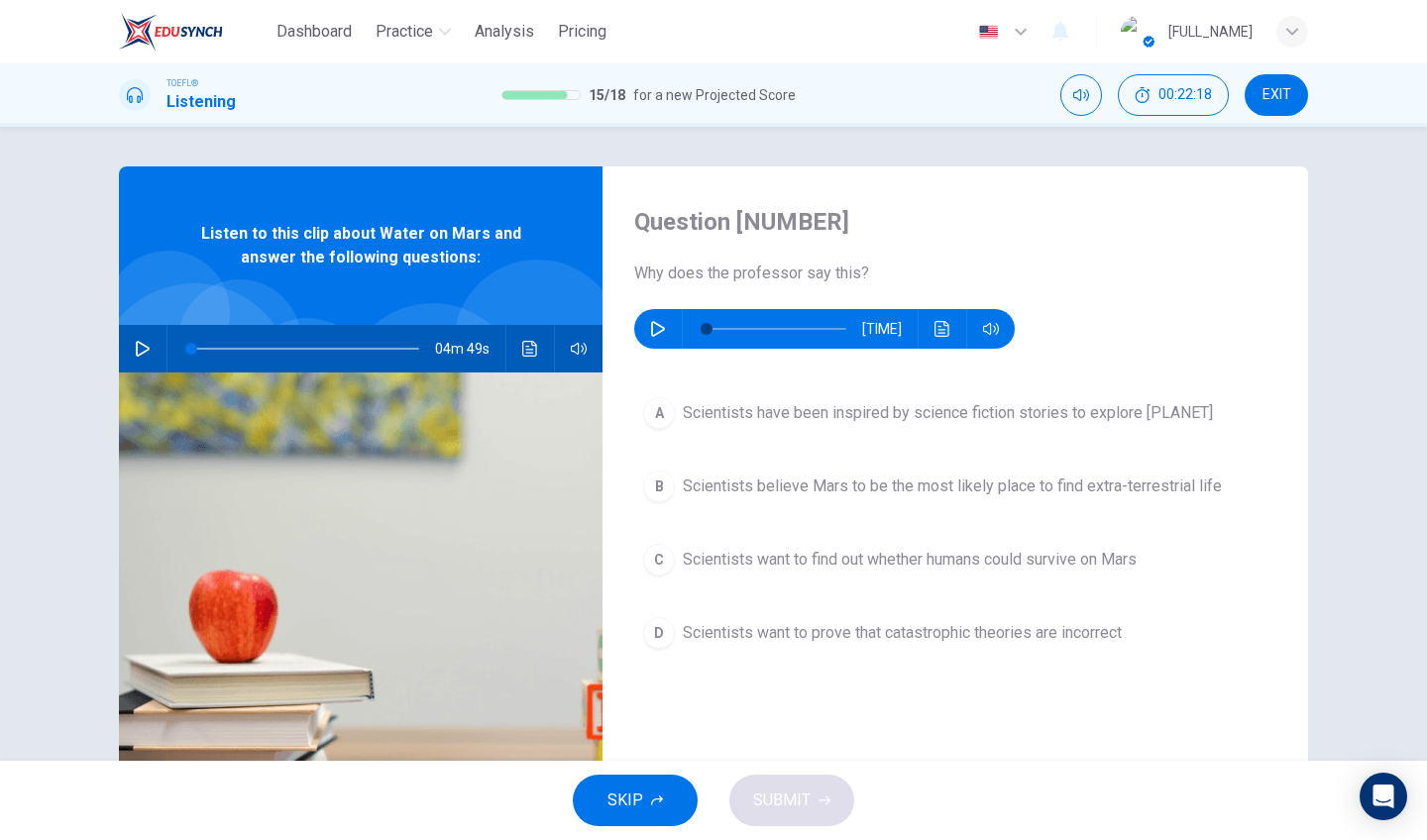 click at bounding box center (658, 329) 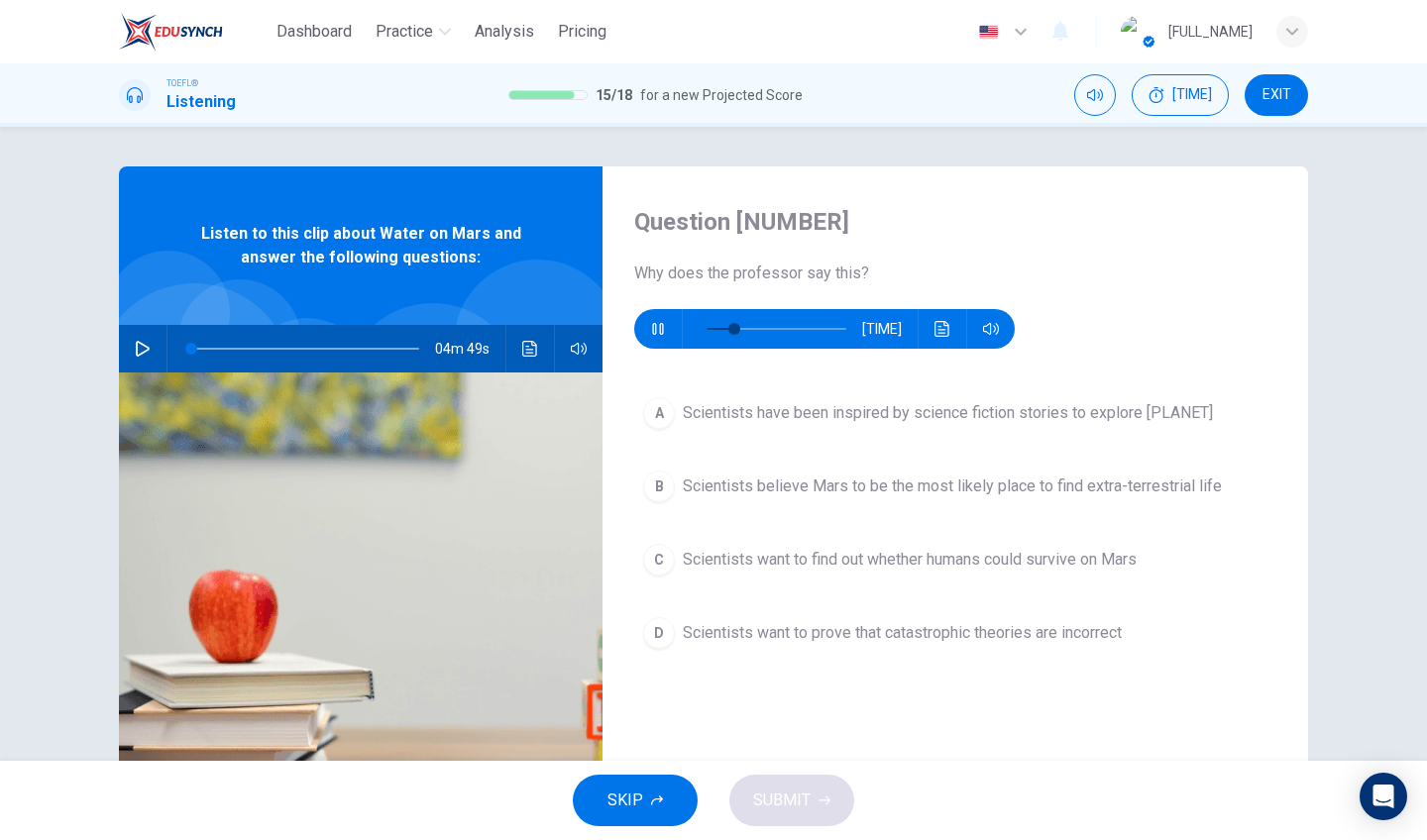 click on "Scientists have been inspired by science fiction stories to explore Mars" at bounding box center (947, 413) 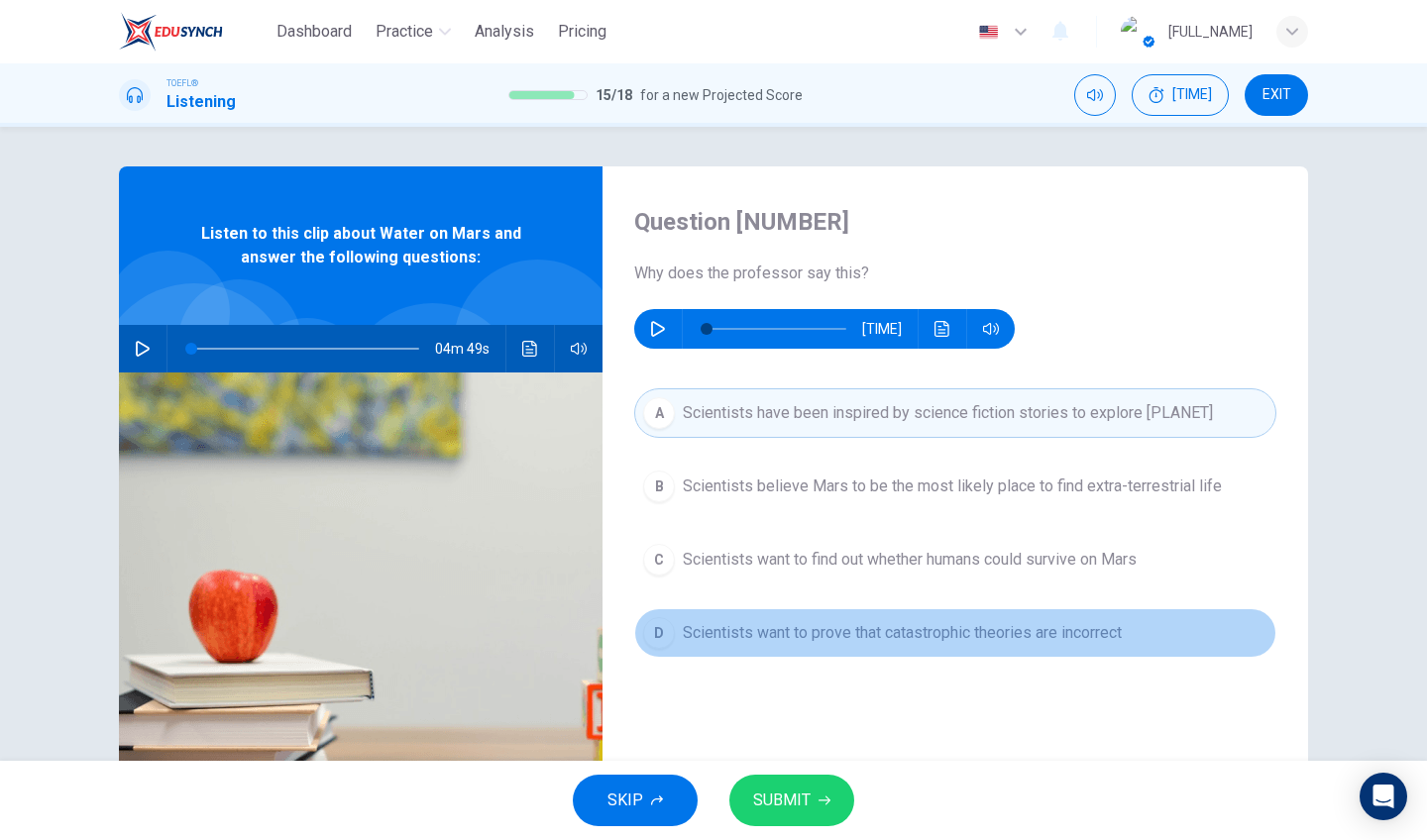 click on "Scientists want to prove that catastrophic theories are incorrect" at bounding box center (952, 486) 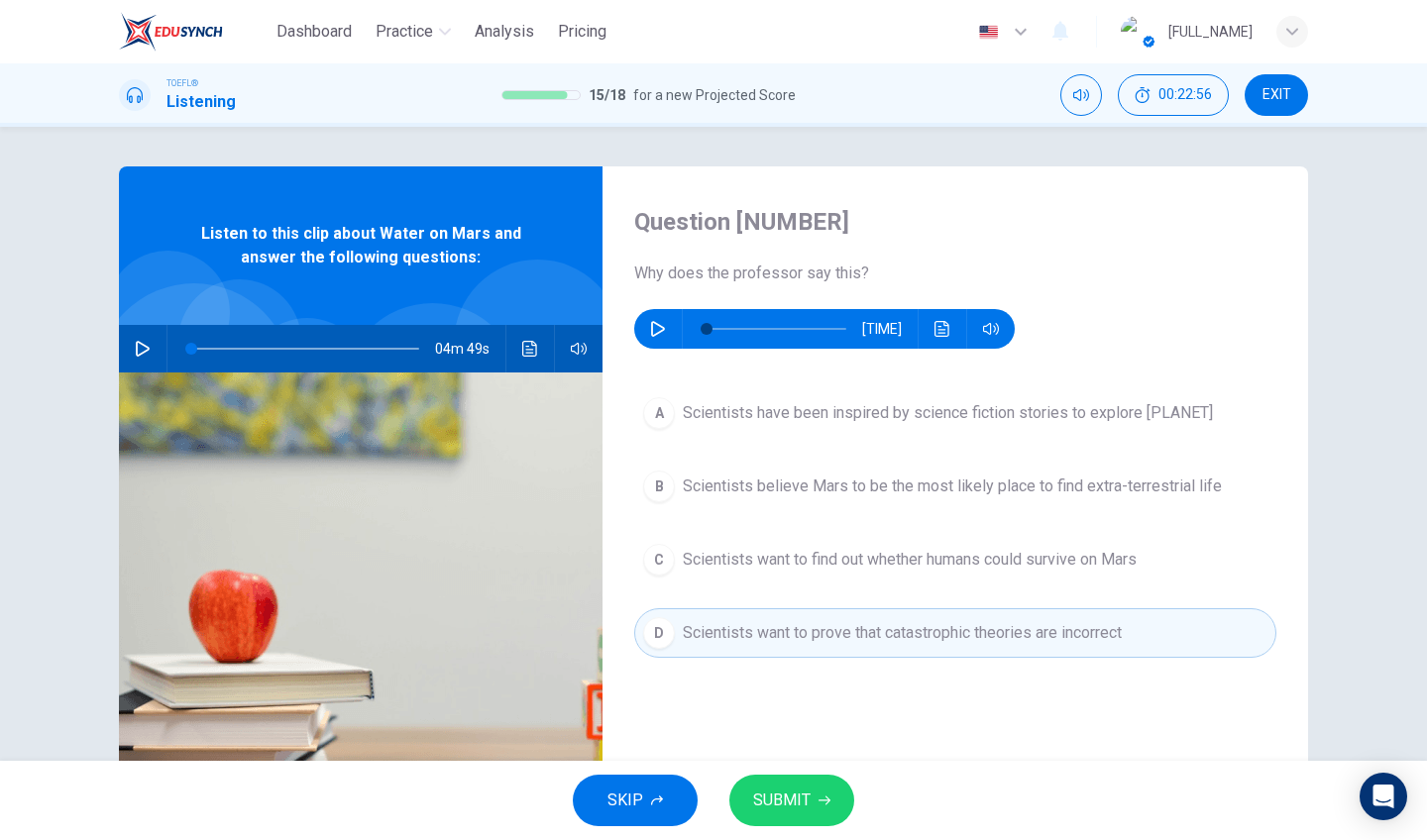 click on "SUBMIT" at bounding box center [782, 800] 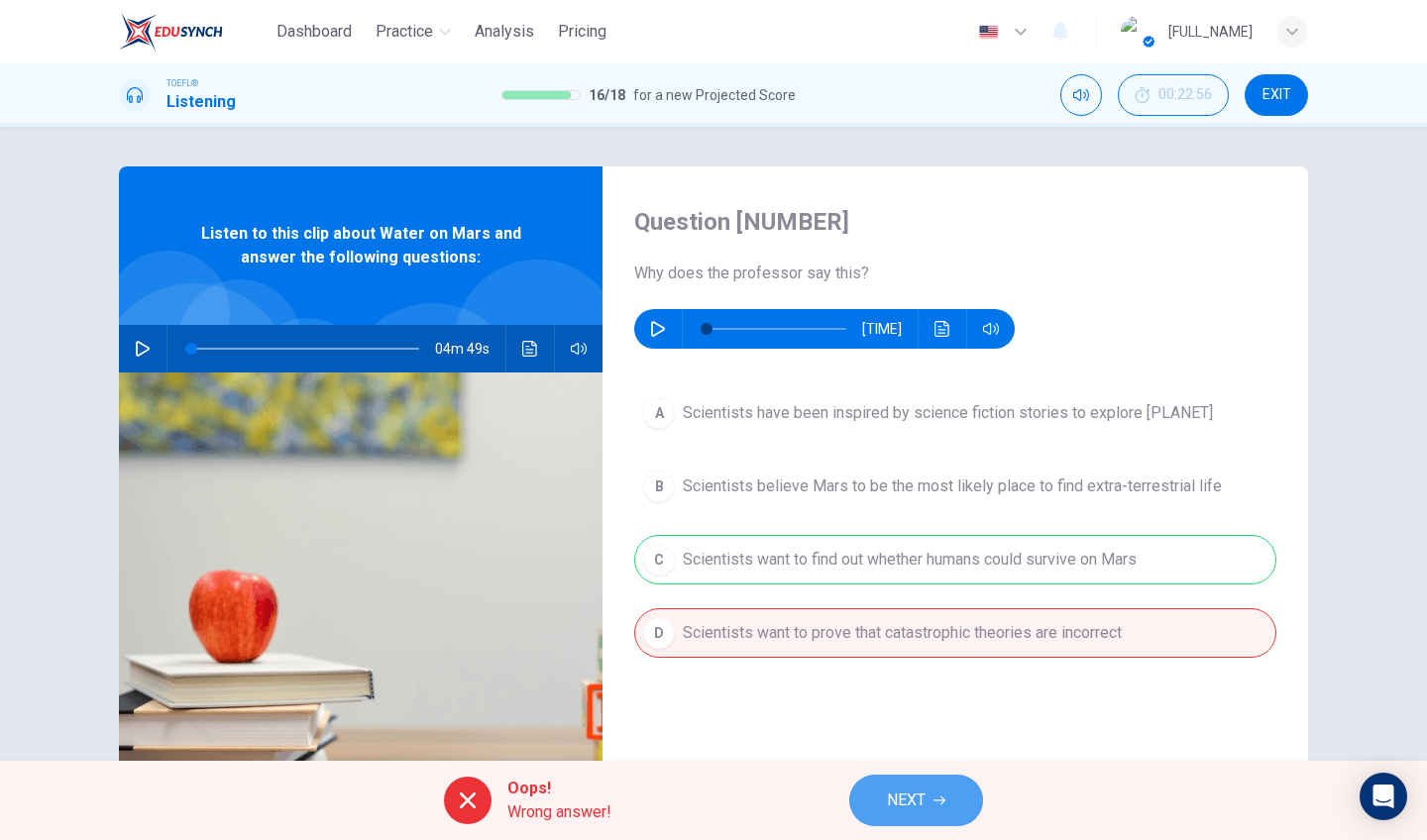 click on "NEXT" at bounding box center [906, 800] 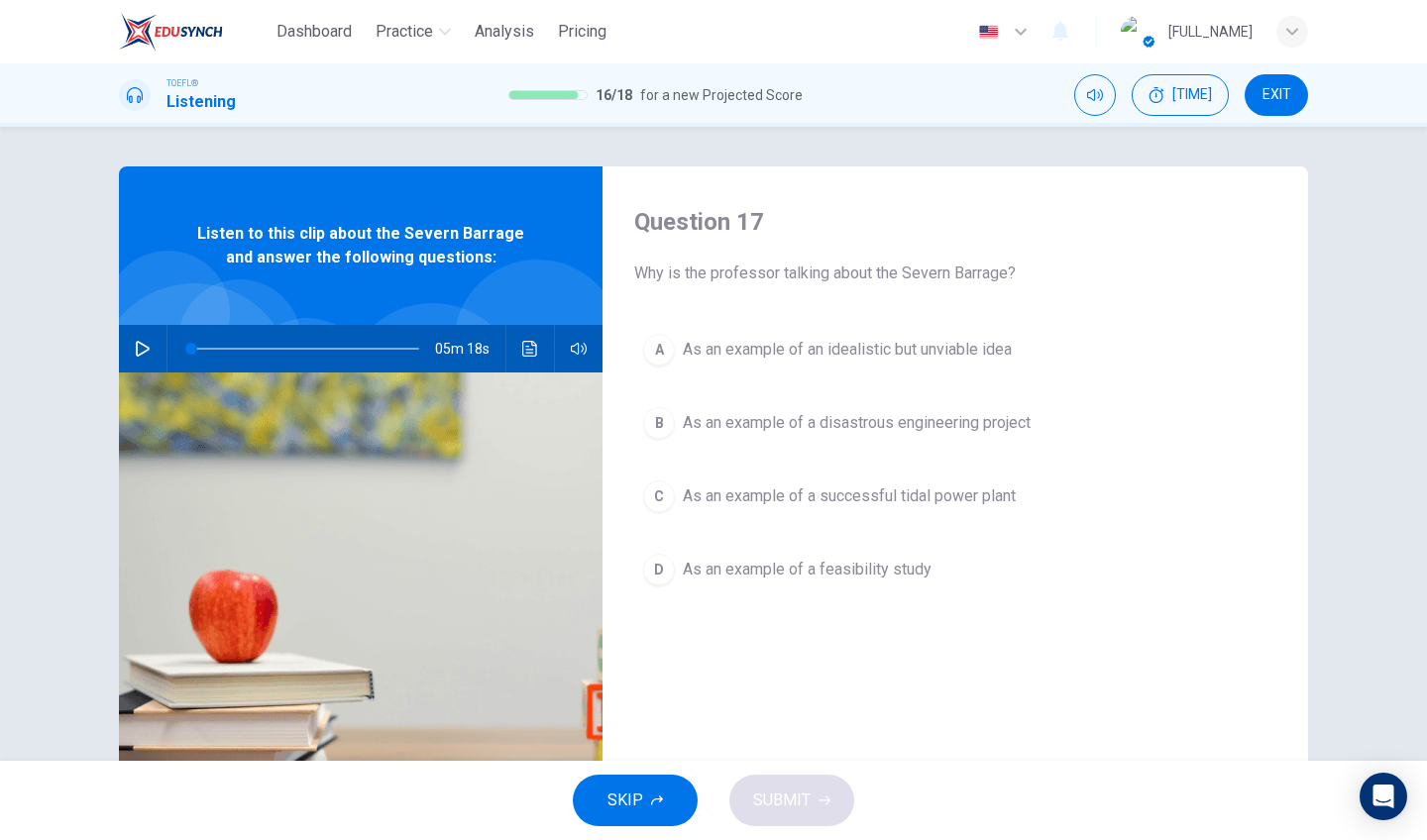 click at bounding box center [143, 349] 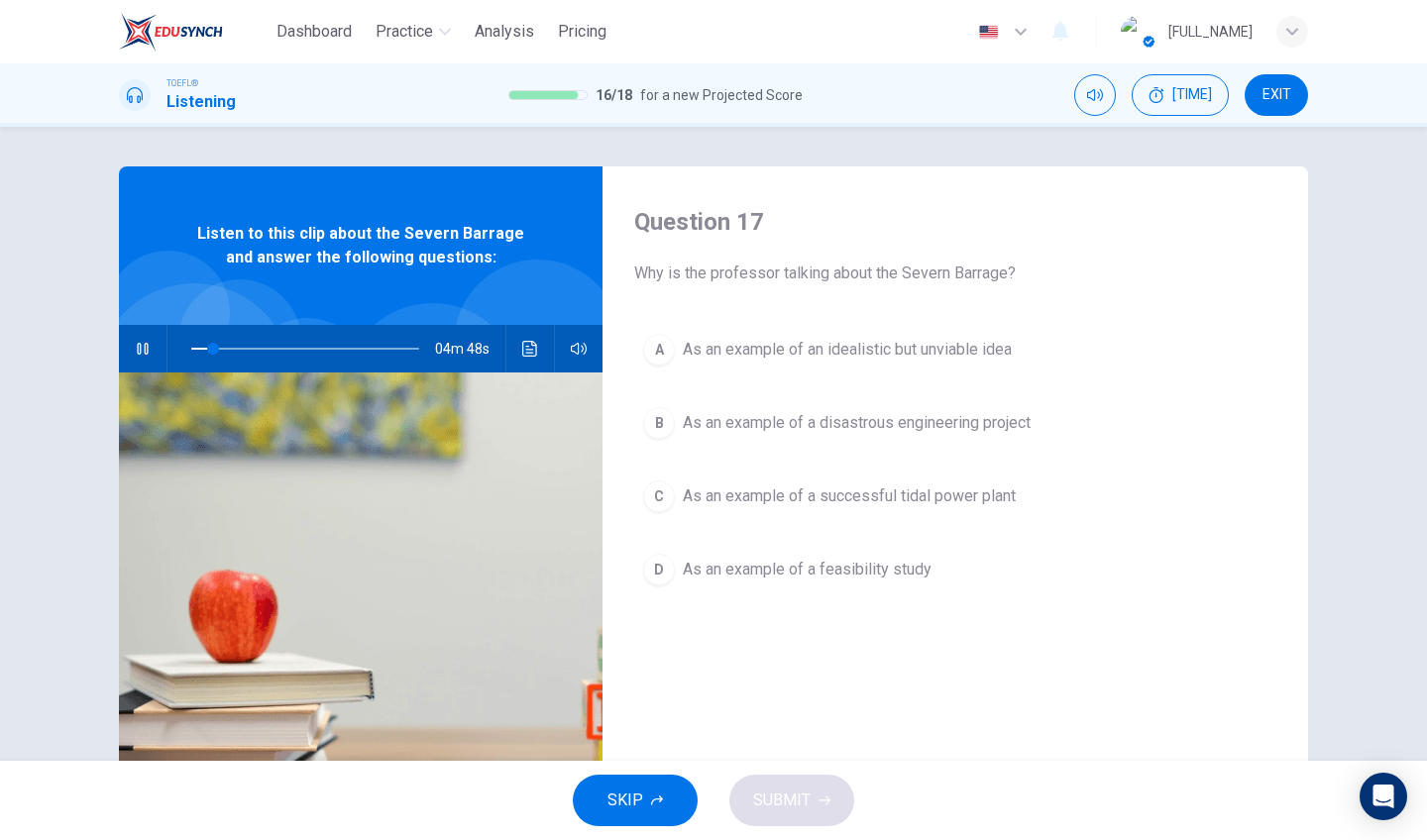 click at bounding box center (142, 349) 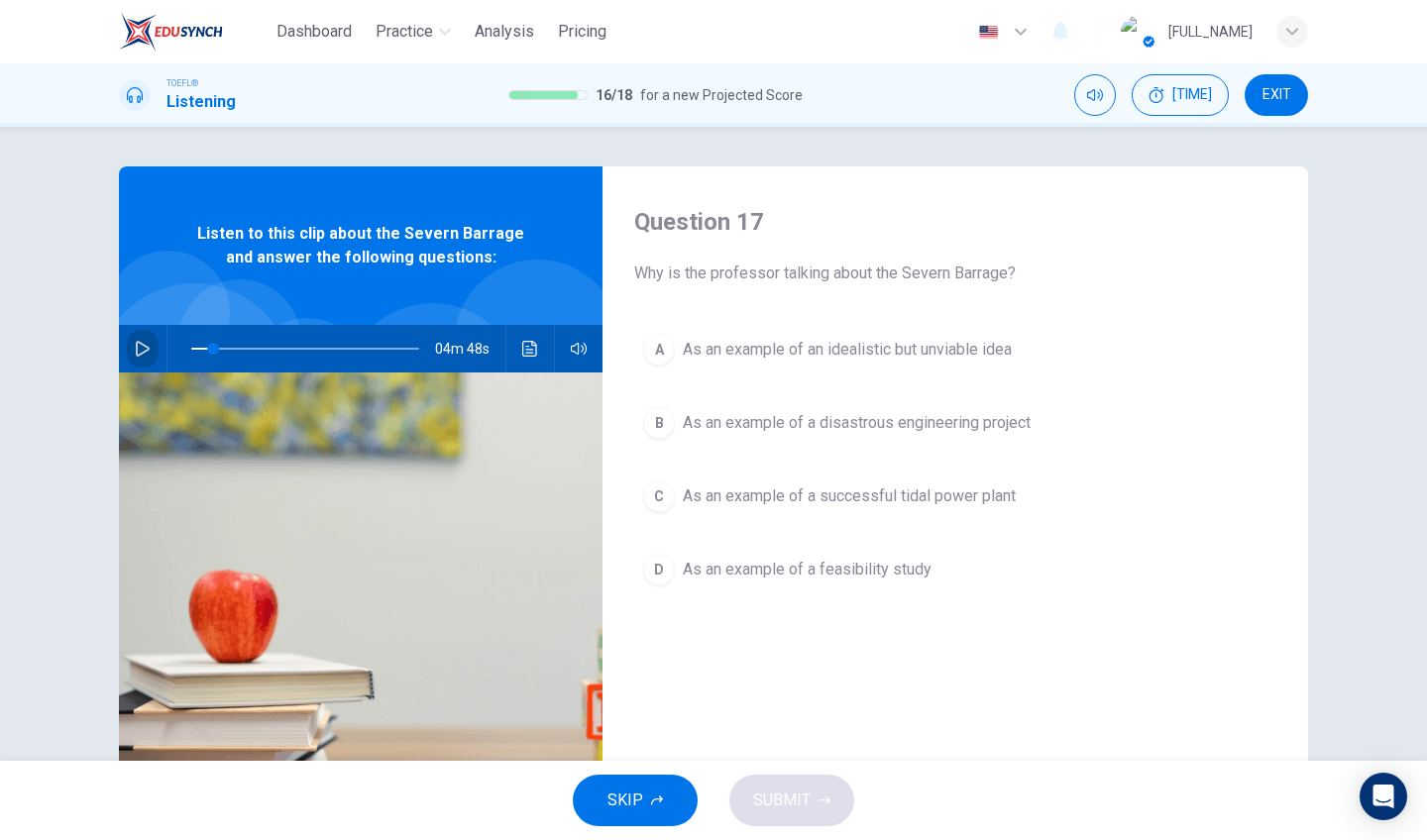 click at bounding box center [143, 349] 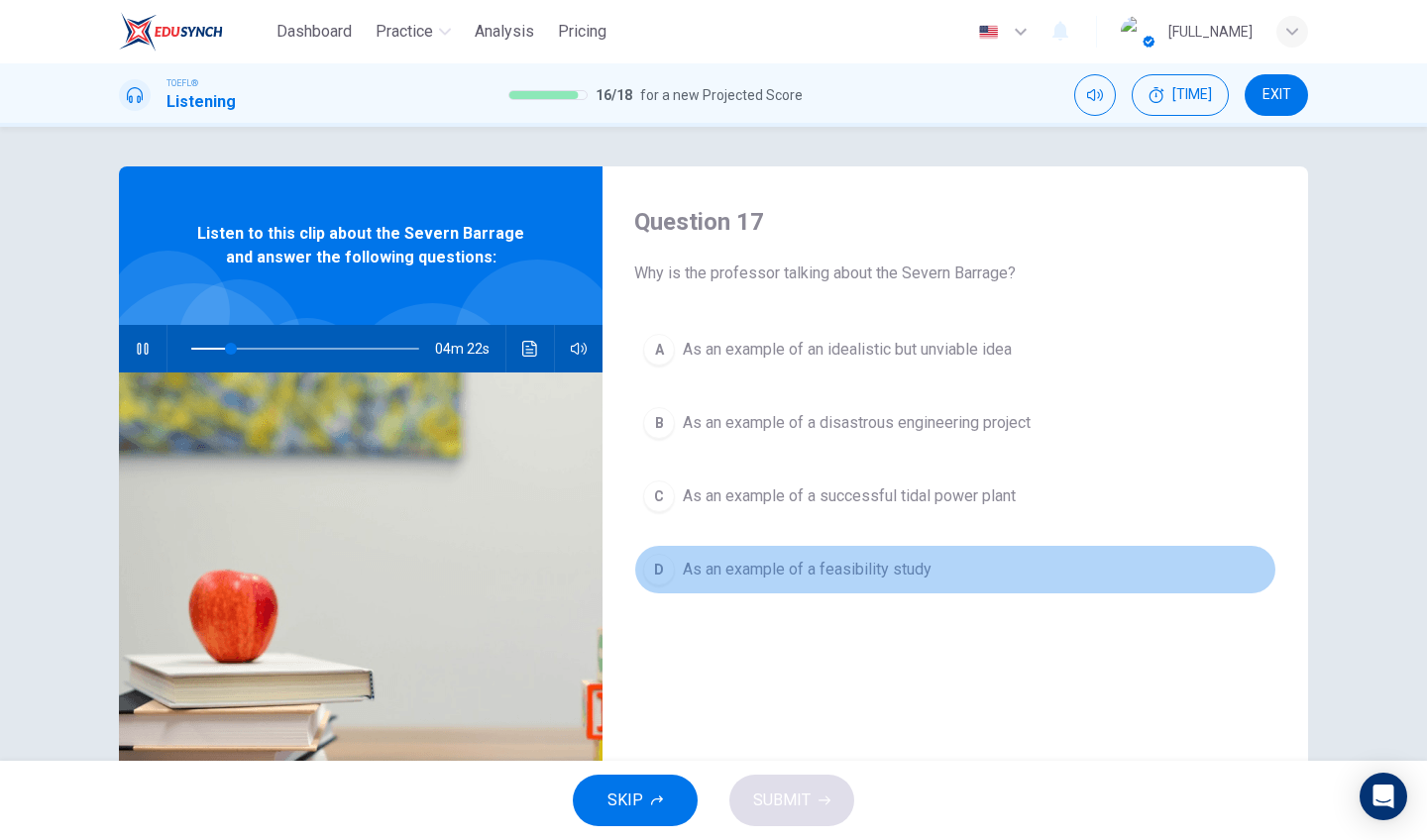 click on "As an example of a feasibility study" at bounding box center (847, 350) 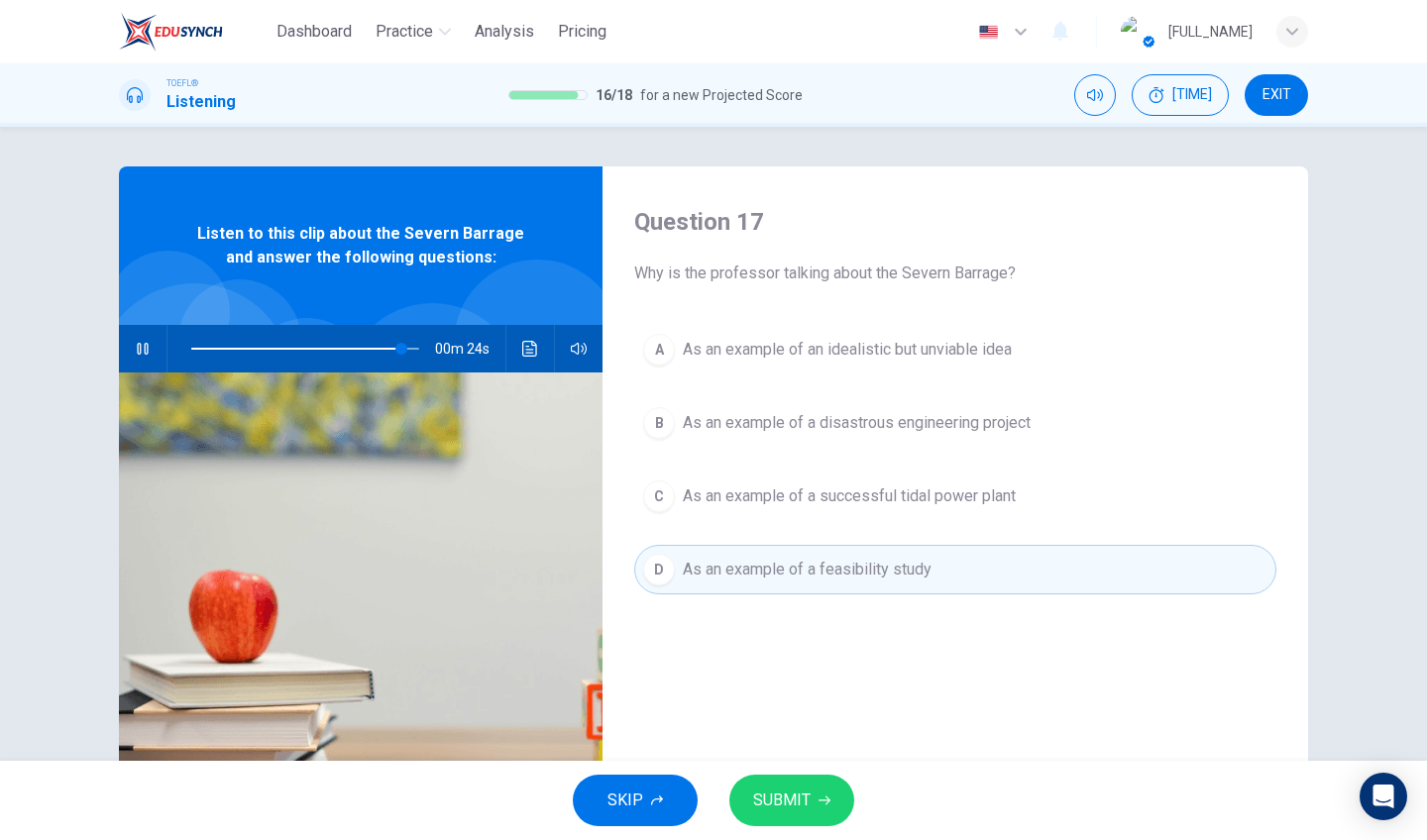 type 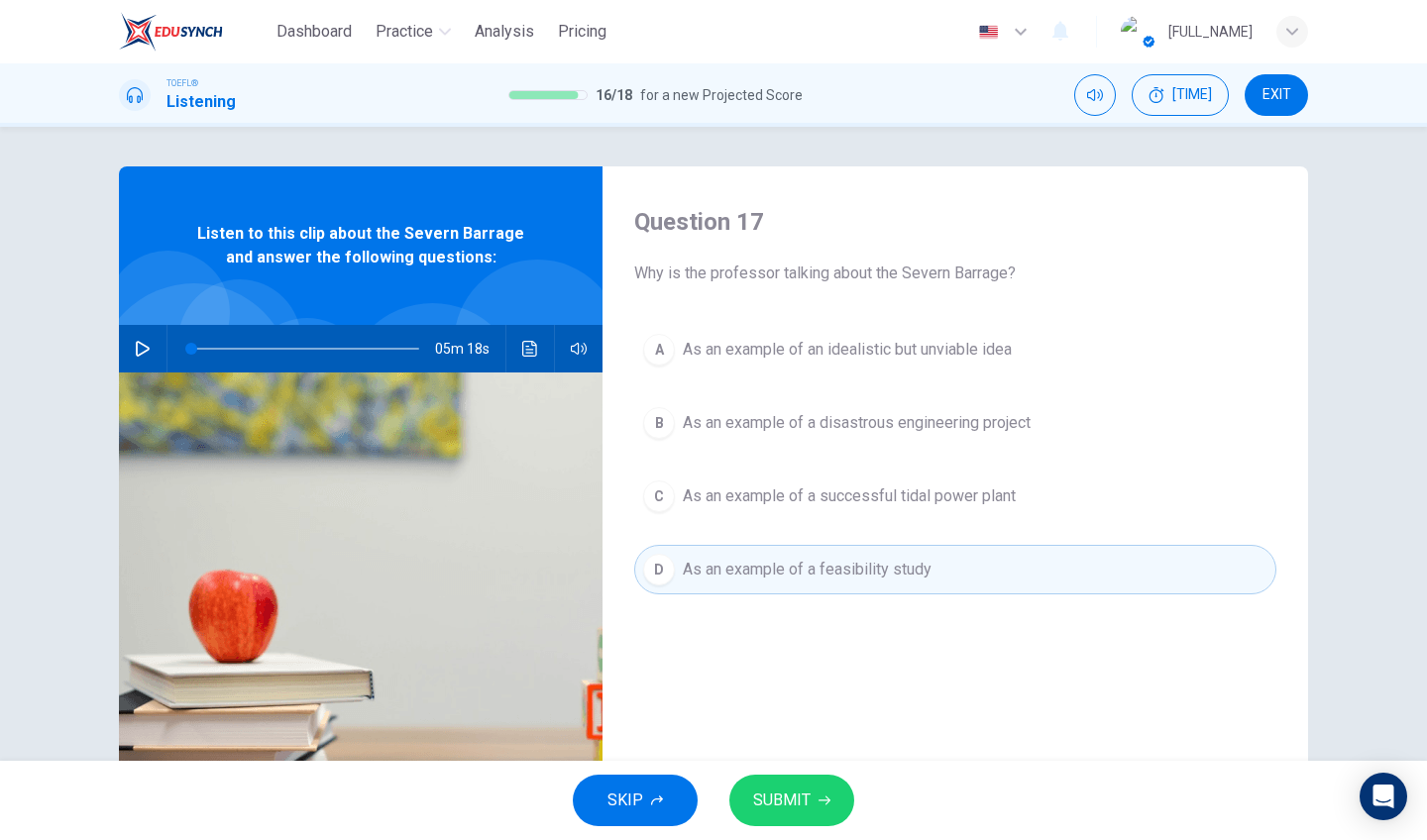 click on "SUBMIT" at bounding box center (792, 800) 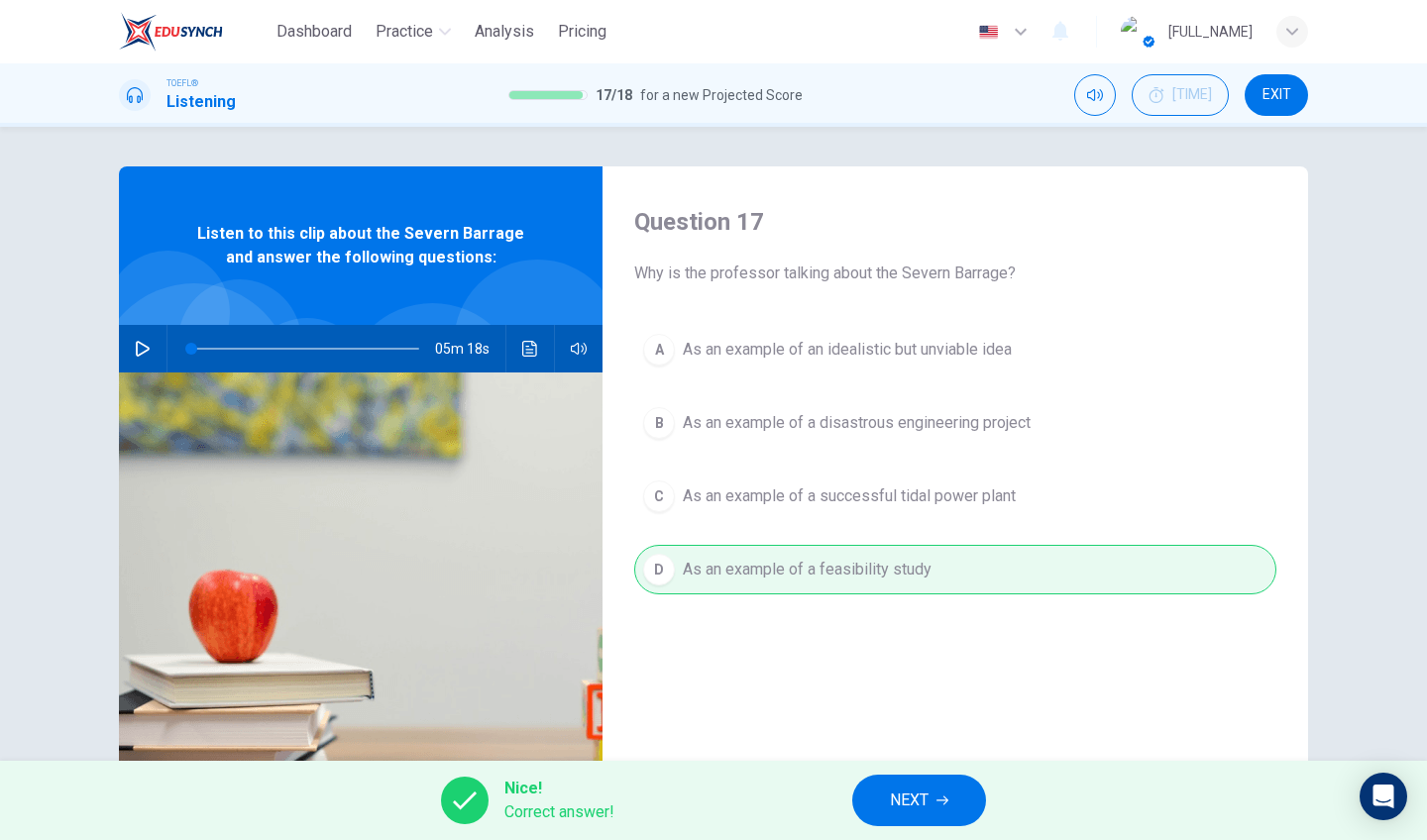 click on "NEXT" at bounding box center (909, 800) 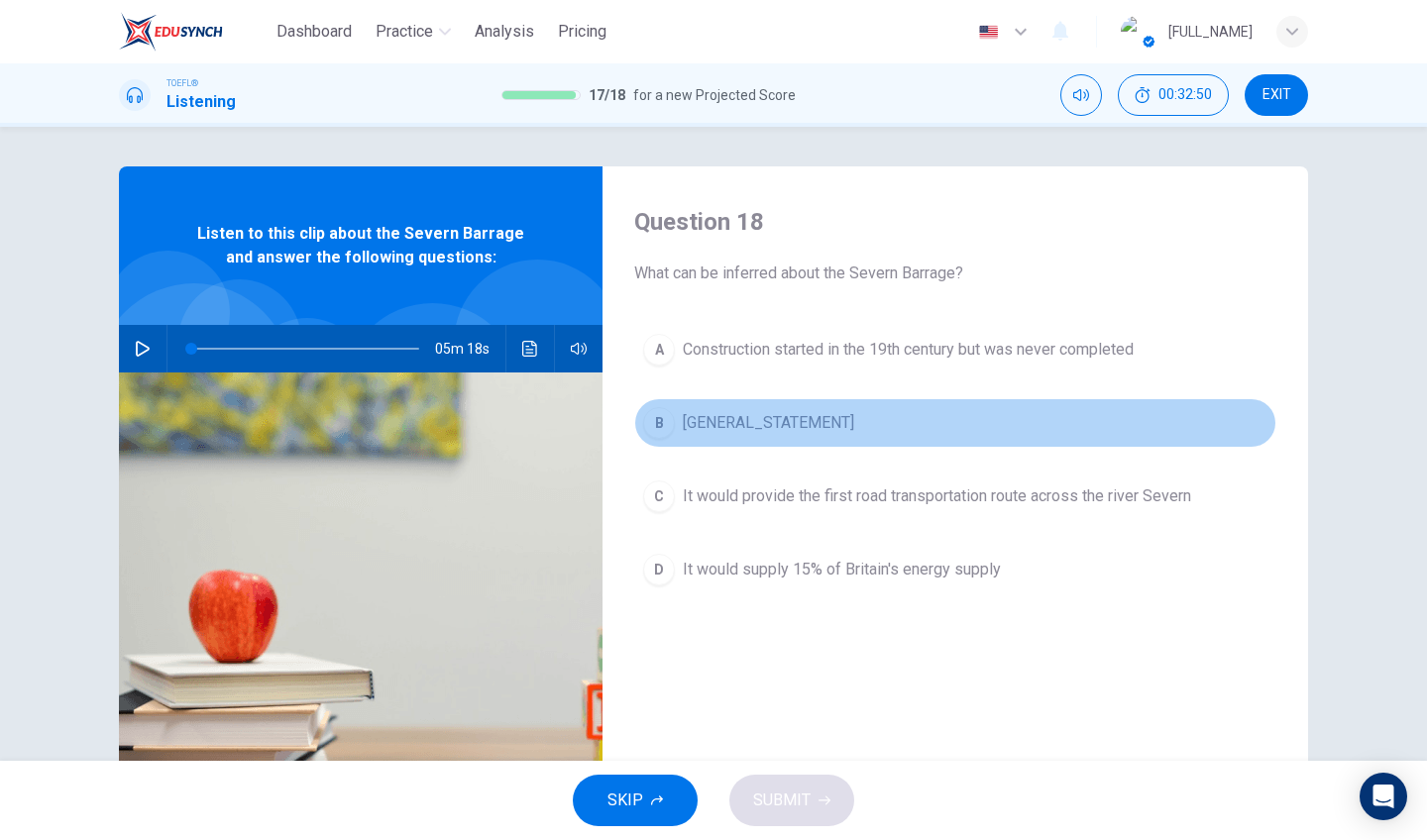 click on "There had been a range of feasibility studies for accessing the proposals of the Severn Barrage project" at bounding box center [908, 350] 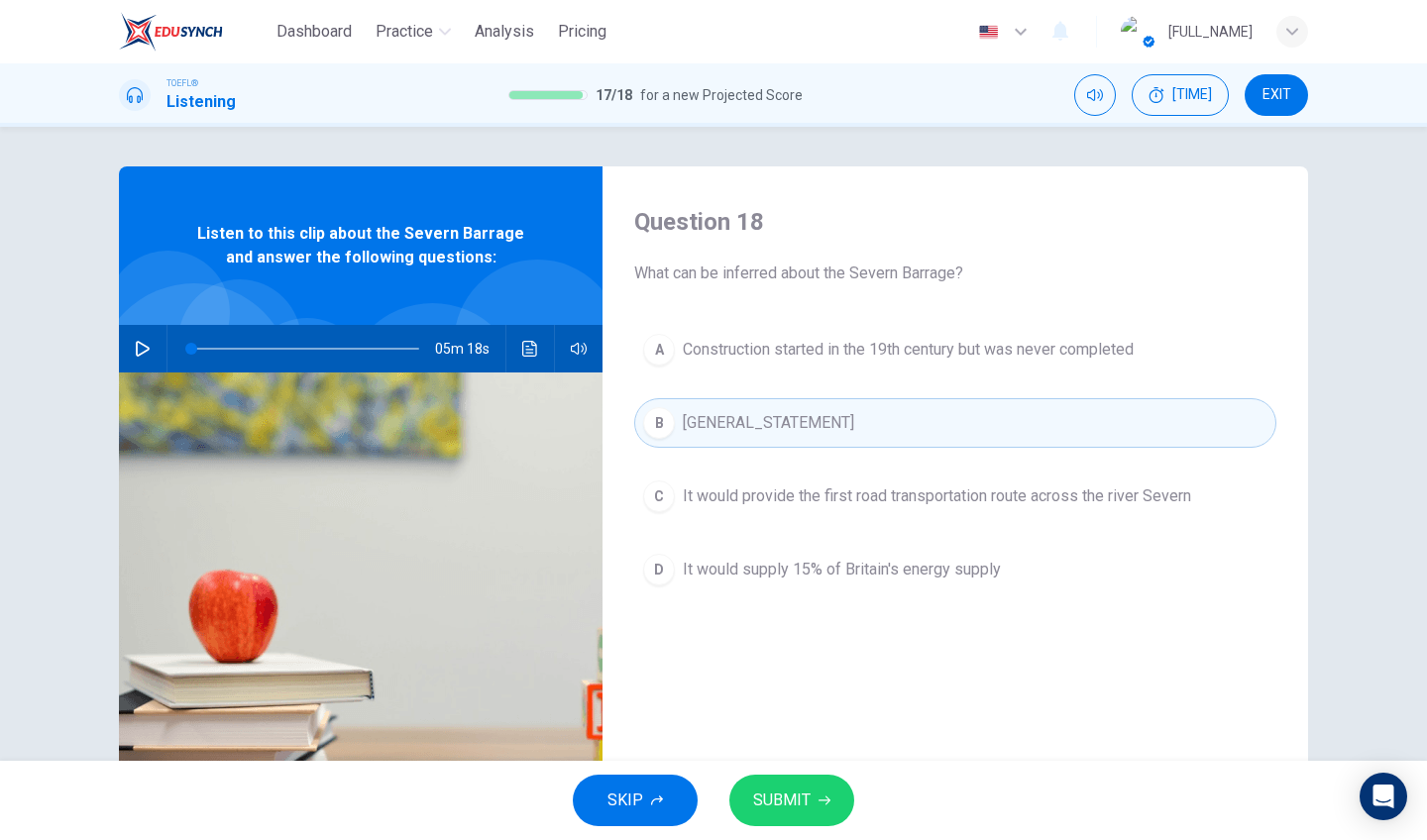 click on "SUBMIT" at bounding box center (782, 800) 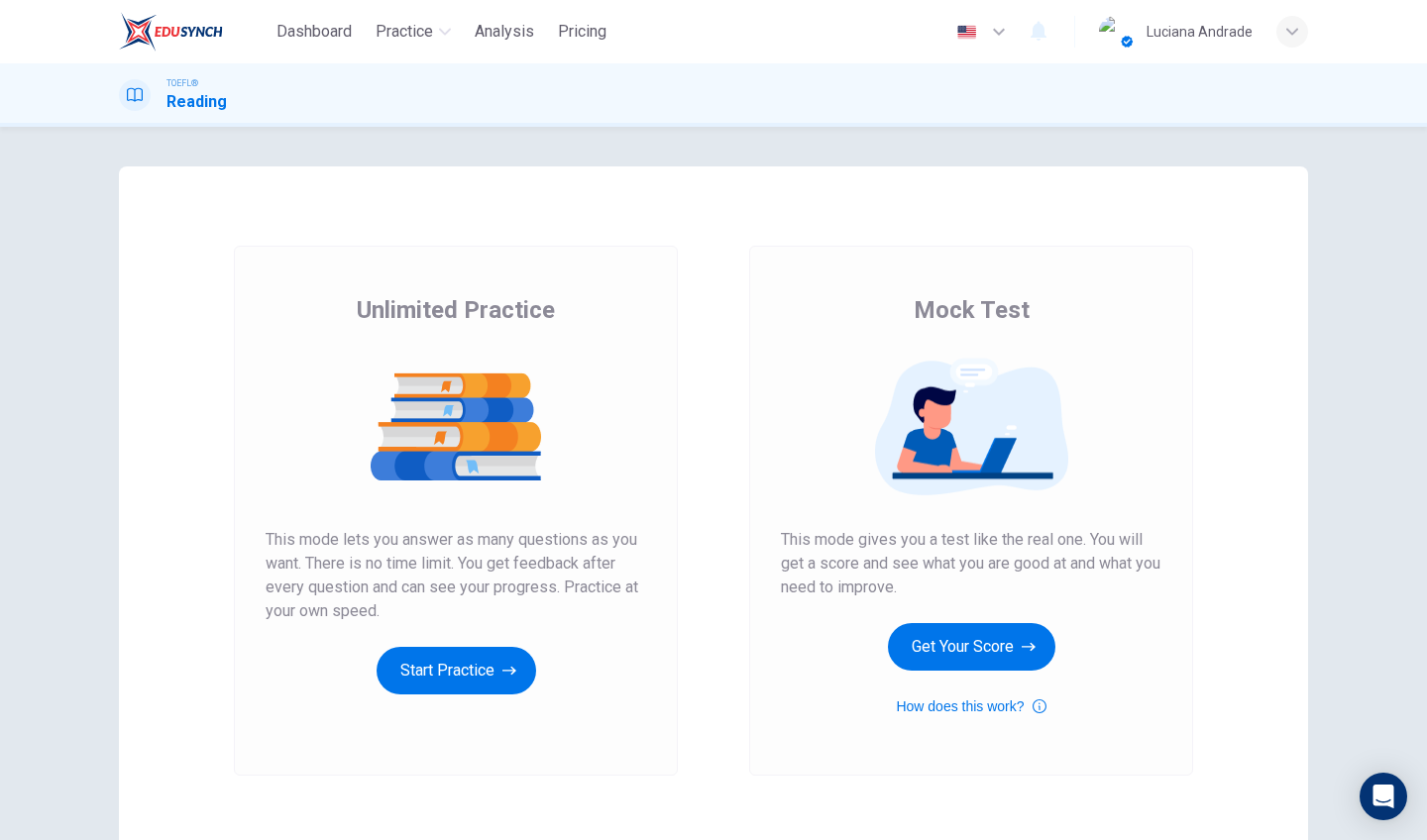 scroll, scrollTop: 0, scrollLeft: 0, axis: both 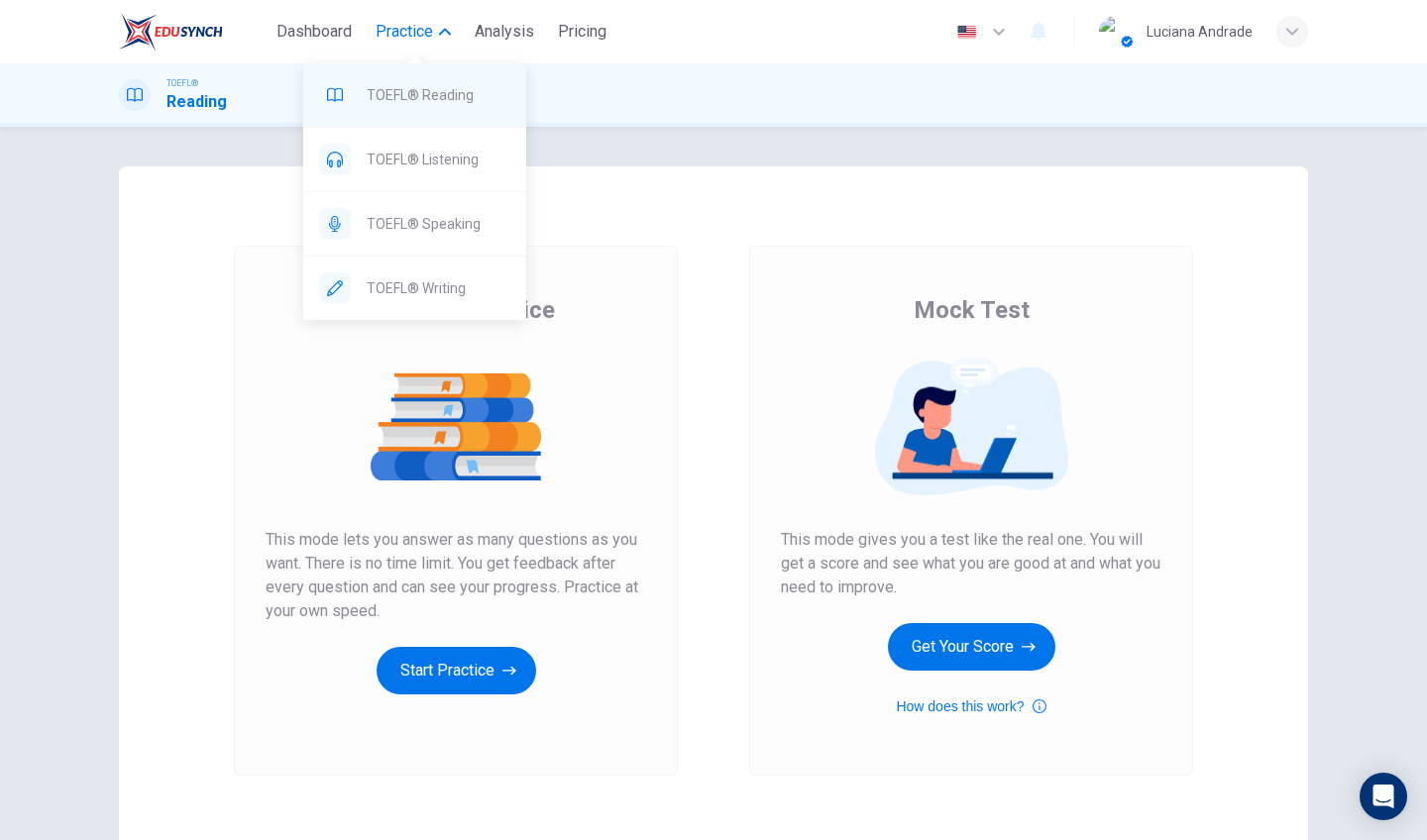 click on "TOEFL® Reading" at bounding box center [438, 95] 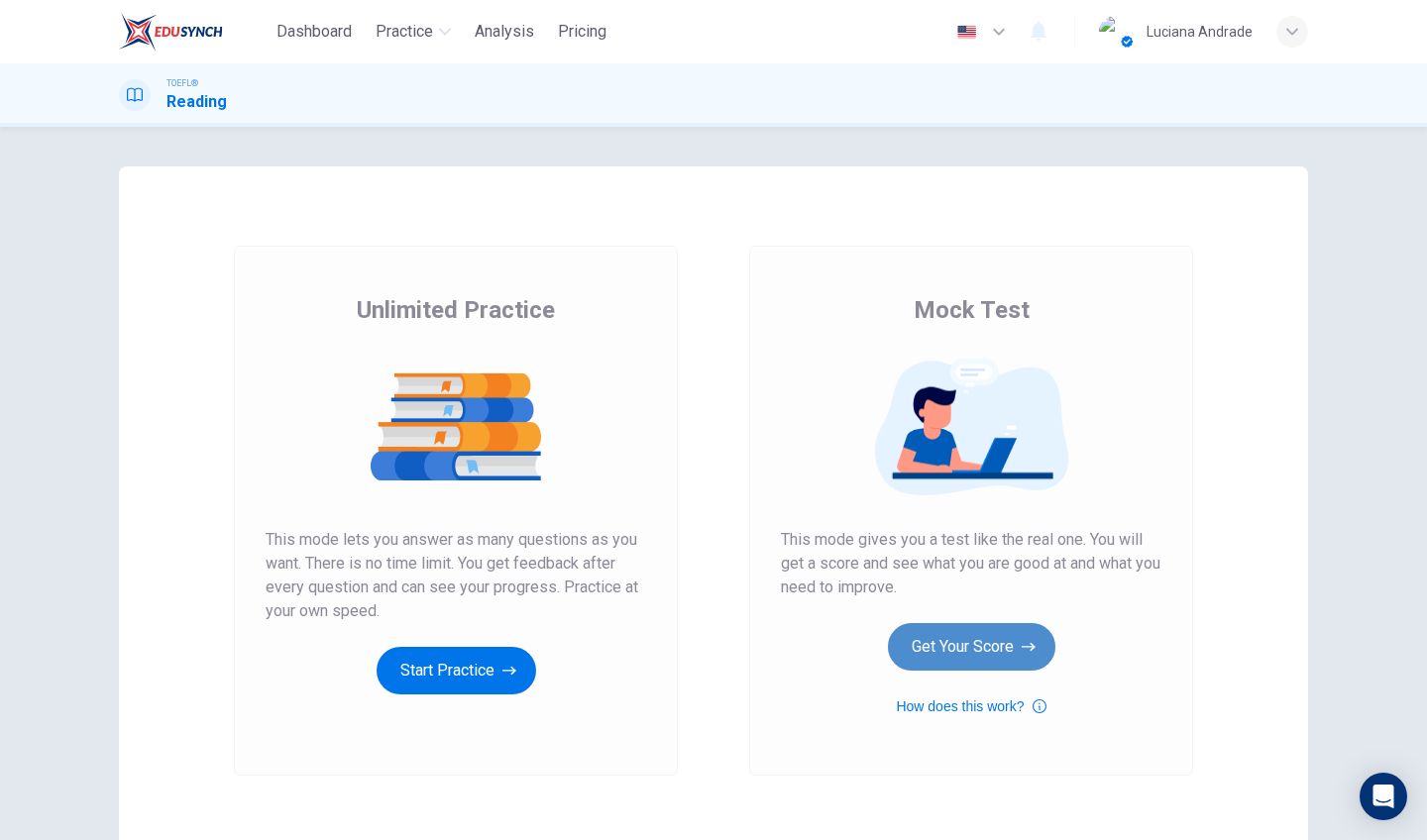 click on "Get Your Score" at bounding box center [456, 671] 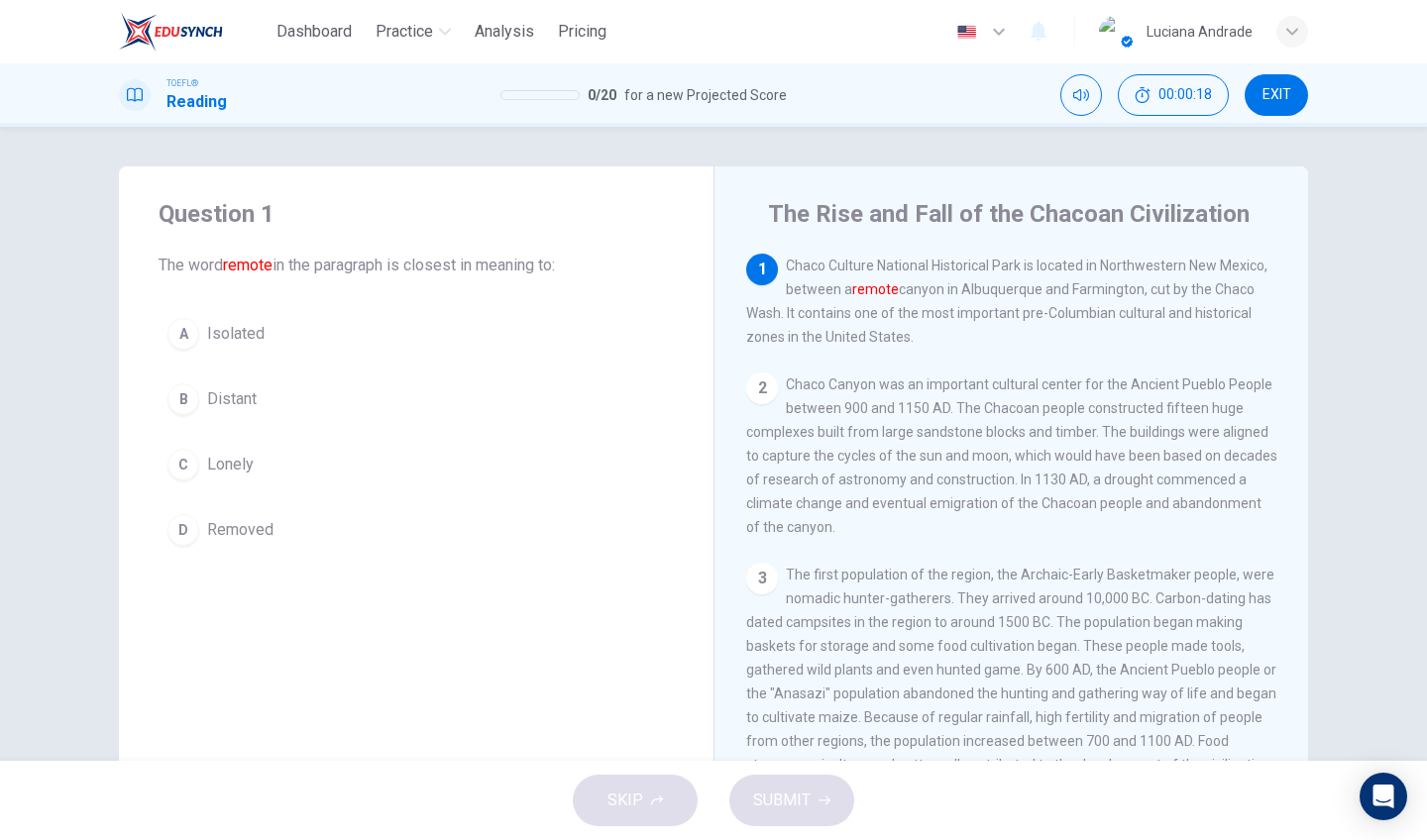 click on "Isolated" at bounding box center [236, 334] 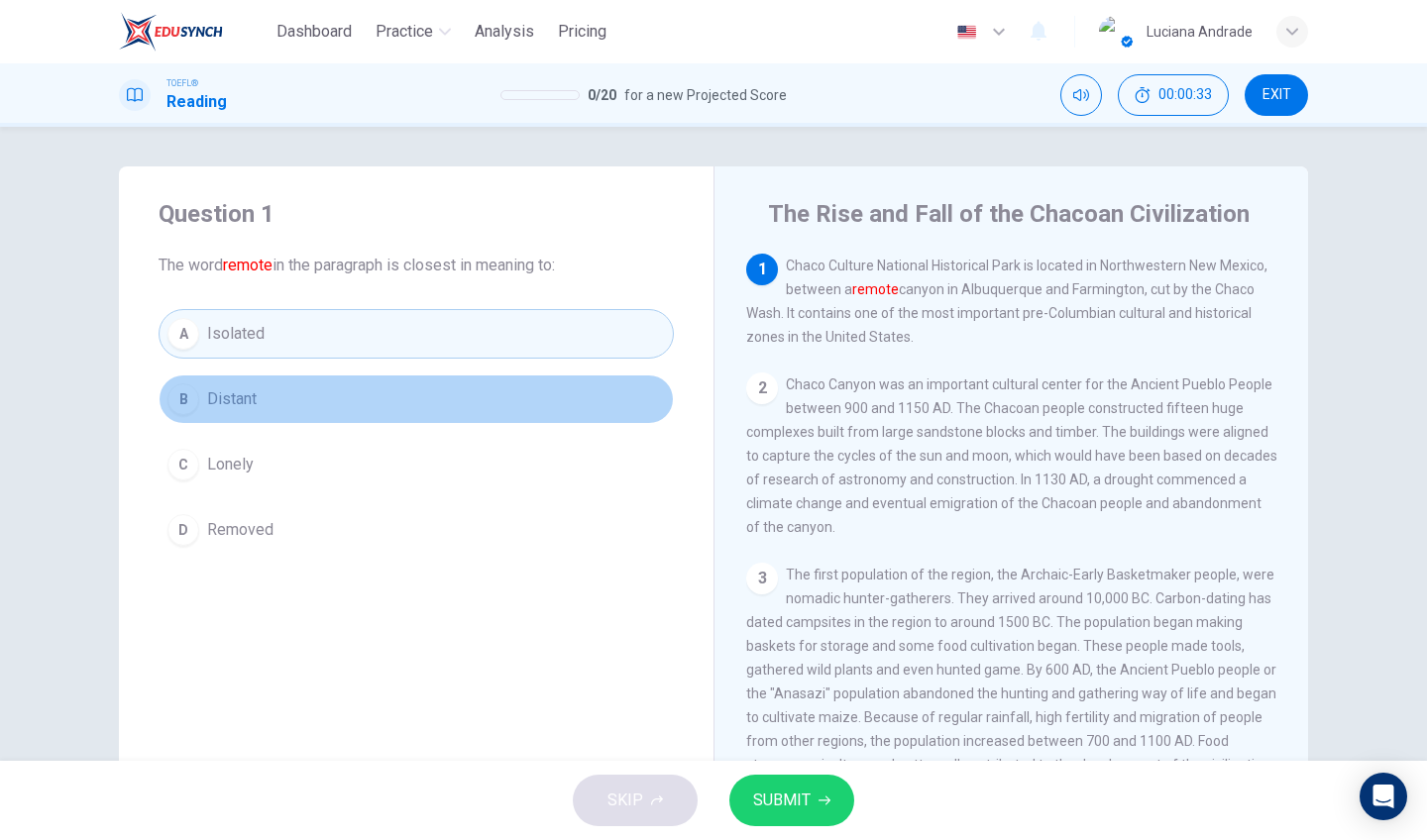 click on "Distant" at bounding box center (232, 399) 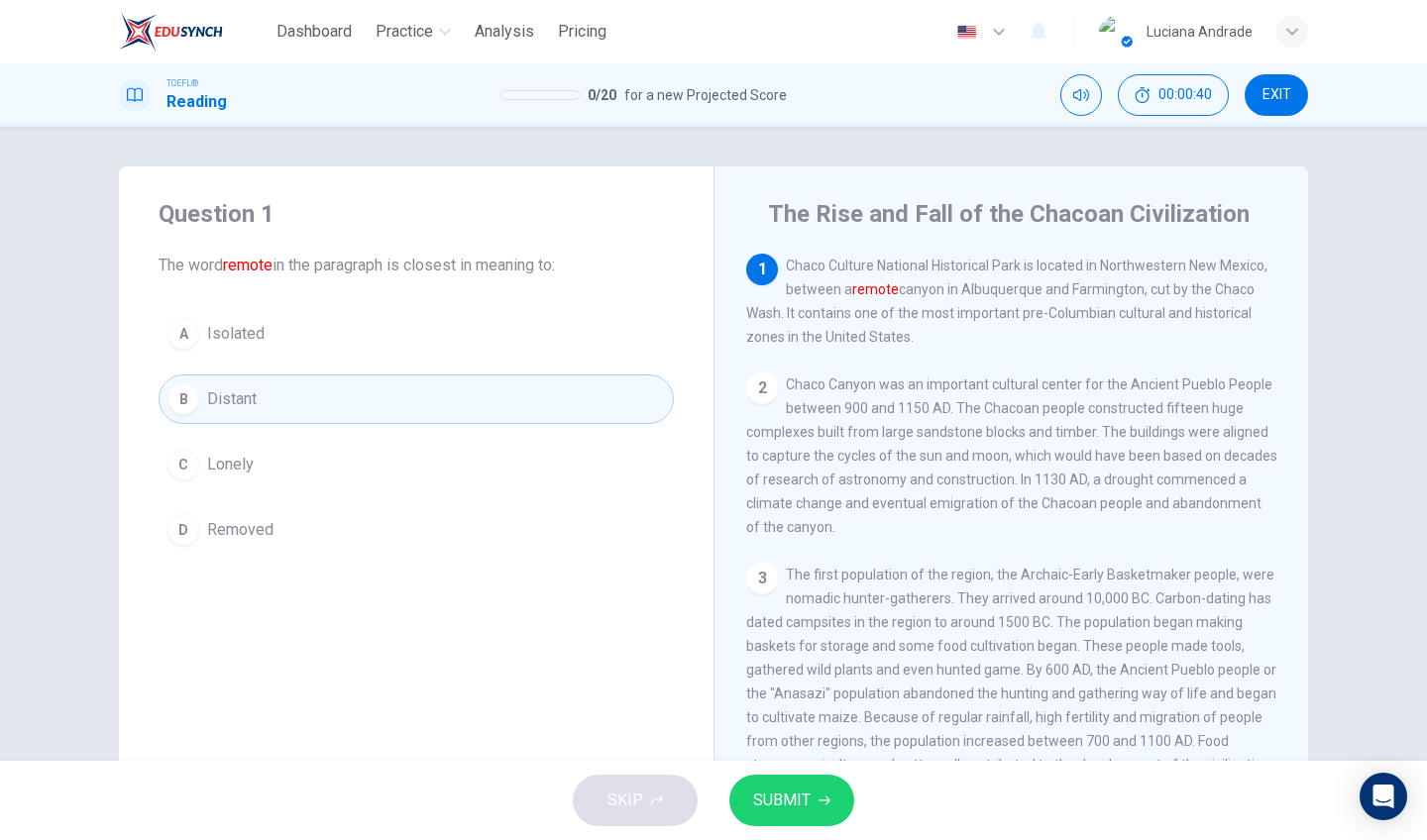 click on "SUBMIT" at bounding box center (782, 800) 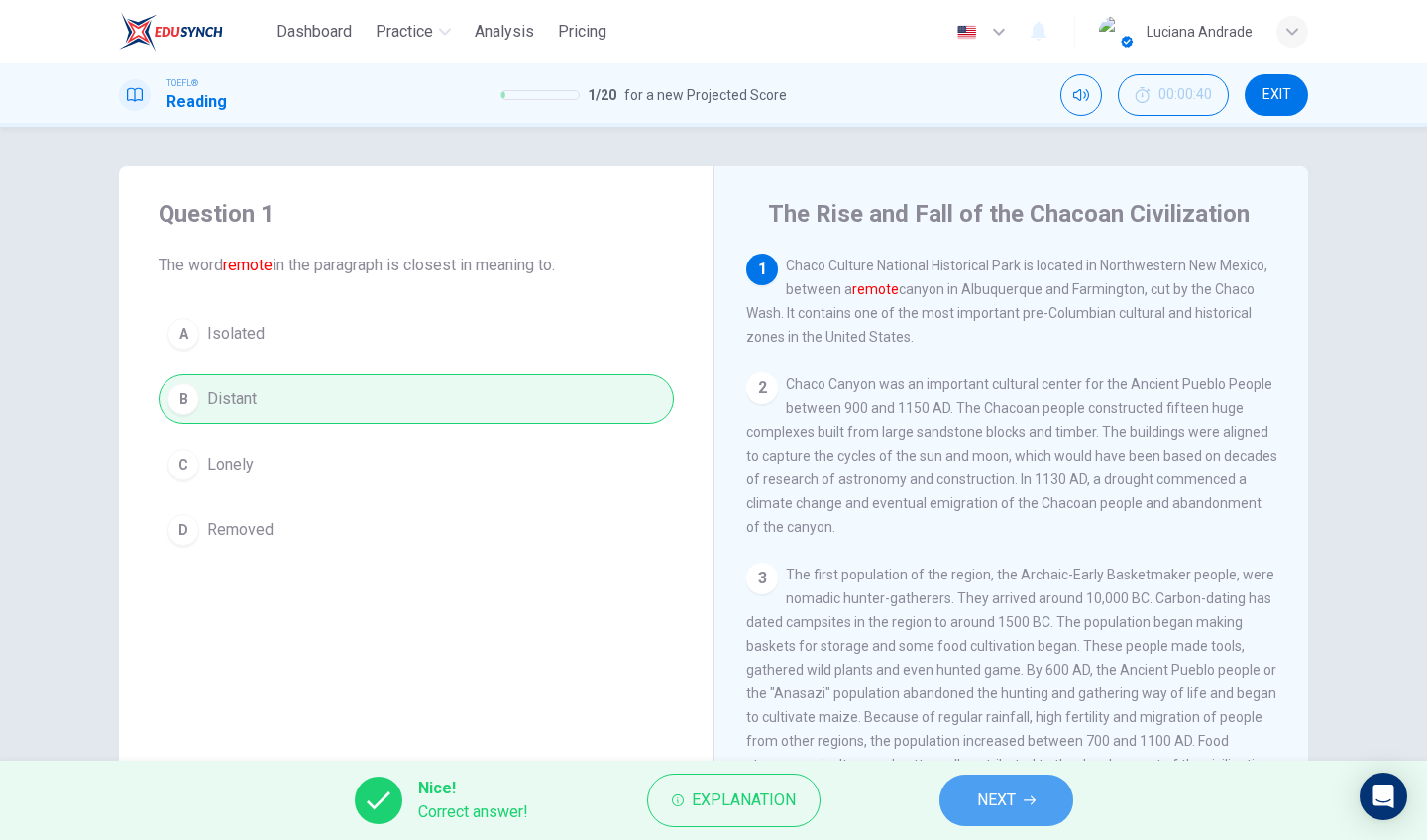 click at bounding box center [1030, 800] 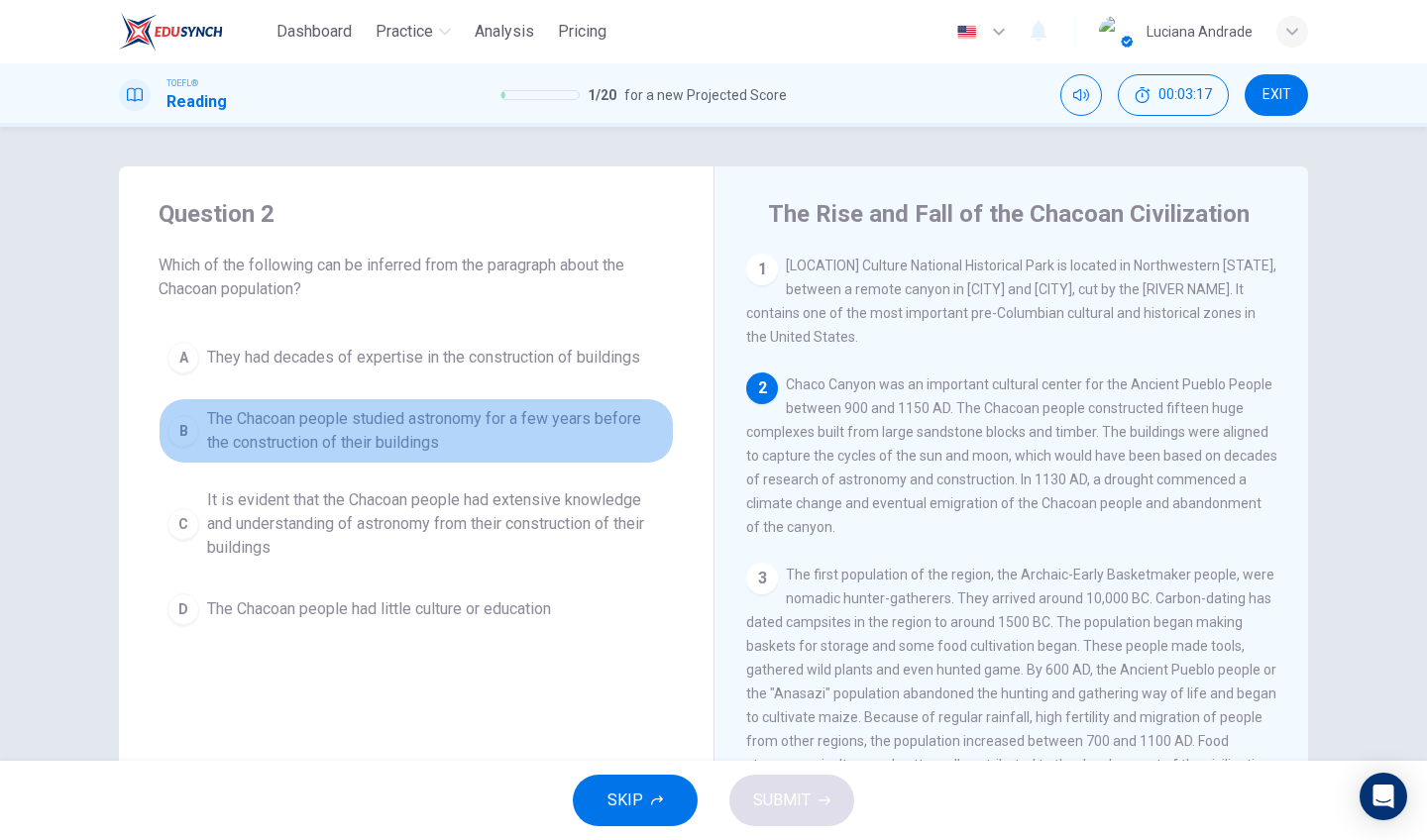 click on "The Chacoan people studied astronomy for a few years before the construction of their buildings" at bounding box center (423, 358) 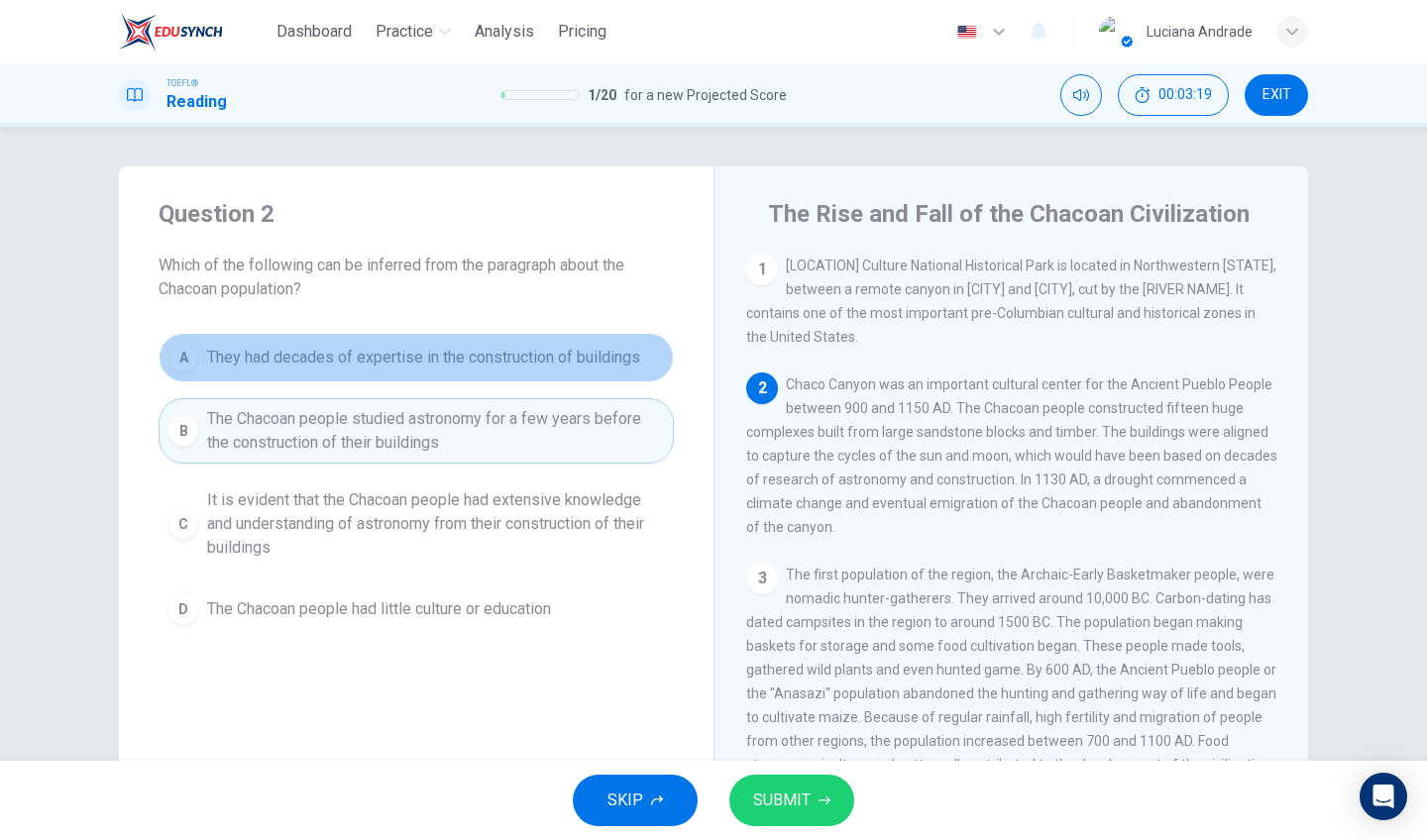 click on "They had decades of expertise in the construction of buildings" at bounding box center [423, 358] 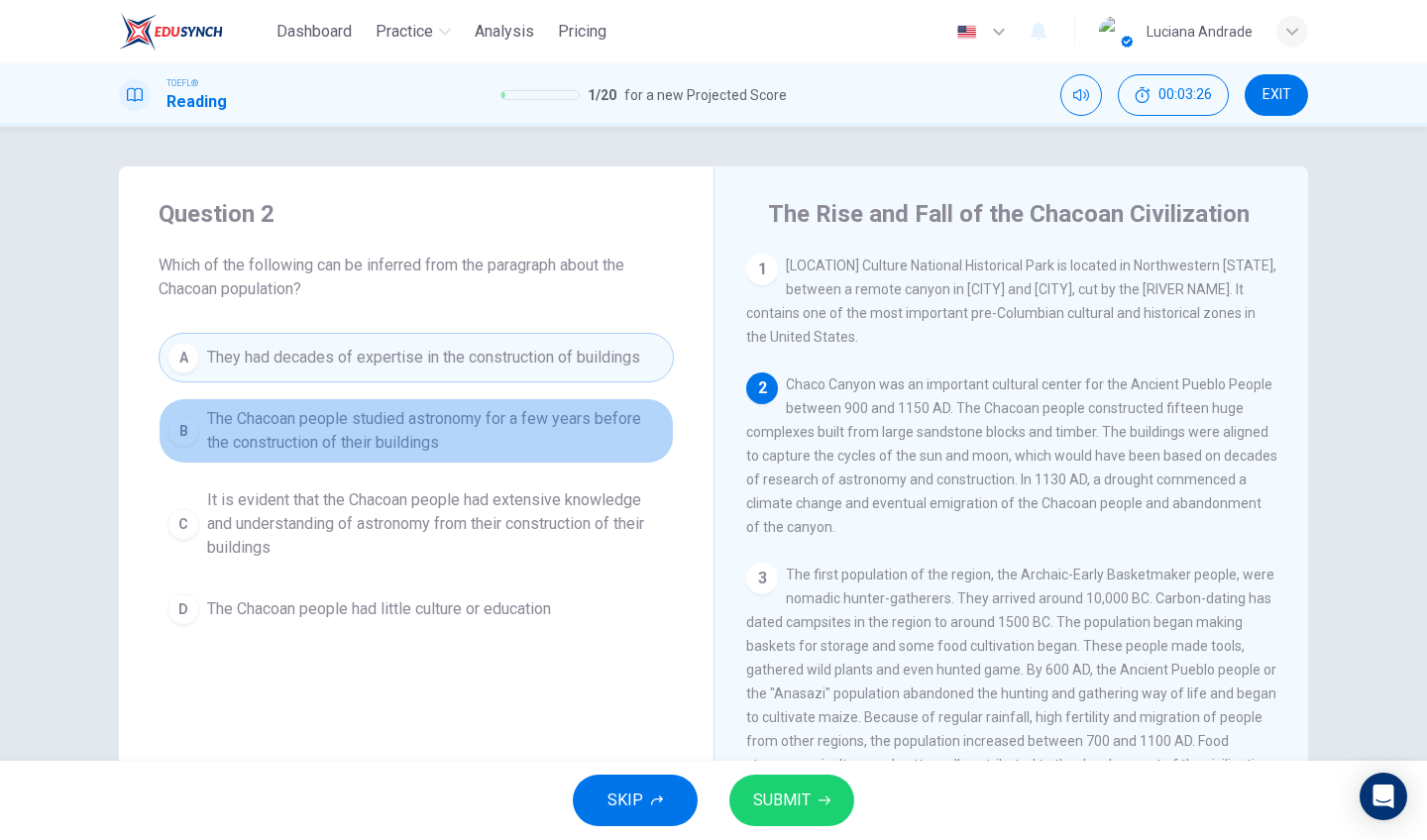 click on "B The Chacoan people studied astronomy for a few years before the construction of their buildings" at bounding box center [416, 431] 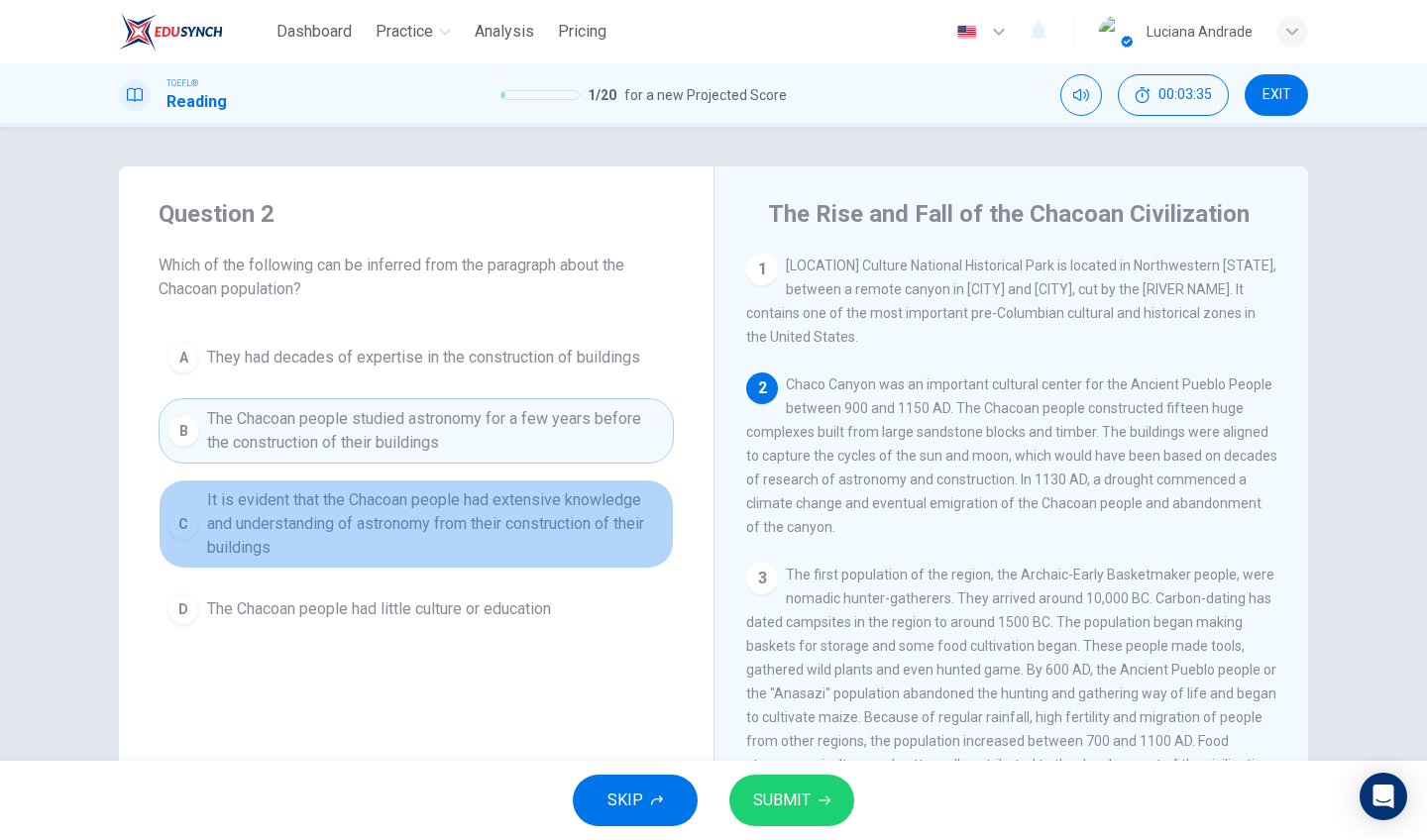 click on "It is evident that the Chacoan people had extensive knowledge and understanding of astronomy from their construction of their buildings" at bounding box center (423, 358) 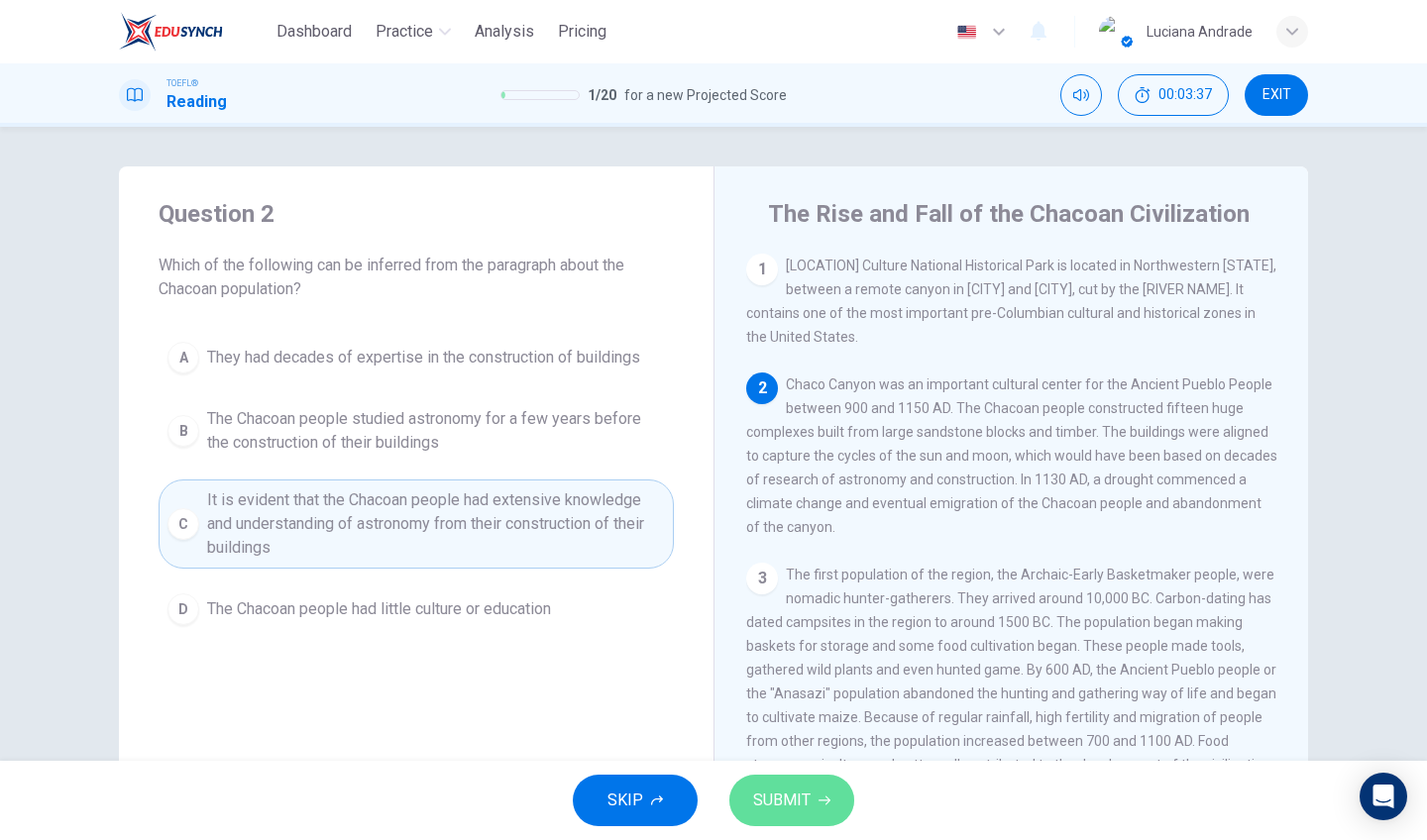 click on "SUBMIT" at bounding box center (782, 800) 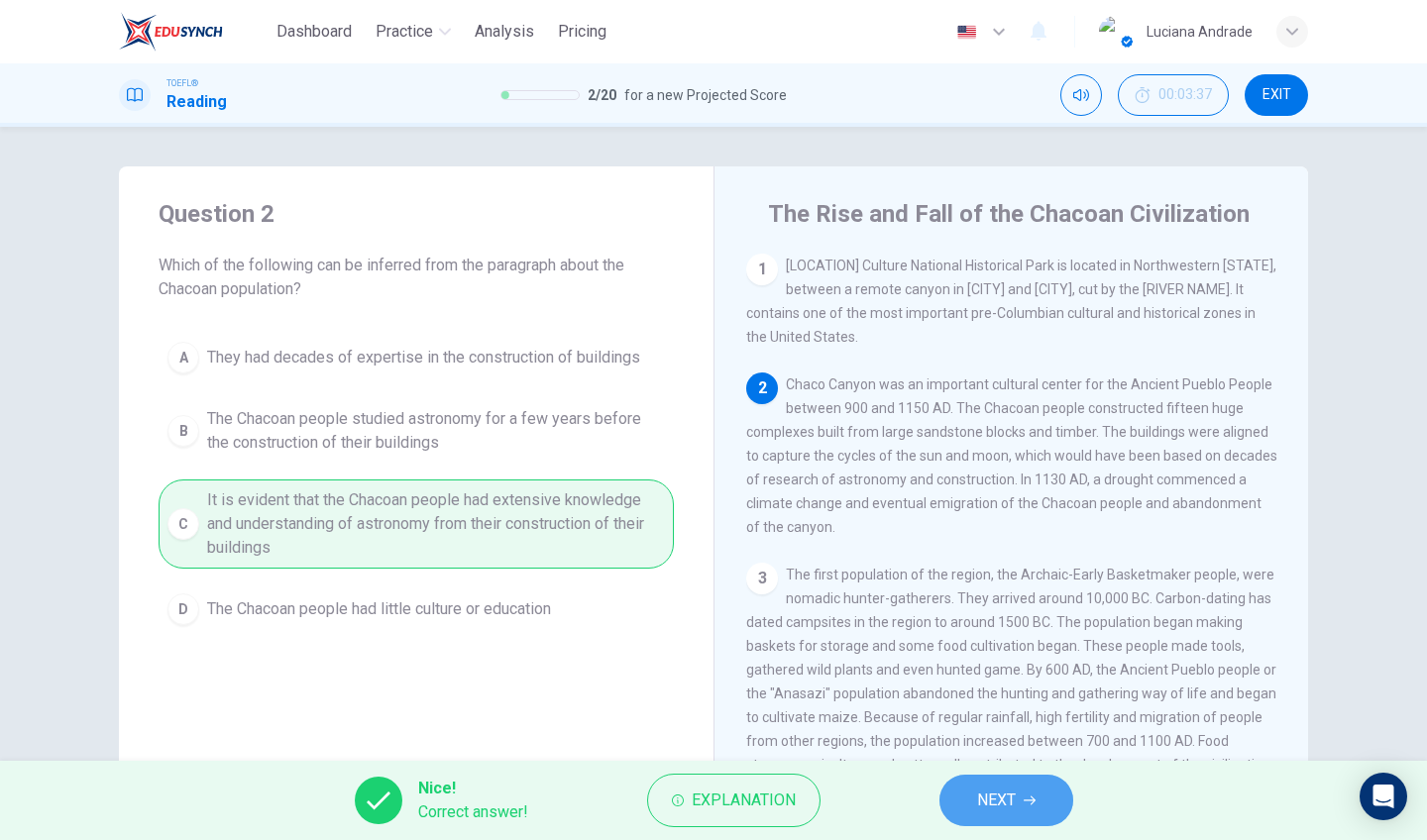 click on "NEXT" at bounding box center (1006, 800) 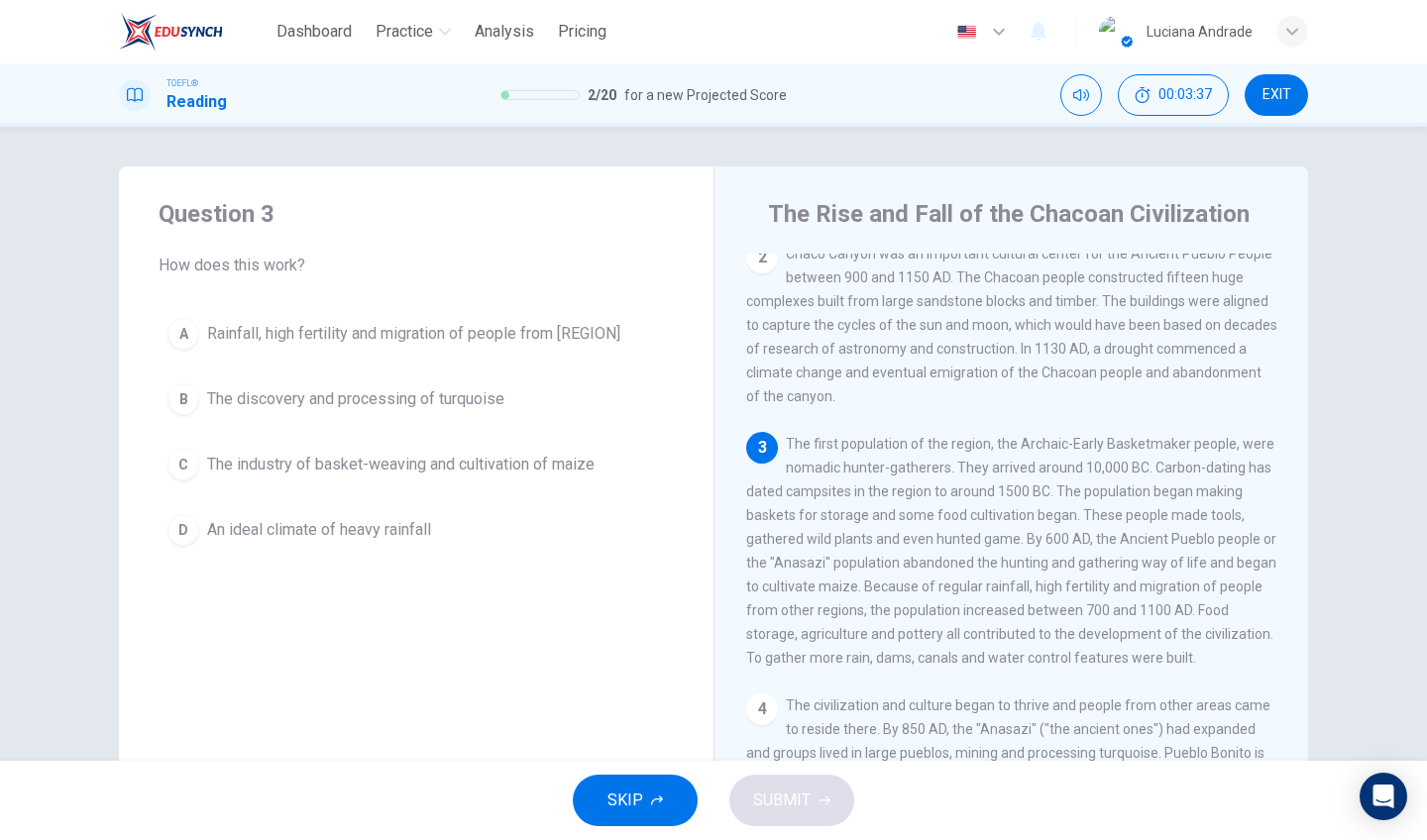 scroll, scrollTop: 175, scrollLeft: 0, axis: vertical 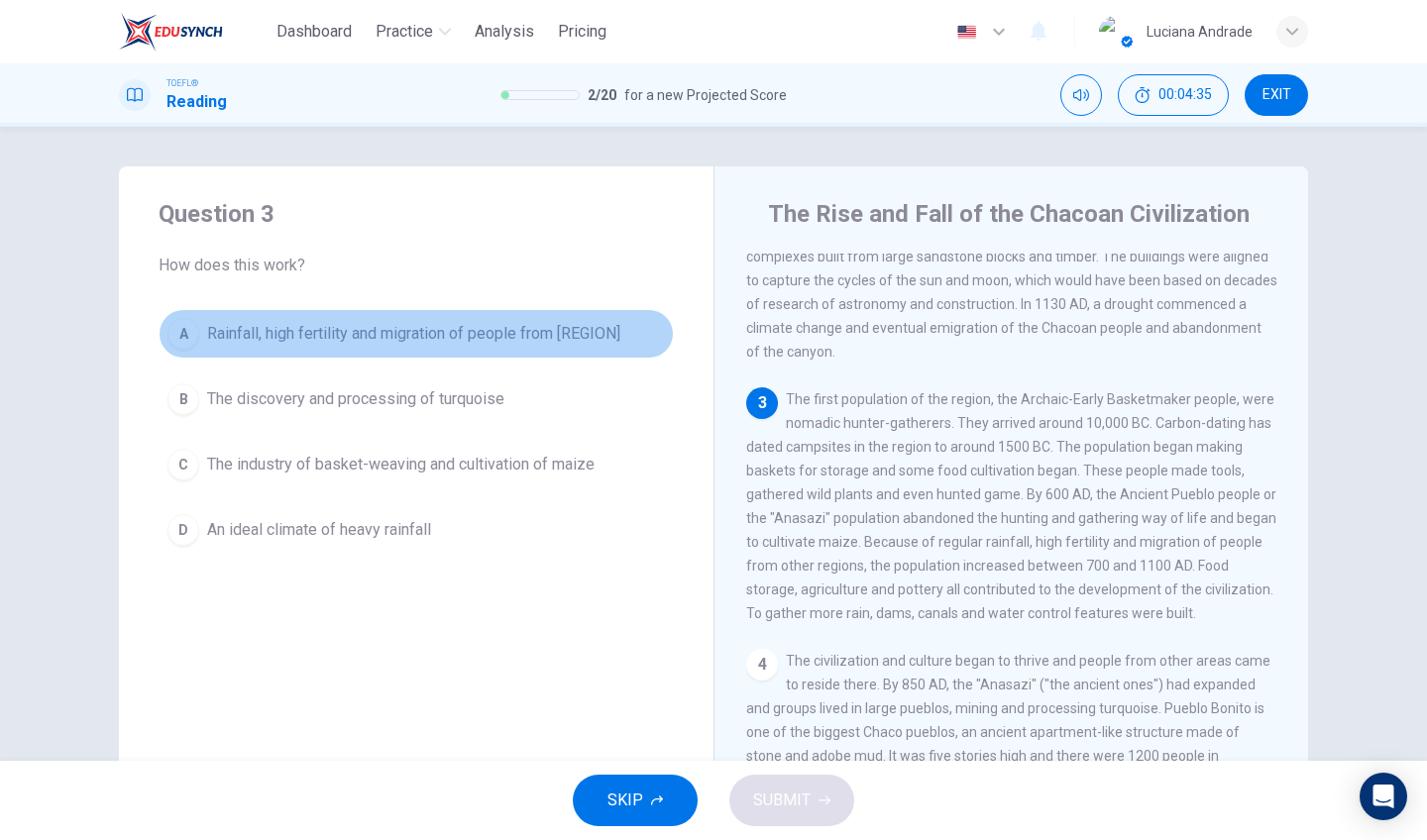 click on "Rainfall, high fertility and migration of people from other regions" at bounding box center [413, 334] 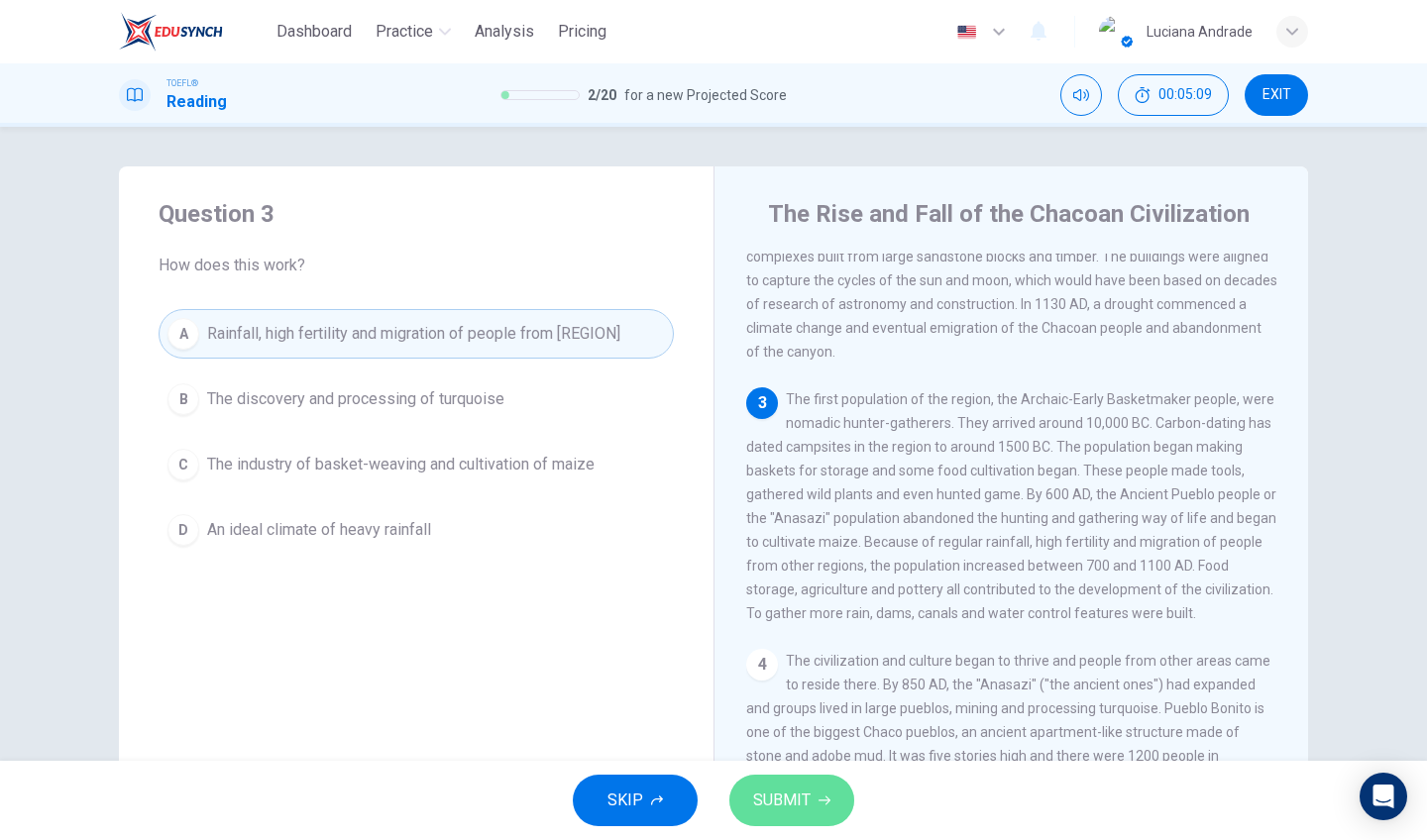 click on "SUBMIT" at bounding box center [782, 800] 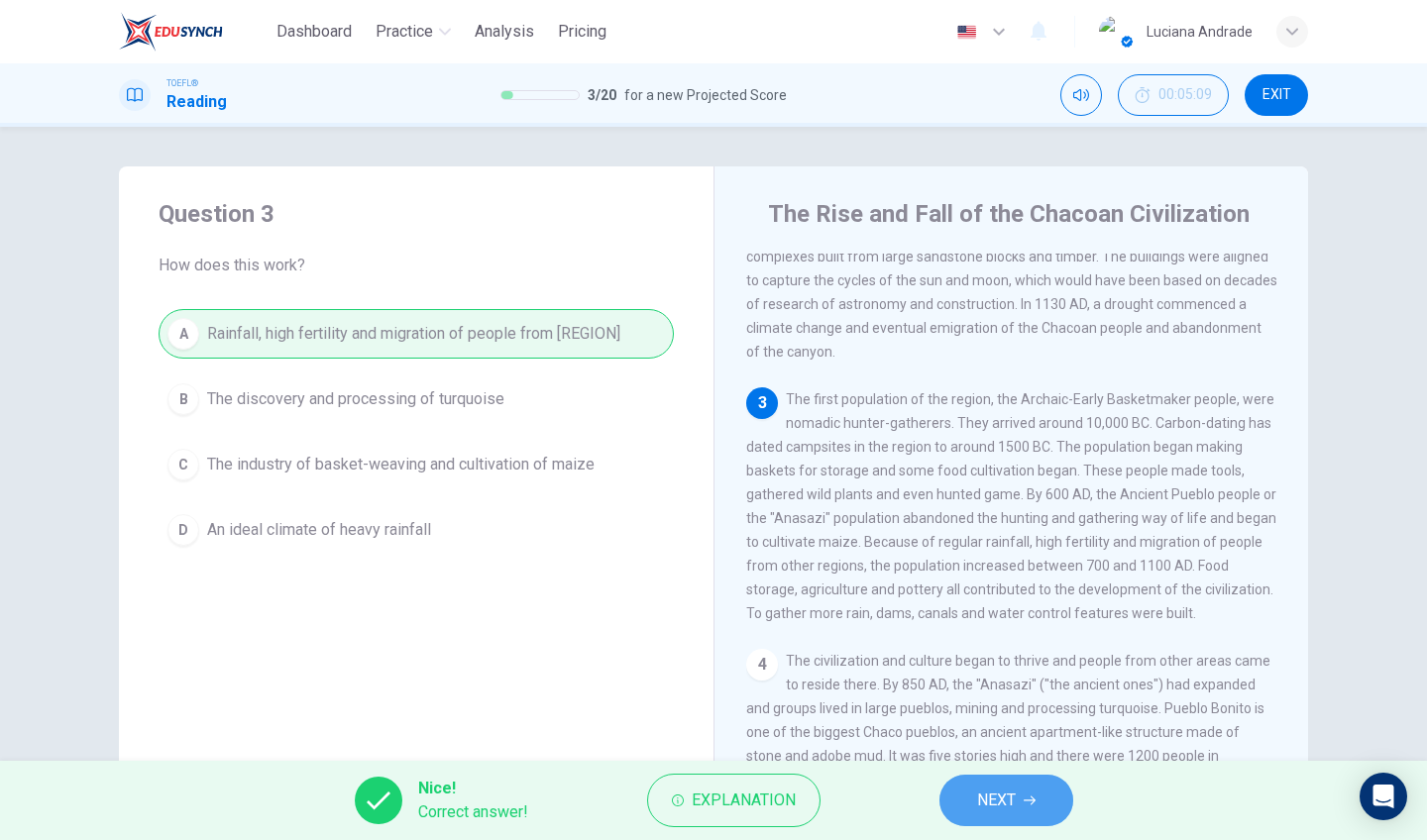 click at bounding box center (1030, 800) 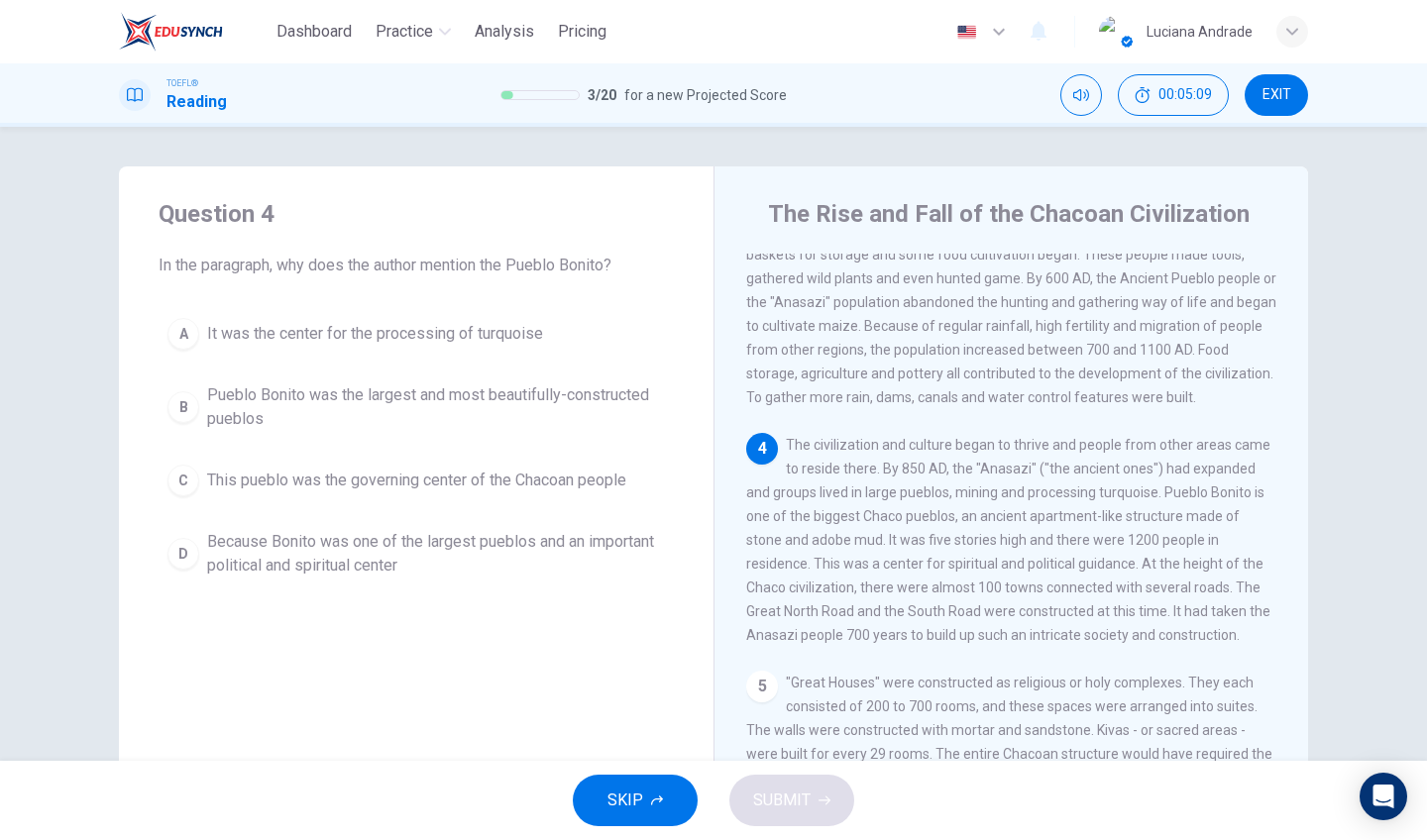 scroll, scrollTop: 413, scrollLeft: 0, axis: vertical 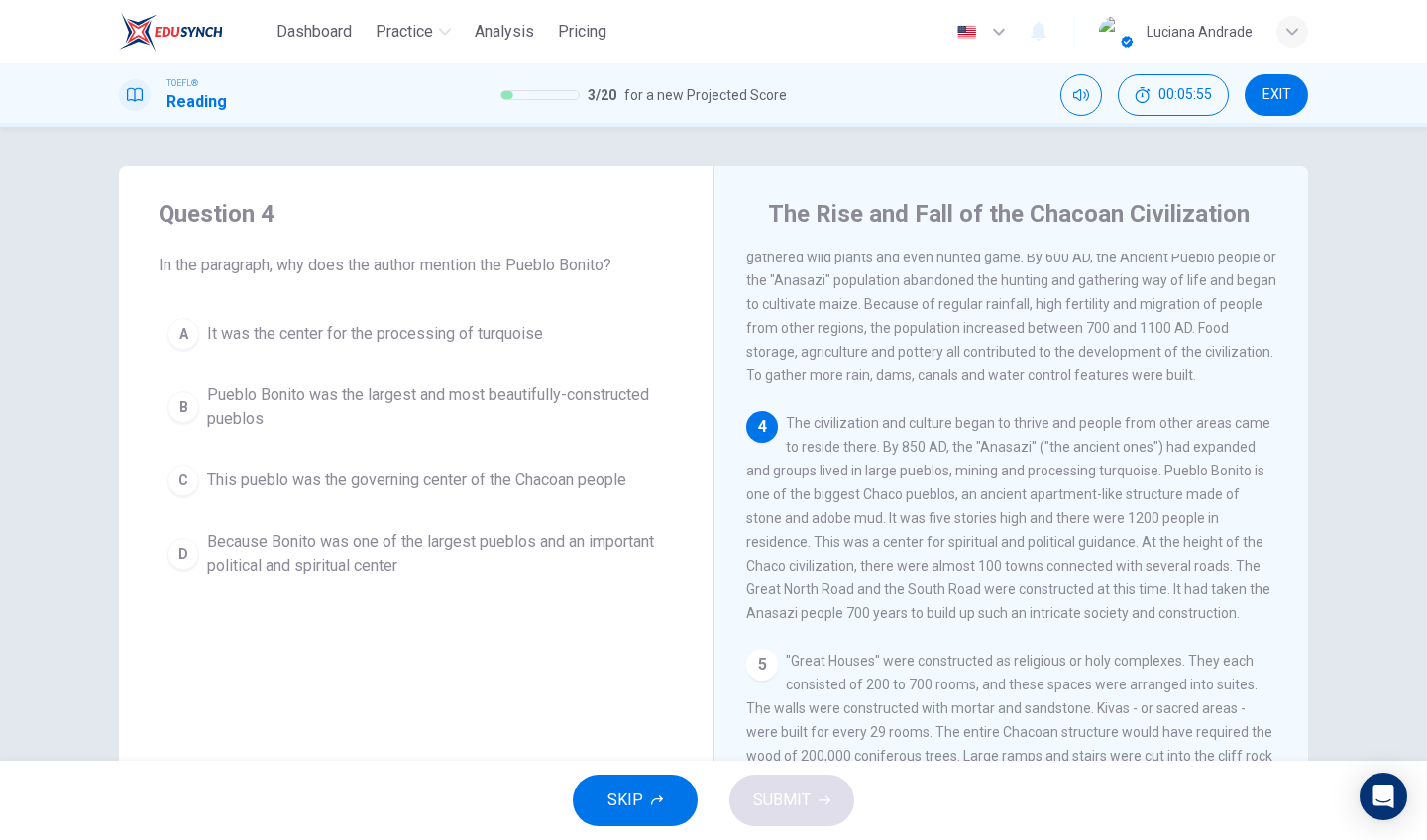 click on "Because Bonito was one of the largest pueblos and an important political and spiritual center" at bounding box center [375, 334] 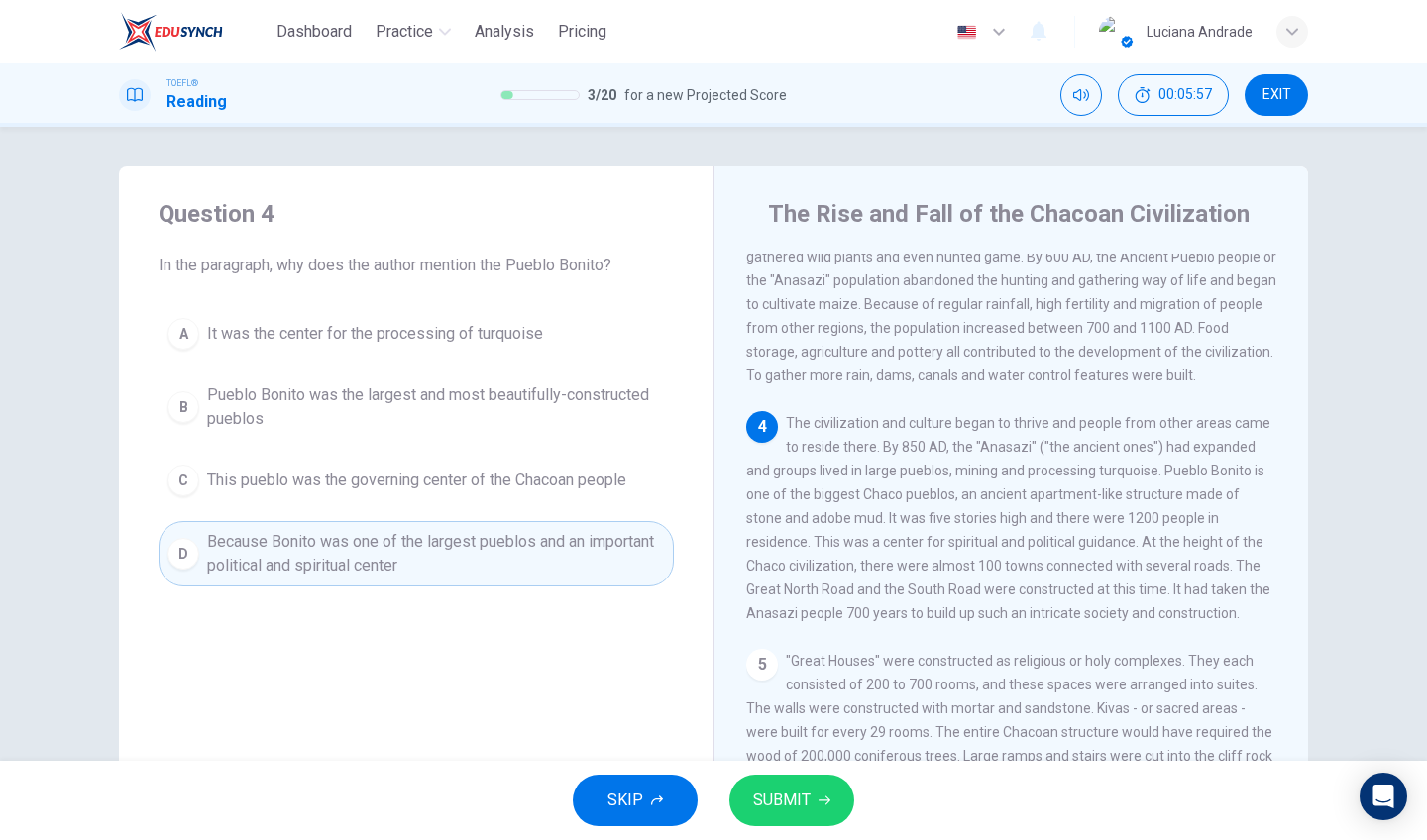 click on "SUBMIT" at bounding box center [782, 800] 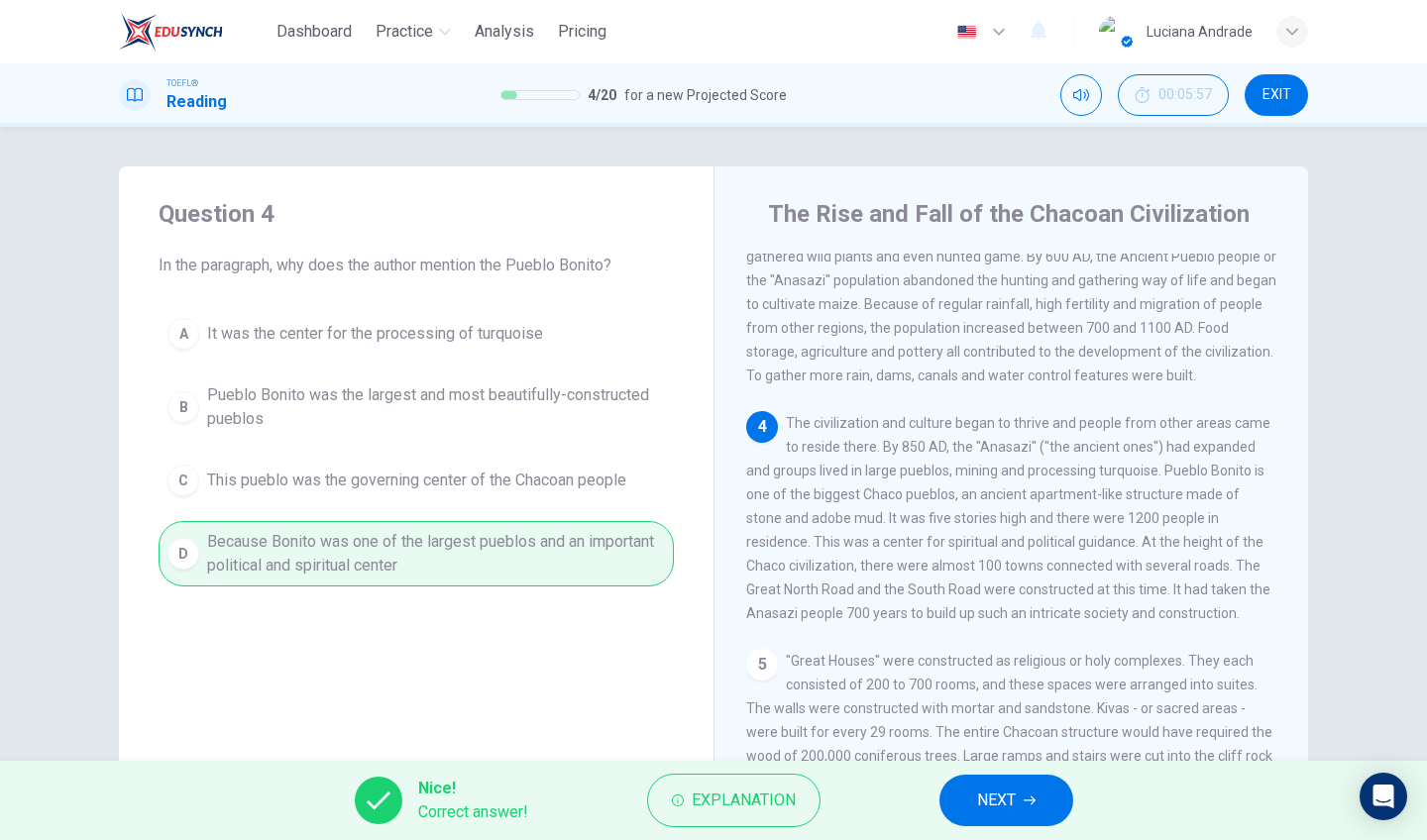 click on "NEXT" at bounding box center (996, 800) 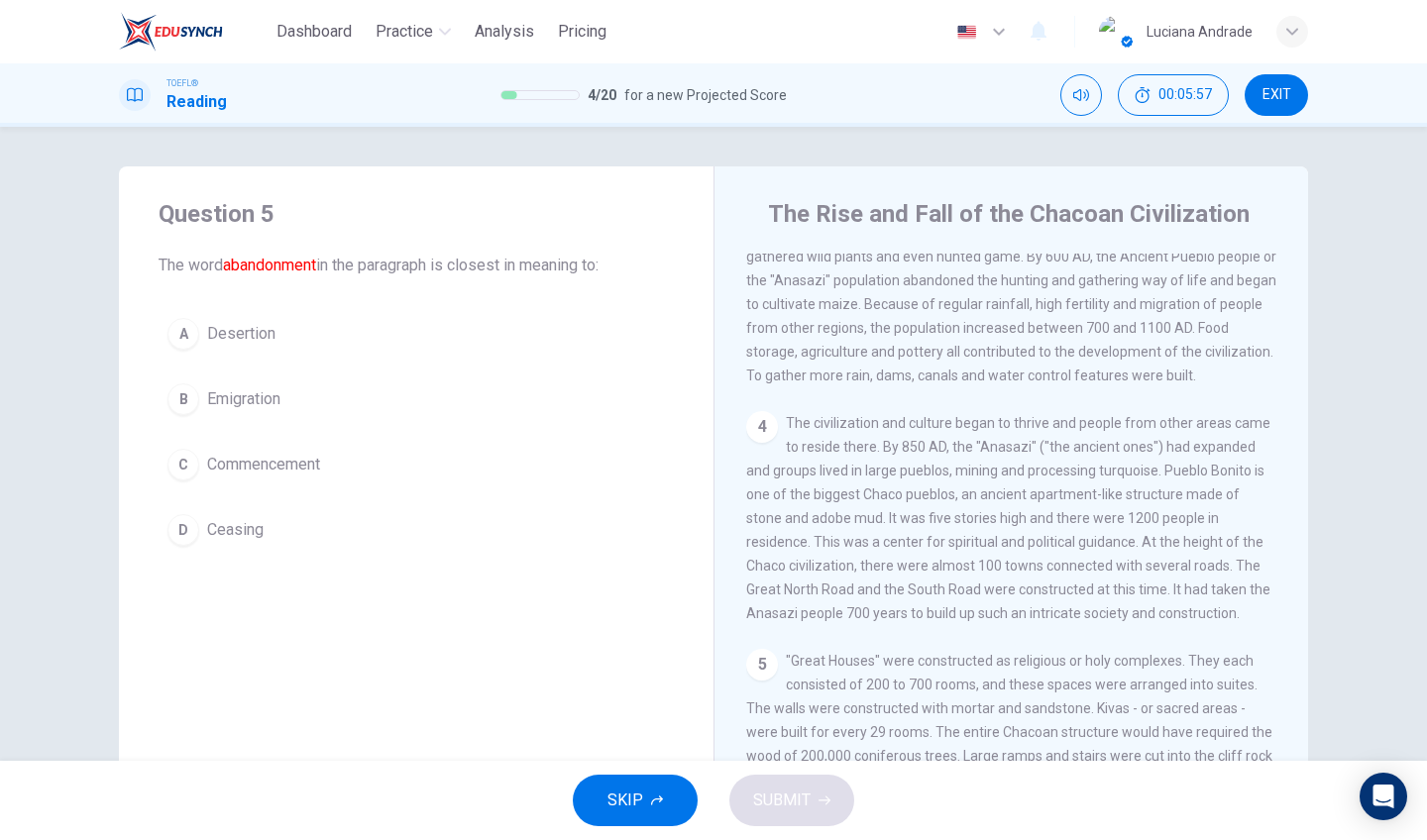 scroll, scrollTop: 119, scrollLeft: 0, axis: vertical 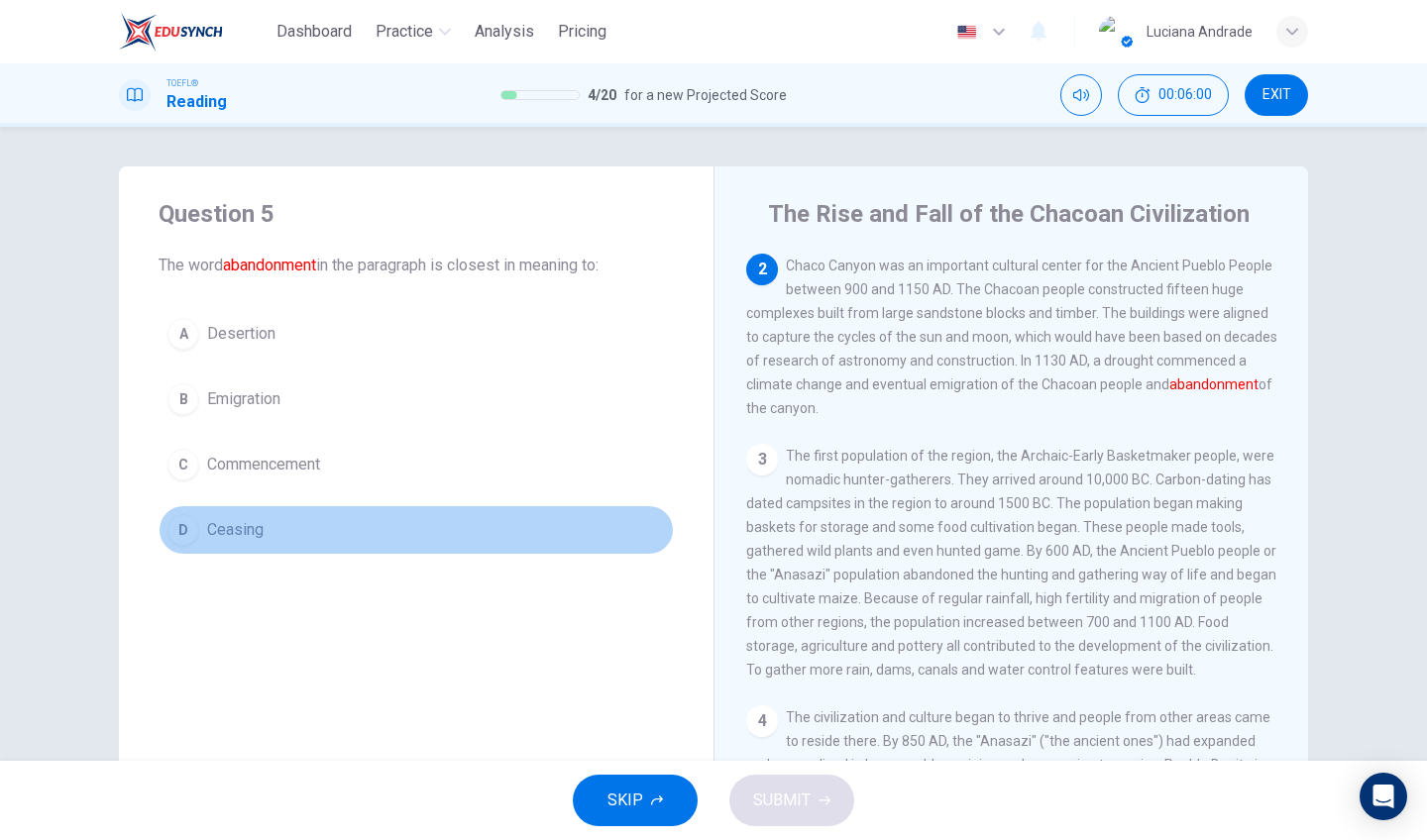 click on "Ceasing" at bounding box center [241, 334] 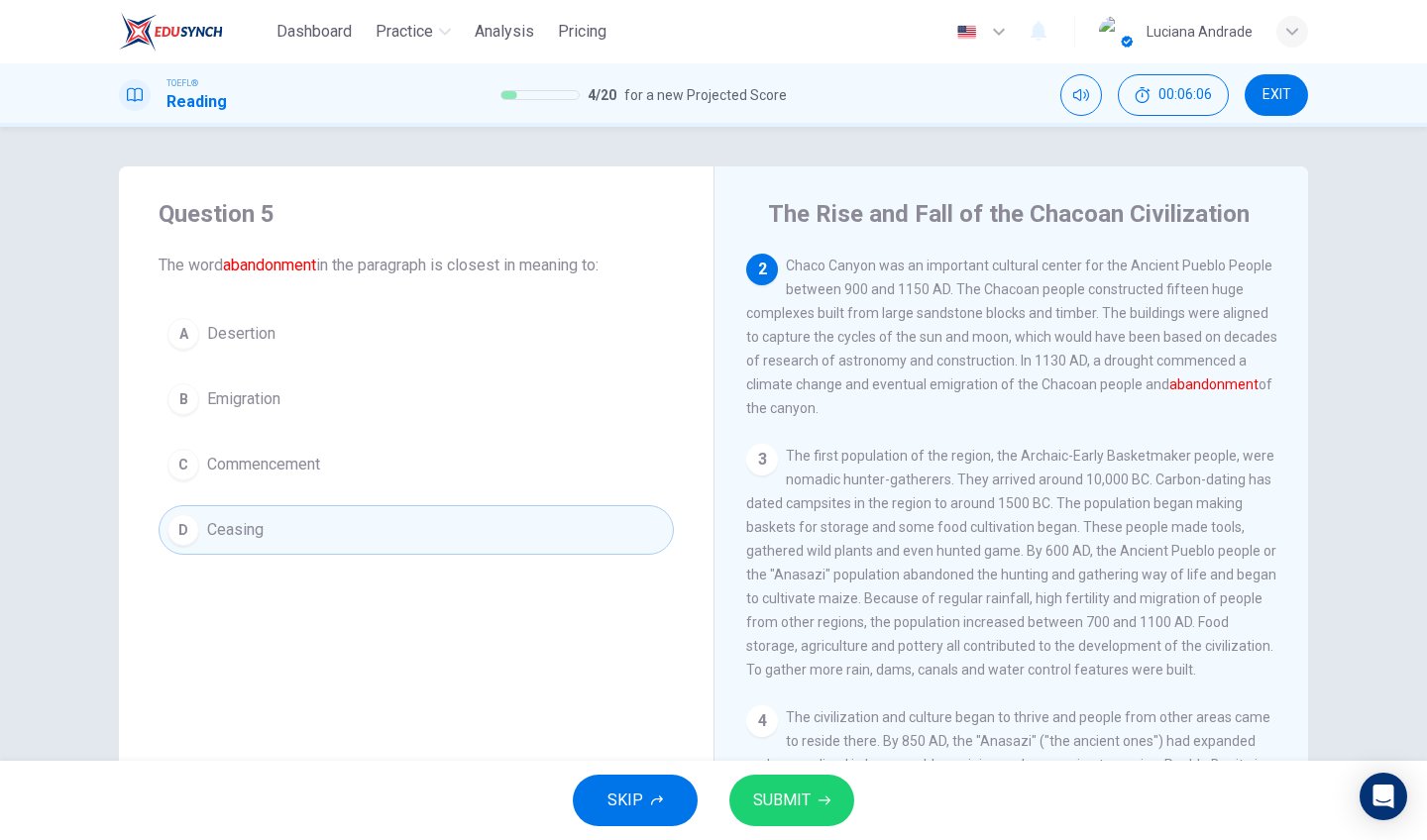 click on "SUBMIT" at bounding box center (782, 800) 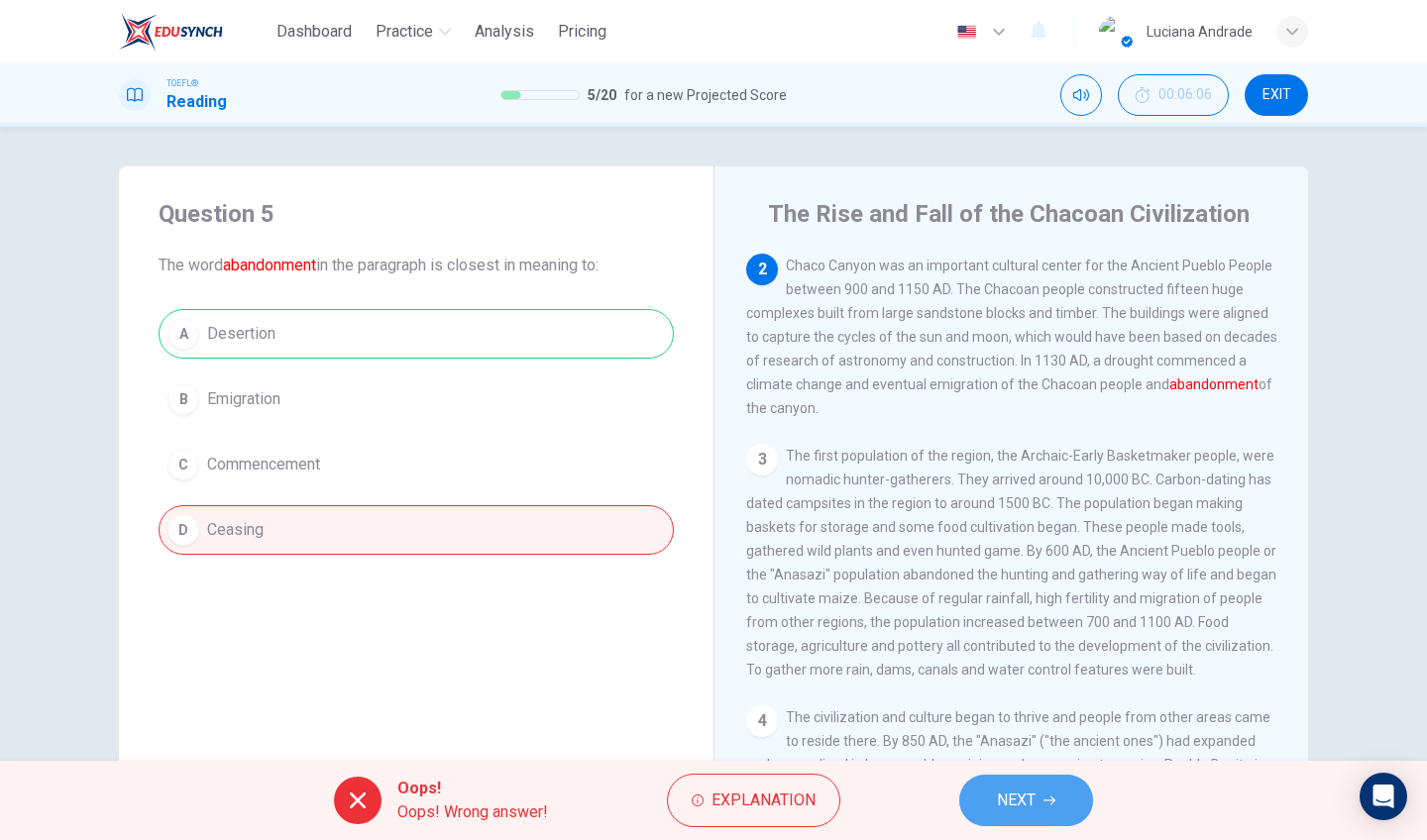click on "NEXT" at bounding box center (1016, 800) 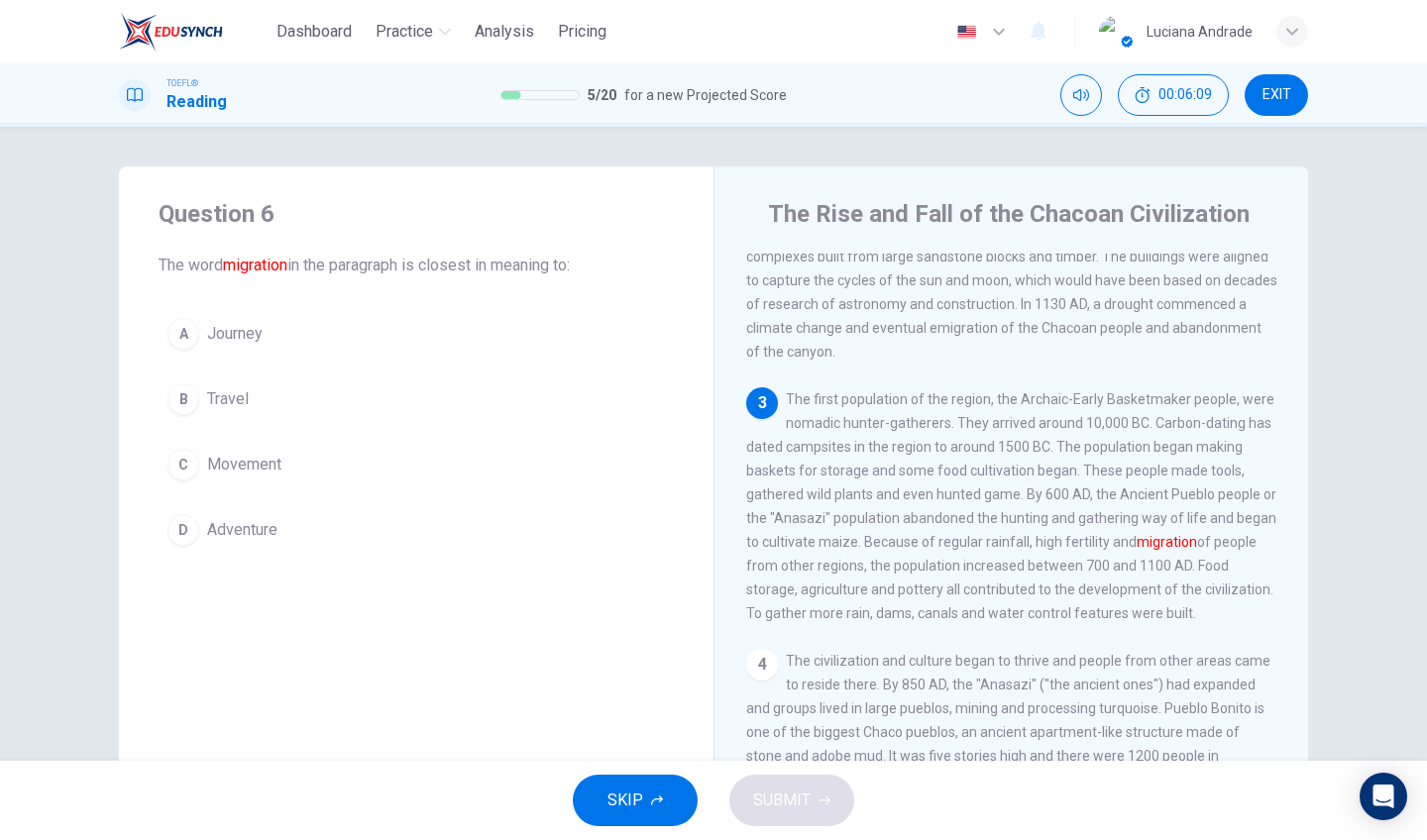click on "C Movement" at bounding box center [416, 465] 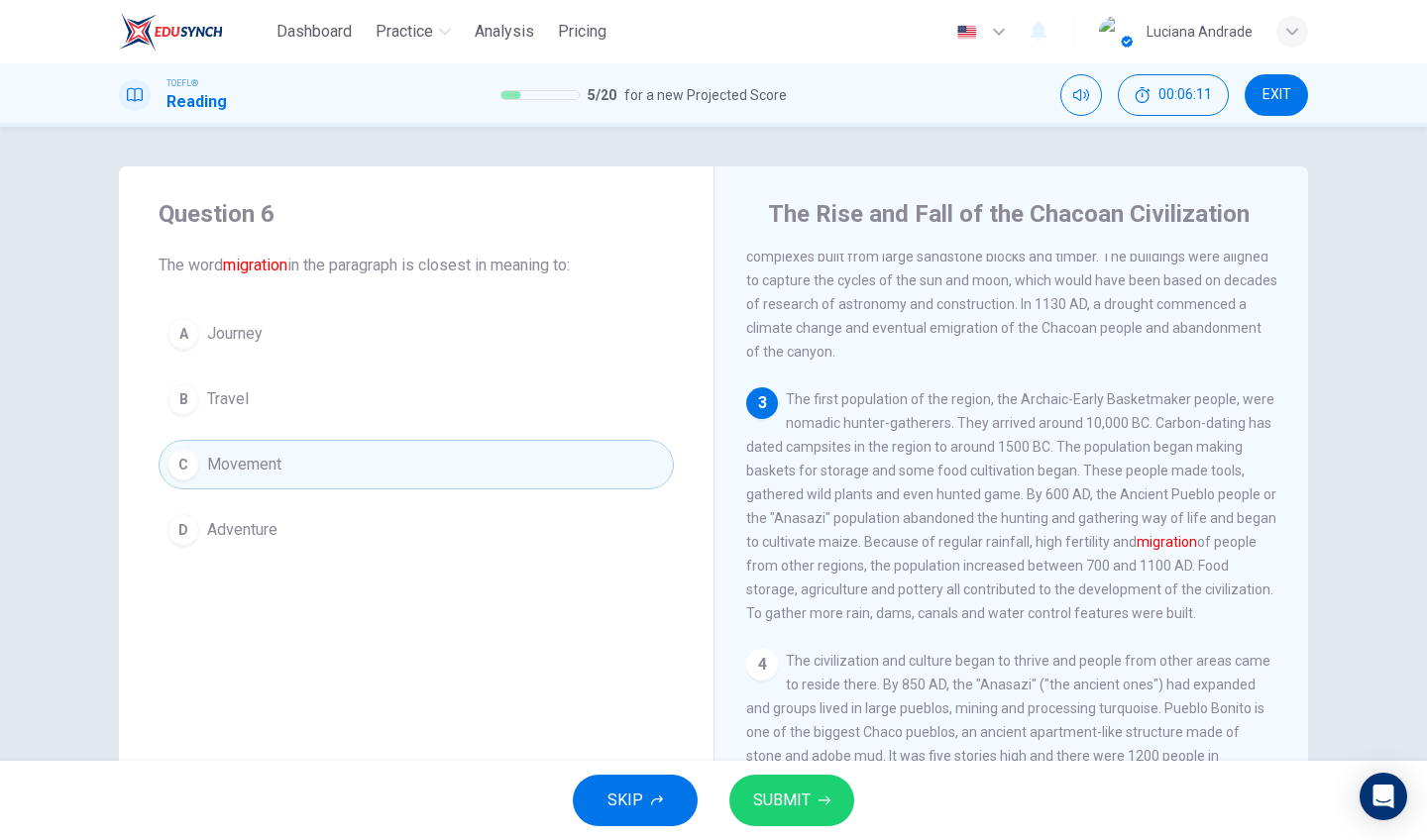 click on "SUBMIT" at bounding box center (792, 800) 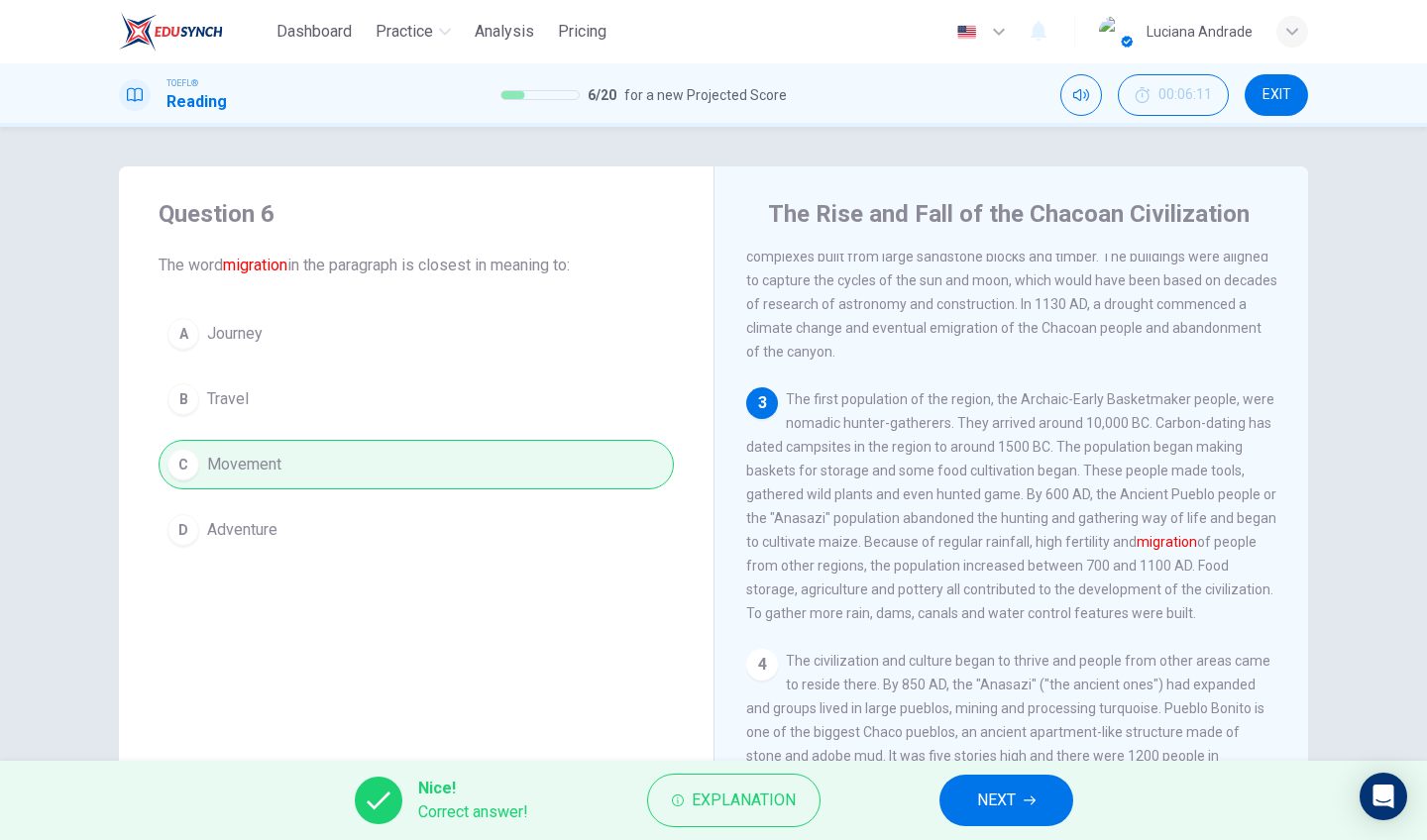 click on "NEXT" at bounding box center [1006, 800] 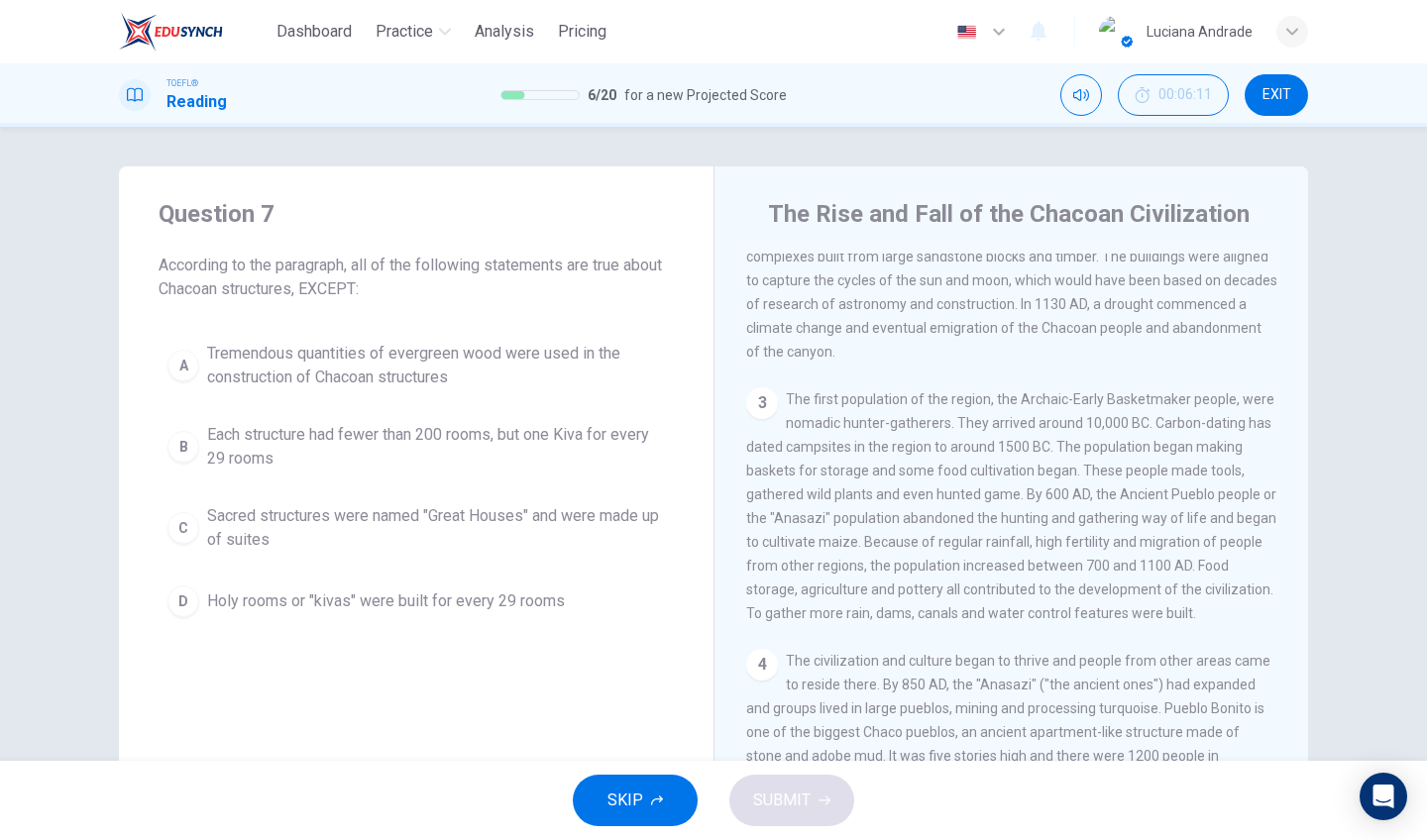 scroll, scrollTop: 579, scrollLeft: 0, axis: vertical 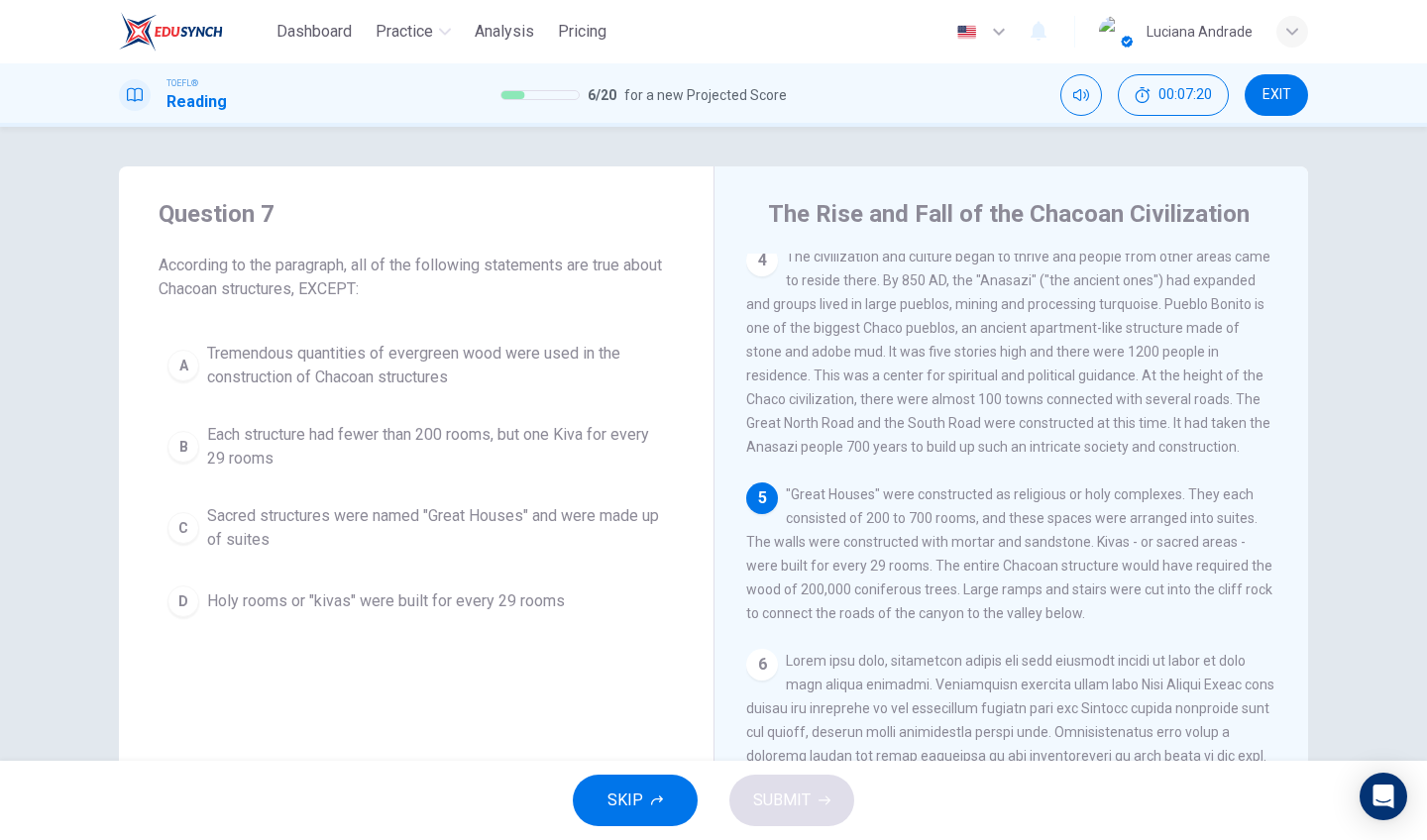 click on "Sacred structures were named "Great Houses" and were made up of suites" at bounding box center [436, 366] 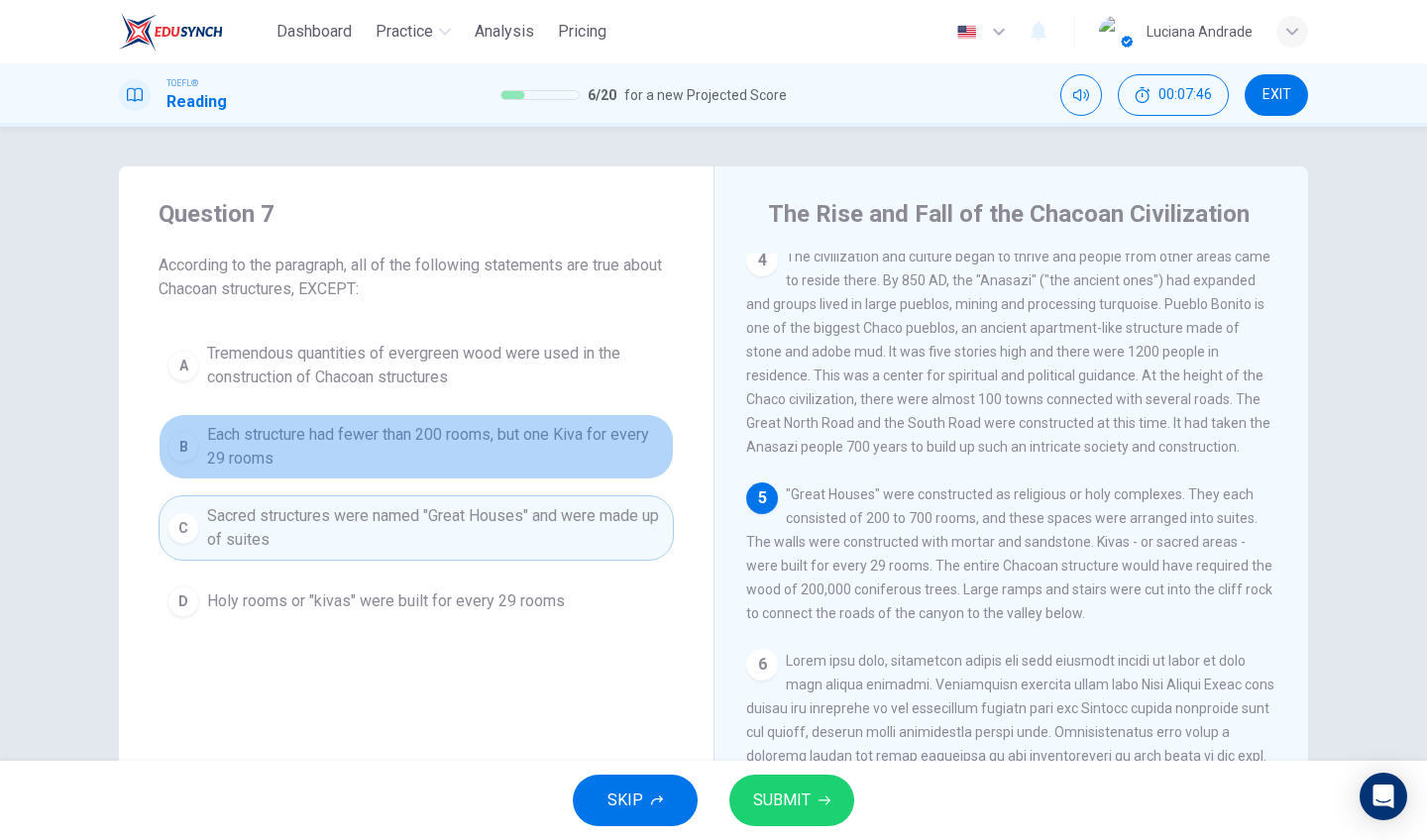 click on "Each structure had fewer than 200 rooms, but one Kiva for every 29 rooms" at bounding box center (436, 366) 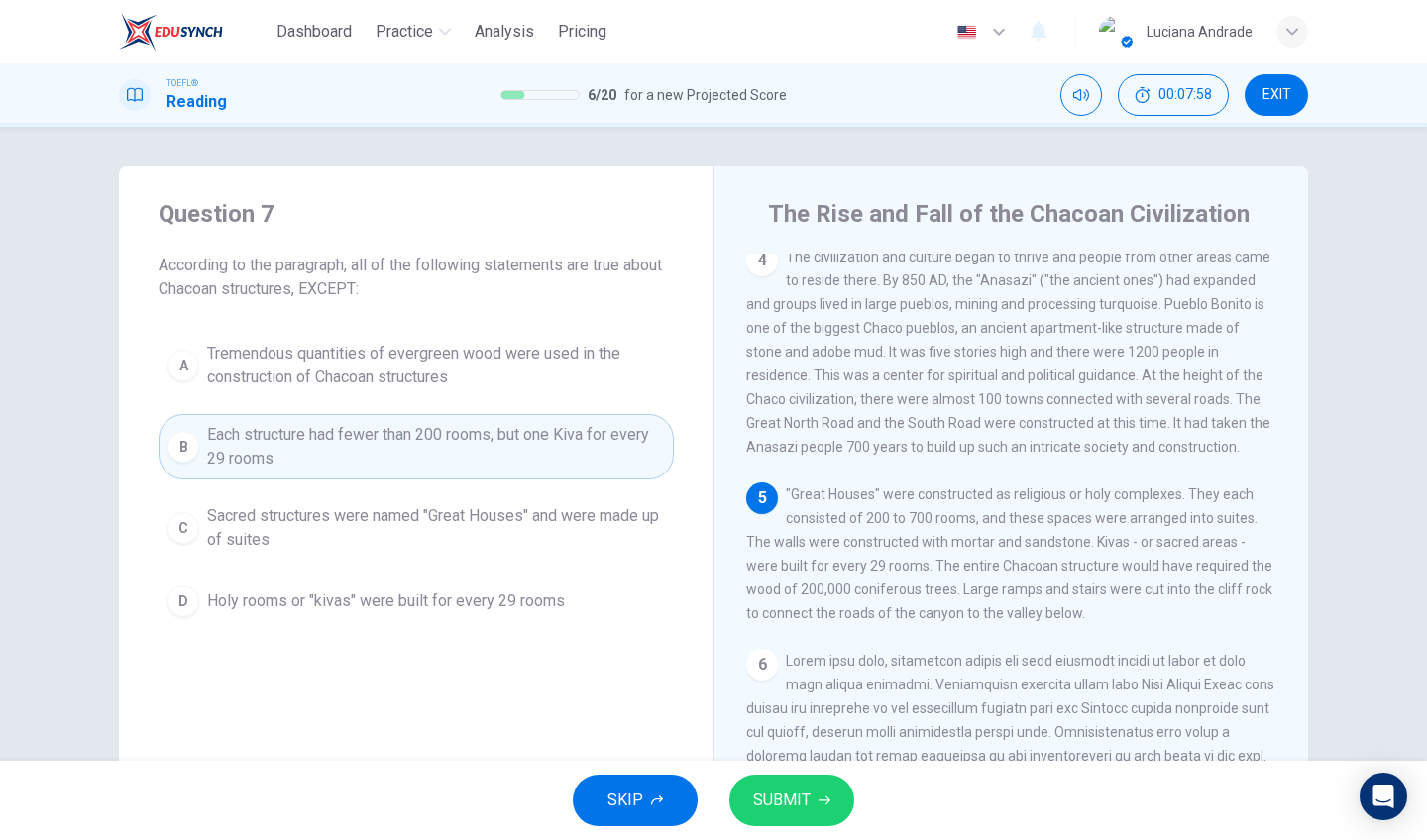 click on "SUBMIT" at bounding box center (782, 800) 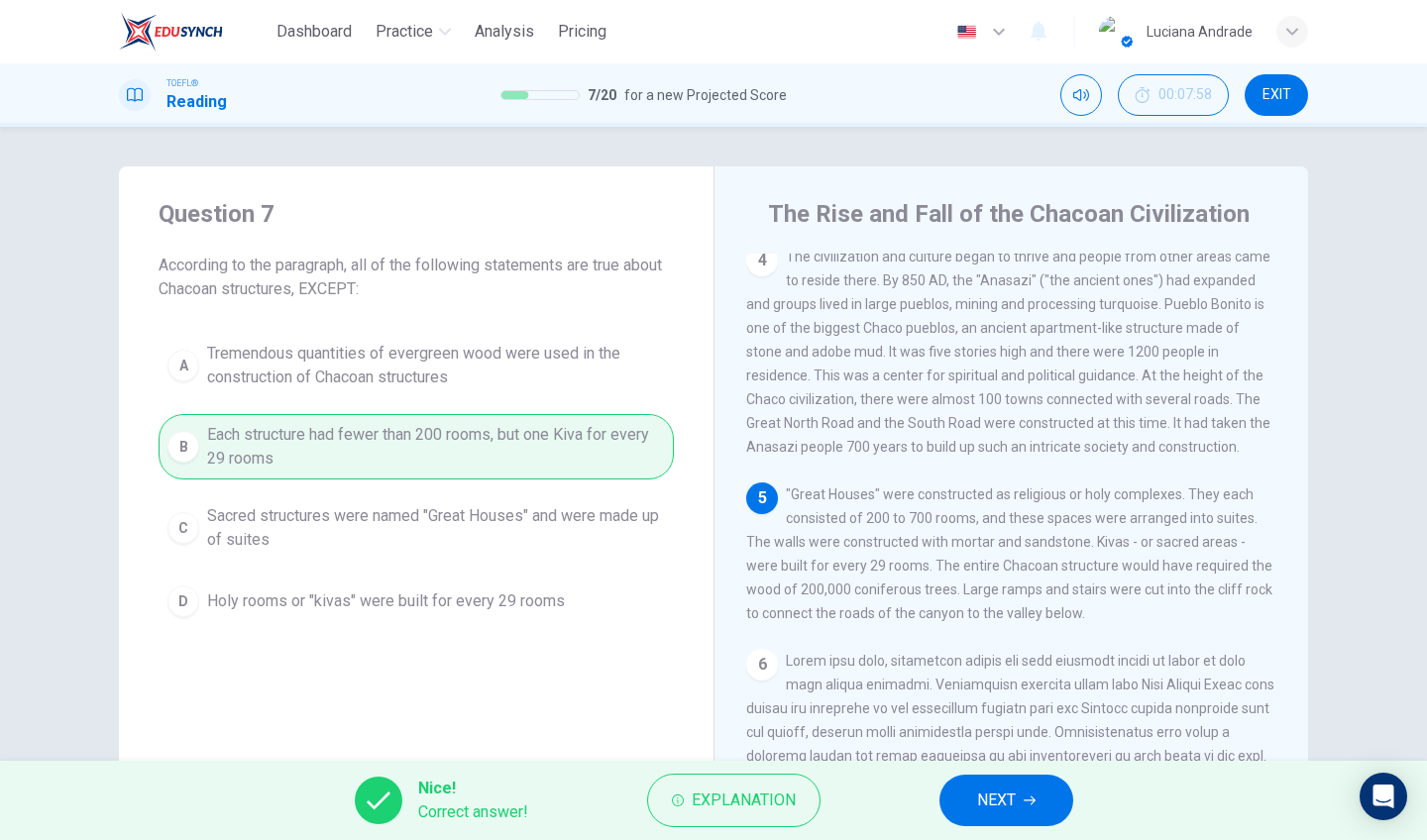 click on "NEXT" at bounding box center (996, 800) 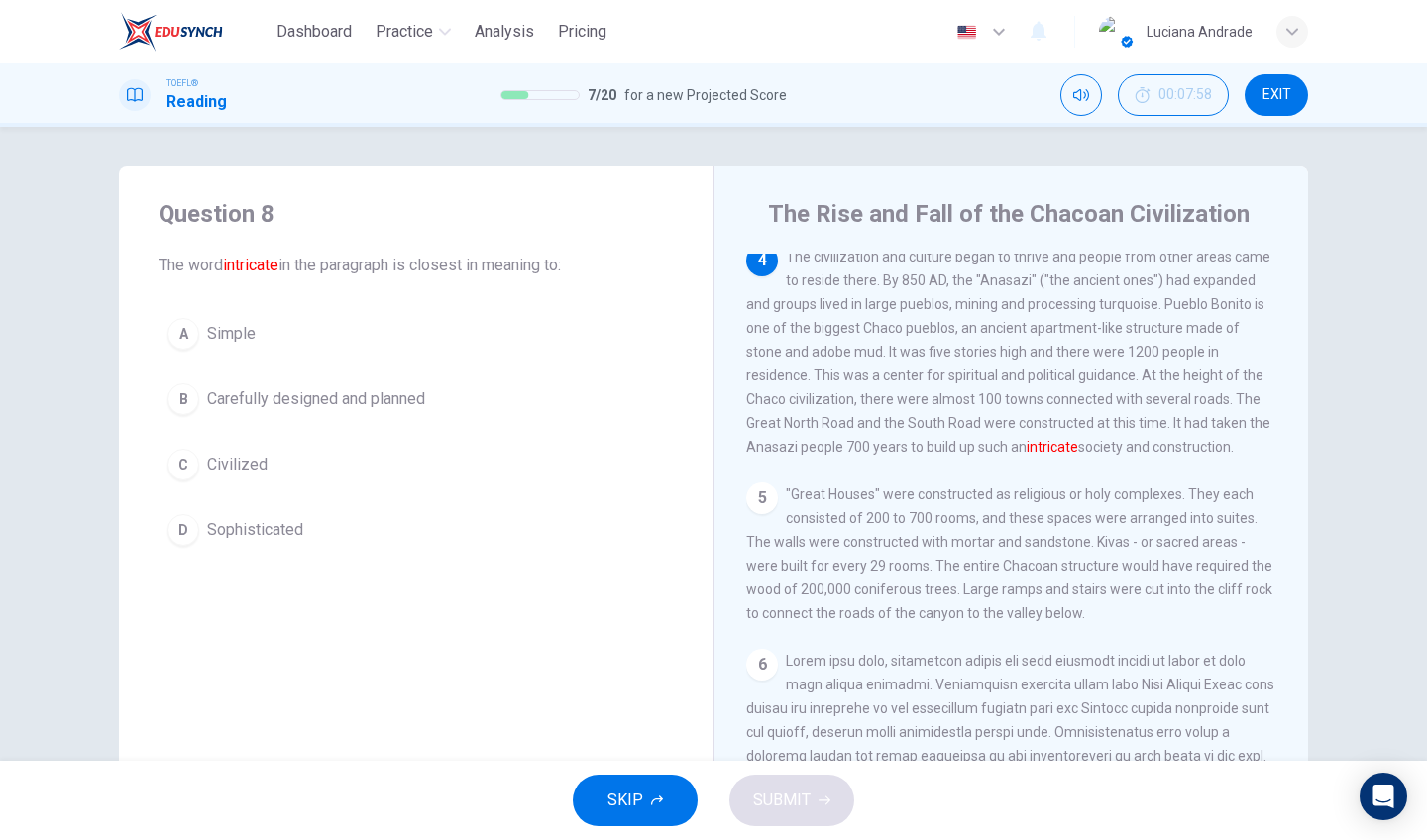 scroll, scrollTop: 571, scrollLeft: 0, axis: vertical 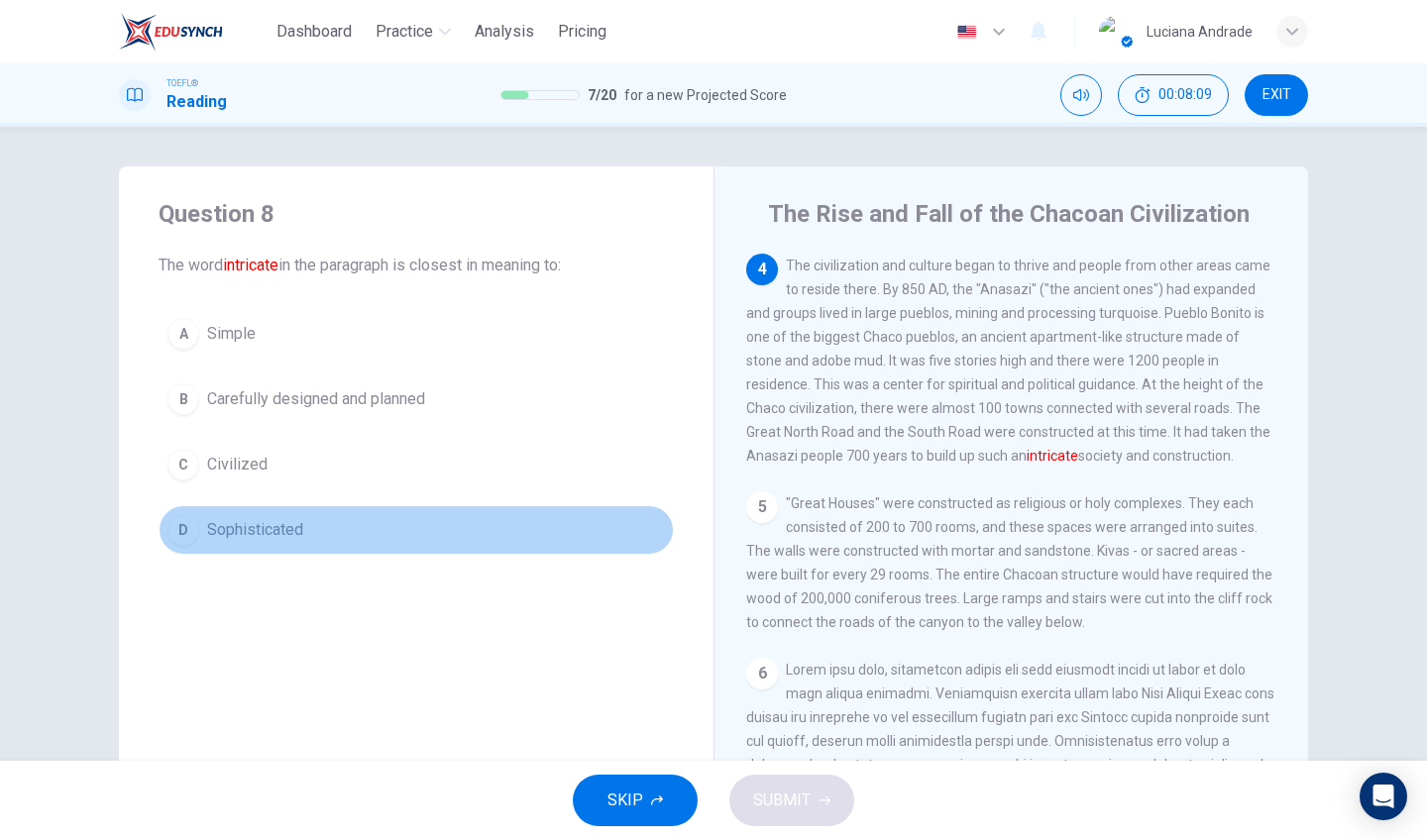 click on "Sophisticated" at bounding box center [231, 334] 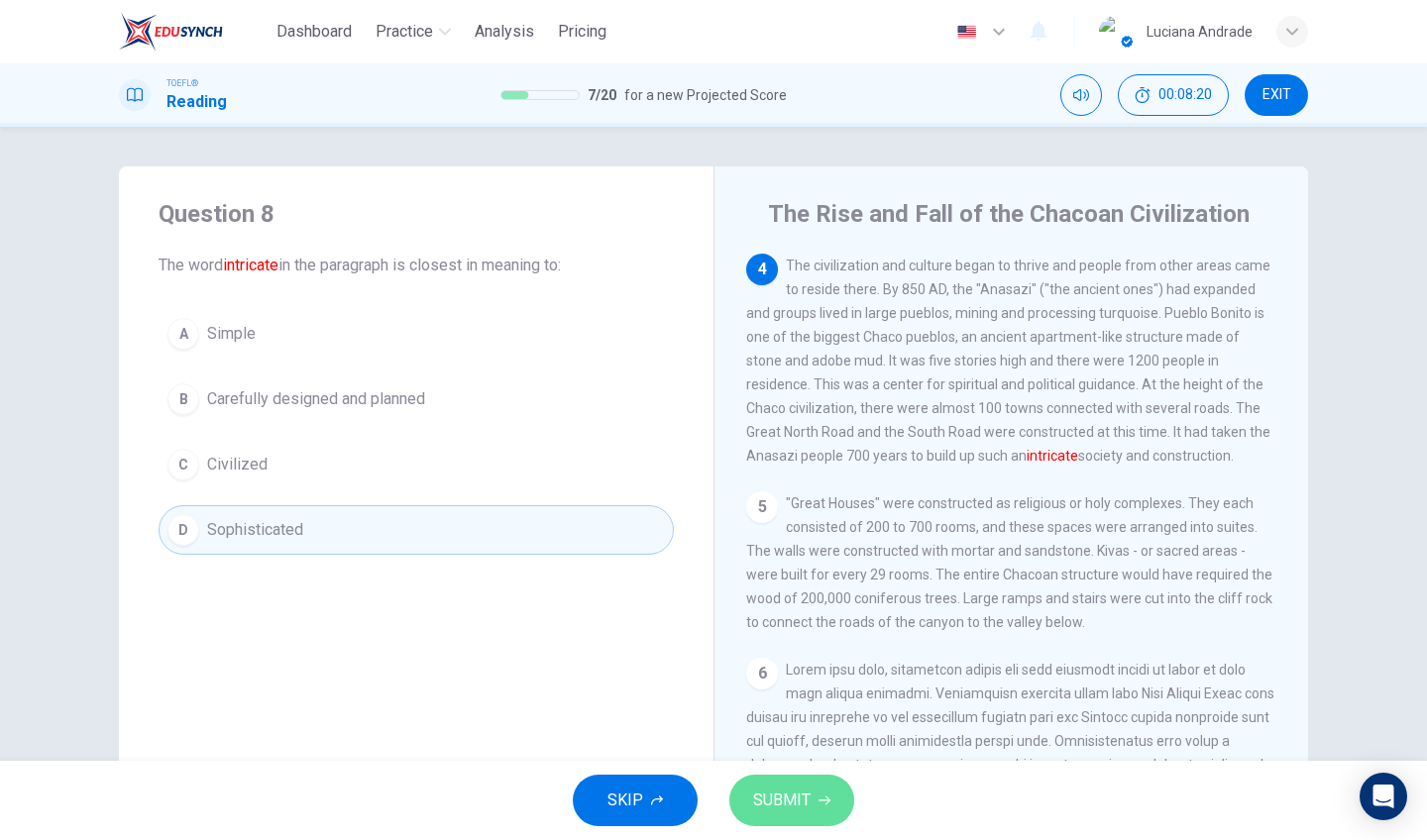 click on "SUBMIT" at bounding box center (782, 800) 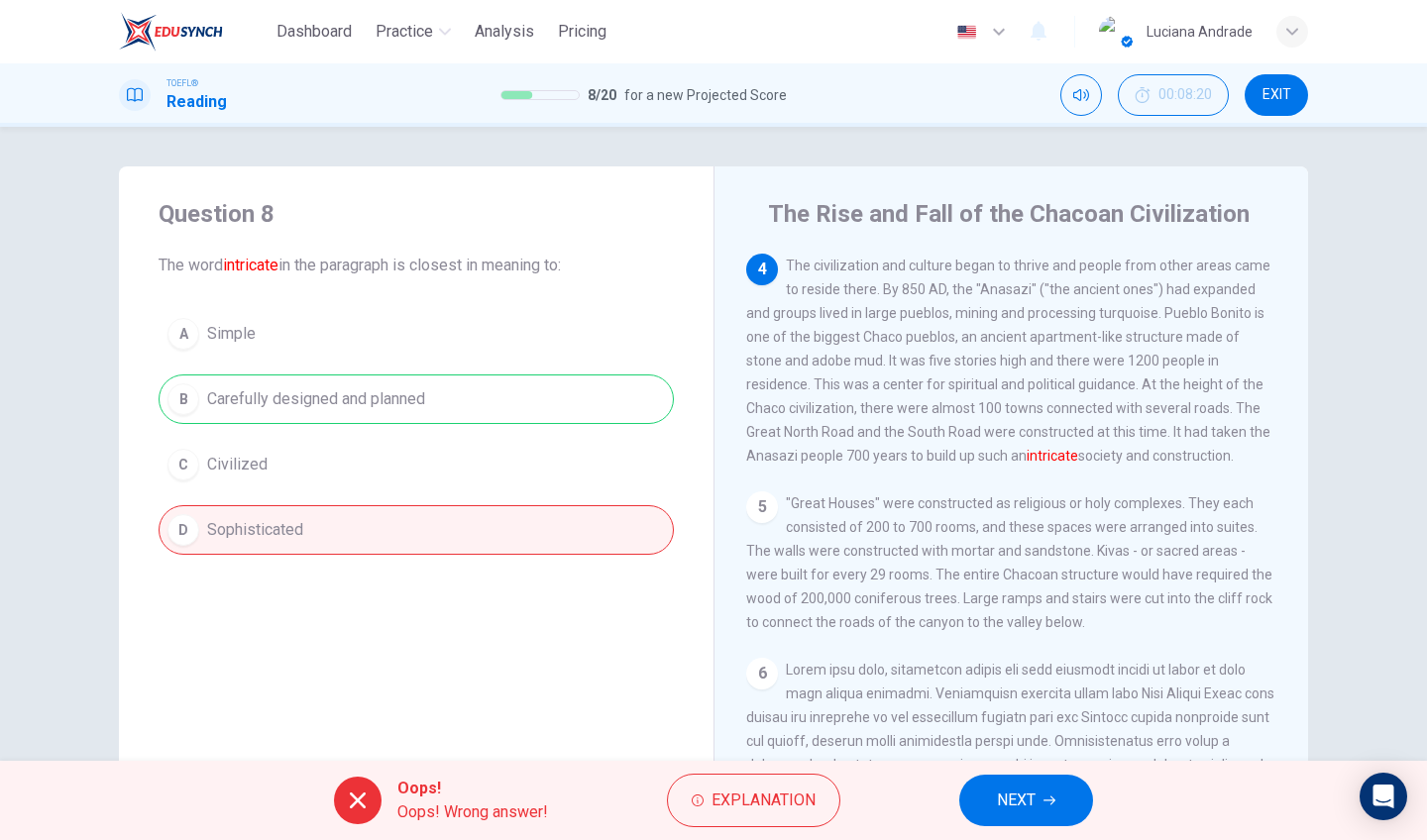 click on "NEXT" at bounding box center (1016, 800) 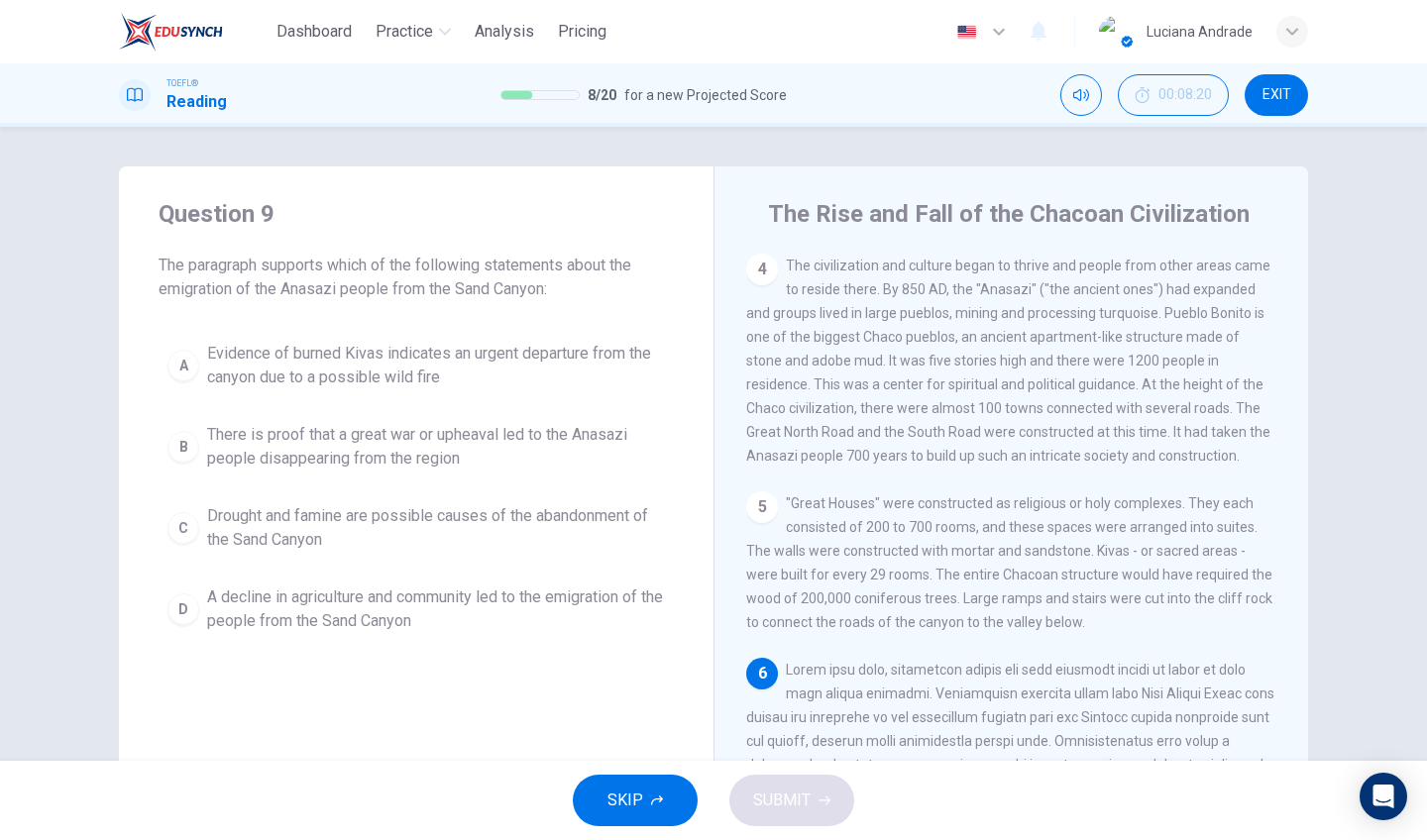 scroll, scrollTop: 738, scrollLeft: 0, axis: vertical 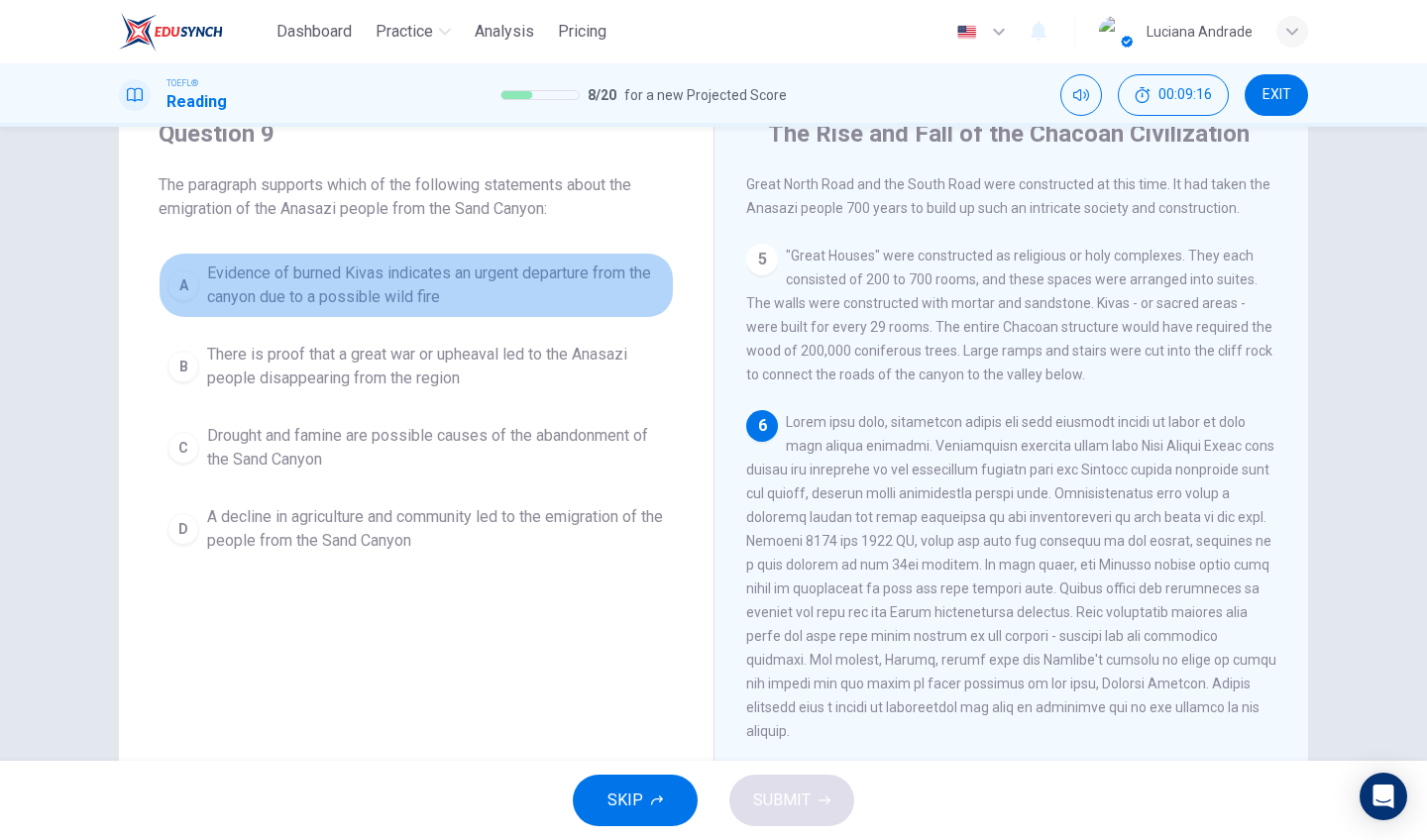 click on "Evidence of burned Kivas indicates an urgent departure from the canyon due to a possible wild fire" at bounding box center (436, 285) 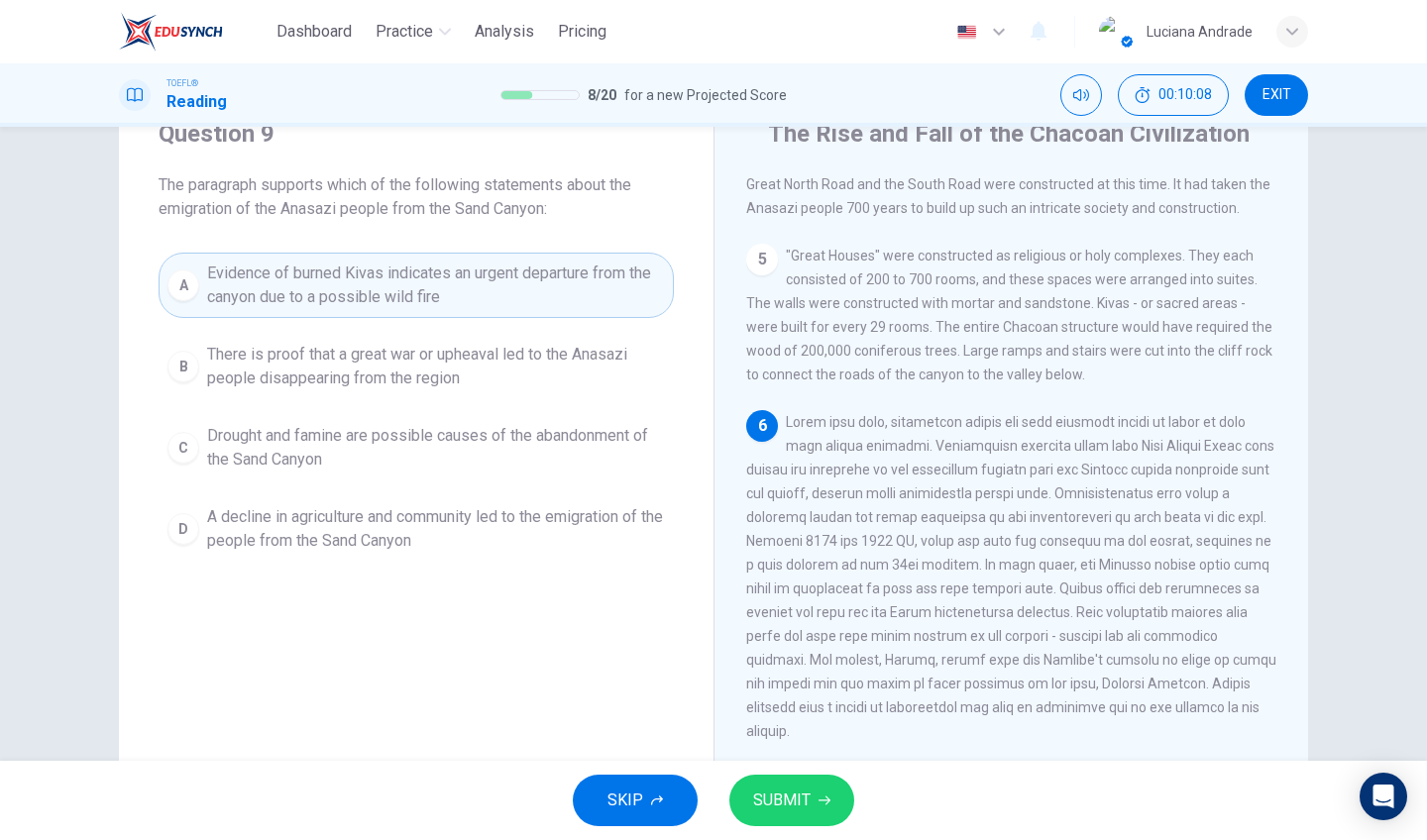 click on "SUBMIT" at bounding box center (782, 800) 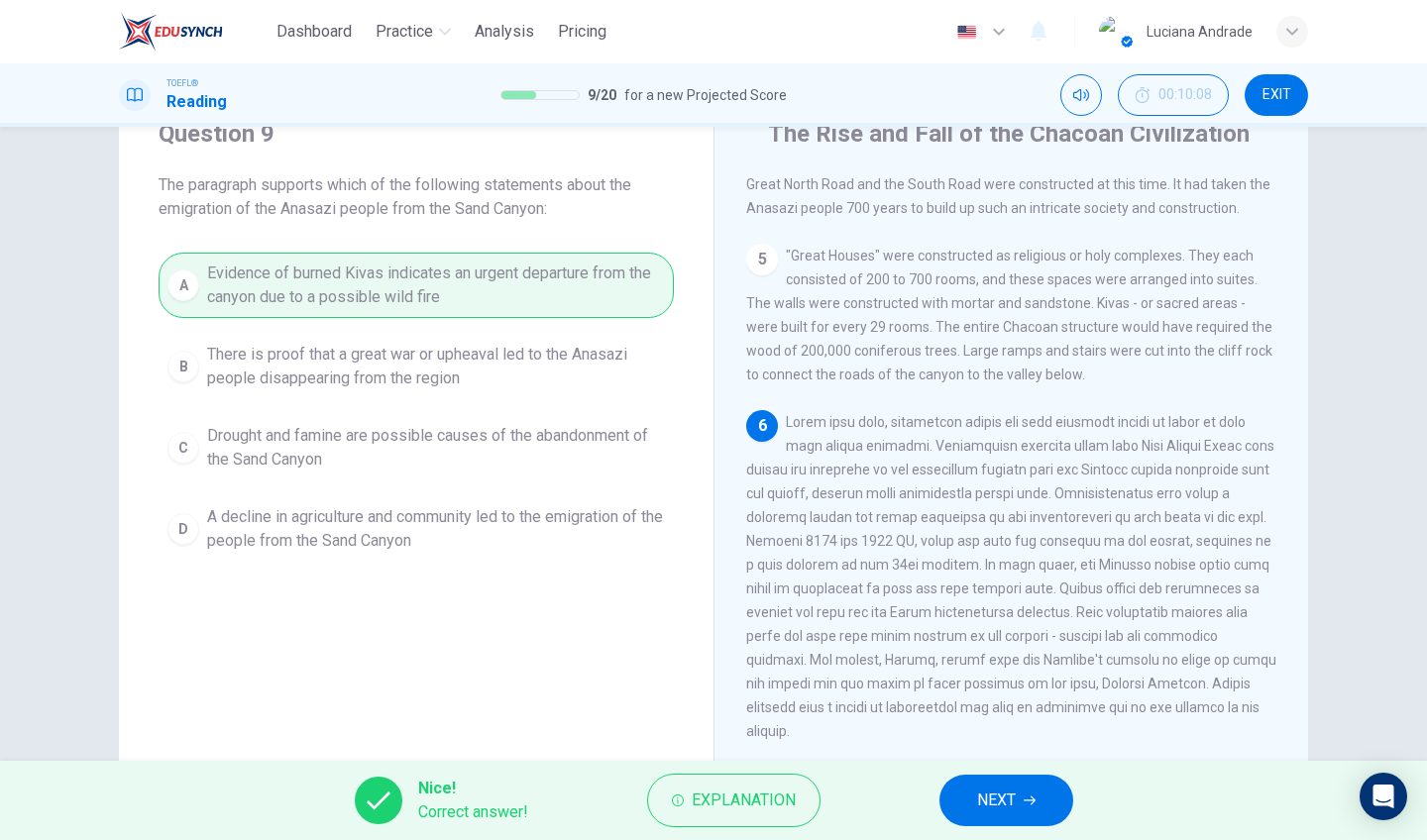 click on "NEXT" at bounding box center (996, 800) 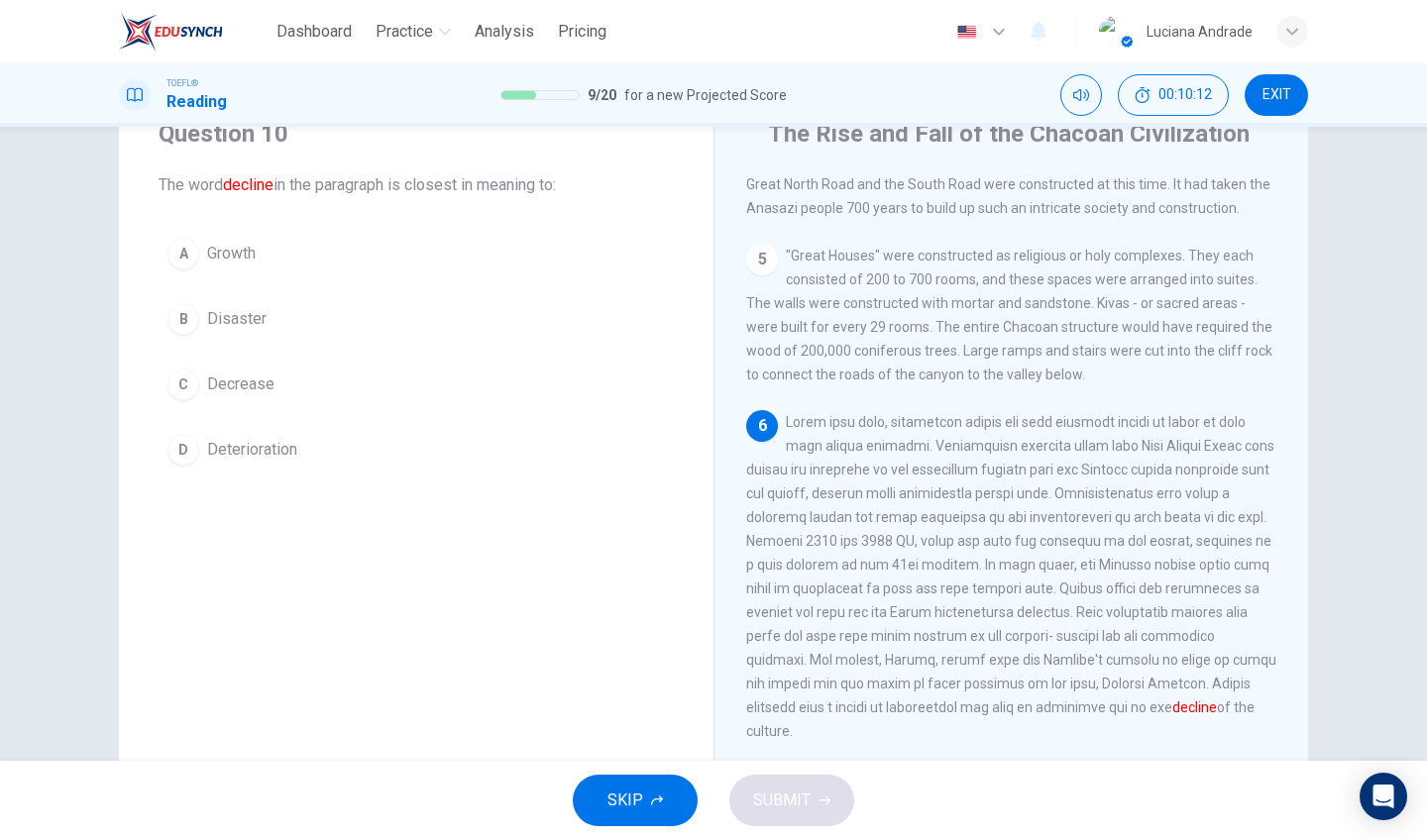 click on "Decrease" at bounding box center [231, 254] 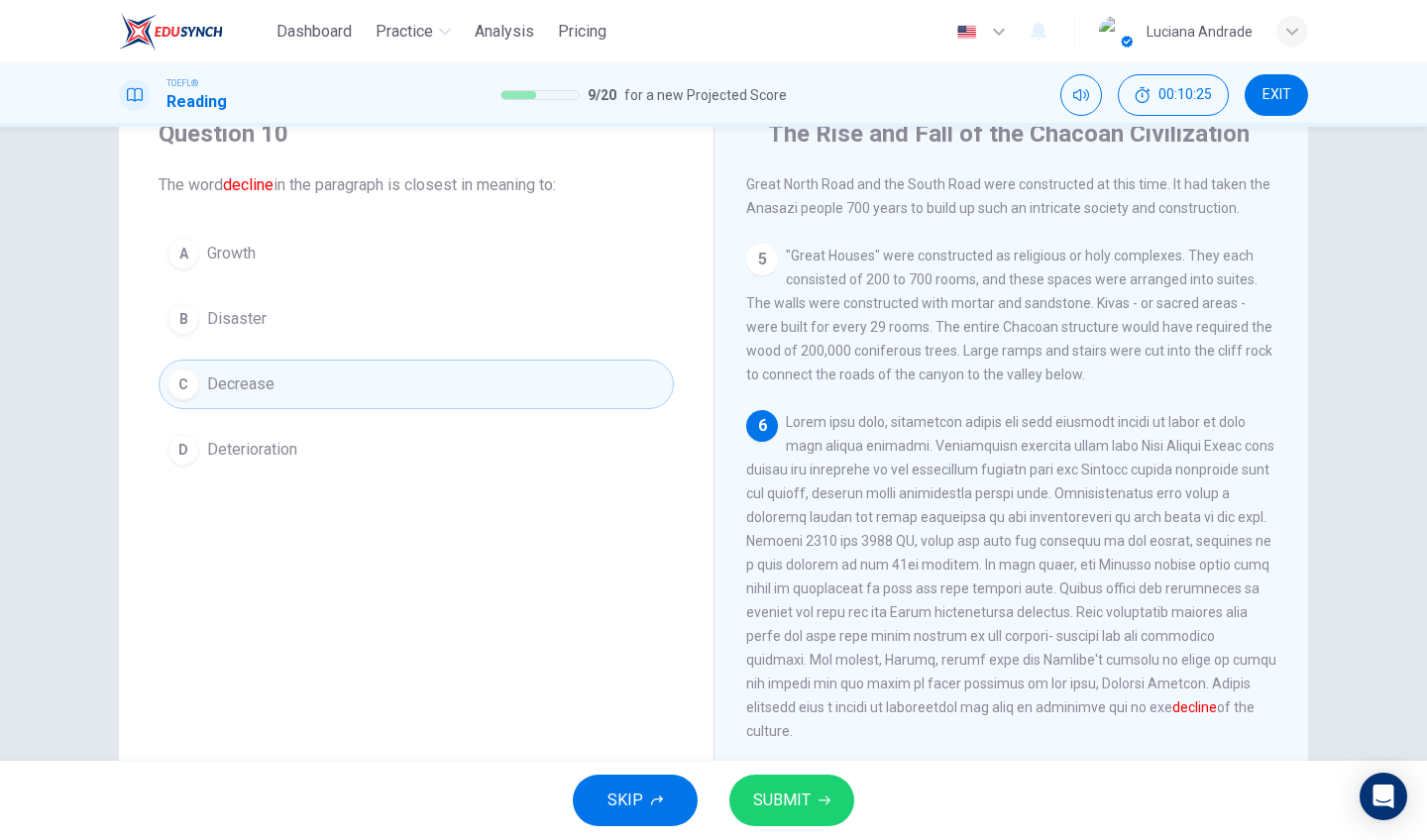 click on "SUBMIT" at bounding box center [782, 800] 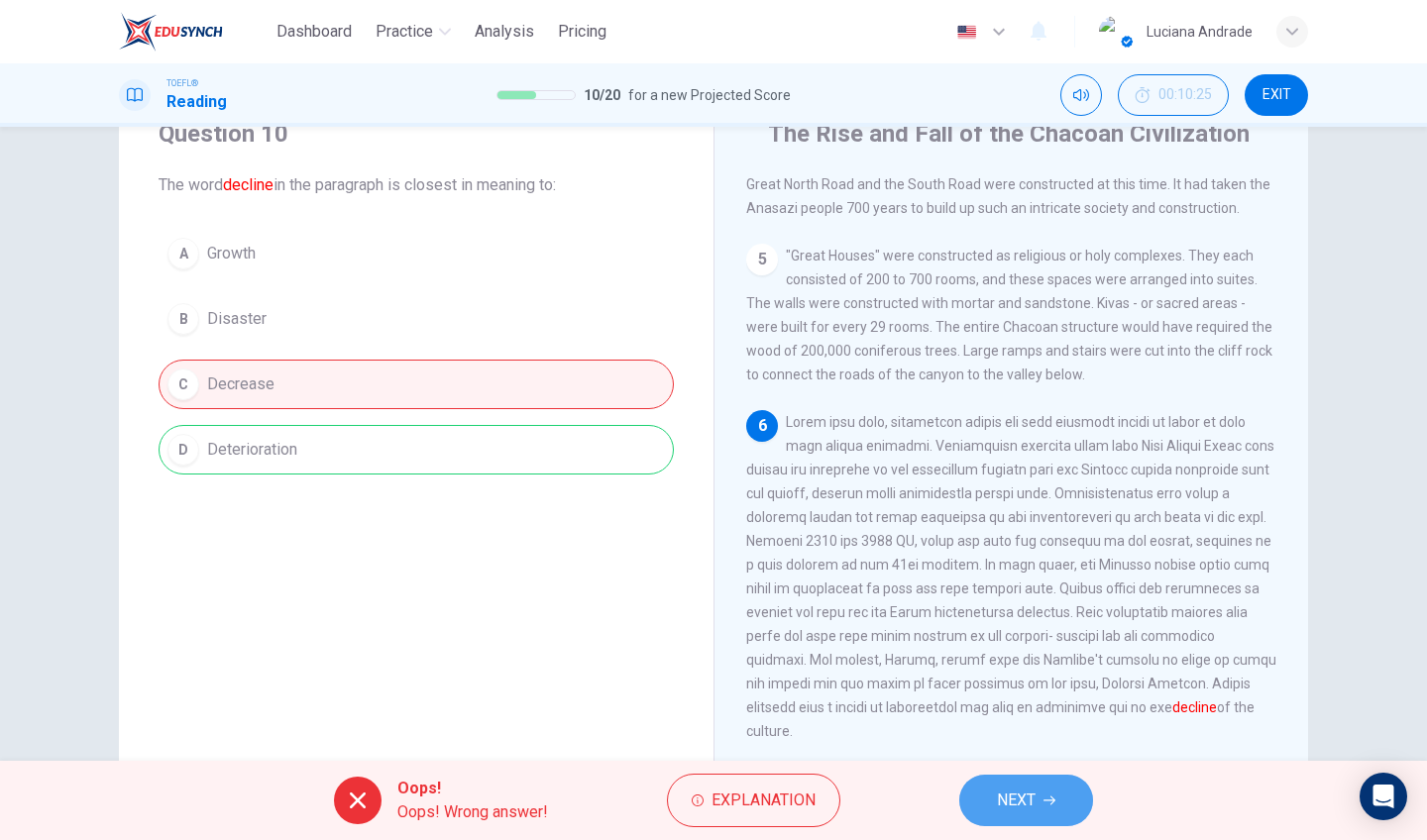 click on "NEXT" at bounding box center (1026, 800) 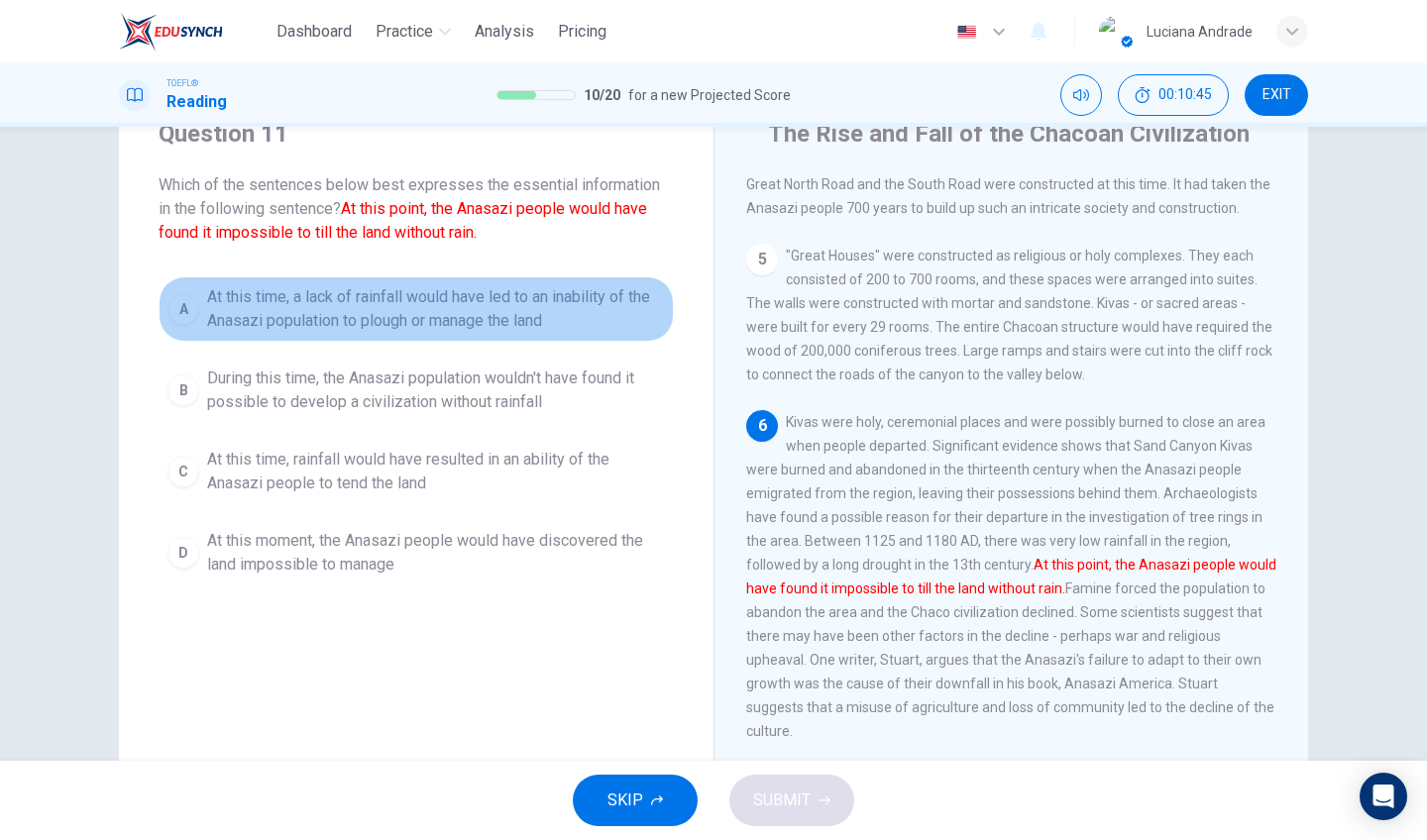 click on "At this time, a lack of rainfall would have led to an inability of the Anasazi population to plough or manage the land" at bounding box center [436, 309] 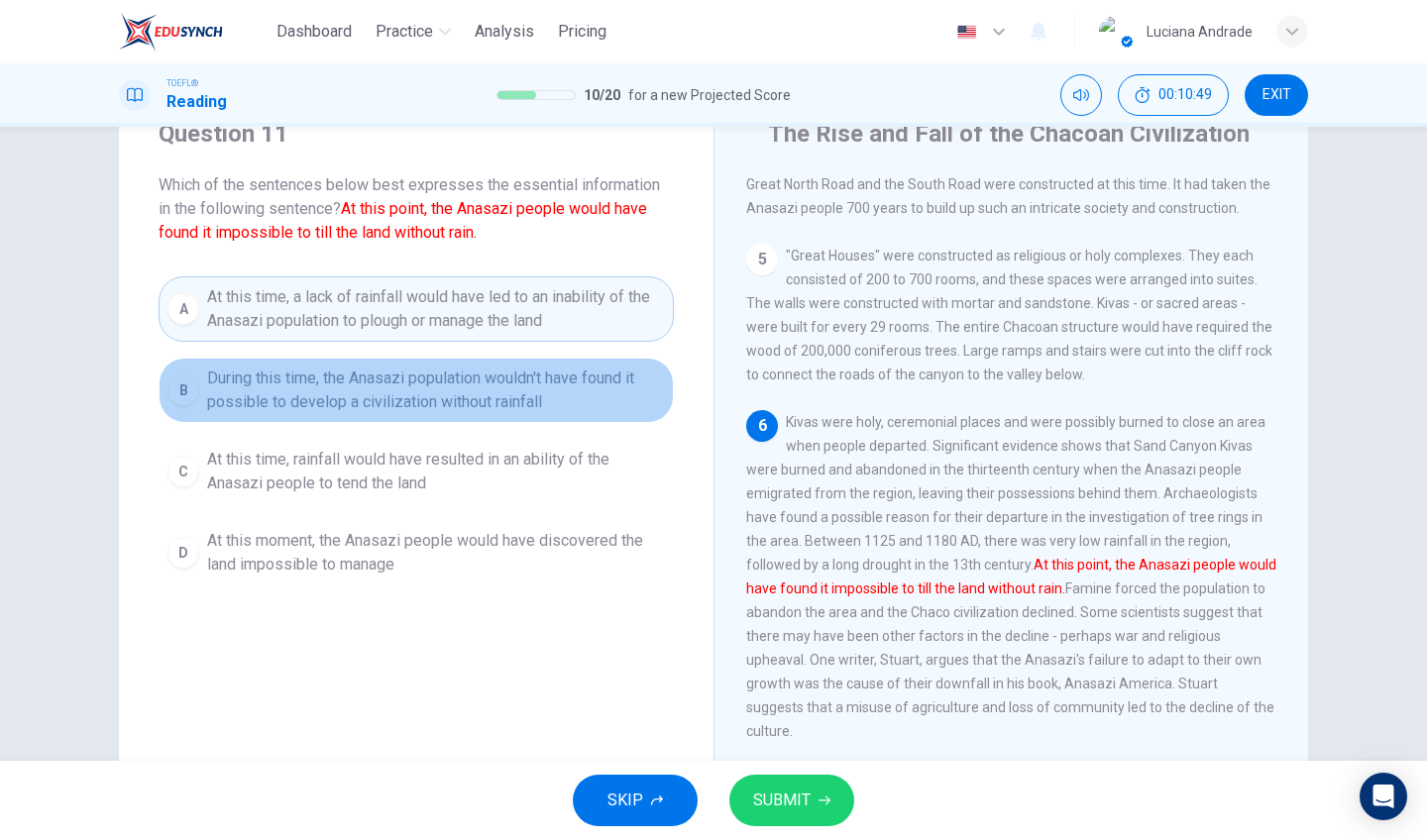 click on "During this time, the Anasazi population wouldn't have found it possible to develop a civilization without rainfall" at bounding box center (436, 390) 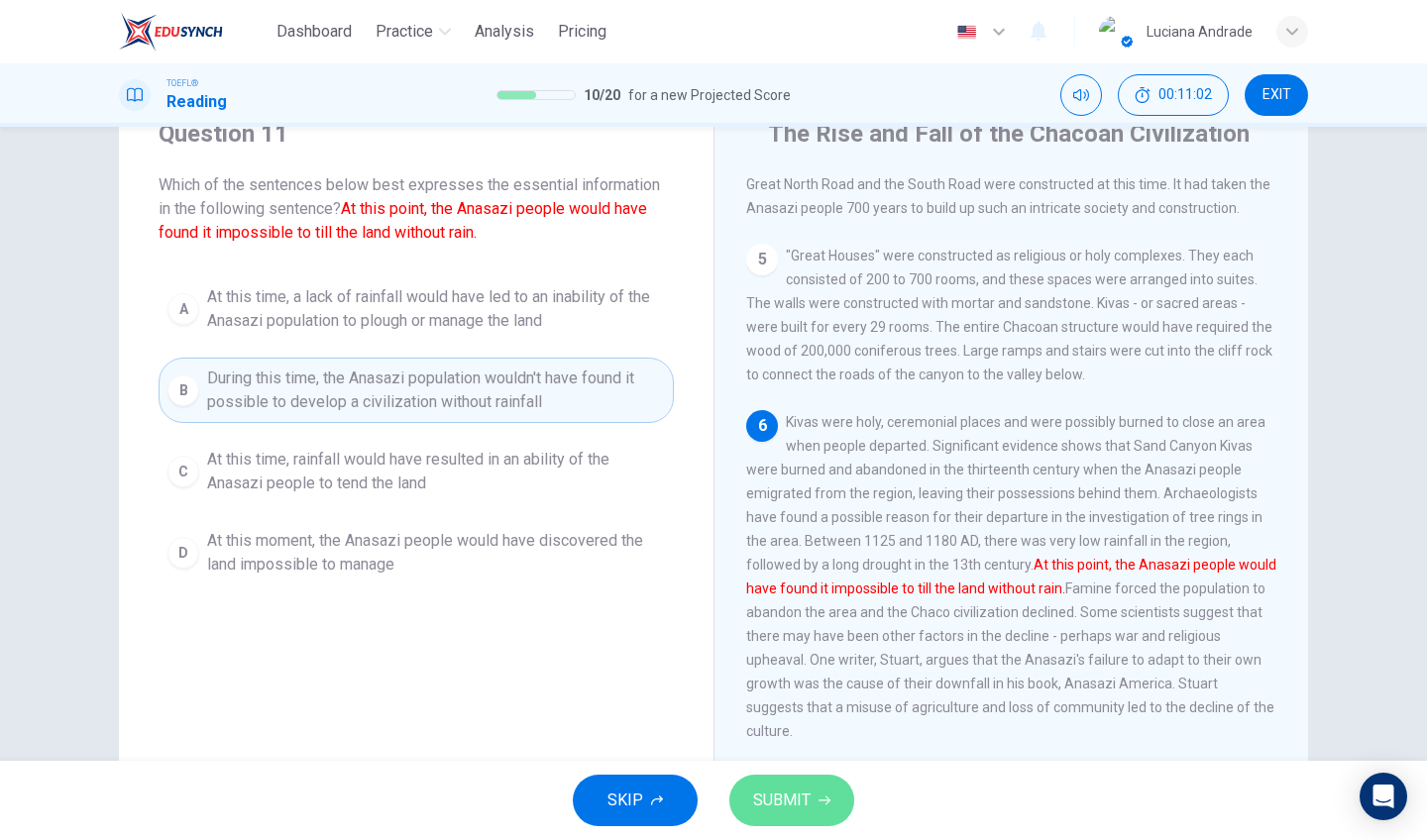 click on "SUBMIT" at bounding box center [782, 800] 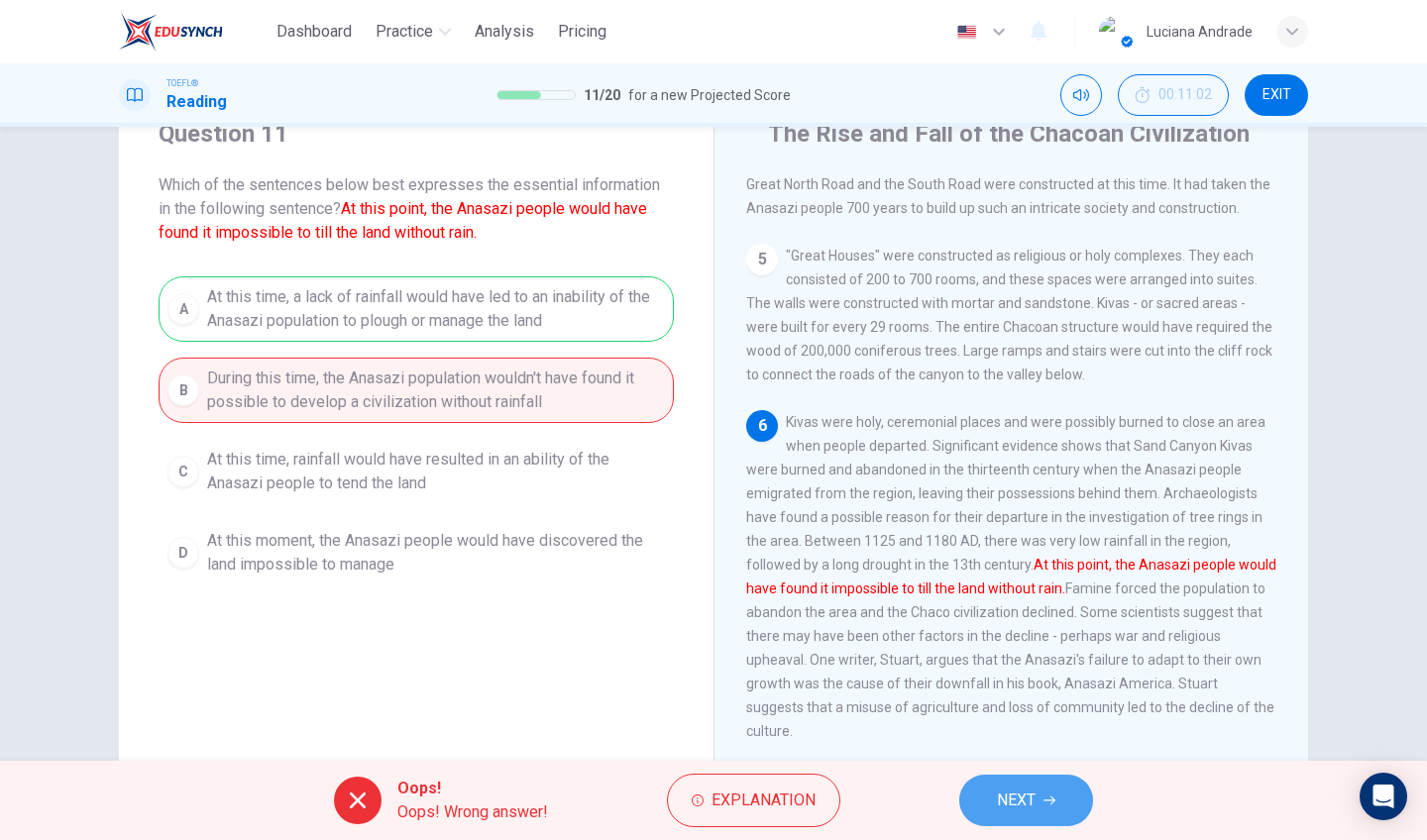 click on "NEXT" at bounding box center (1016, 800) 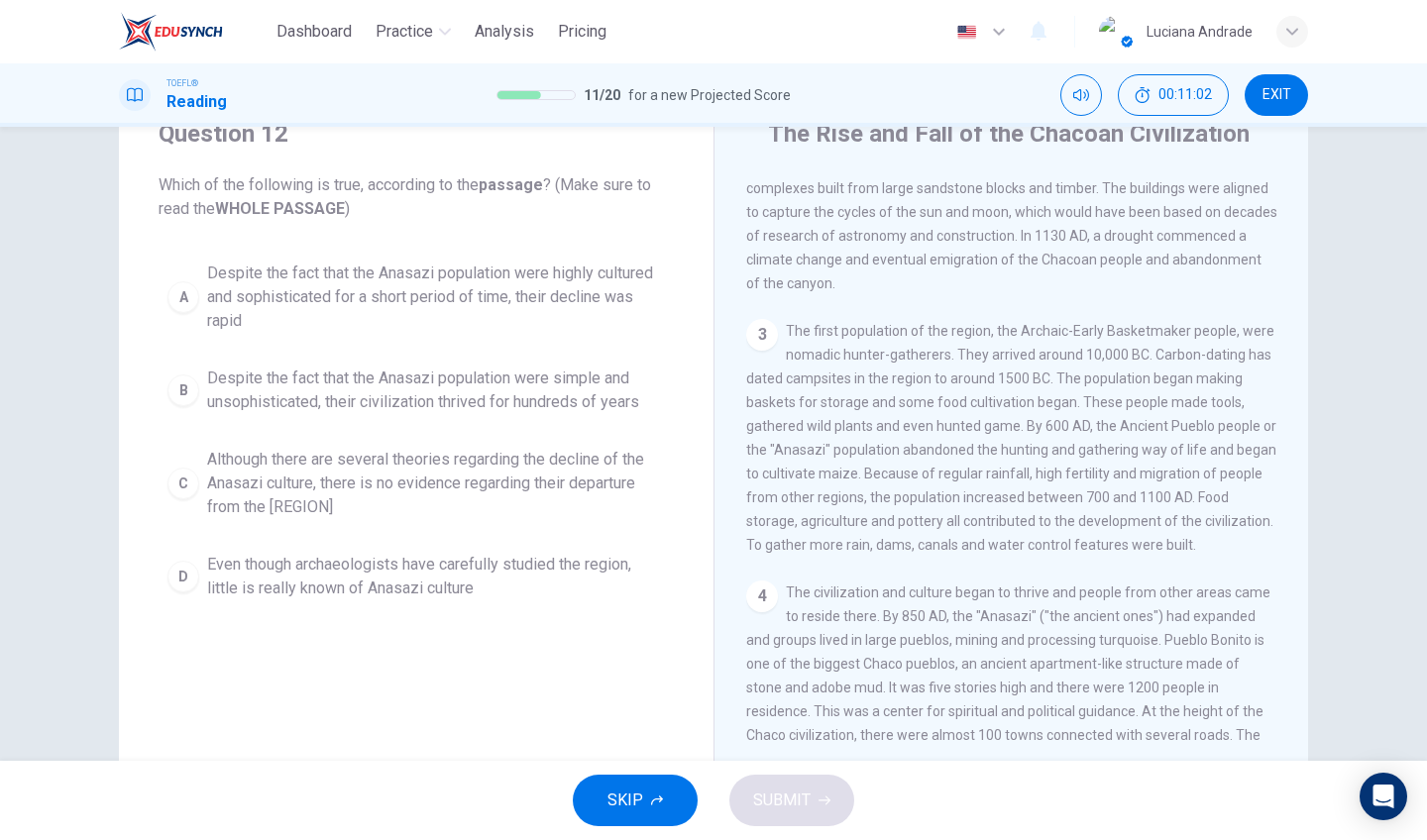 scroll, scrollTop: 0, scrollLeft: 0, axis: both 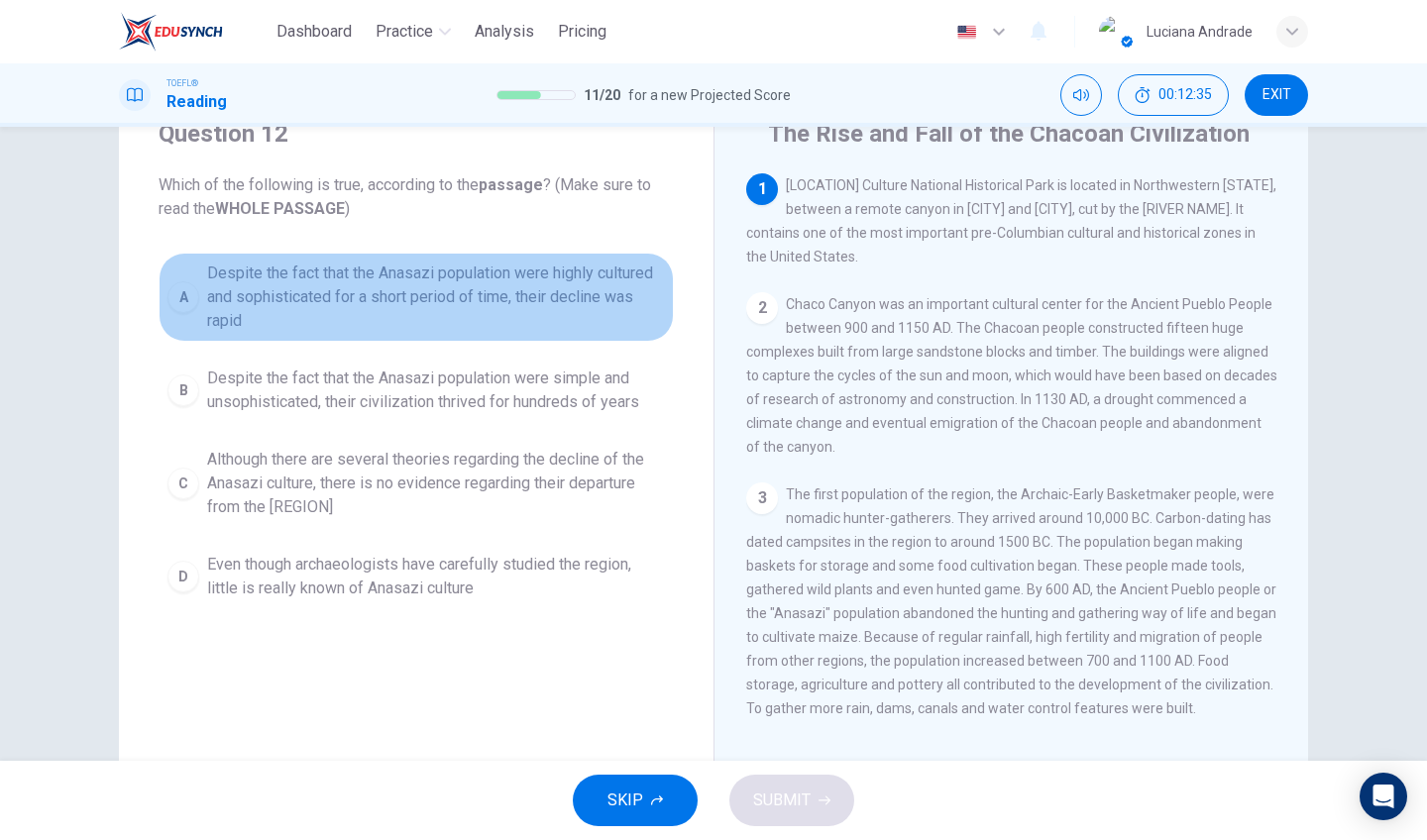 click on "Despite the fact that the Anasazi population were highly cultured and sophisticated for a short period of time, their decline was rapid" at bounding box center [436, 297] 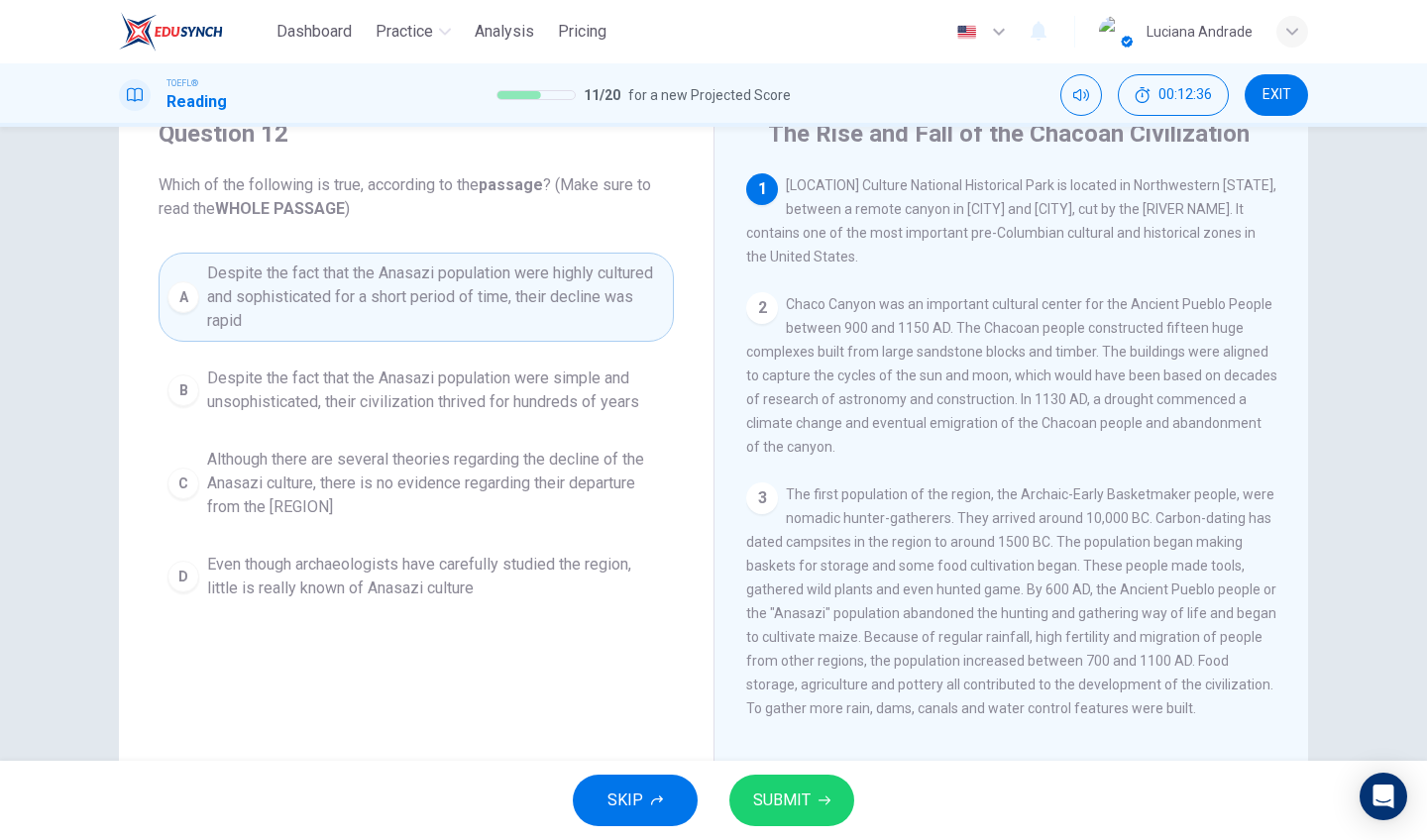 click on "SUBMIT" at bounding box center (782, 800) 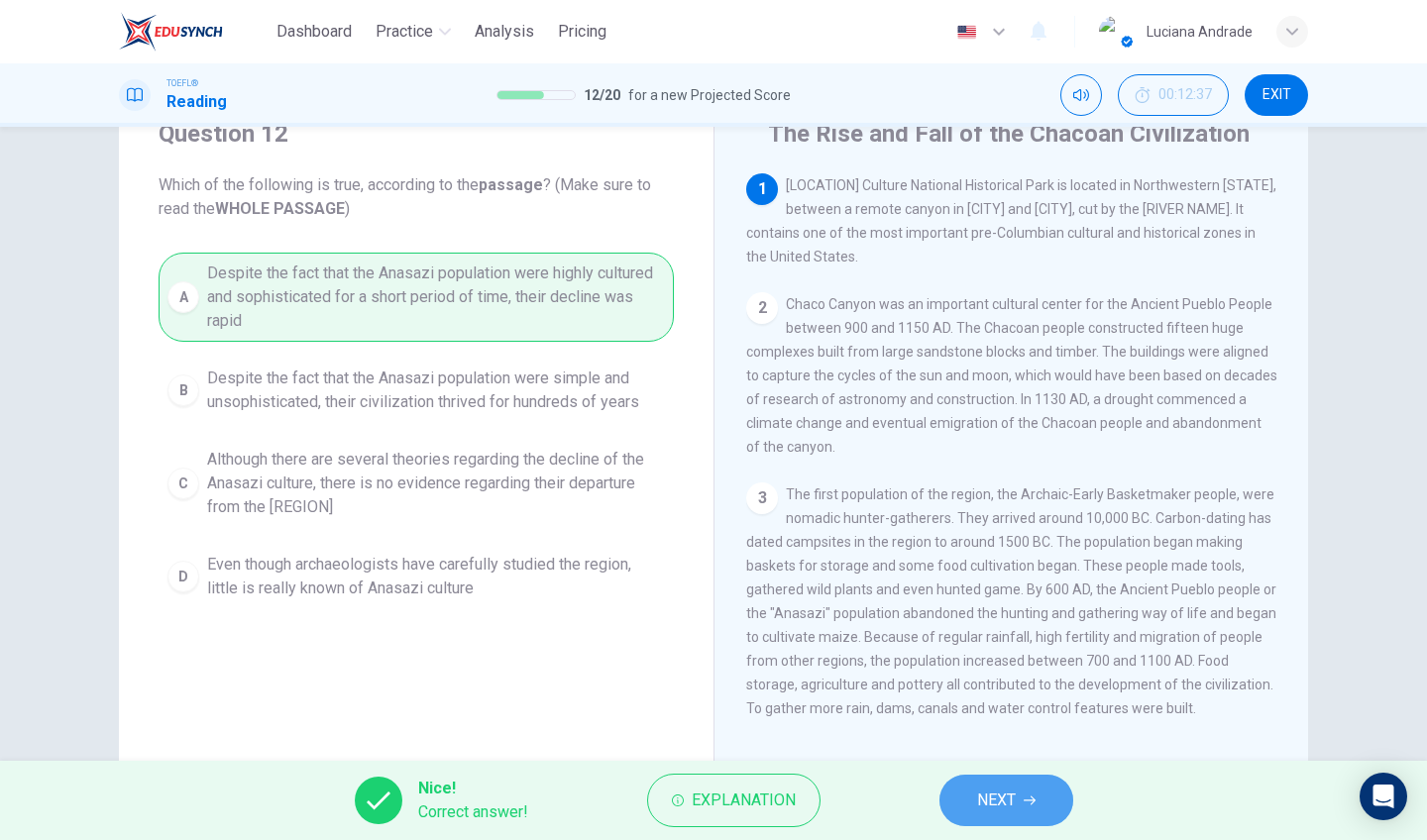 click at bounding box center (1030, 800) 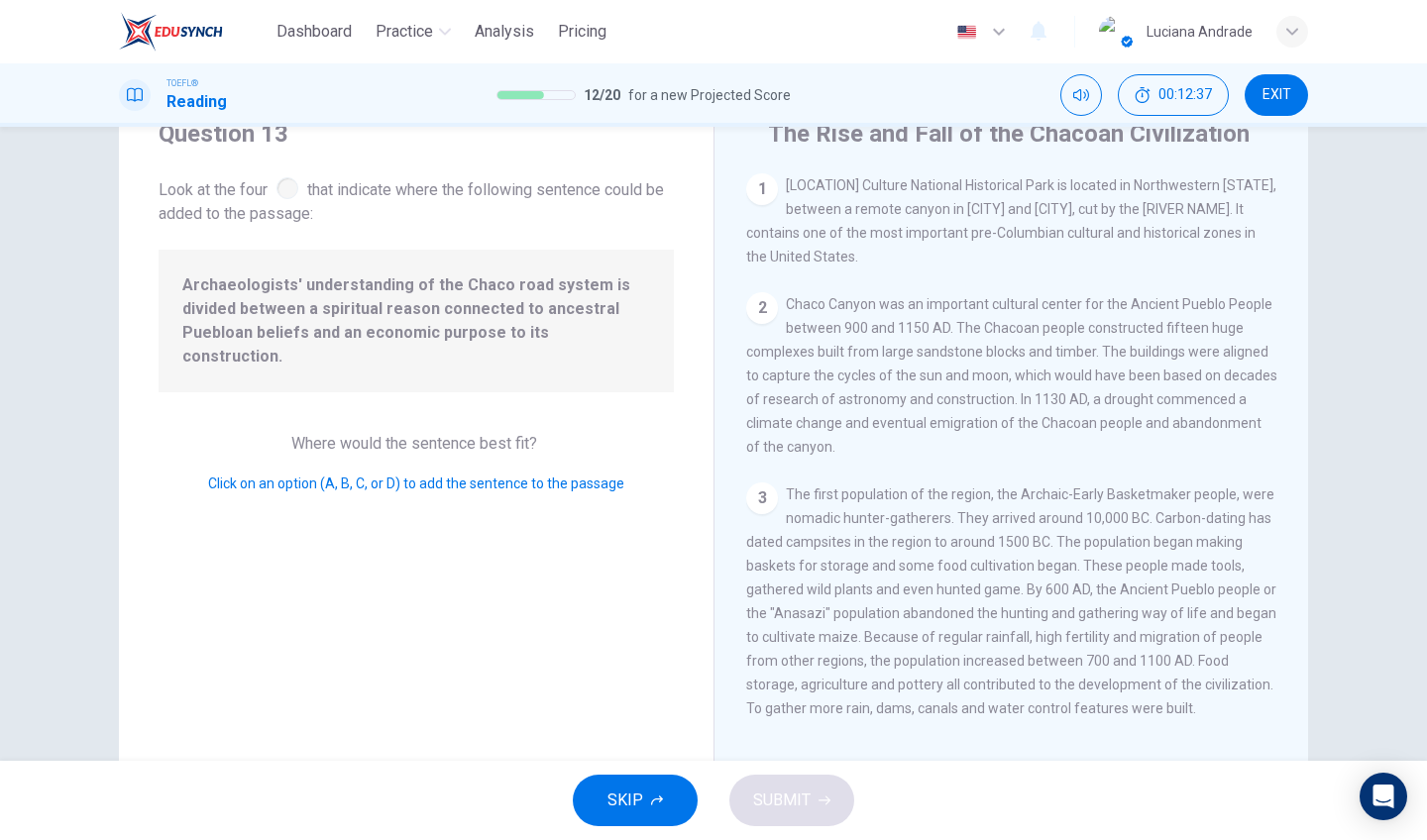 scroll, scrollTop: 469, scrollLeft: 0, axis: vertical 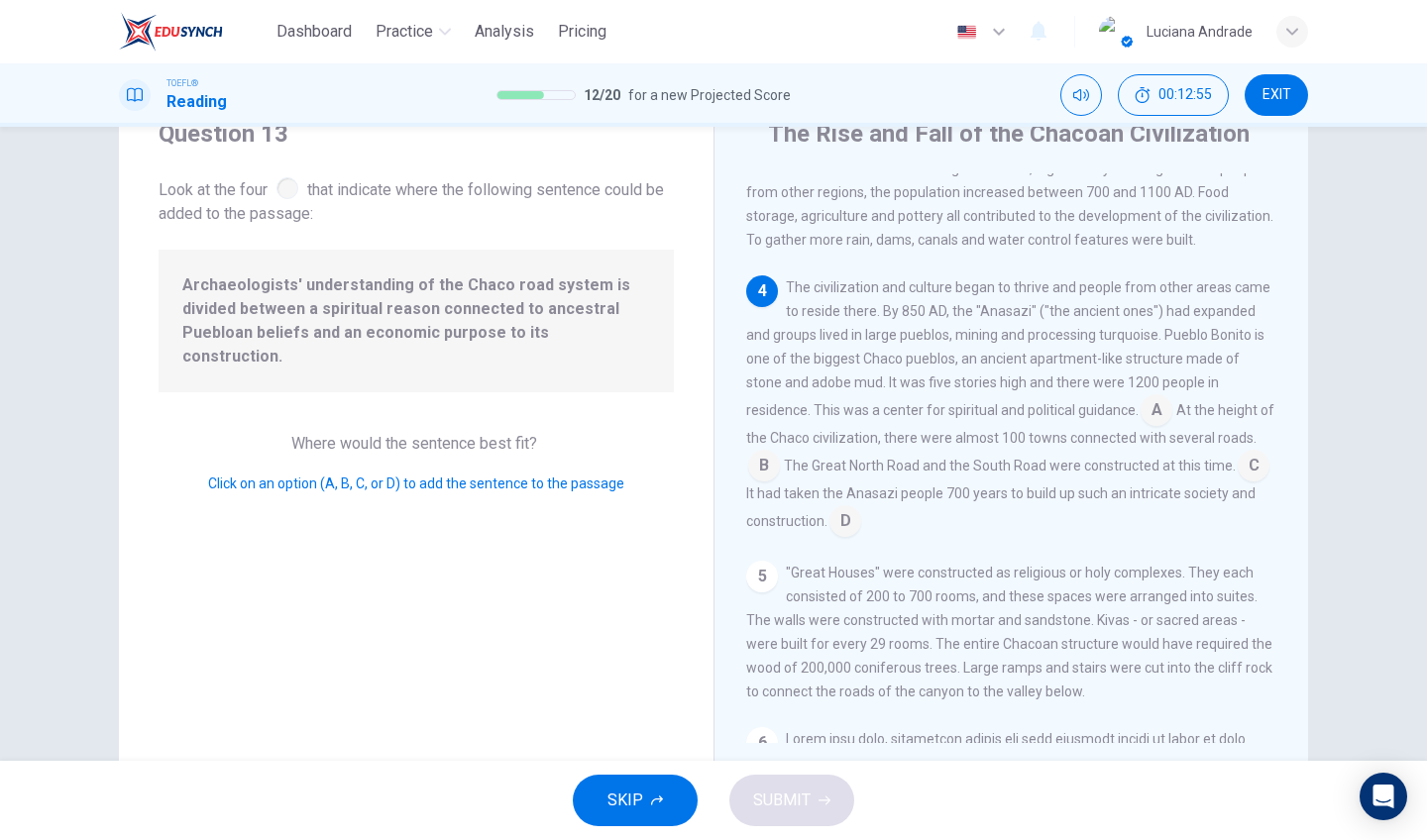 click at bounding box center (1156, 412) 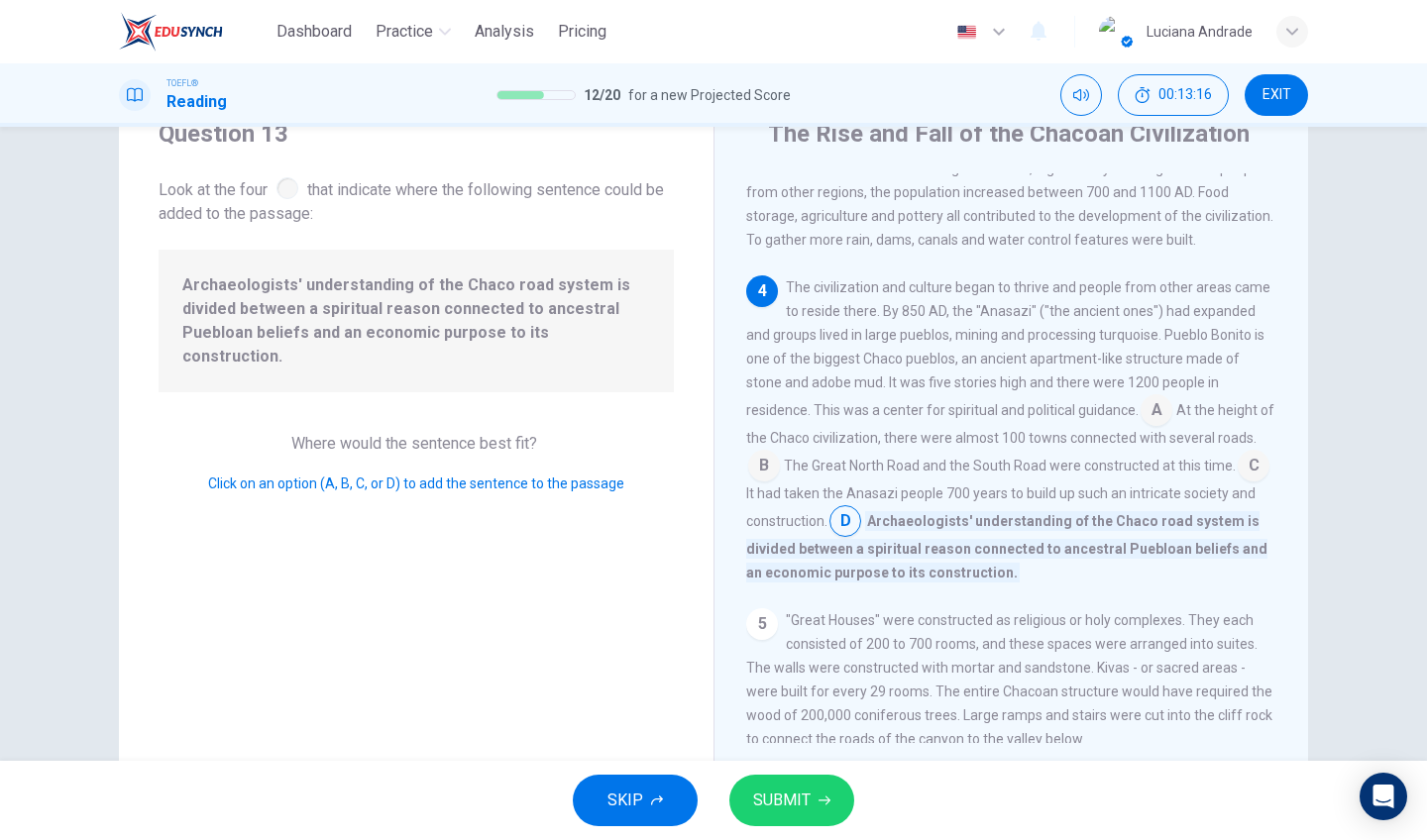click on "SUBMIT" at bounding box center (782, 800) 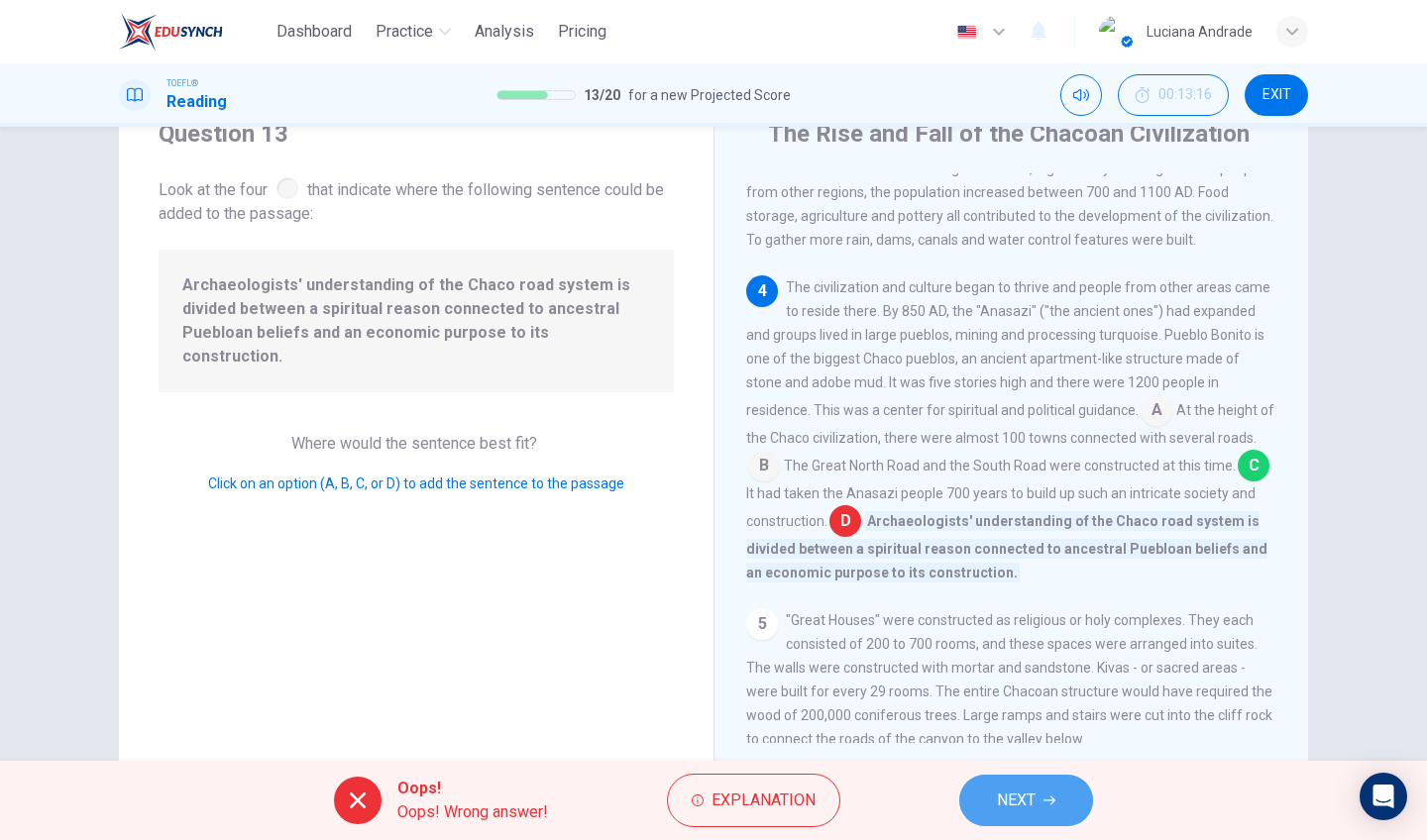 click on "NEXT" at bounding box center (1016, 800) 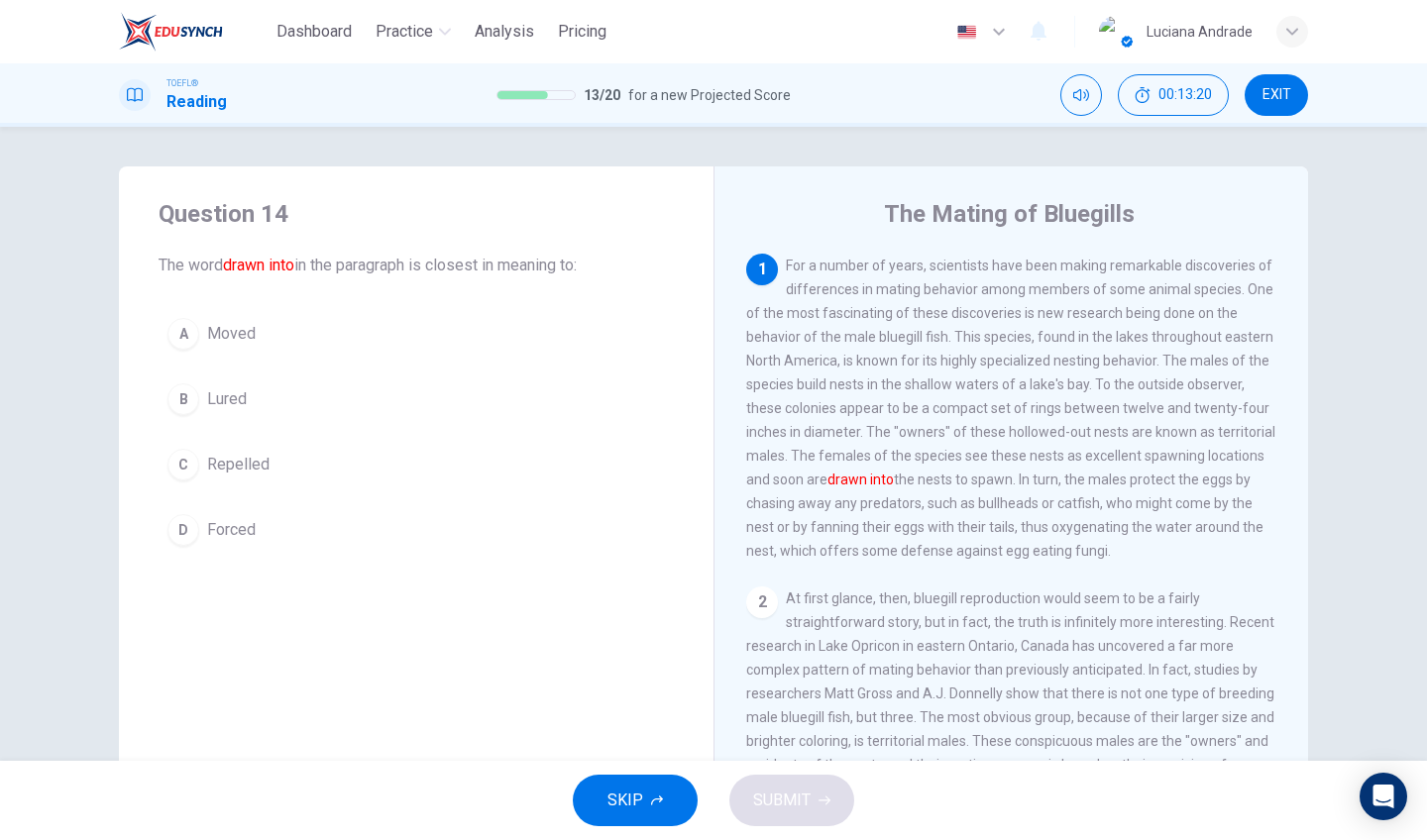 click on "Lured" at bounding box center [231, 334] 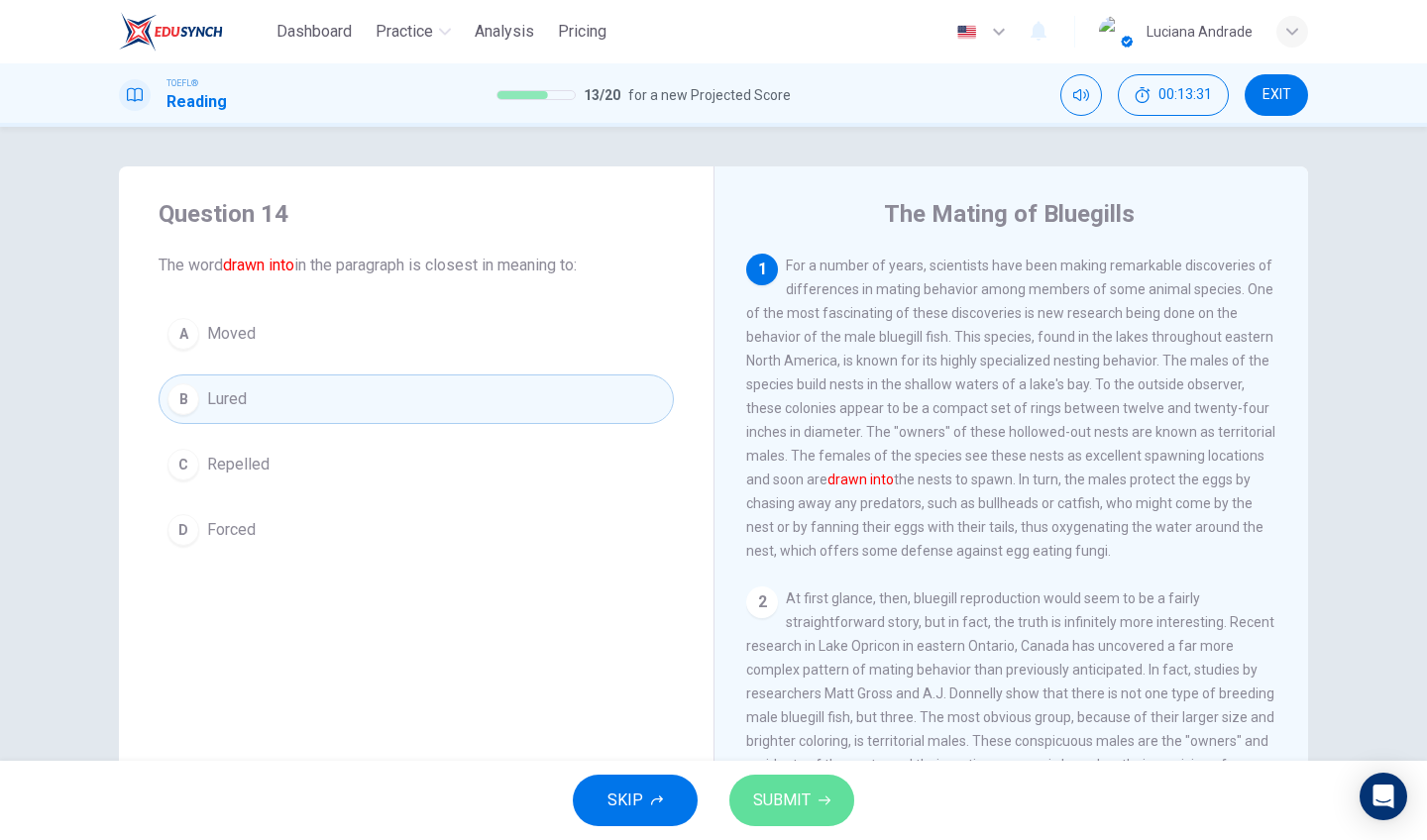click on "SUBMIT" at bounding box center [782, 800] 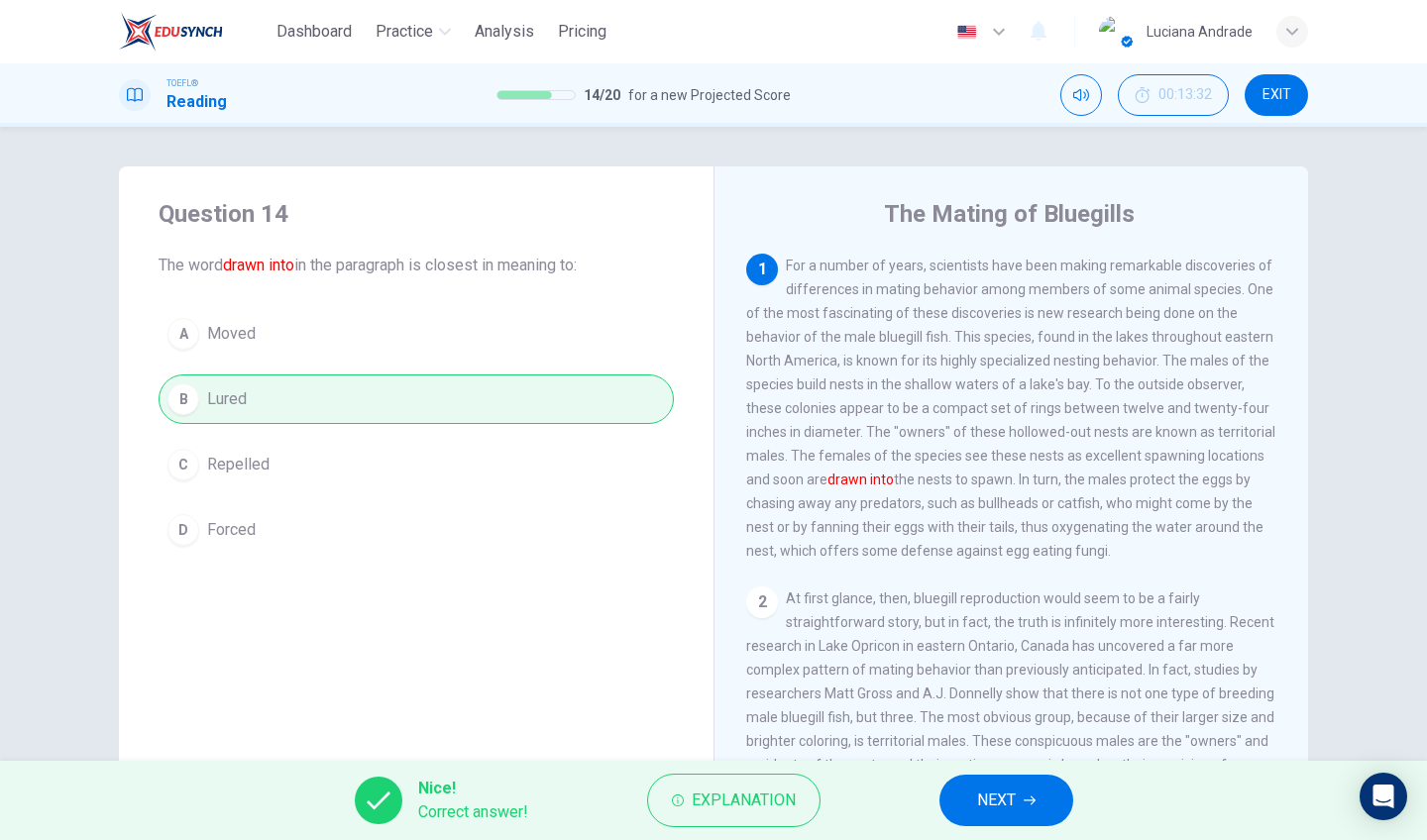 click on "NEXT" at bounding box center [1006, 800] 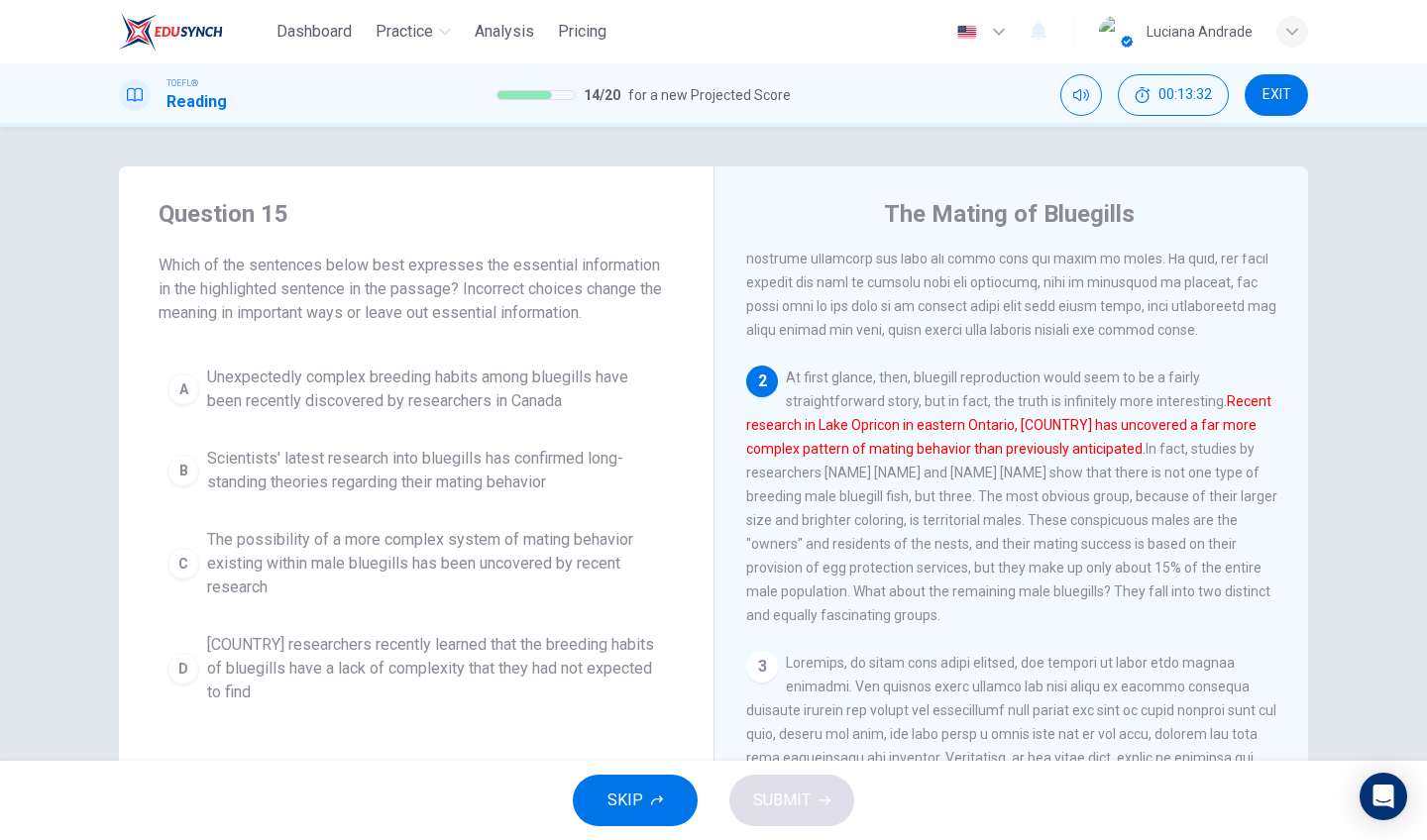 scroll, scrollTop: 223, scrollLeft: 0, axis: vertical 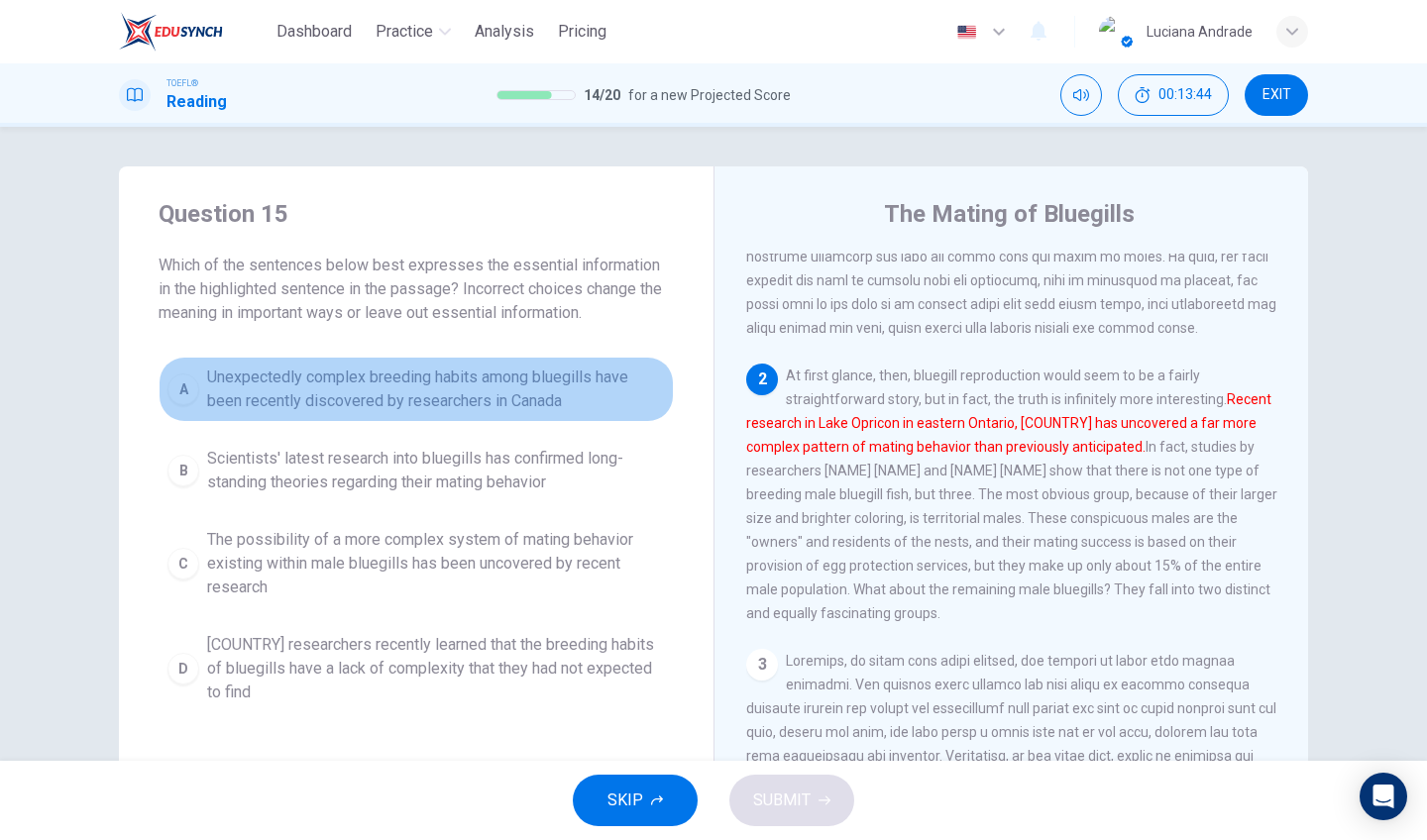 click on "Unexpectedly complex breeding habits among bluegills have been recently discovered by researchers in Canada" at bounding box center [436, 389] 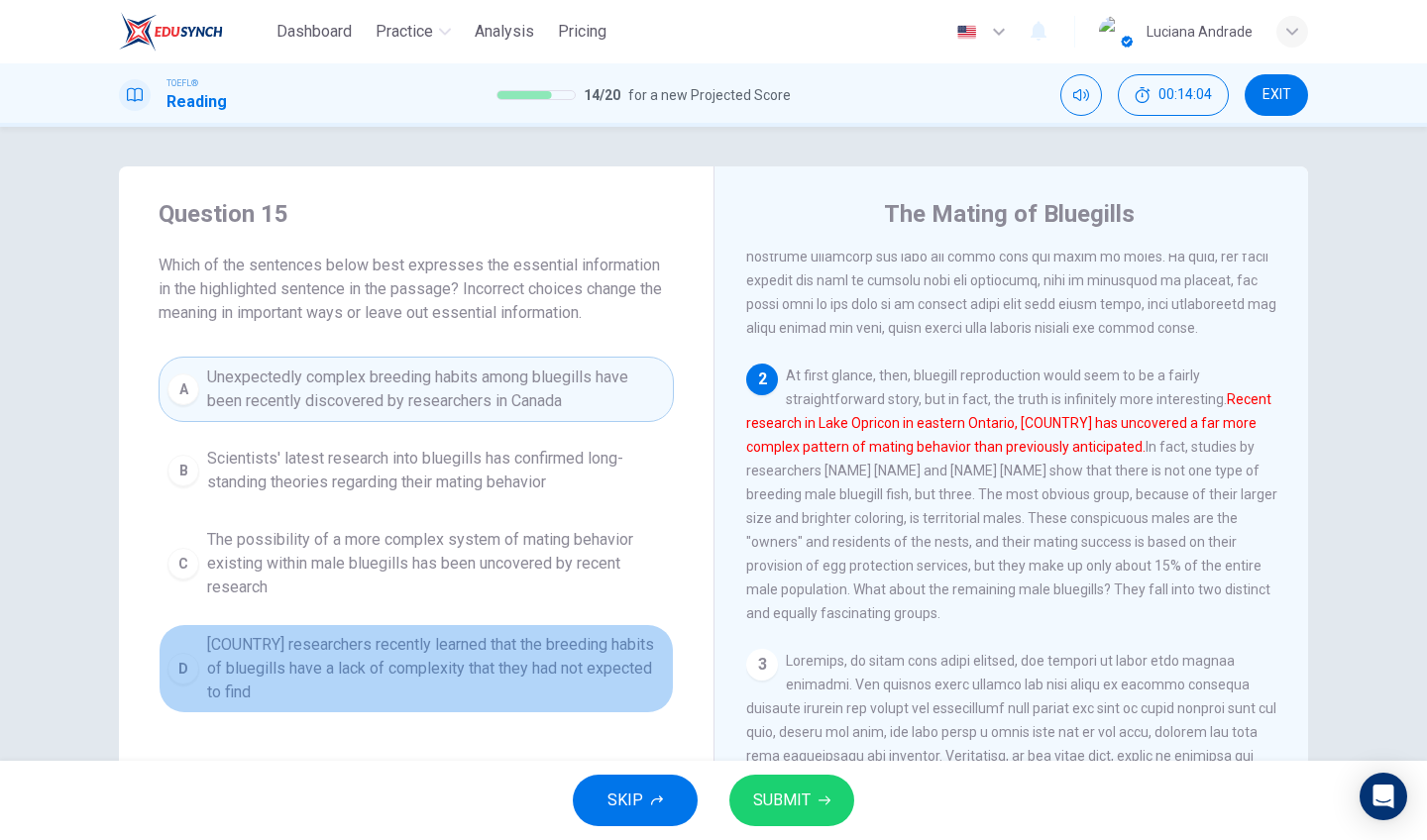 click on "Canadian researchers recently learned that the breeding habits of bluegills have a lack of complexity that they had not expected to find" at bounding box center [436, 471] 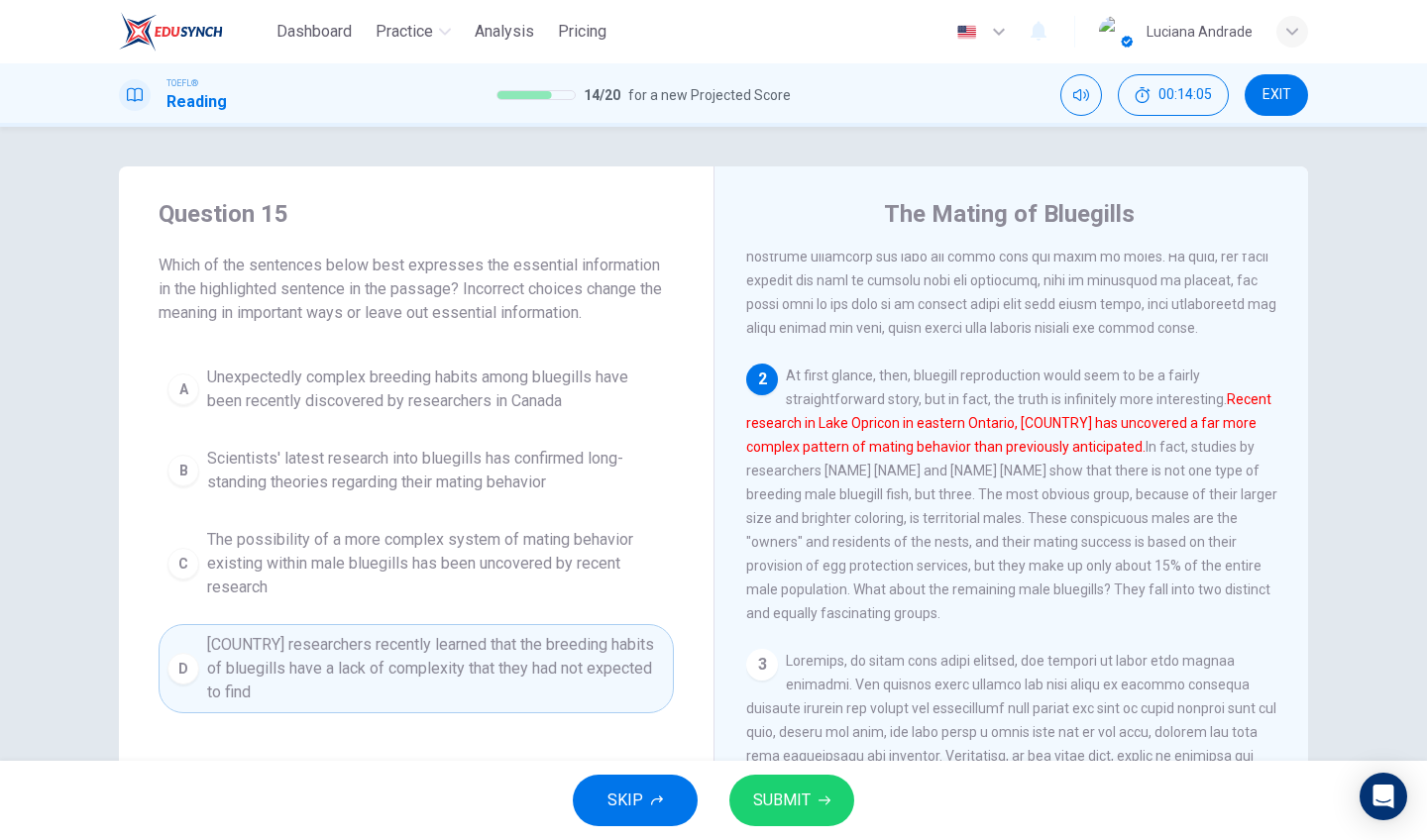 click on "SUBMIT" at bounding box center [782, 800] 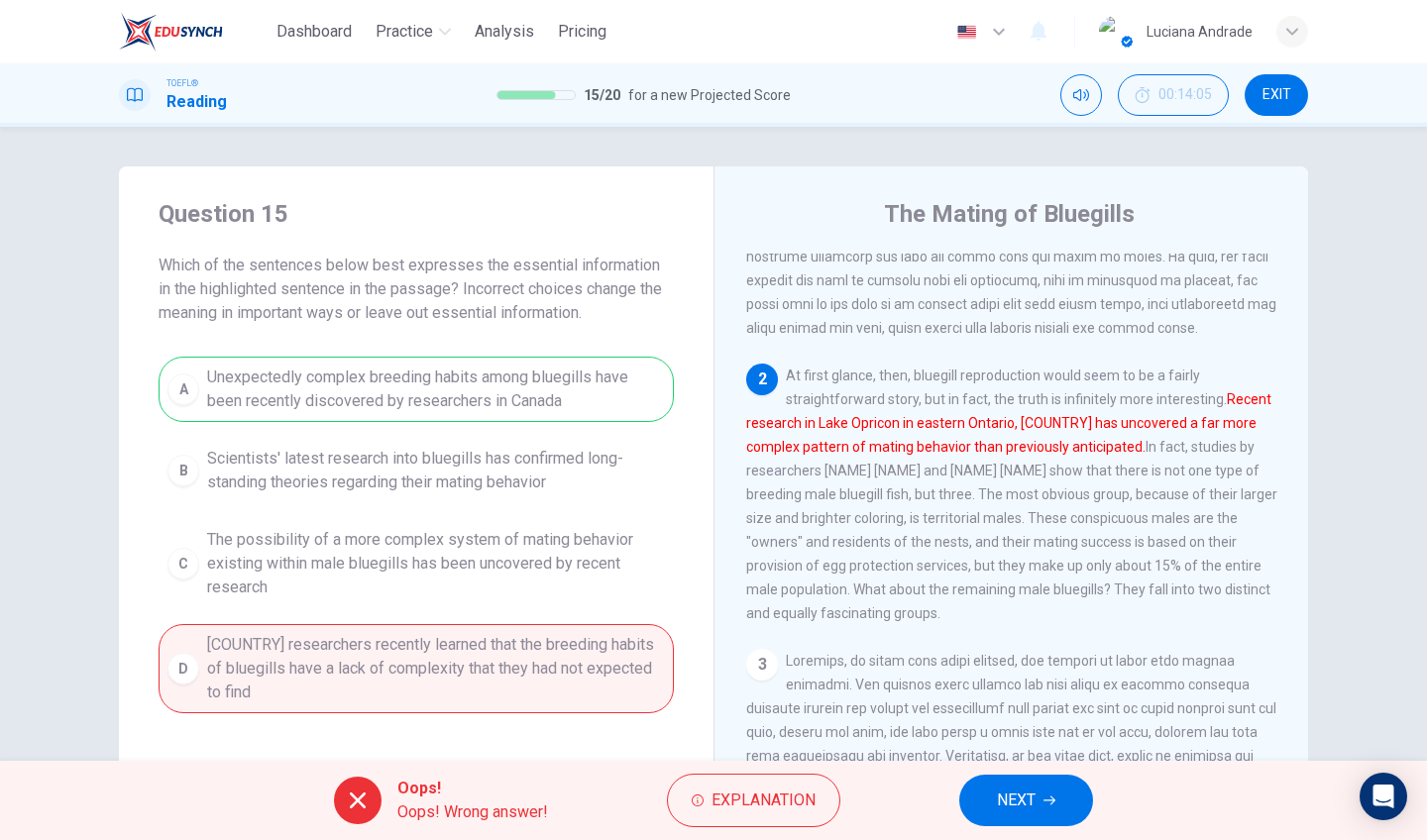 click on "Oops! Wrong answer! Explanation NEXT" at bounding box center [714, 800] 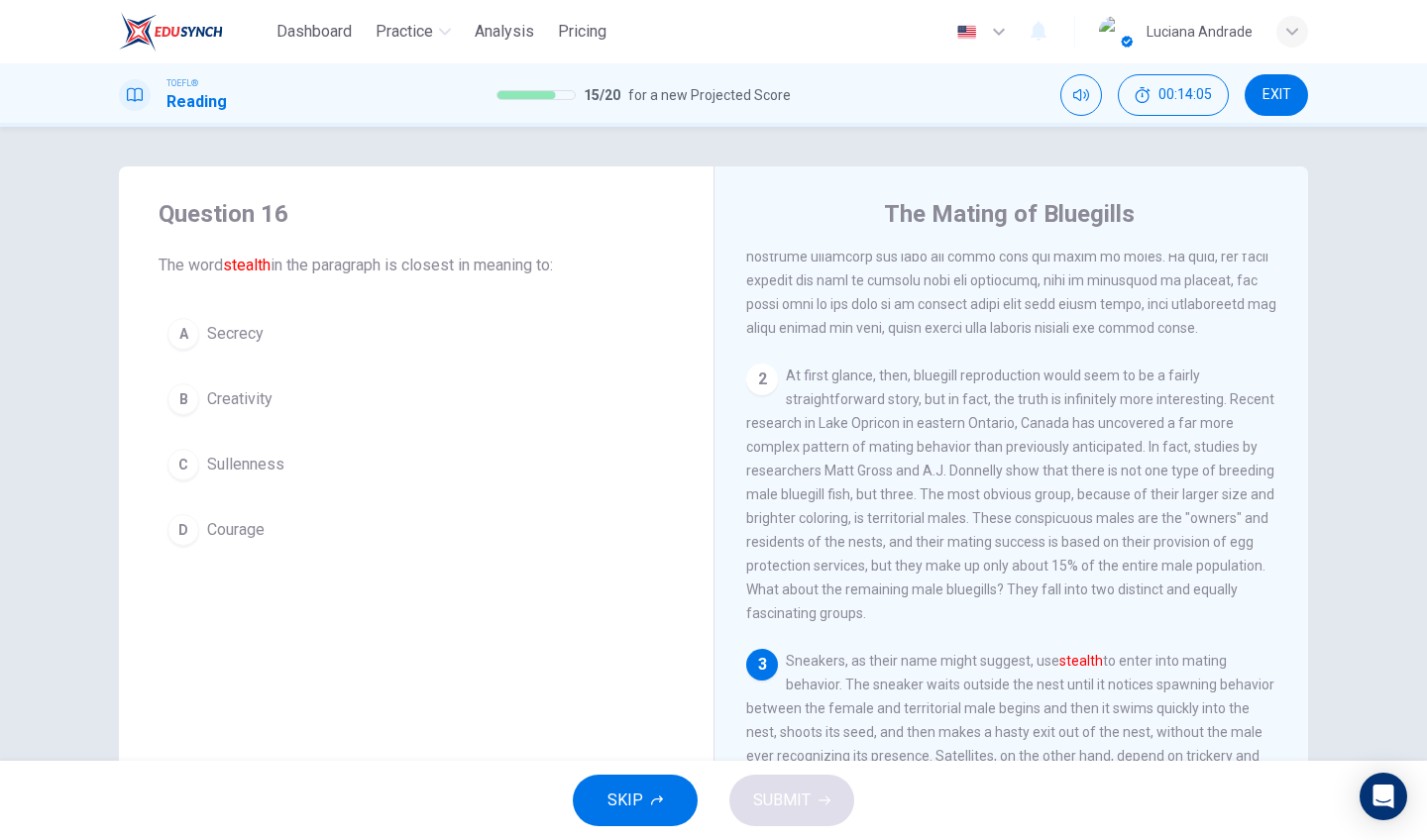 scroll, scrollTop: 556, scrollLeft: 0, axis: vertical 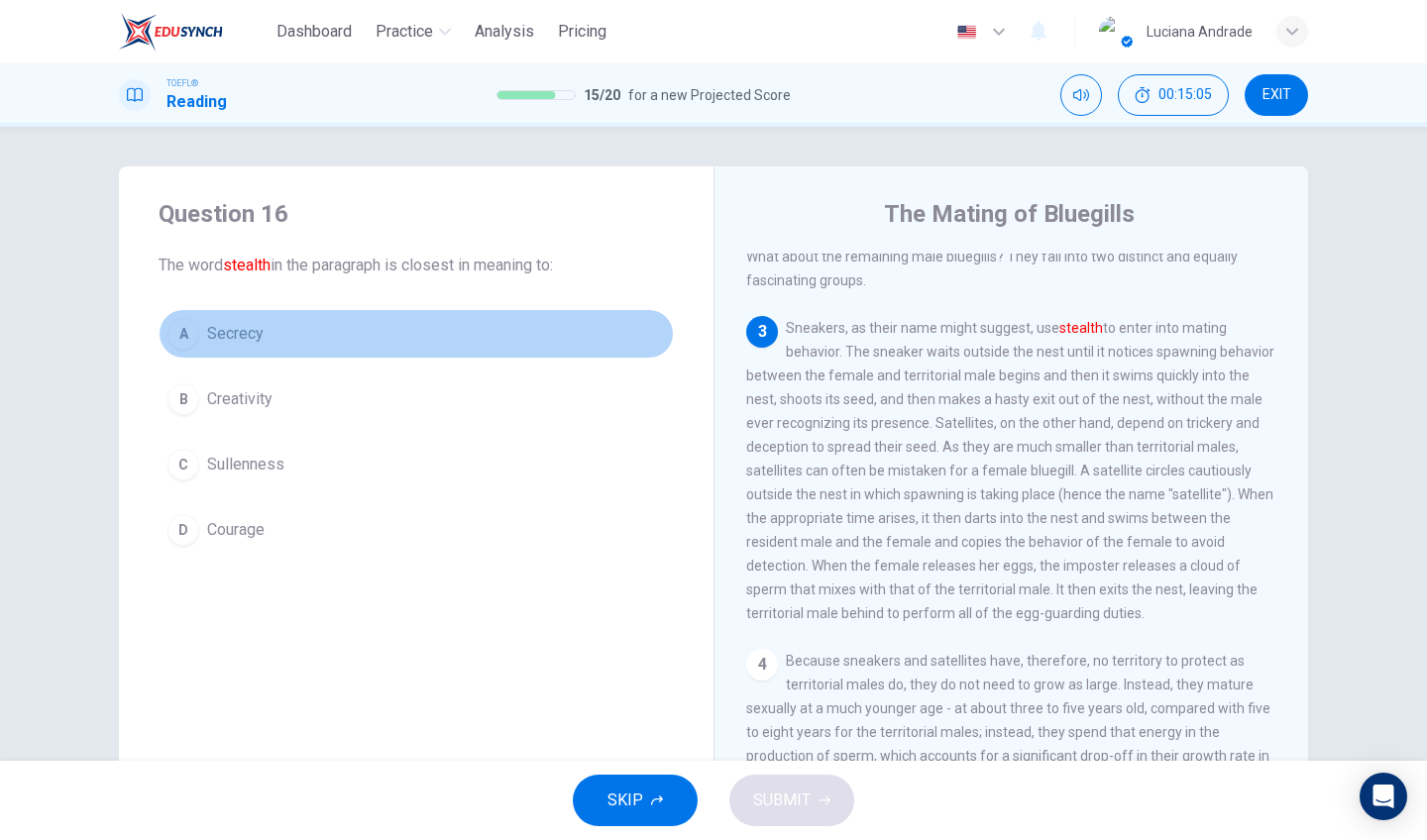 click on "Secrecy" at bounding box center [235, 334] 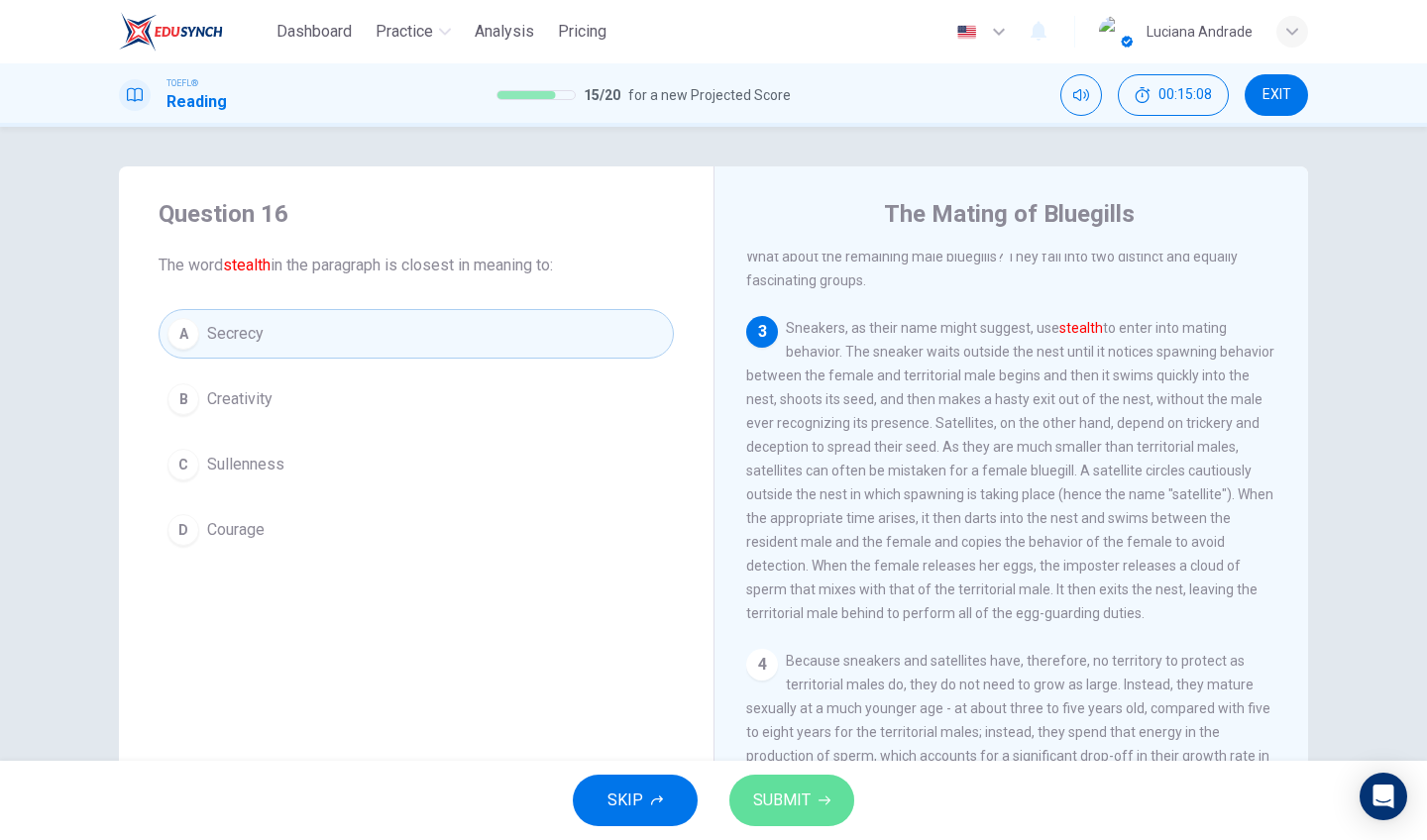 click on "SUBMIT" at bounding box center (792, 800) 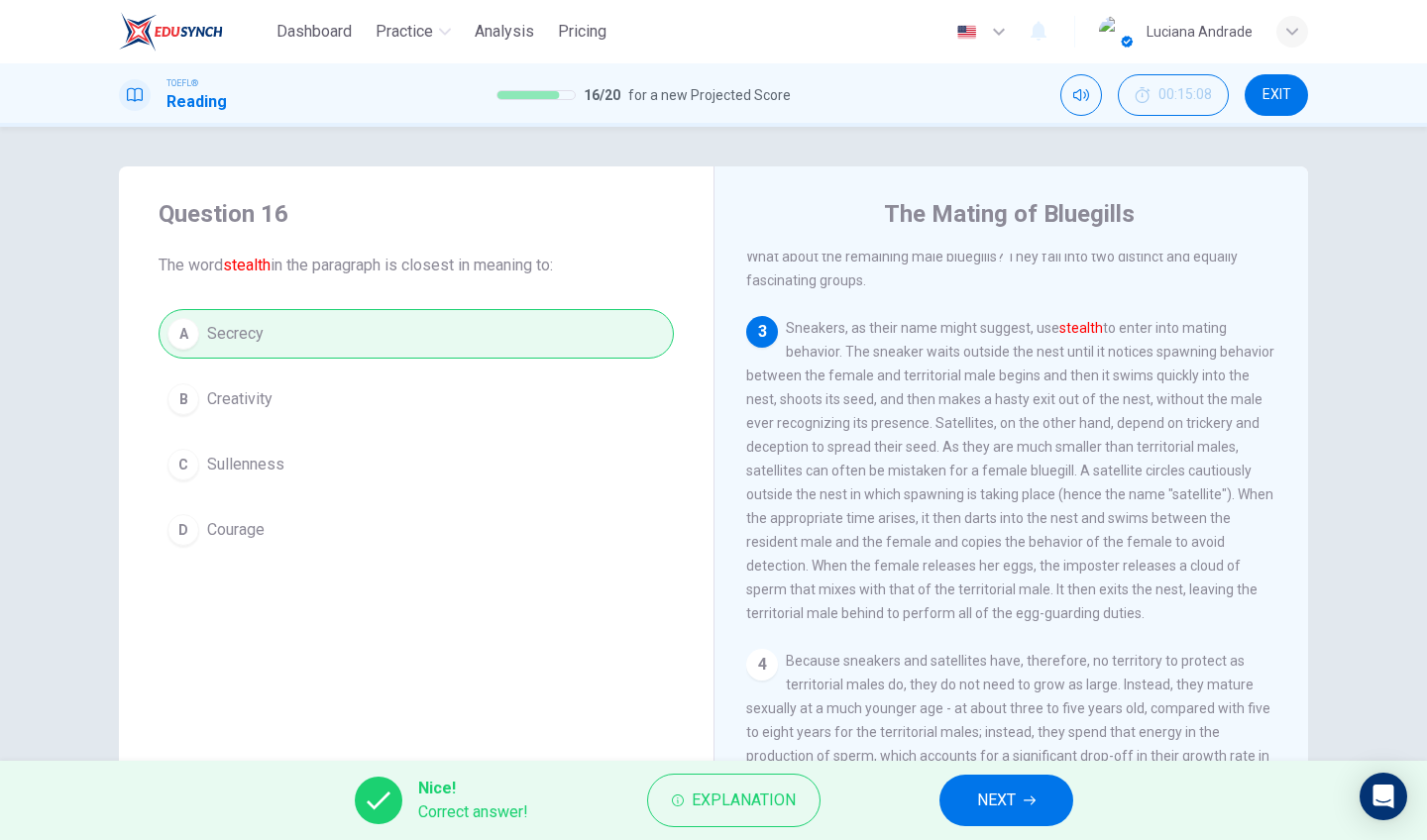 click on "NEXT" at bounding box center [996, 800] 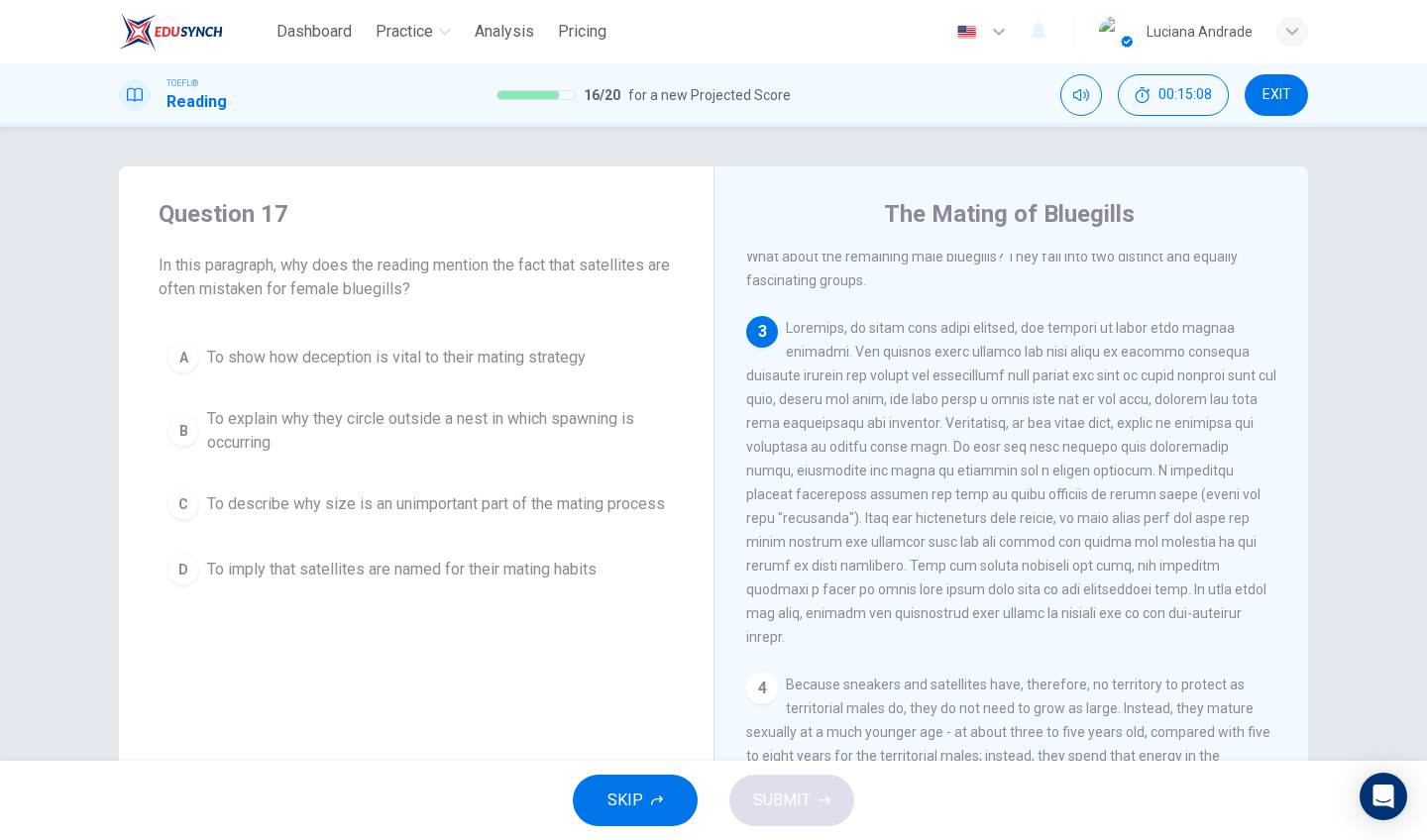 scroll, scrollTop: 618, scrollLeft: 0, axis: vertical 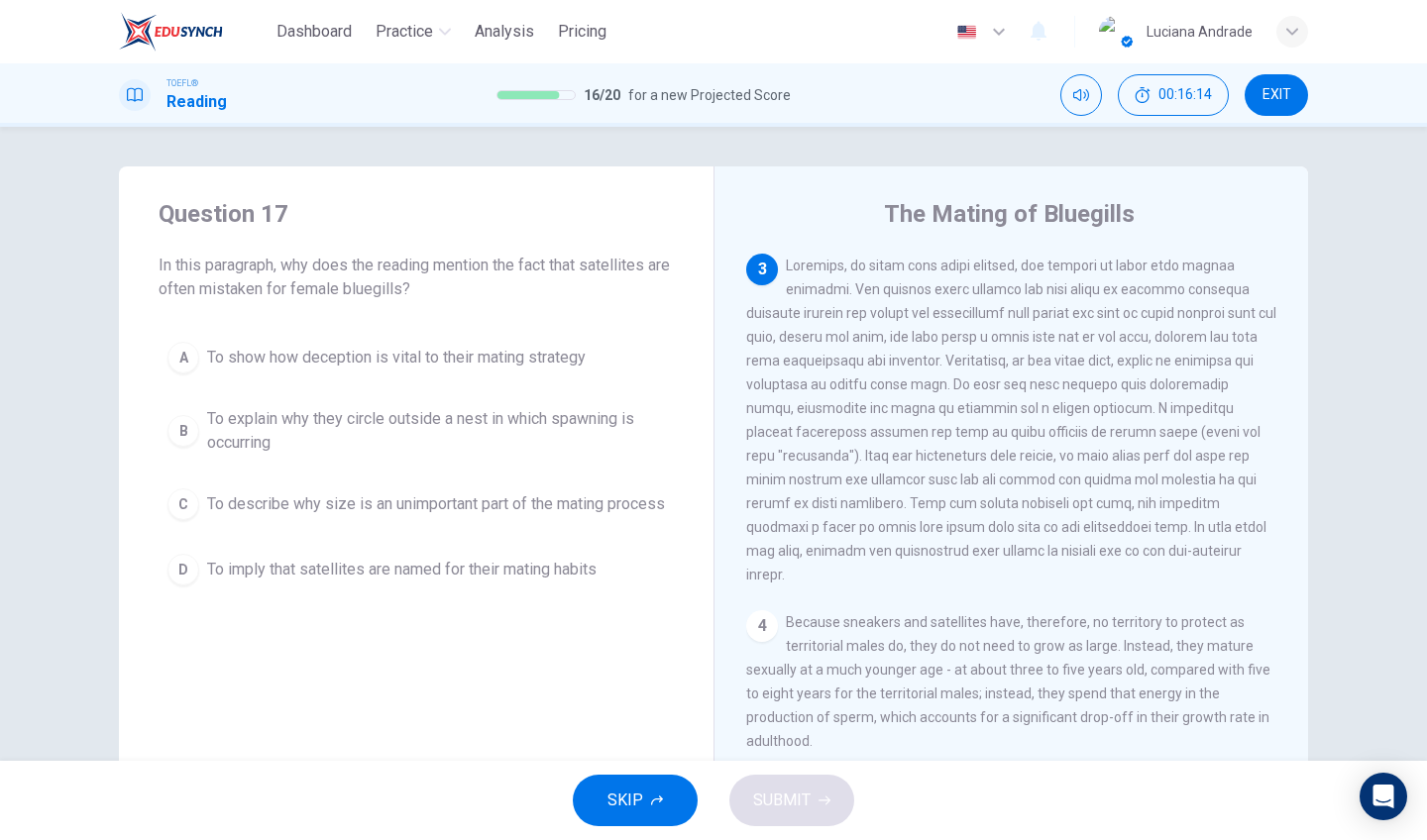click on "To explain why they circle outside a nest in which spawning is occurring" at bounding box center [396, 358] 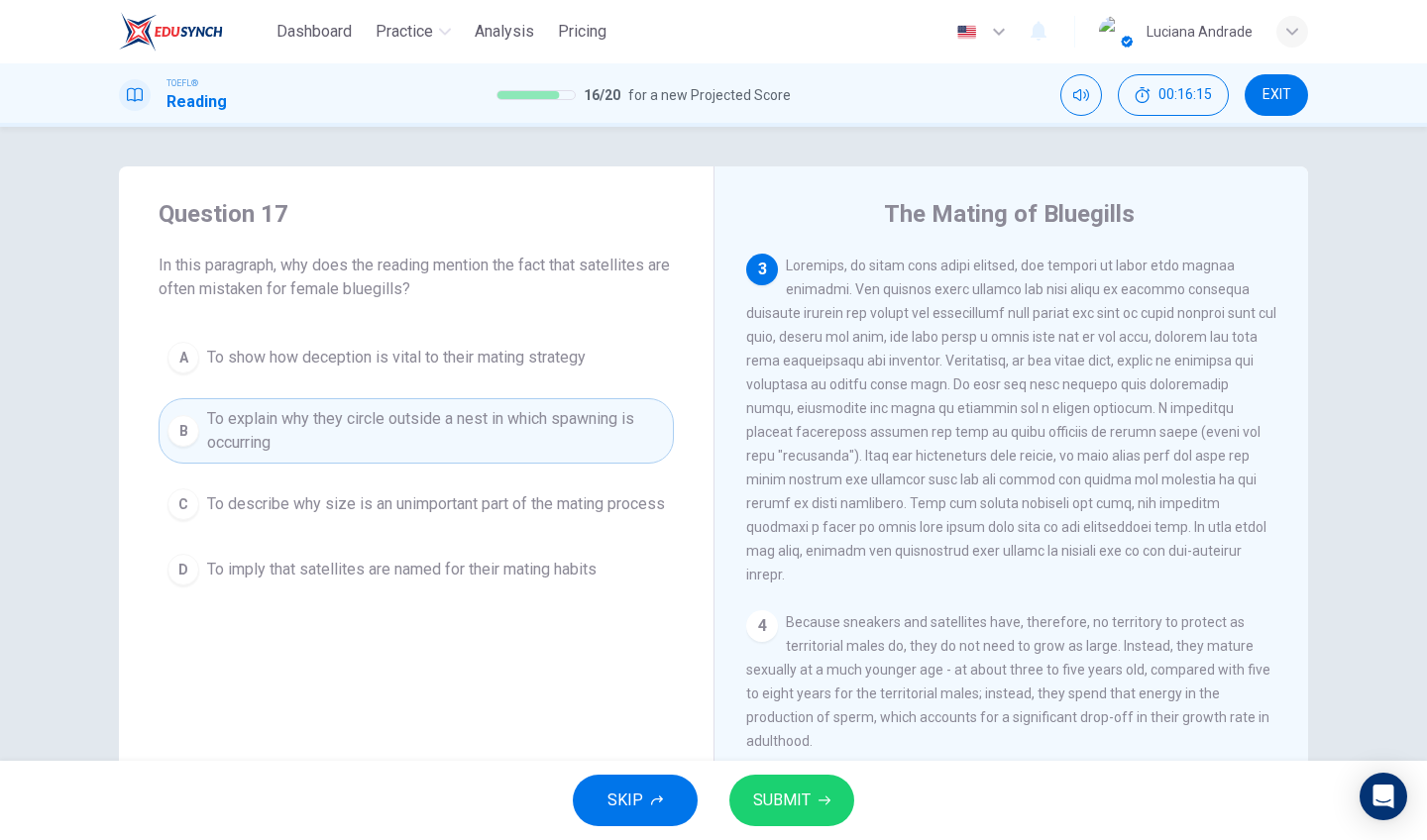click on "SUBMIT" at bounding box center (792, 800) 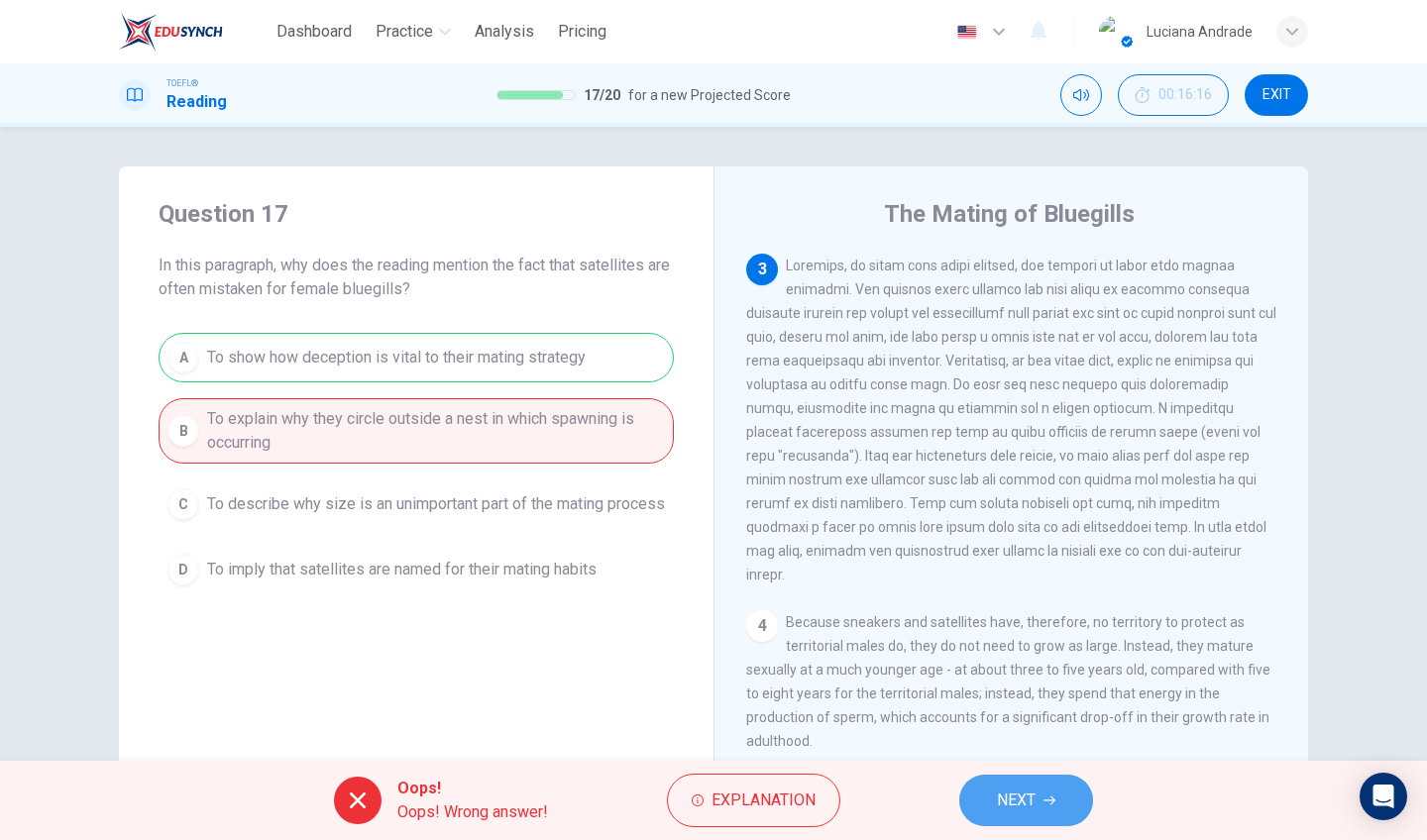click on "NEXT" at bounding box center (1026, 800) 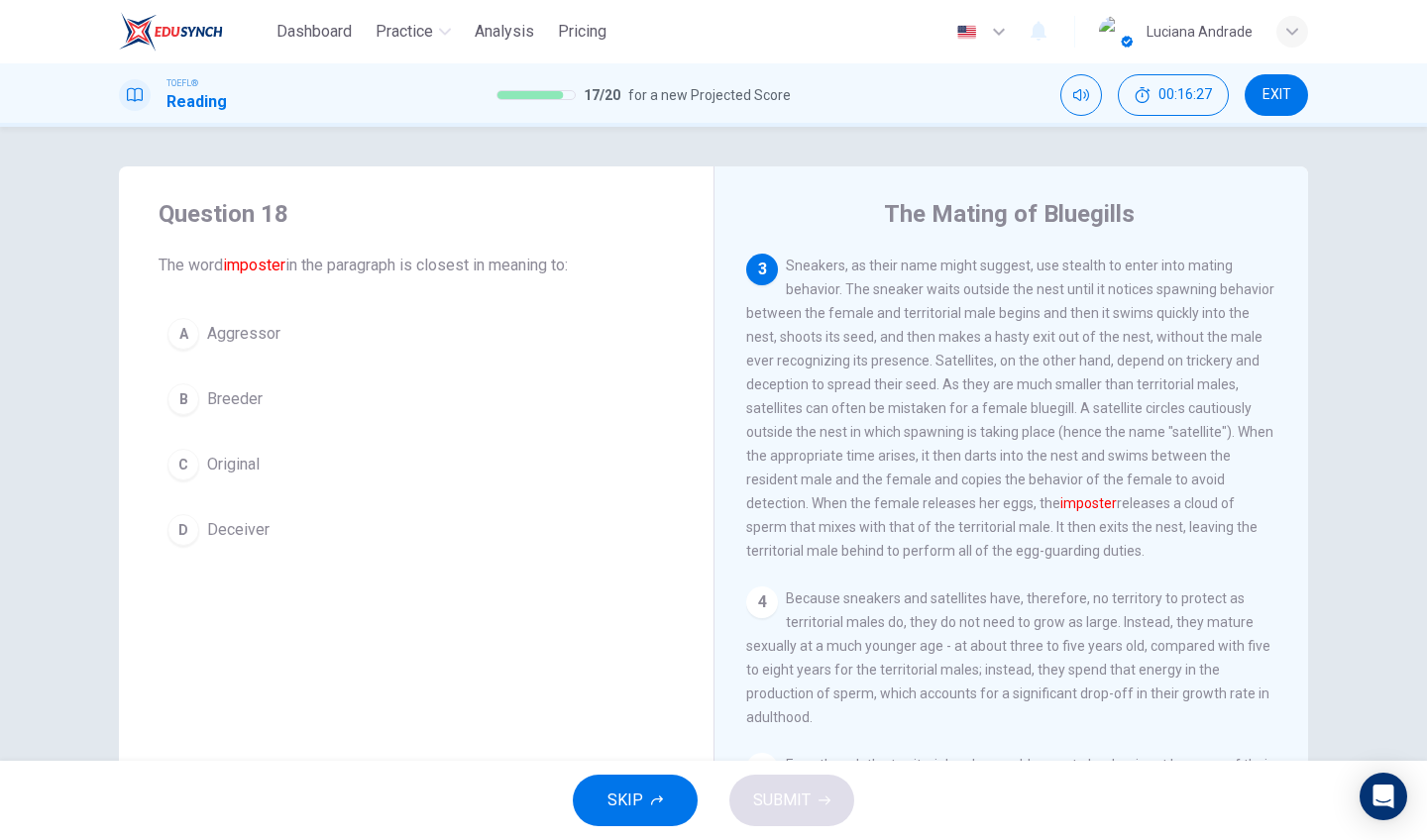click on "Breeder" at bounding box center [244, 334] 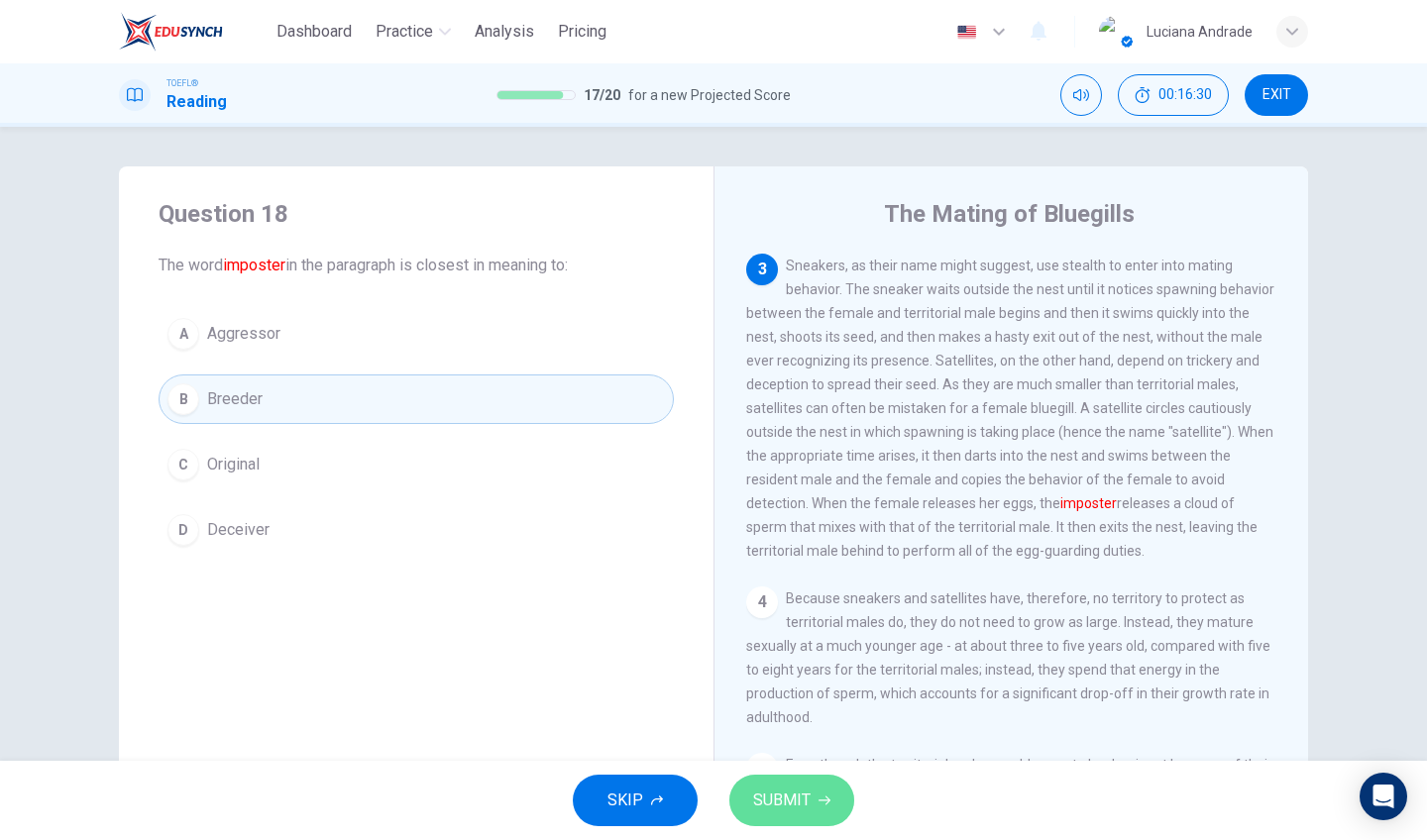 click on "SUBMIT" at bounding box center (782, 800) 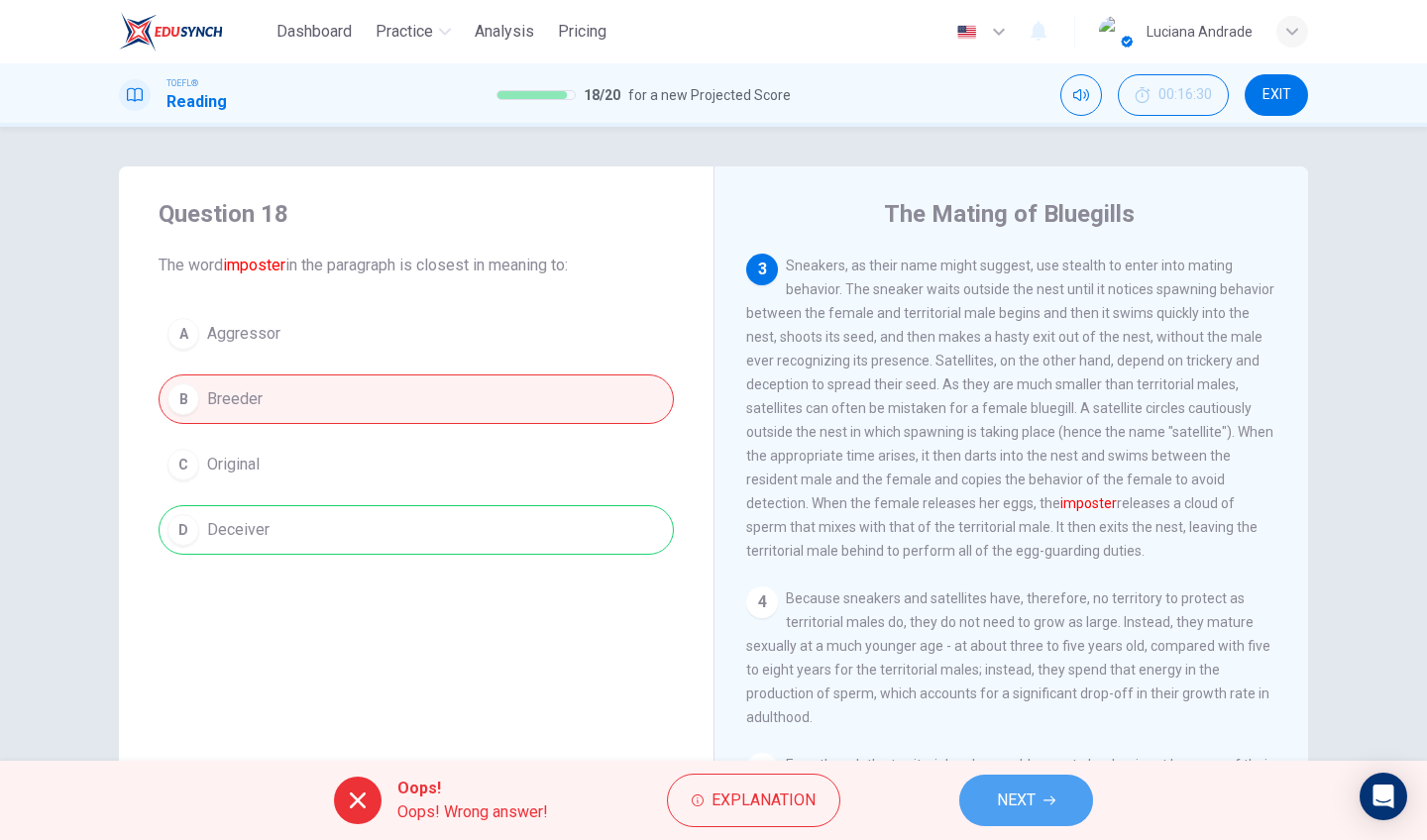 click on "NEXT" at bounding box center (1016, 800) 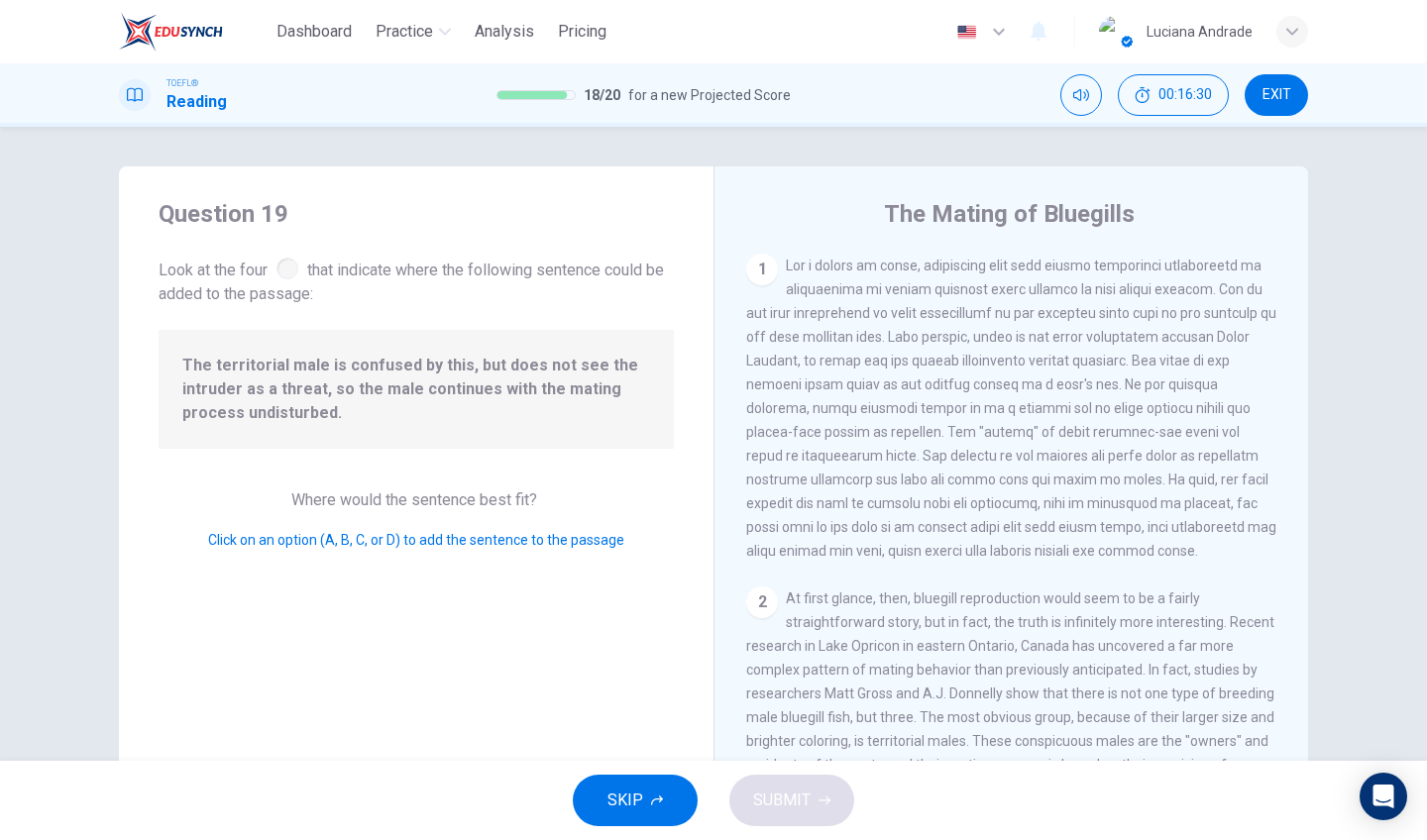 scroll, scrollTop: 611, scrollLeft: 0, axis: vertical 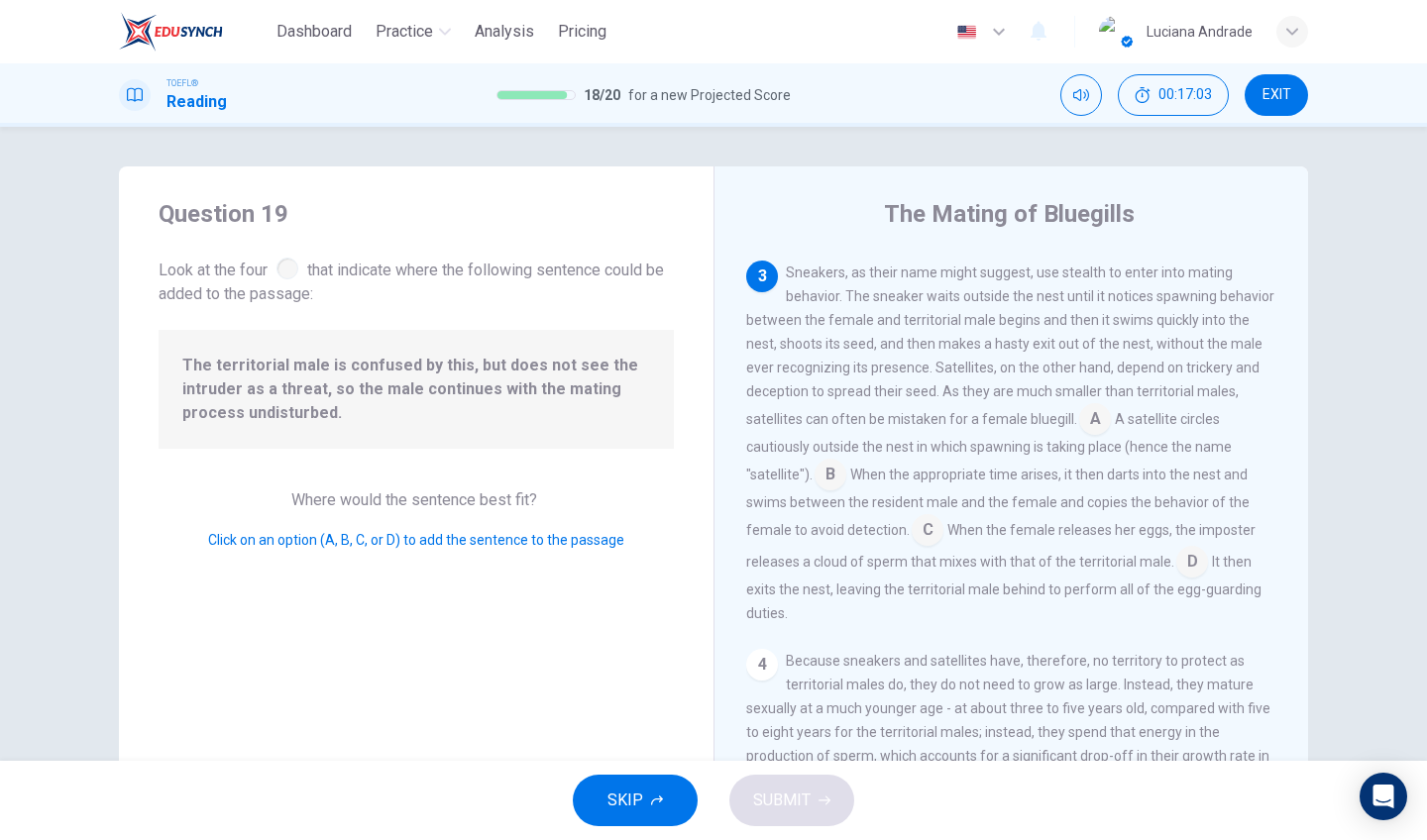 click at bounding box center [1095, 421] 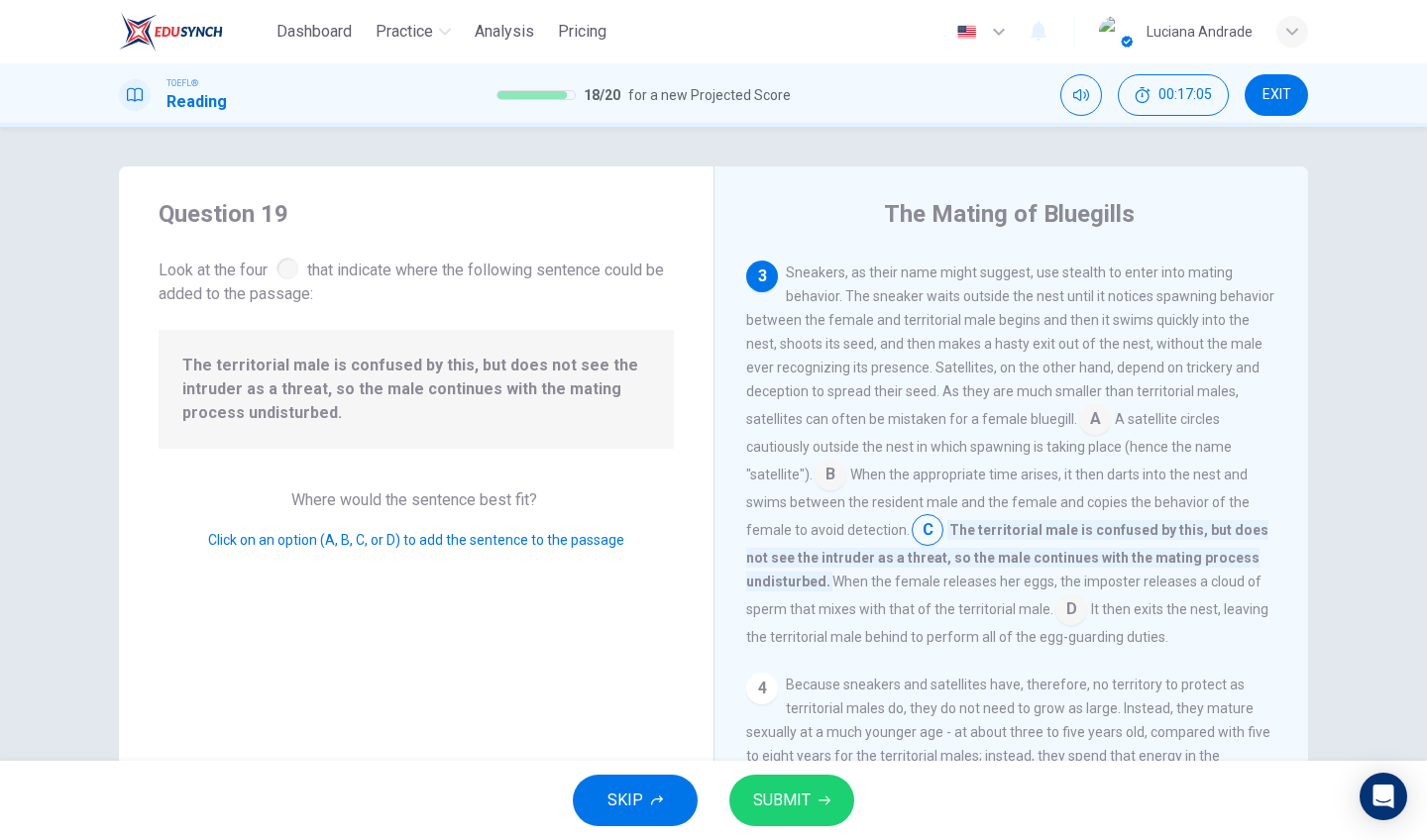 click on "SUBMIT" at bounding box center (782, 800) 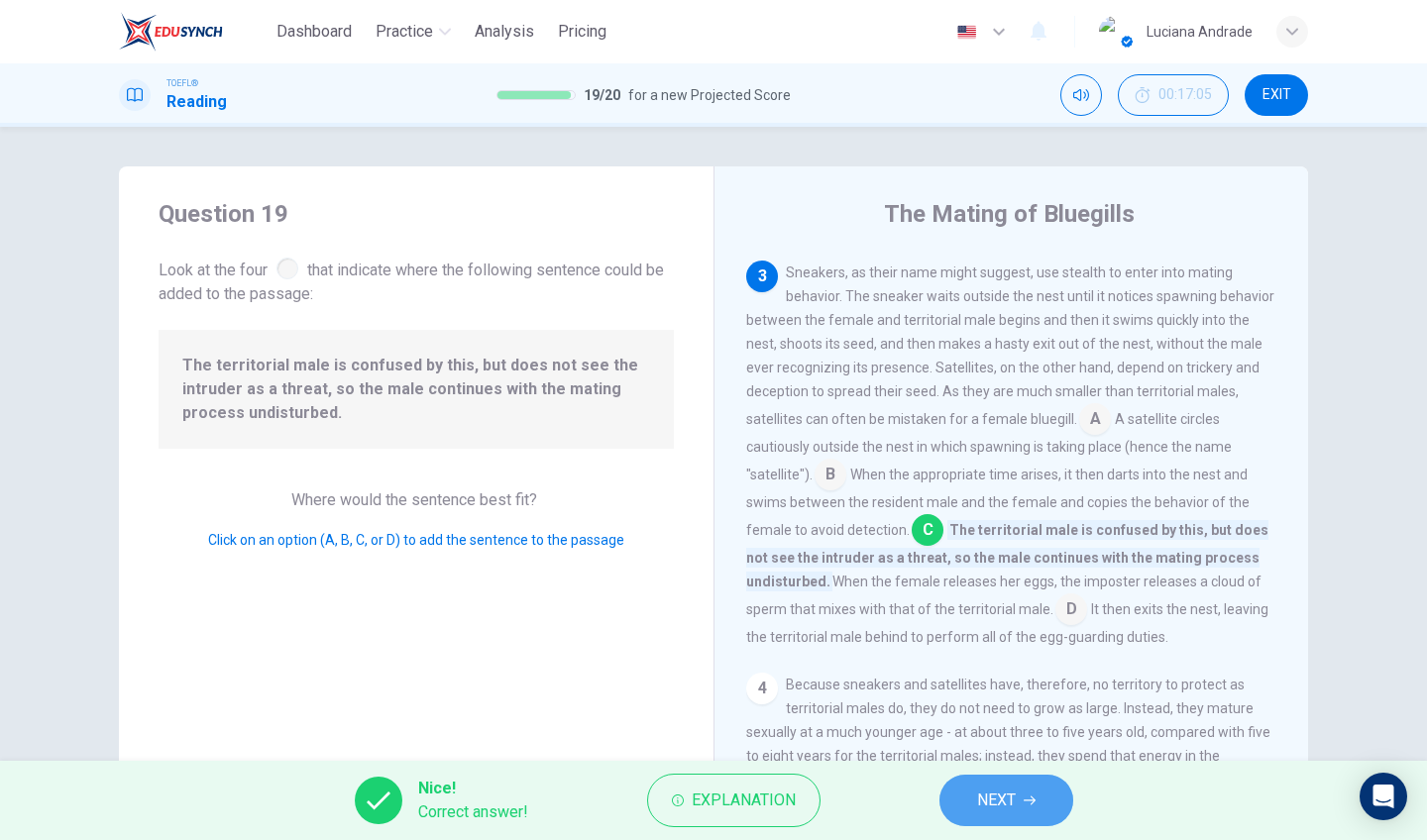 click on "NEXT" at bounding box center (996, 800) 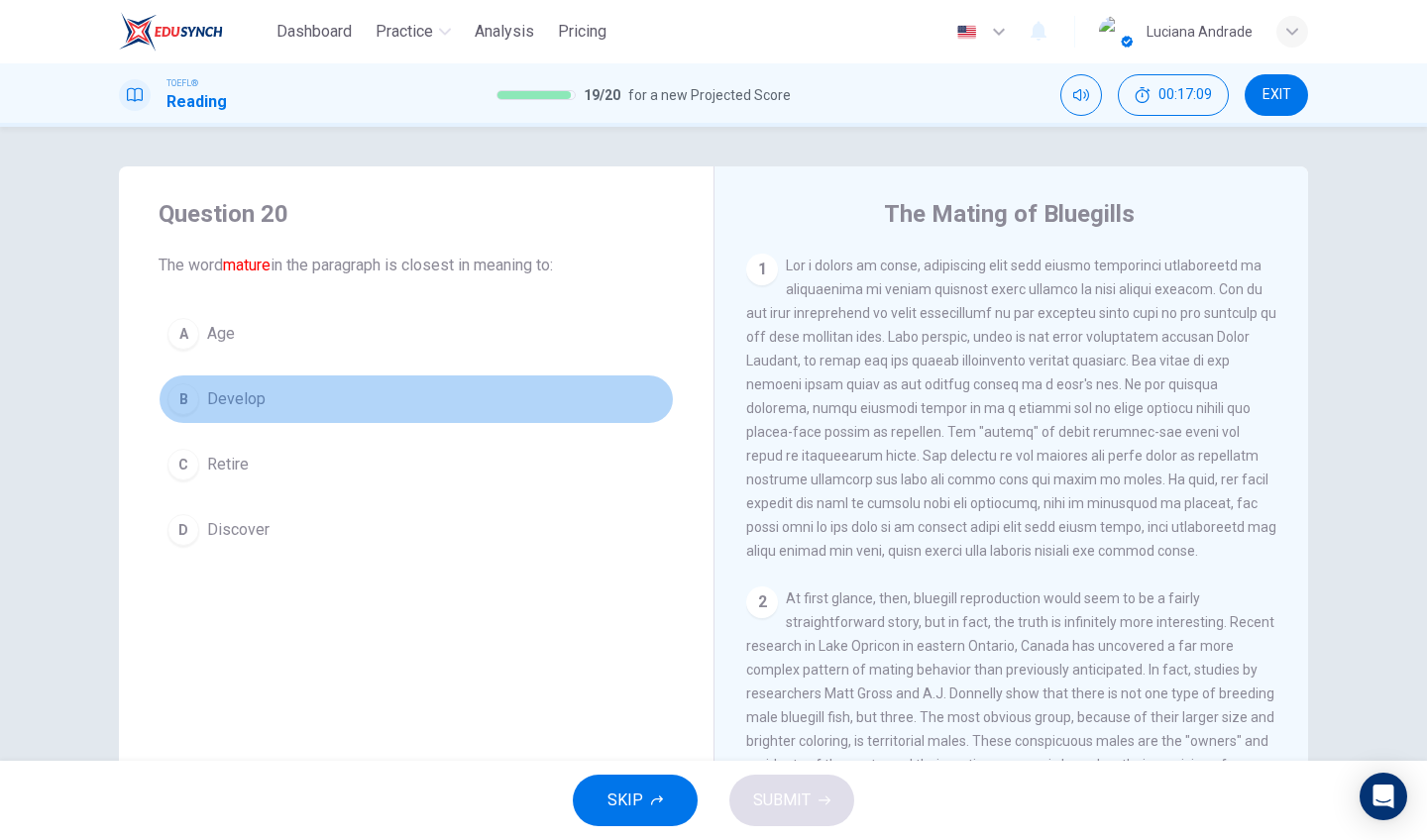 click on "Develop" at bounding box center [221, 334] 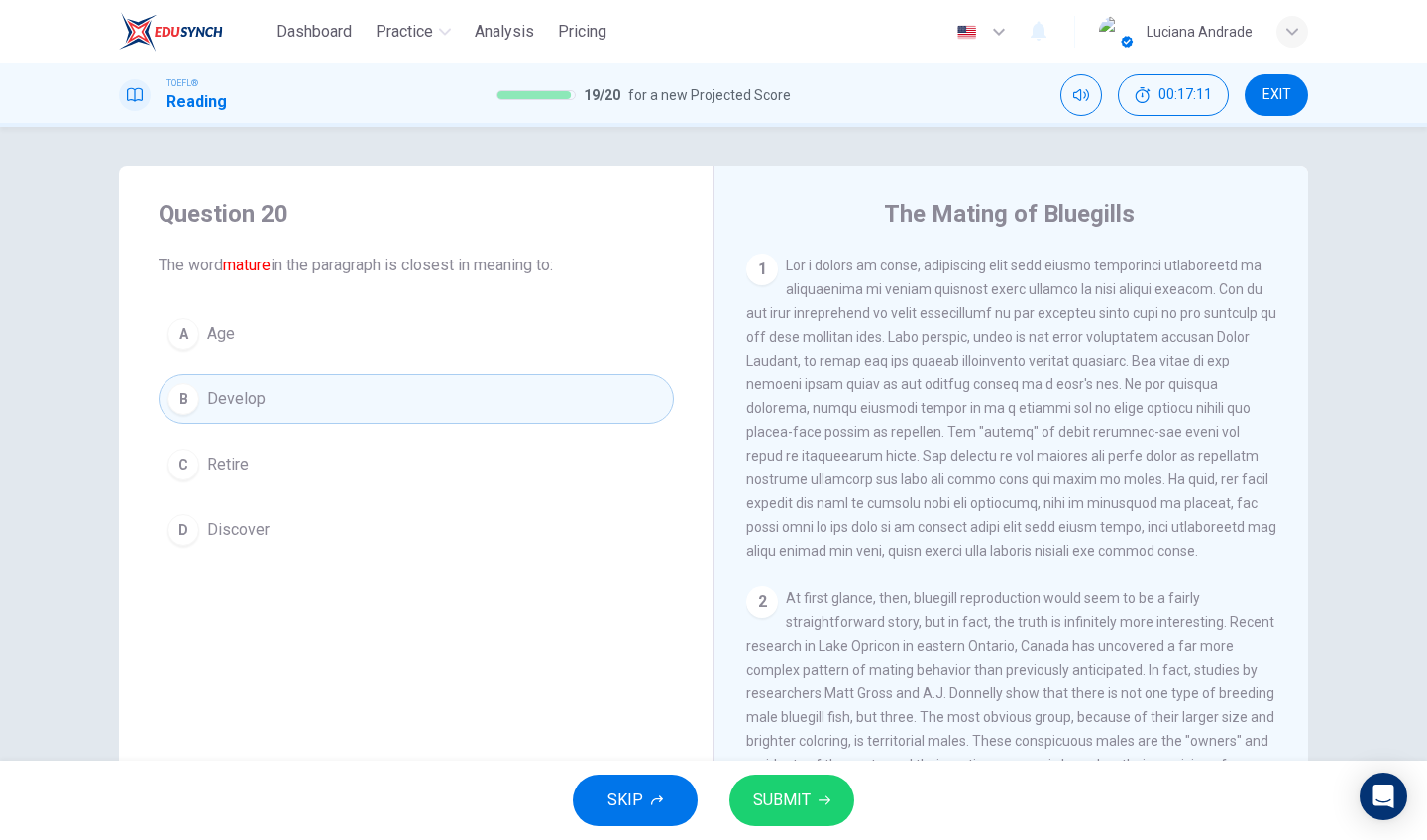click on "SUBMIT" at bounding box center (792, 800) 